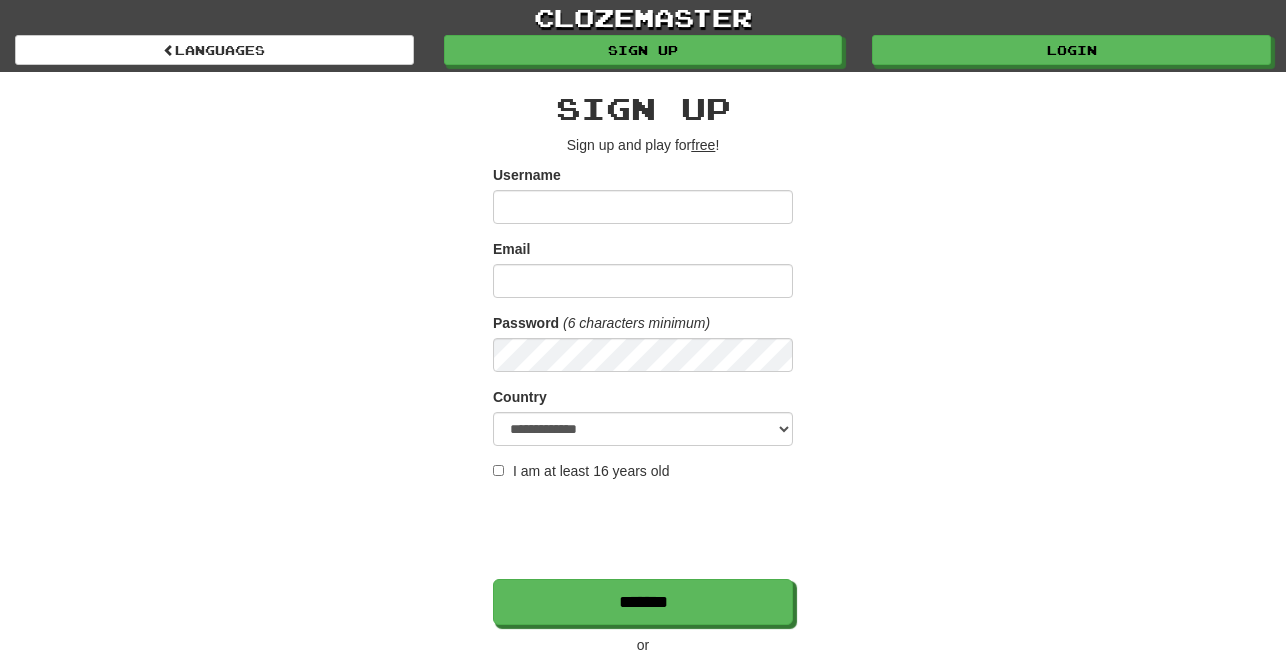 scroll, scrollTop: 0, scrollLeft: 0, axis: both 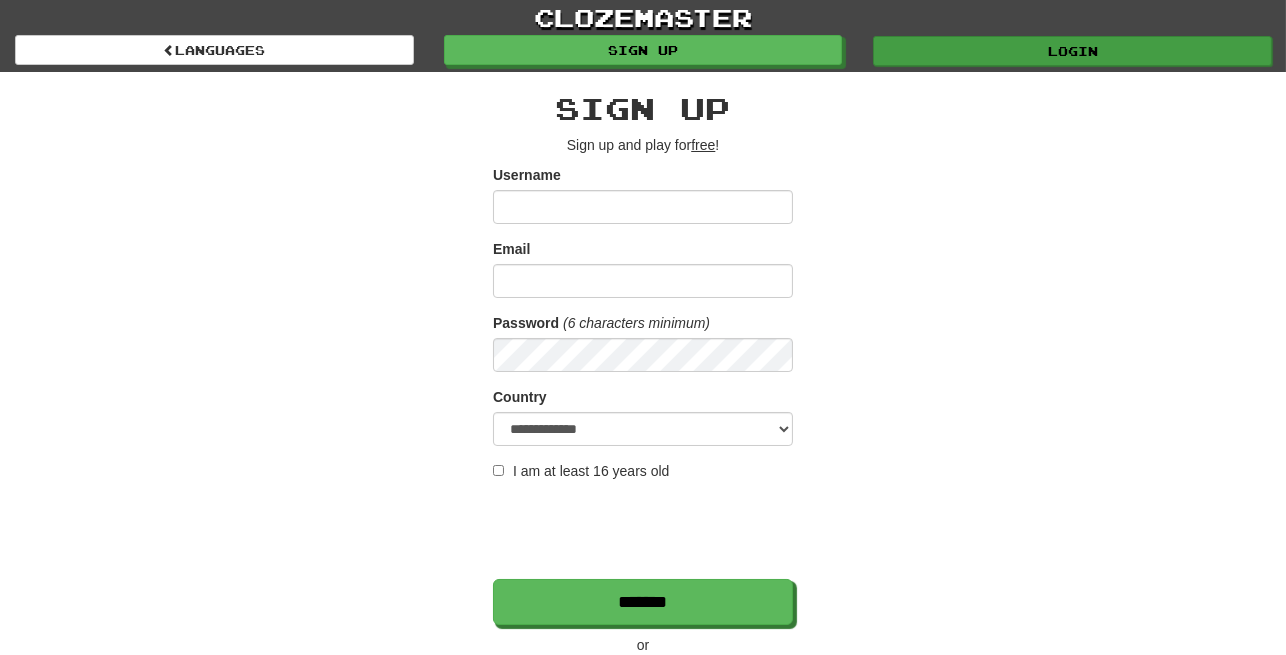 click on "Login" at bounding box center [1072, 51] 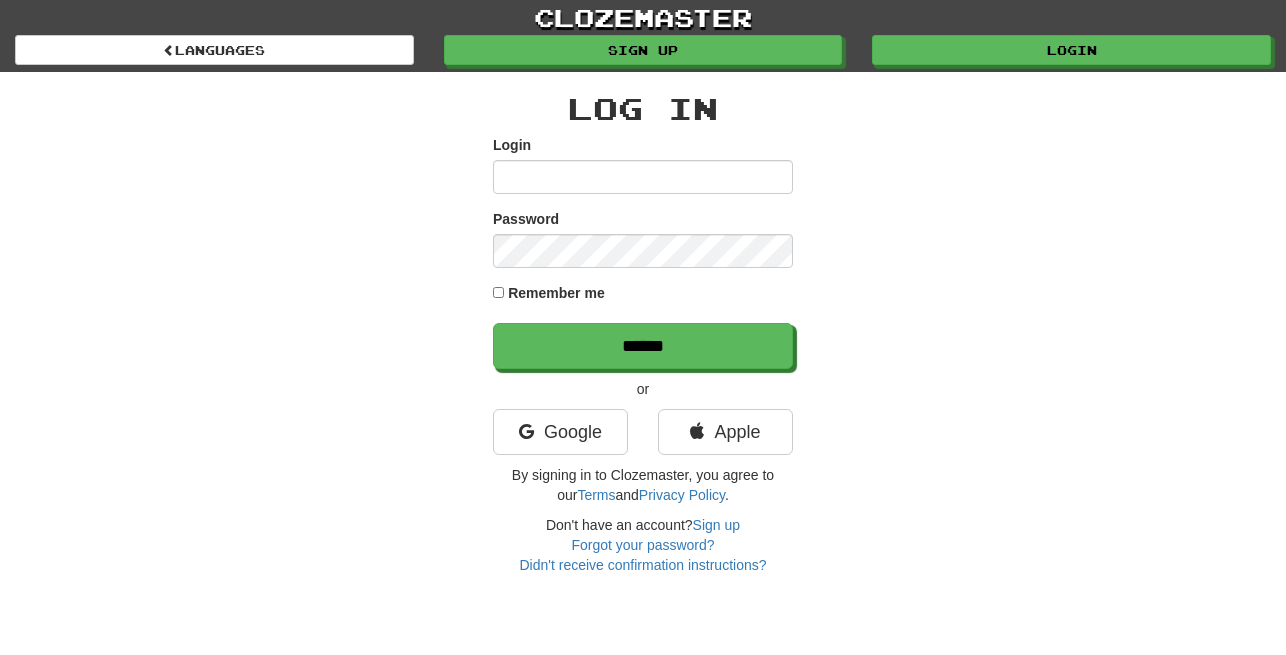 scroll, scrollTop: 0, scrollLeft: 0, axis: both 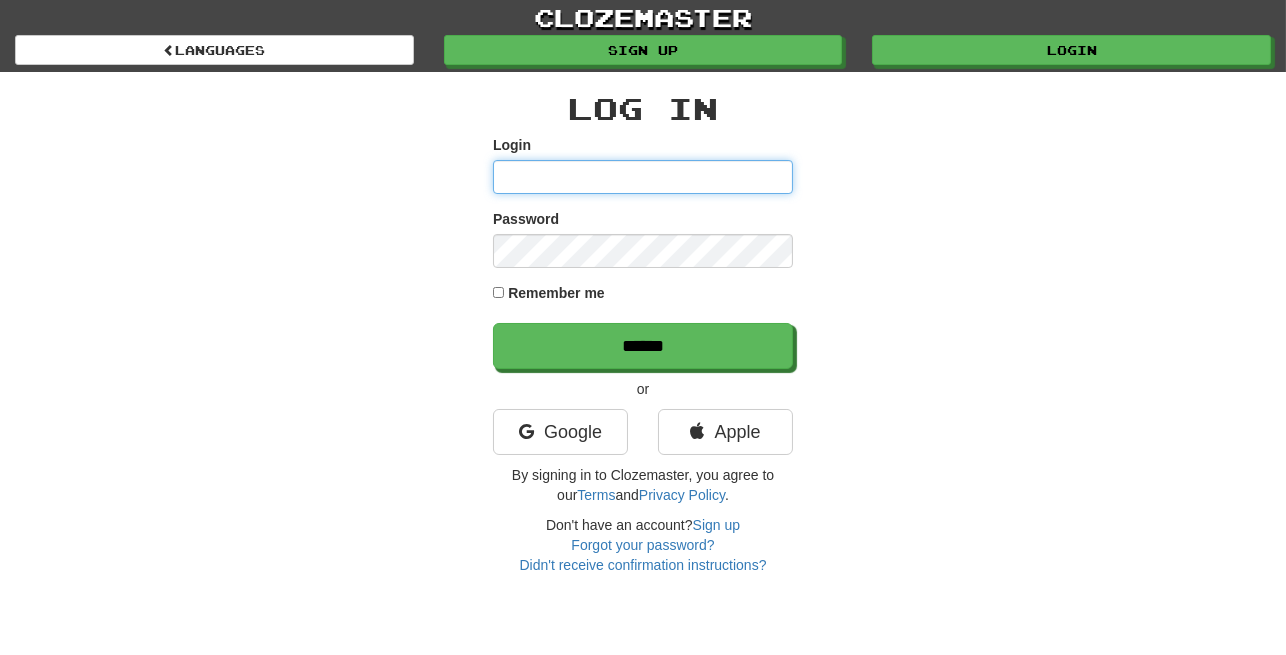 type on "*********" 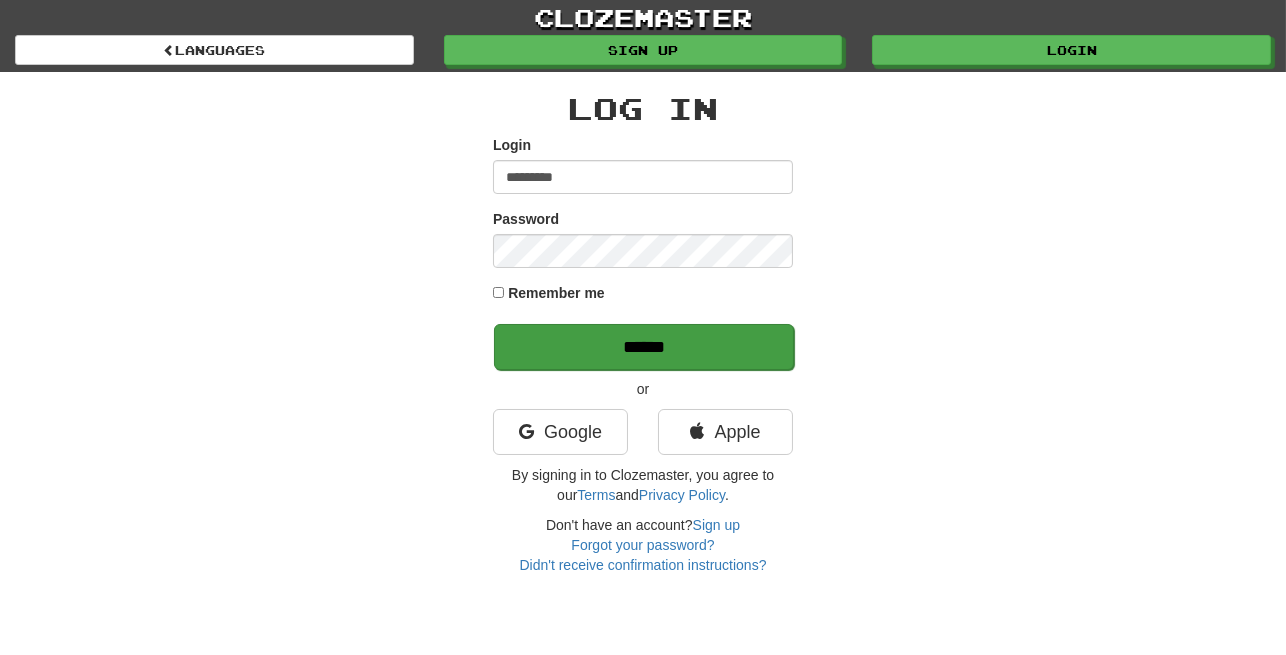 click on "******" at bounding box center (644, 347) 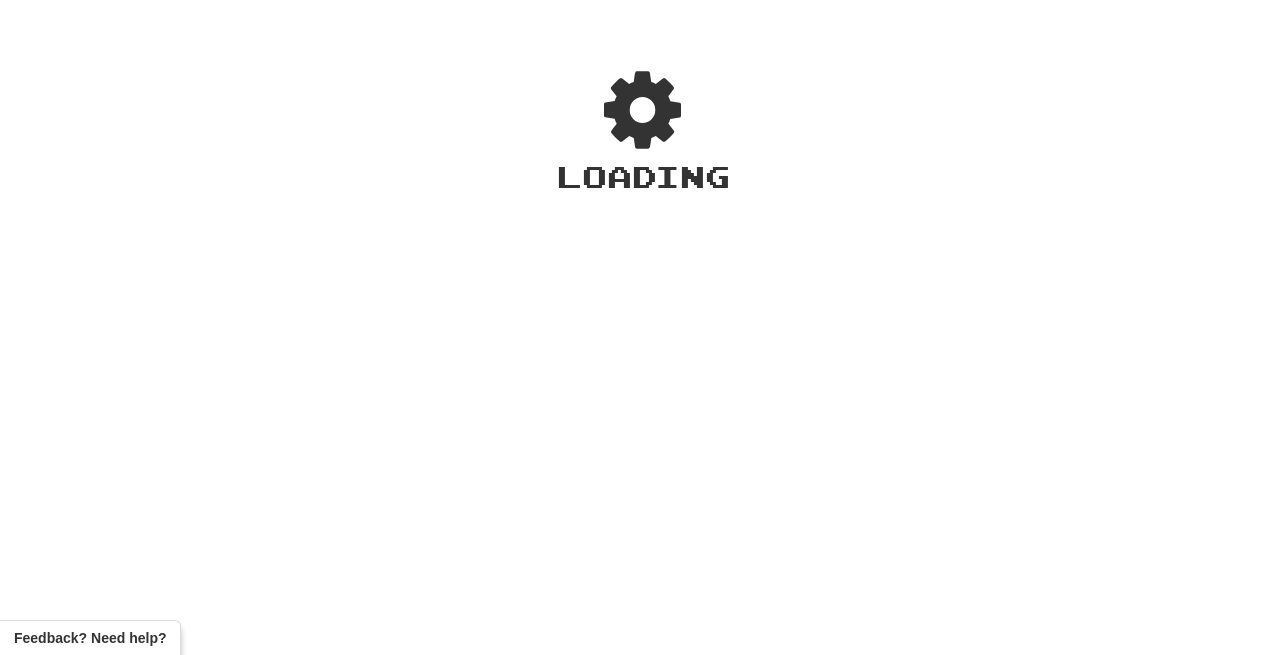 scroll, scrollTop: 0, scrollLeft: 0, axis: both 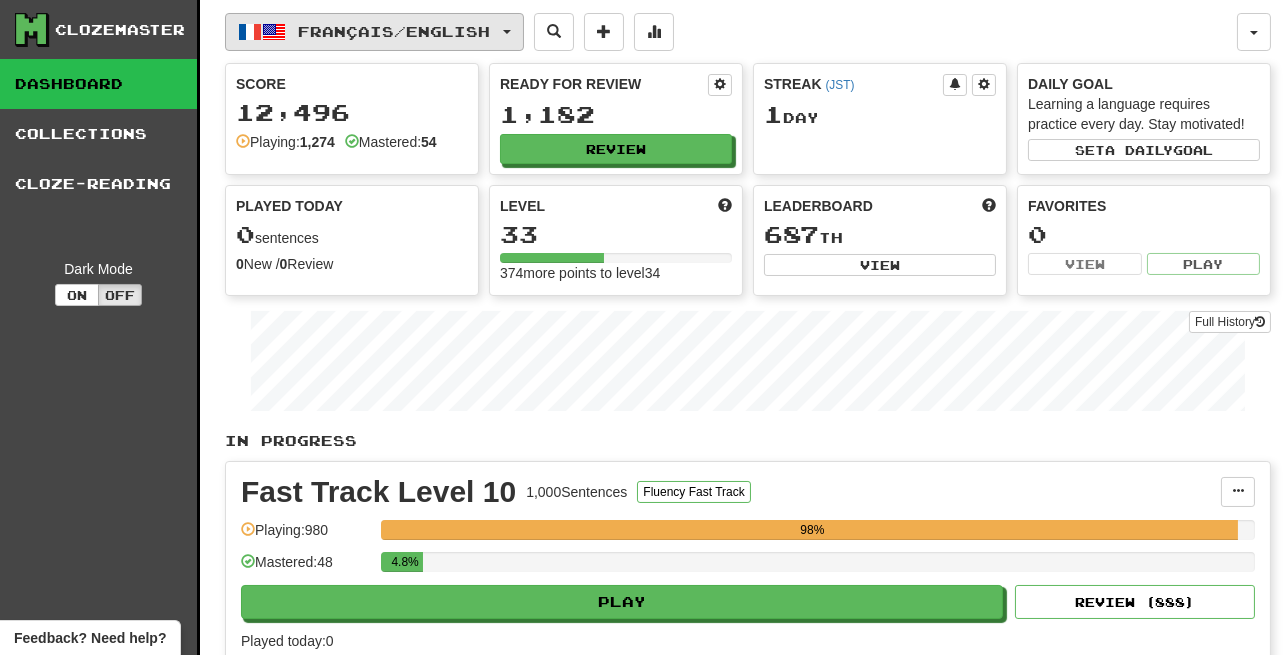 click on "Français  /  English" at bounding box center [395, 31] 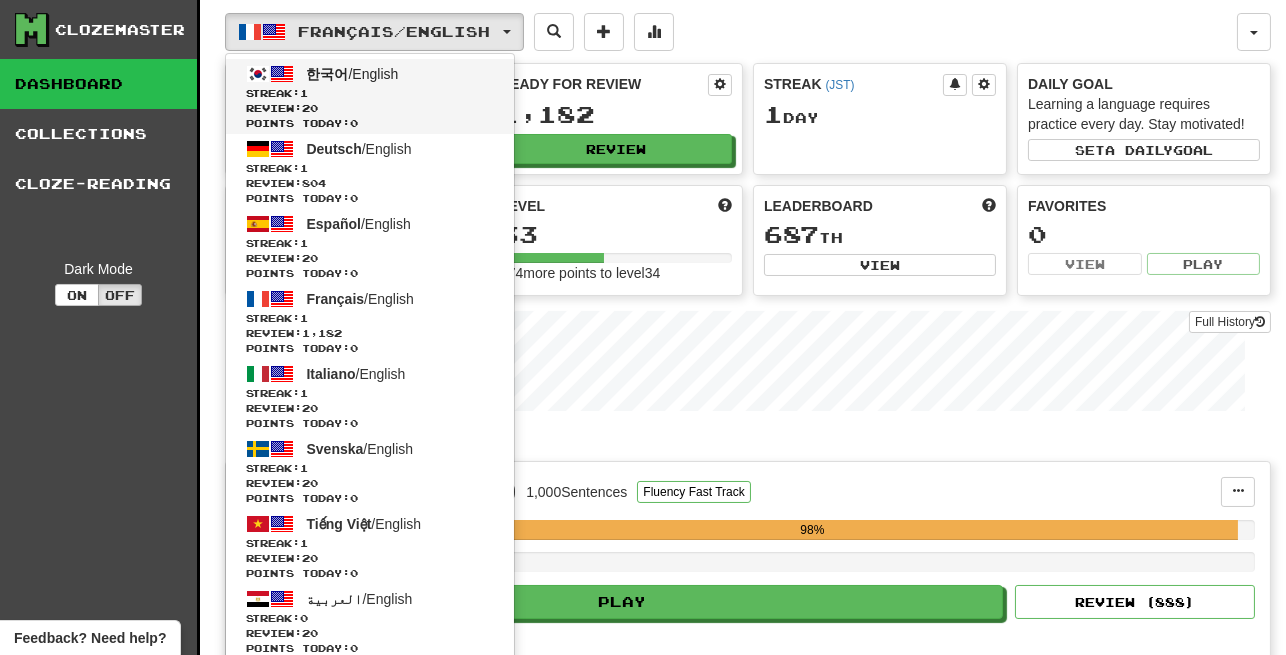 click on "한국어  /  English" at bounding box center [353, 74] 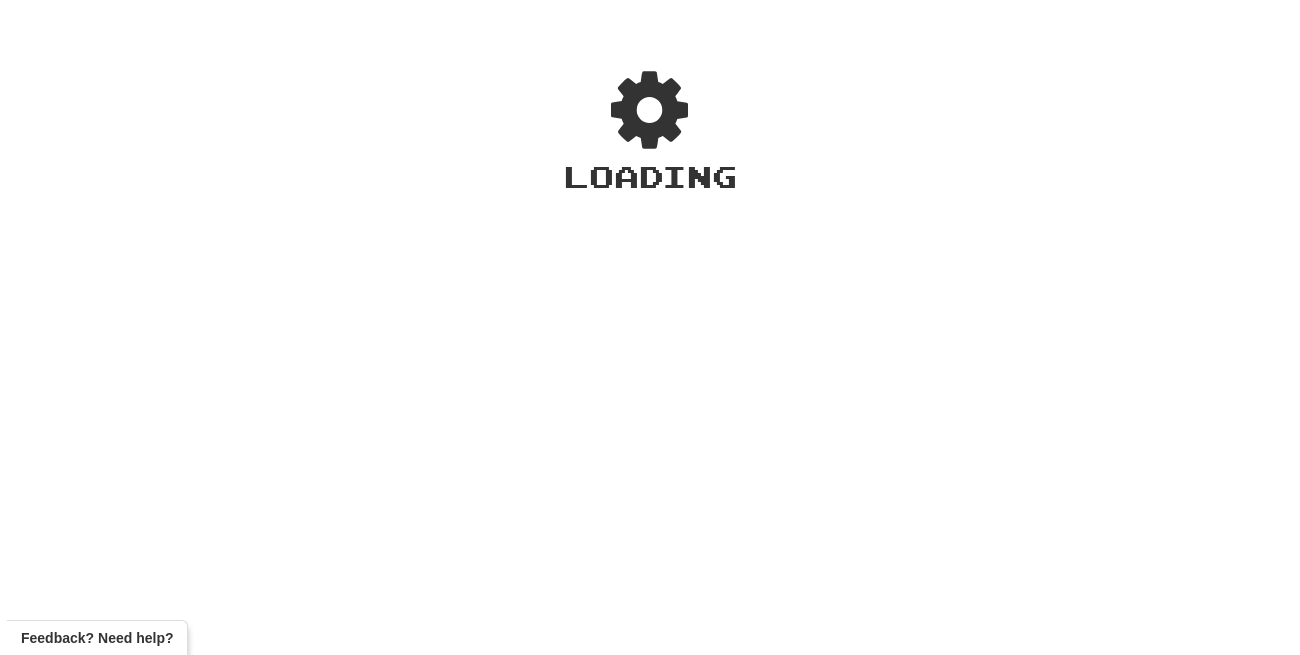 scroll, scrollTop: 0, scrollLeft: 0, axis: both 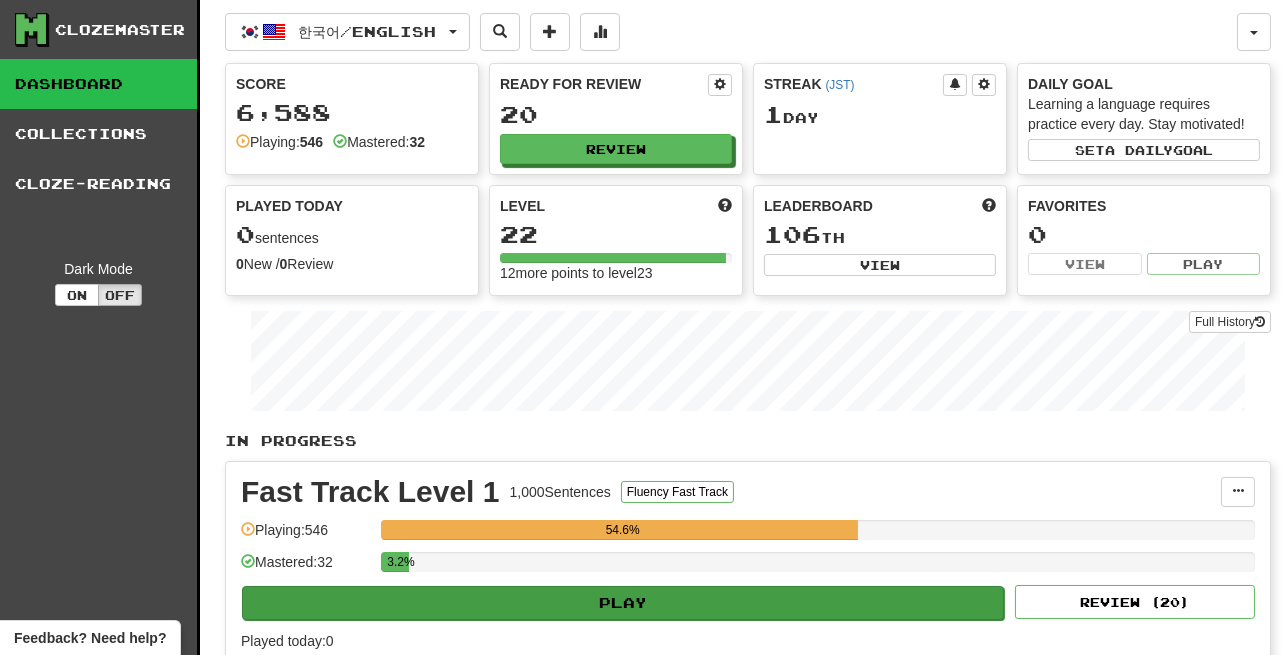 click on "Play" at bounding box center [623, 603] 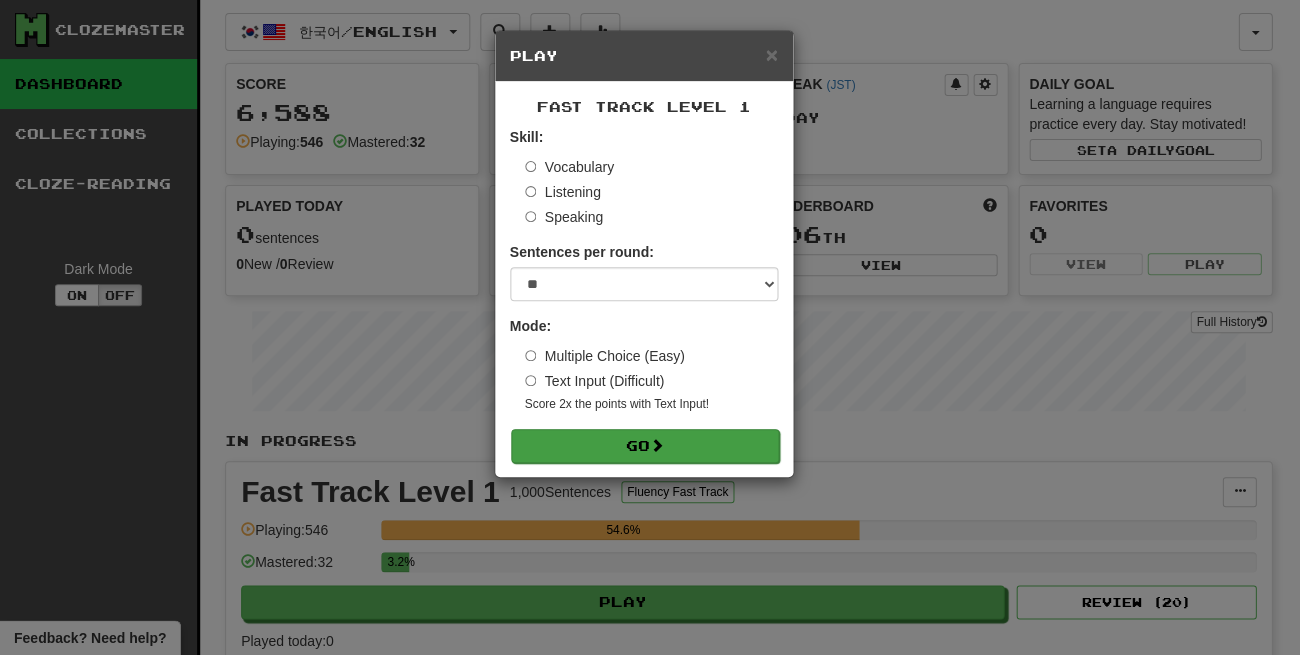 click on "Go" at bounding box center (645, 446) 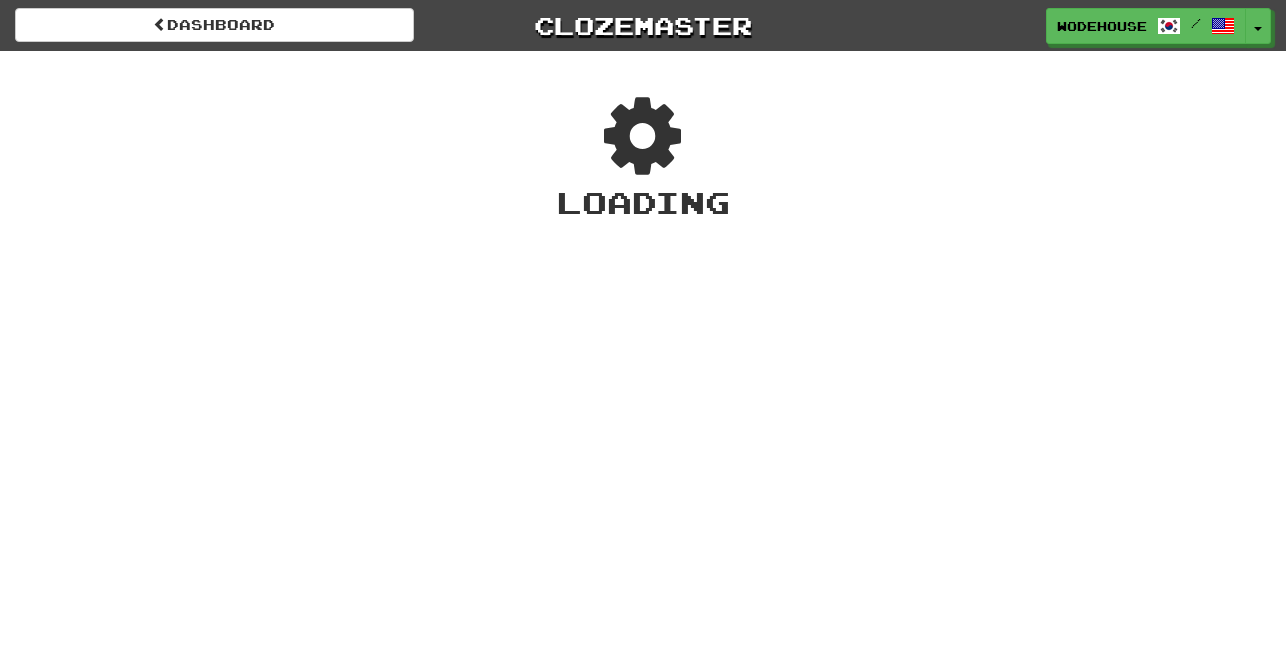 scroll, scrollTop: 0, scrollLeft: 0, axis: both 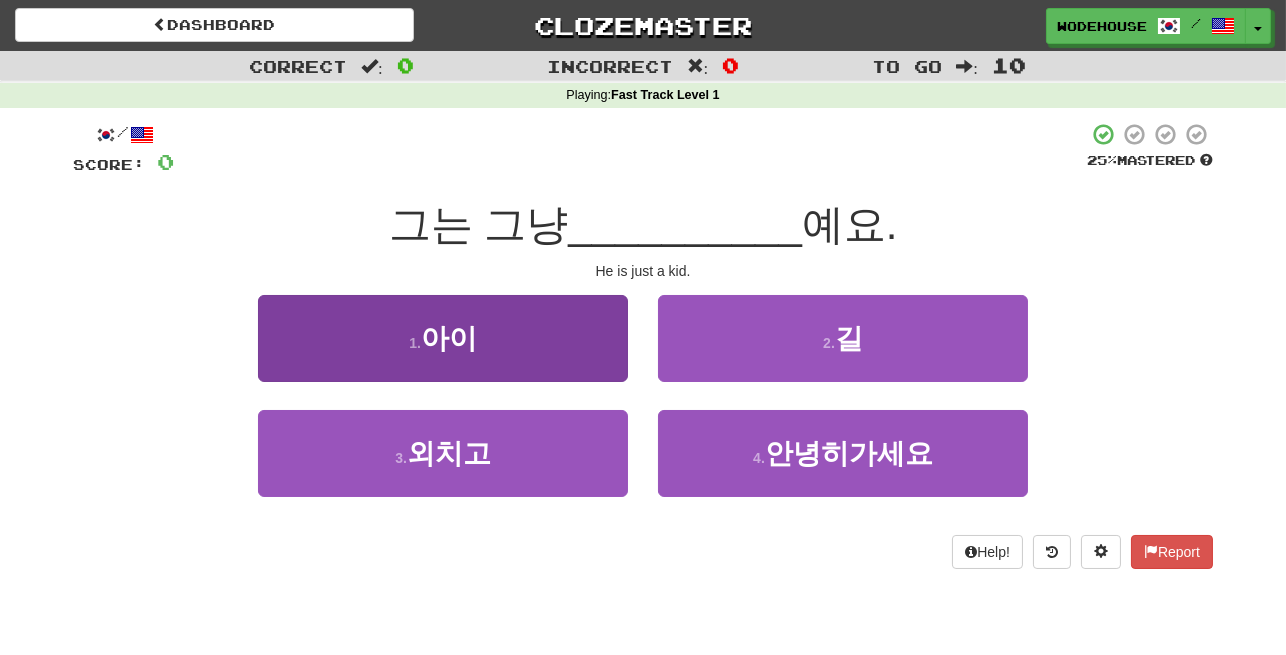 click on "1 .  아이" at bounding box center (443, 338) 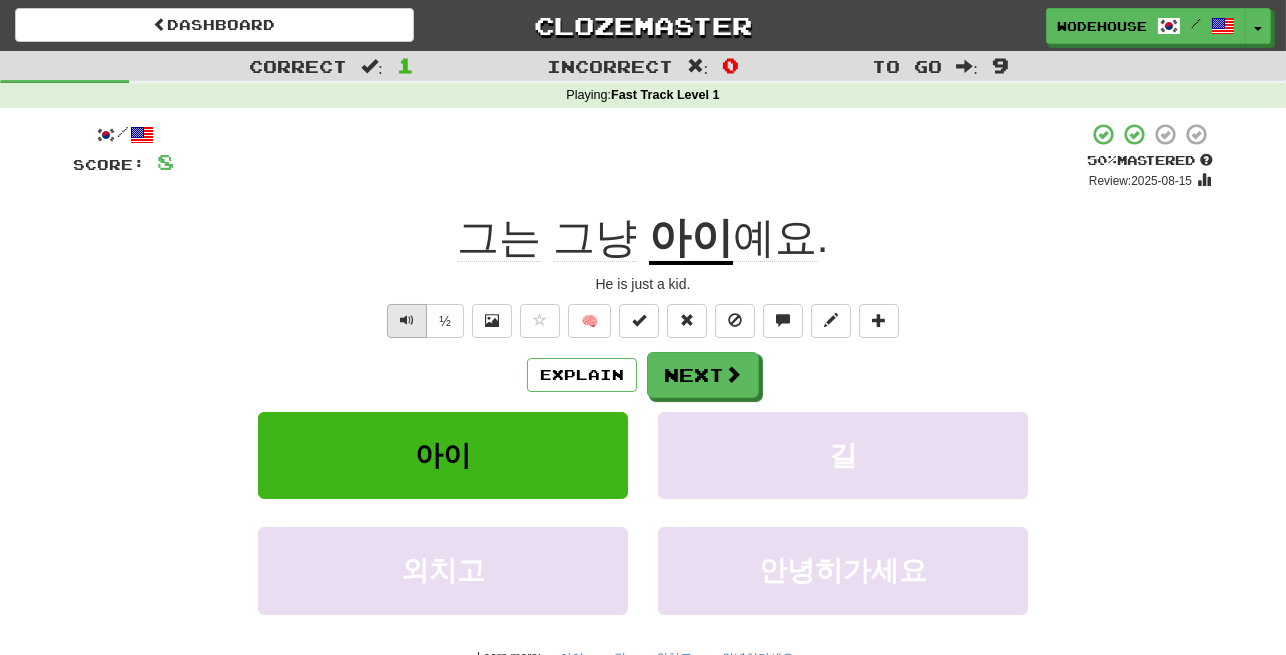 click at bounding box center [407, 321] 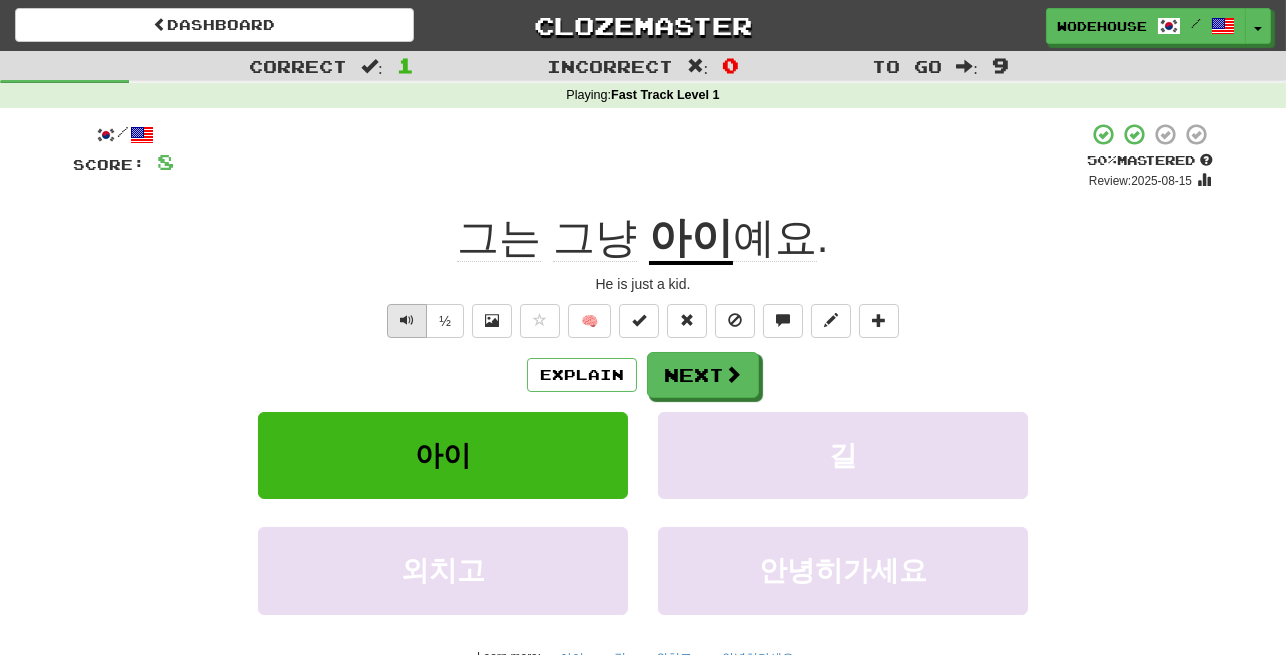 click at bounding box center (407, 321) 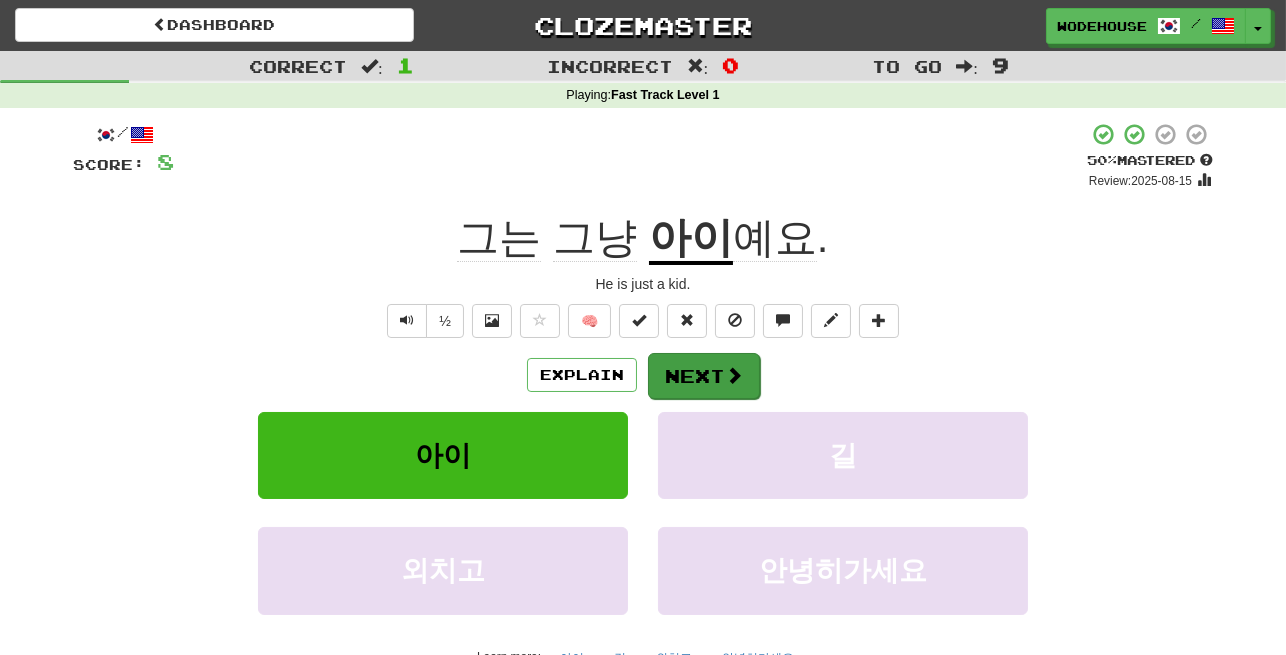 click at bounding box center [734, 375] 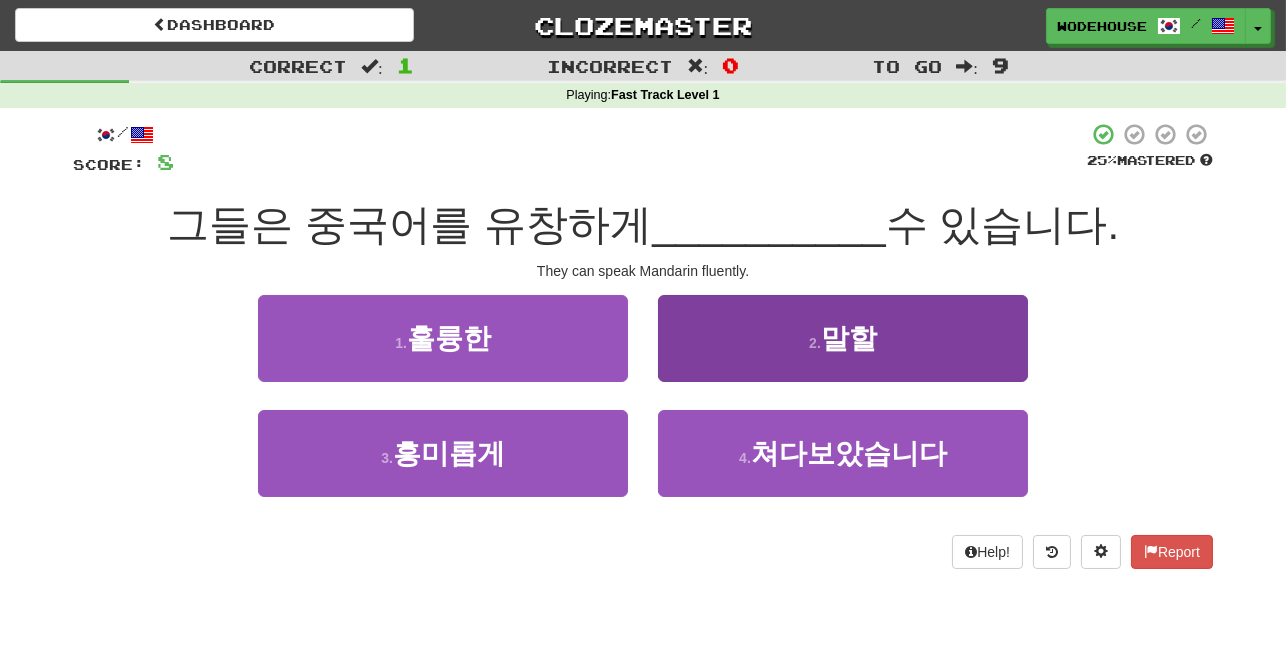 click on "2 .  말할" at bounding box center [843, 338] 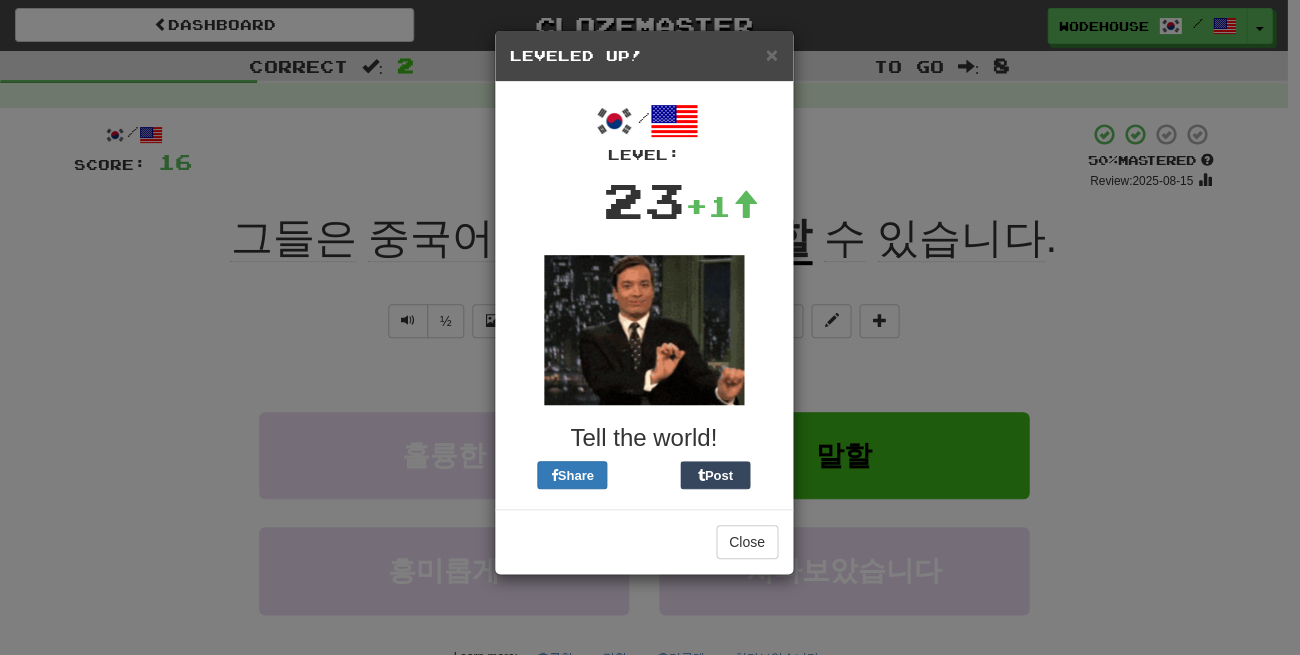 click on "× Leveled Up!  /  Level: 23 +1 Tell the world!  Share  Post Close" at bounding box center (650, 327) 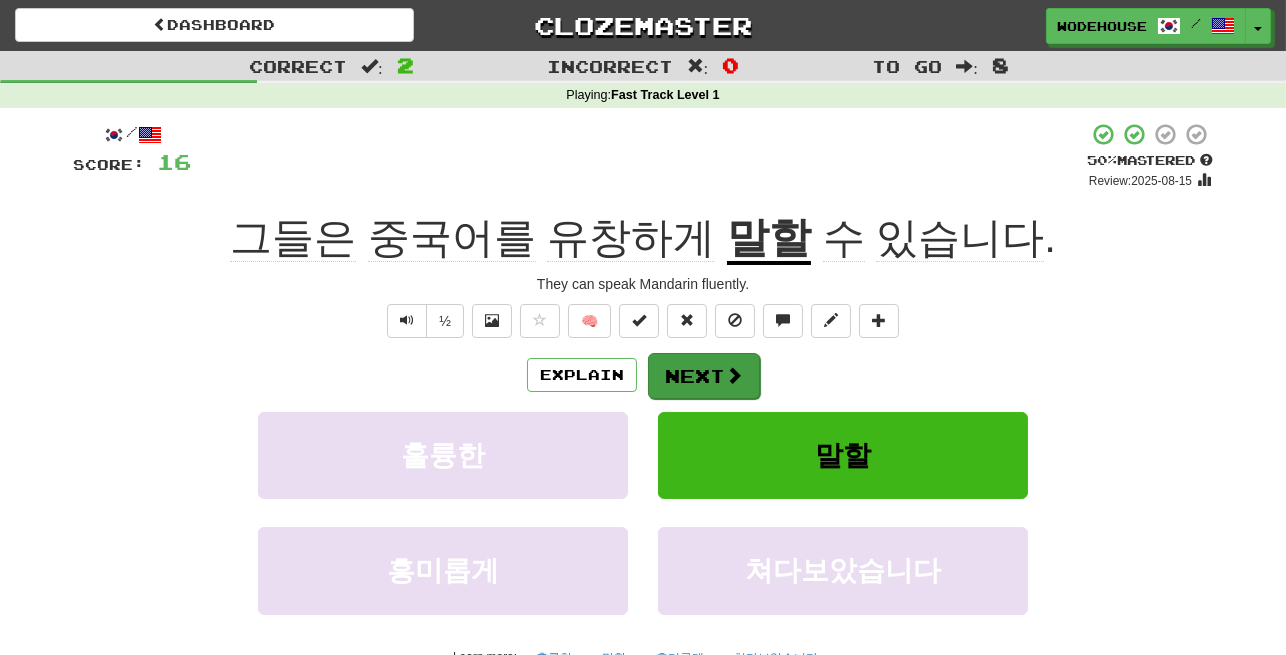 click on "Next" at bounding box center (704, 376) 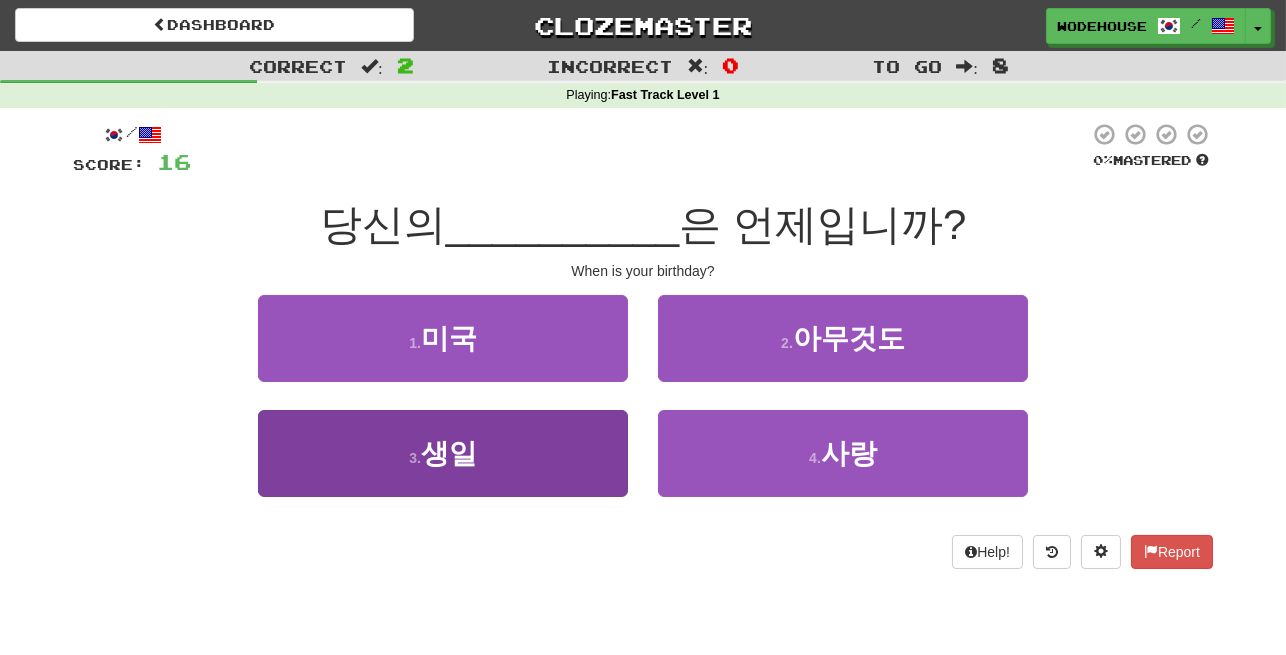 click on "3 .  생일" at bounding box center [443, 453] 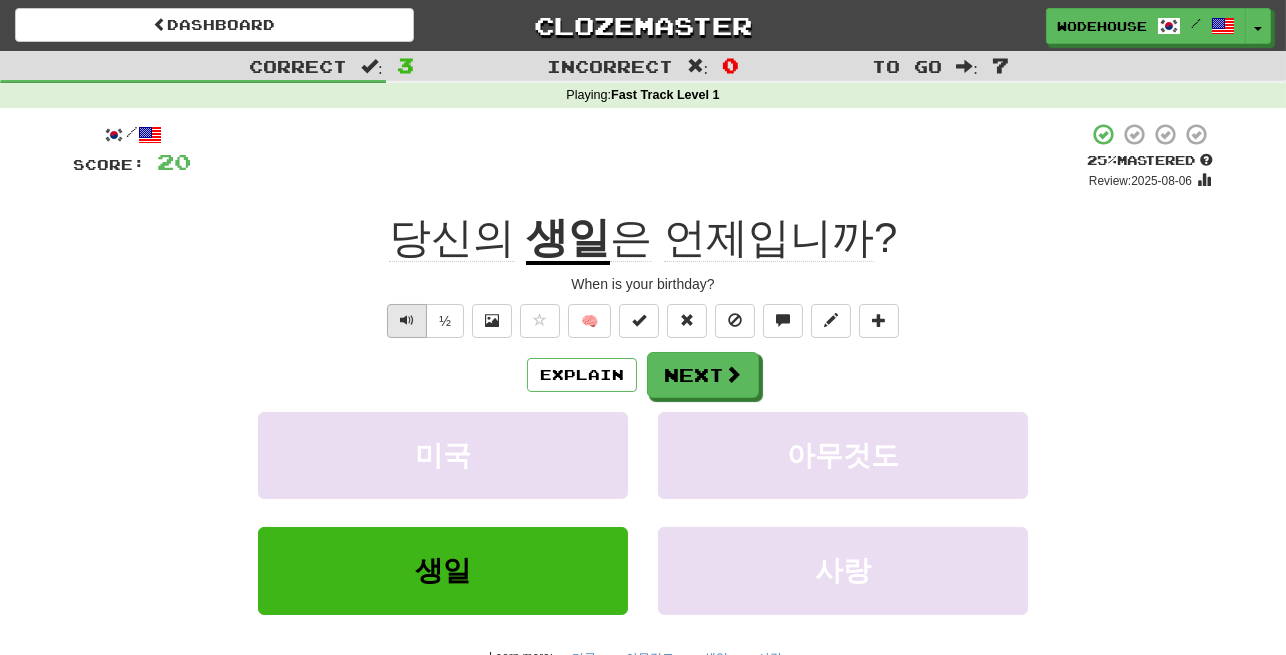 click at bounding box center [407, 320] 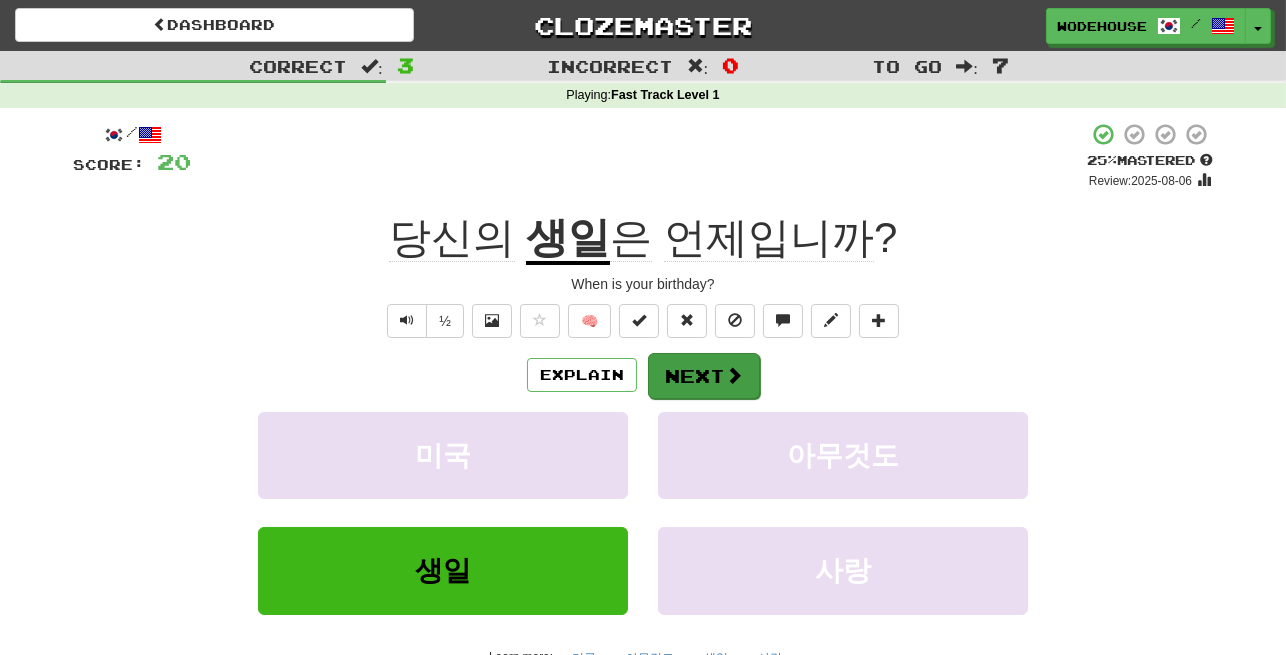click at bounding box center [734, 375] 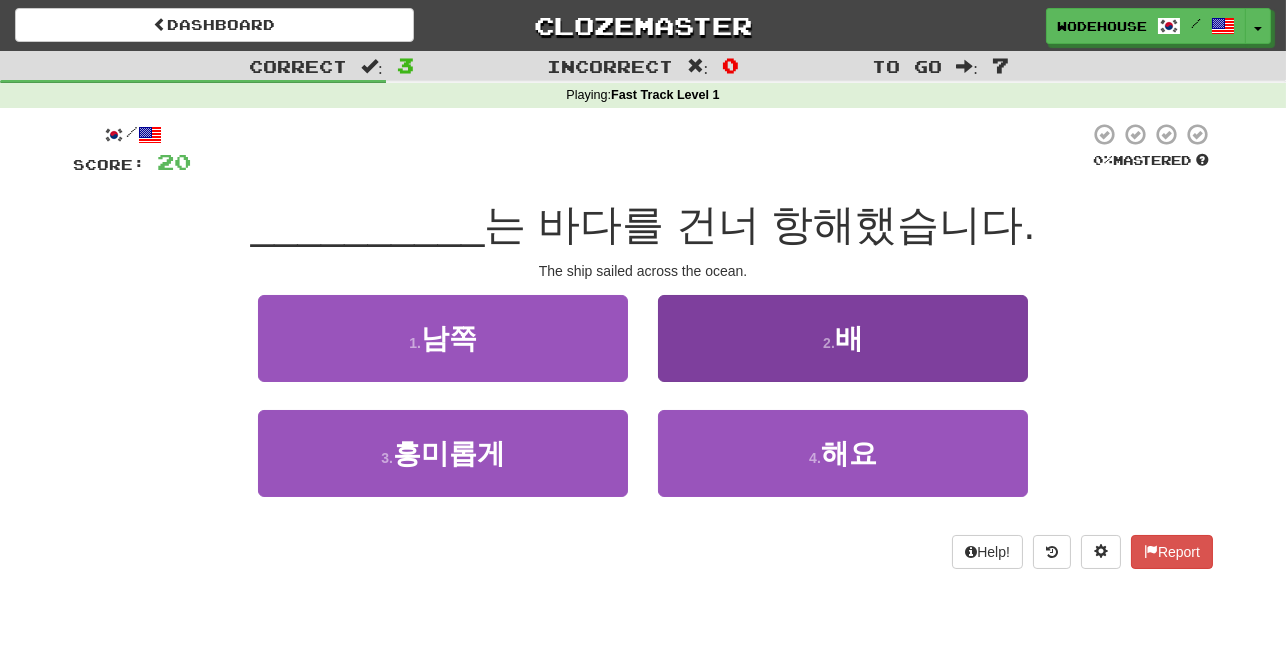 click on "2 .  배" at bounding box center (843, 338) 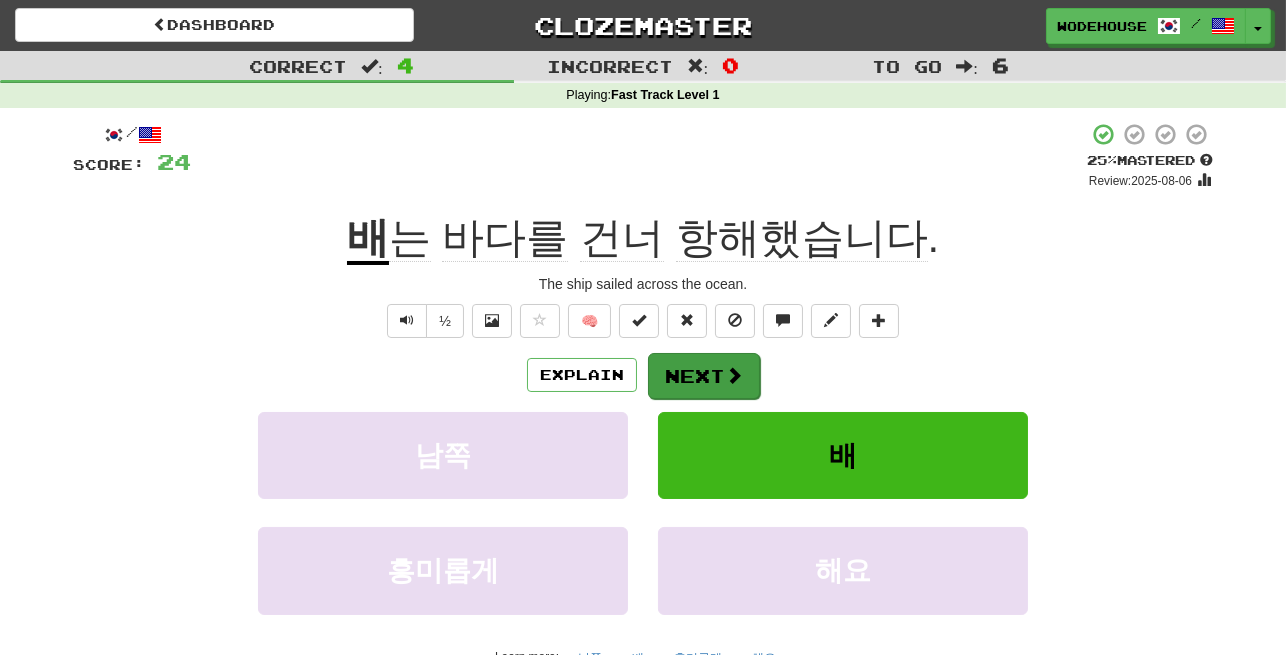 click on "Next" at bounding box center [704, 376] 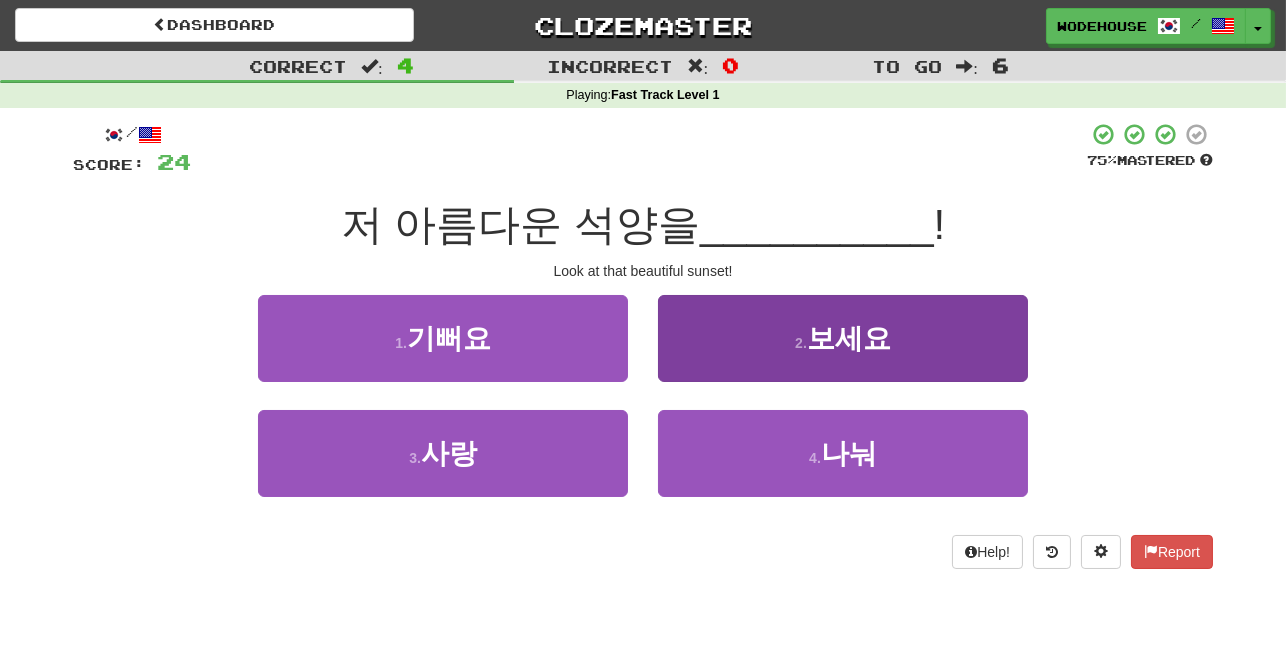 click on "2 .  보세요" at bounding box center [843, 338] 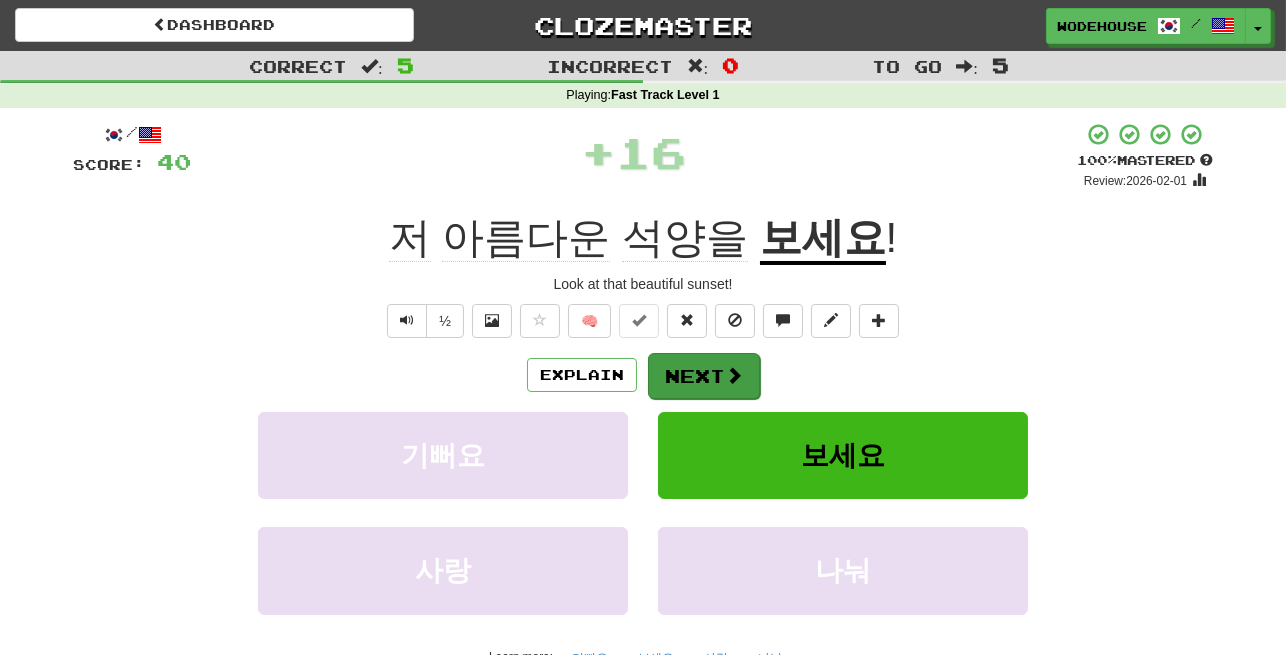 click on "Next" at bounding box center (704, 376) 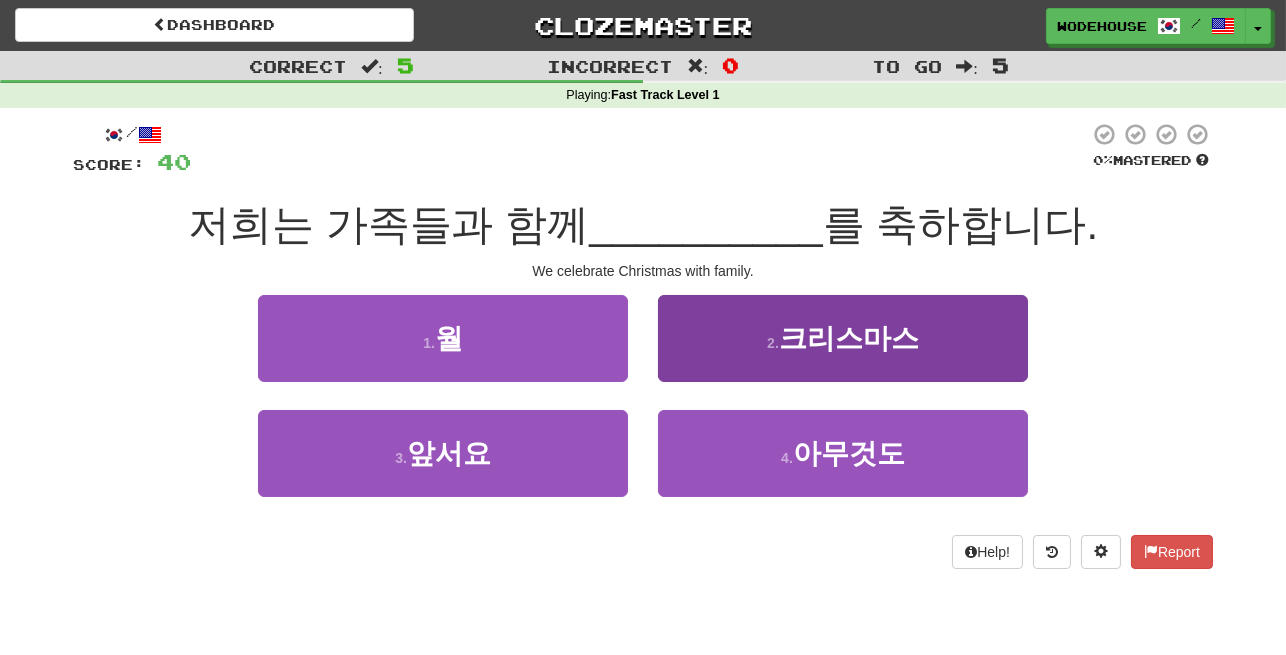 click on "2 .  크리스마스" at bounding box center (843, 338) 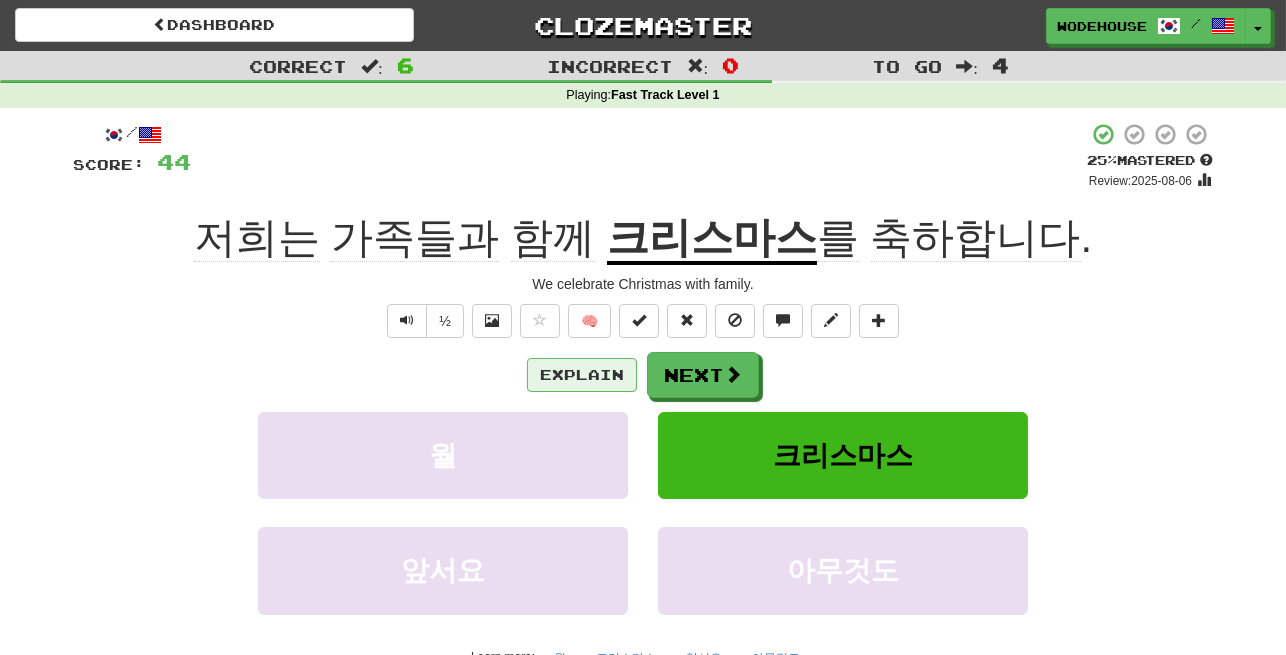 click on "Explain" at bounding box center [582, 375] 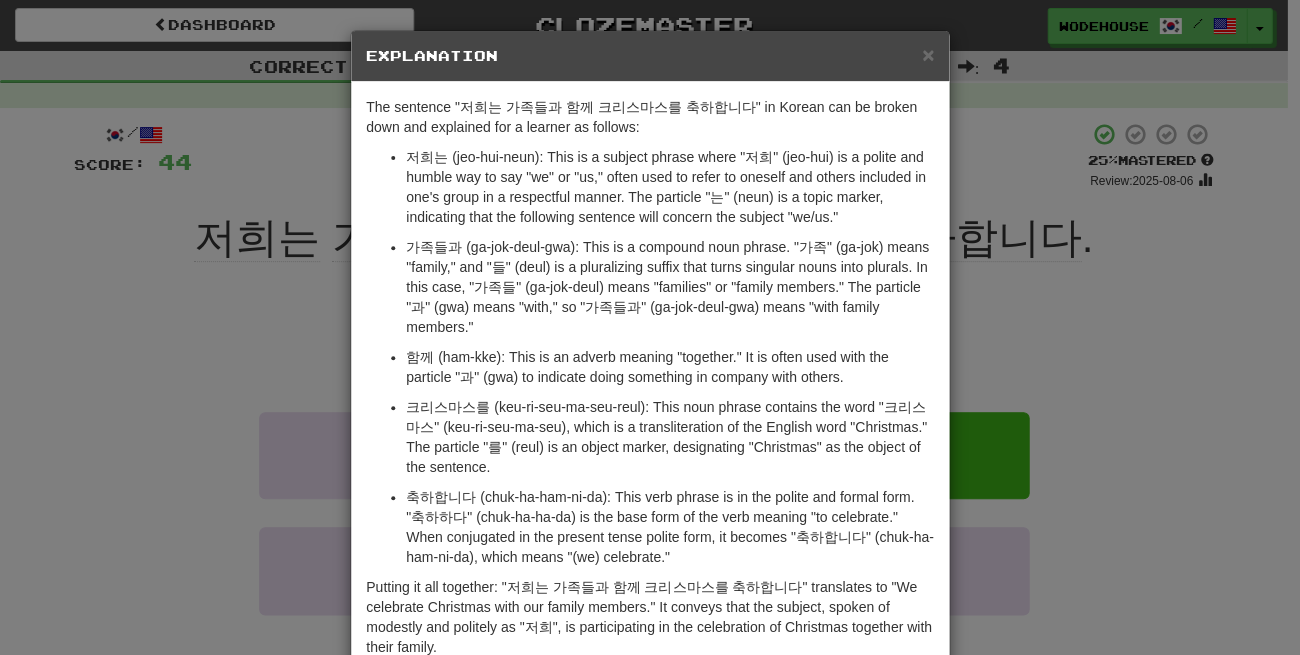 click on "× Explanation The sentence "저희는 가족들과 함께 크리스마스를 축하합니다" in Korean can be broken down and explained for a learner as follows:
저희는 (jeo-hui-neun): This is a subject phrase where "저희" (jeo-hui) is a polite and humble way to say "we" or "us," often used to refer to oneself and others included in one's group in a respectful manner. The particle "는" (neun) is a topic marker, indicating that the following sentence will concern the subject "we/us."
가족들과 (ga-jok-deul-gwa): This is a compound noun phrase. "가족" (ga-jok) means "family," and "들" (deul) is a pluralizing suffix that turns singular nouns into plurals. In this case, "가족들" (ga-jok-deul) means "families" or "family members." The particle "과" (gwa) means "with," so "가족들과" (ga-jok-deul-gwa) means "with family members."
In beta. Generated by ChatGPT. Like it? Hate it?  Let us know ! Close" at bounding box center (650, 327) 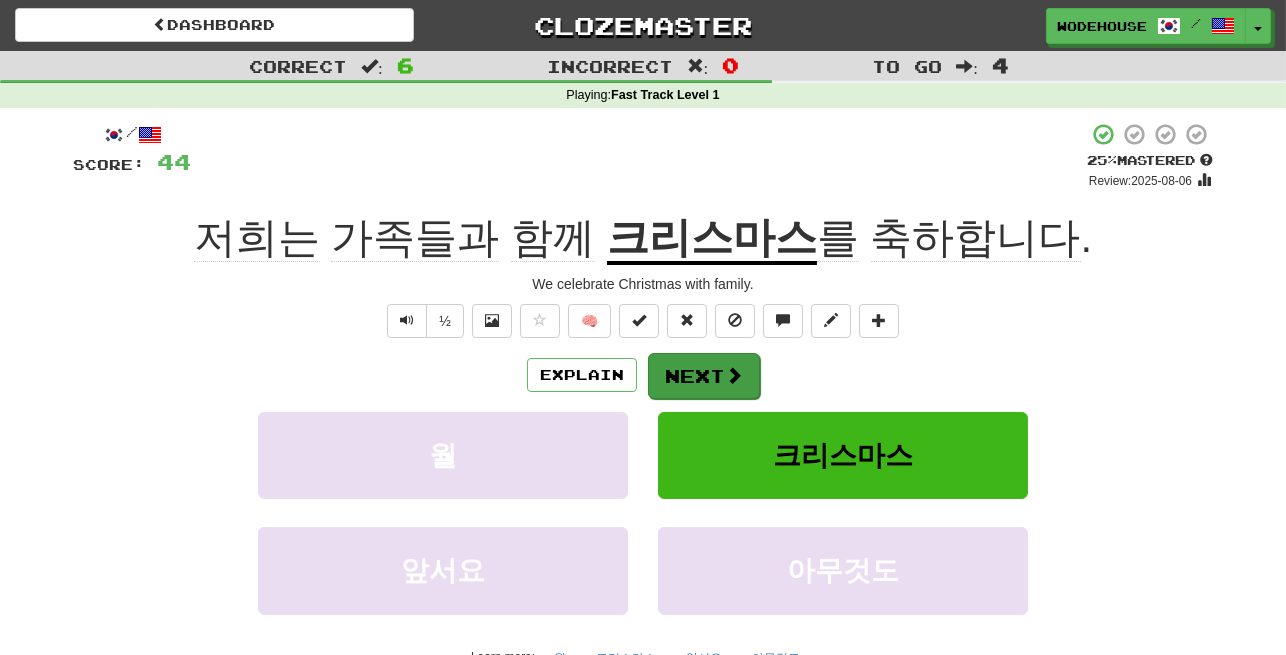 click on "Next" at bounding box center (704, 376) 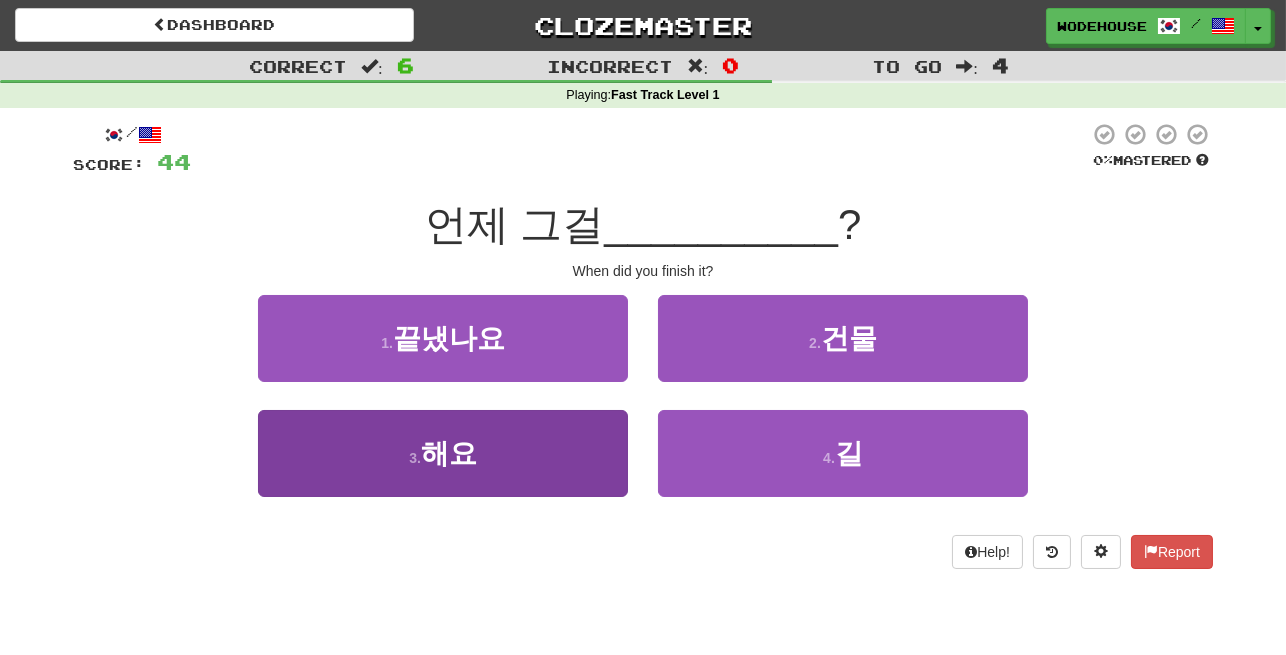 click on "3 .  해요" at bounding box center [443, 453] 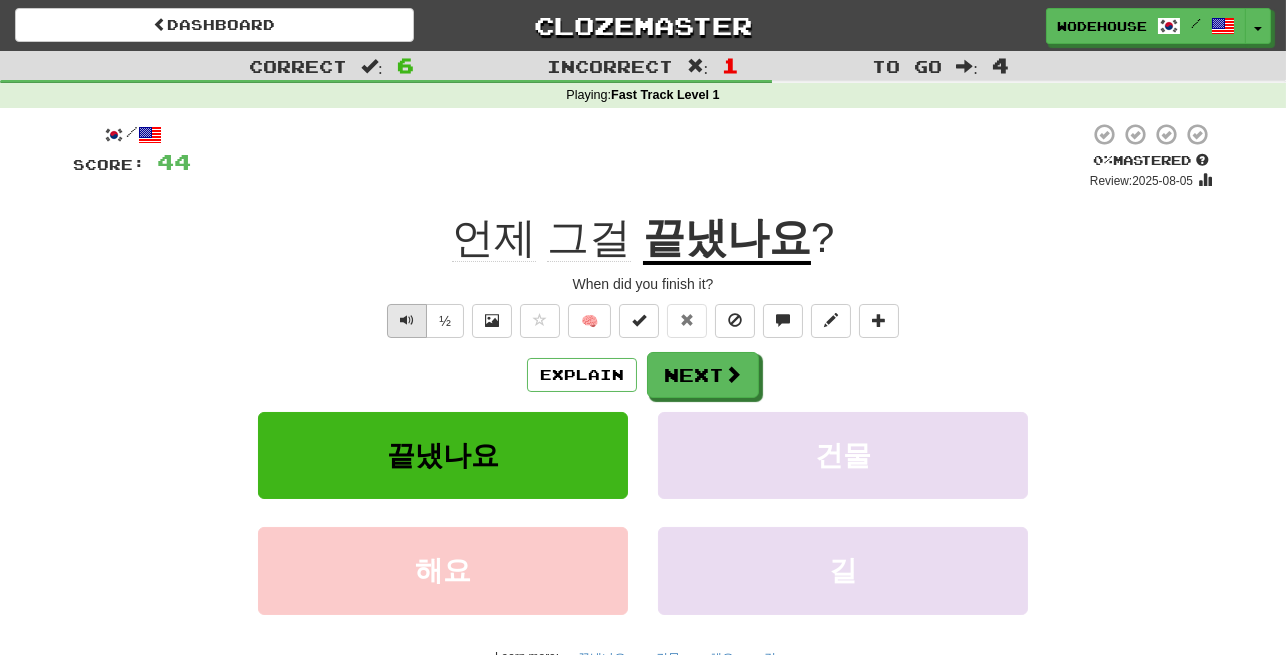 click at bounding box center [407, 320] 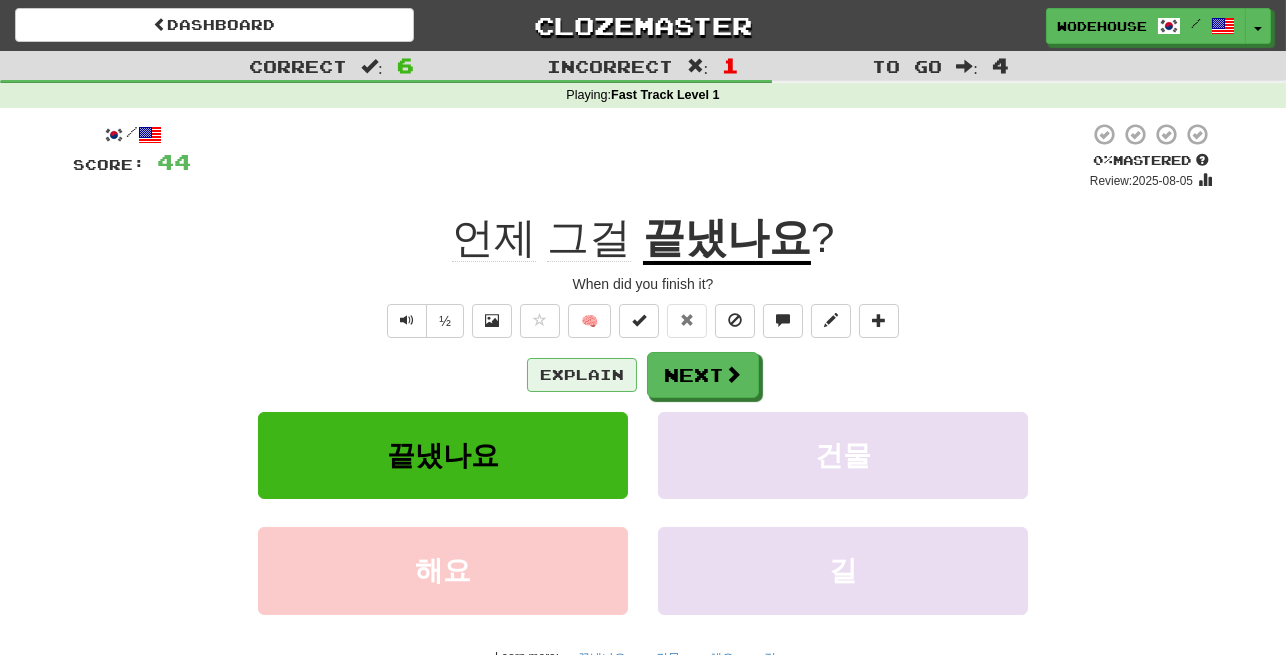 click on "Explain" at bounding box center [582, 375] 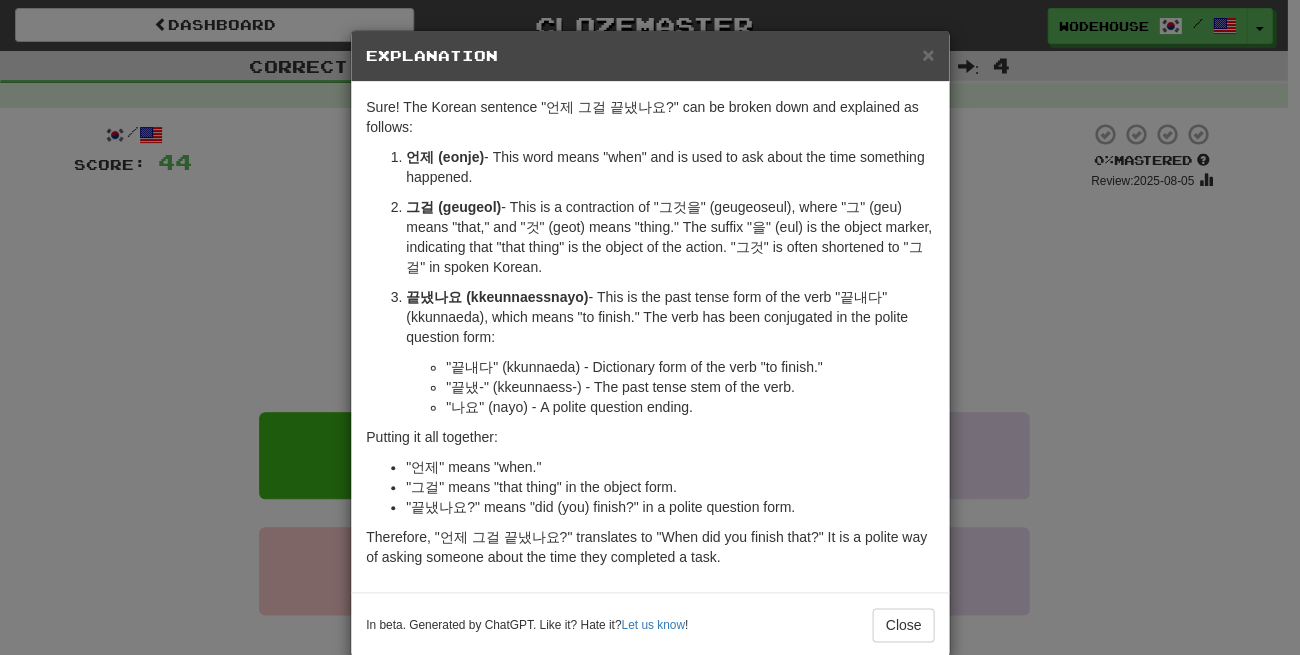 click on "× Explanation Sure! The Korean sentence "언제 그걸 끝냈나요?" can be broken down and explained as follows:
언제 (eonje)  - This word means "when" and is used to ask about the time something happened.
그걸 (geugeol)  - This is a contraction of "그것을" (geugeoseul), where "그" (geu) means "that," and "것" (geot) means "thing." The suffix "을" (eul) is the object marker, indicating that "that thing" is the object of the action. "그것" is often shortened to "그걸" in spoken Korean.
끝냈나요 (kkeunnaessnayo)  - This is the past tense form of the verb "끝내다" (kkunnaeda), which means "to finish." The verb has been conjugated in the polite question form:
"끝내다" (kkunnaeda) - Dictionary form of the verb "to finish."
"끝냈-" (kkeunnaess-) - The past tense stem of the verb.
"나요" (nayo) - A polite question ending.
Putting it all together:
"언제" means "when."
"그걸" means "that thing" in the object form.
Let us know ! Close" at bounding box center (650, 327) 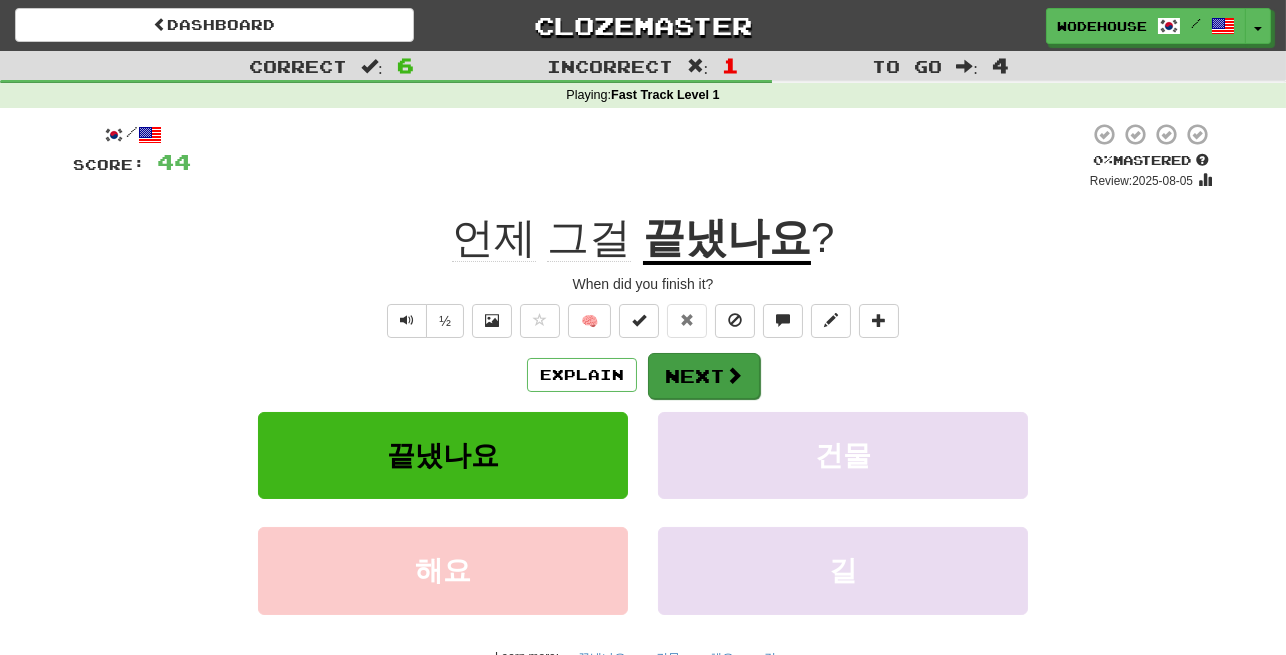 click on "Next" at bounding box center [704, 376] 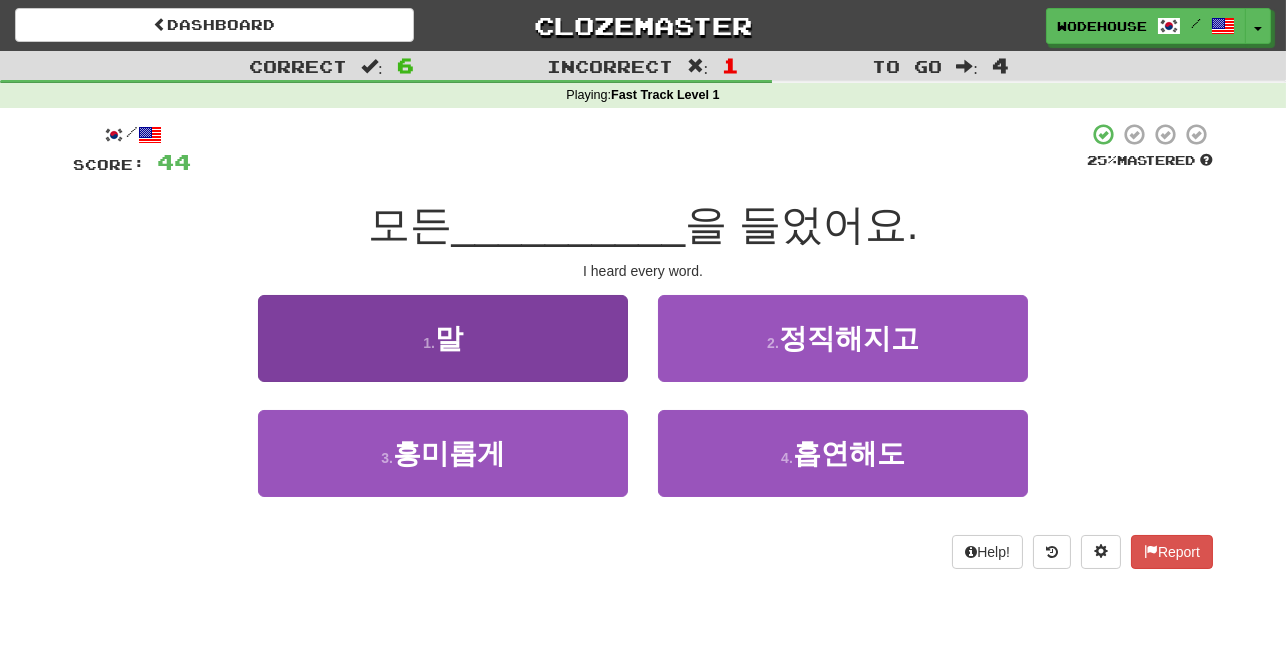 click on "1 .  말" at bounding box center (443, 338) 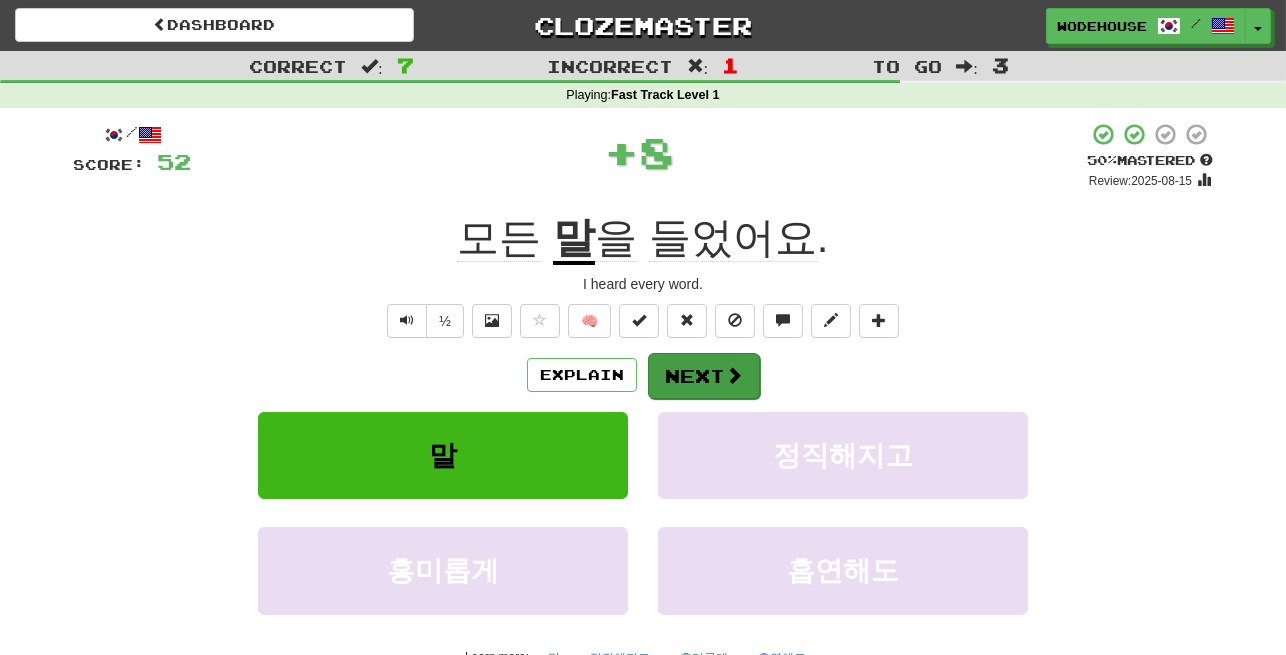 click on "Next" at bounding box center (704, 376) 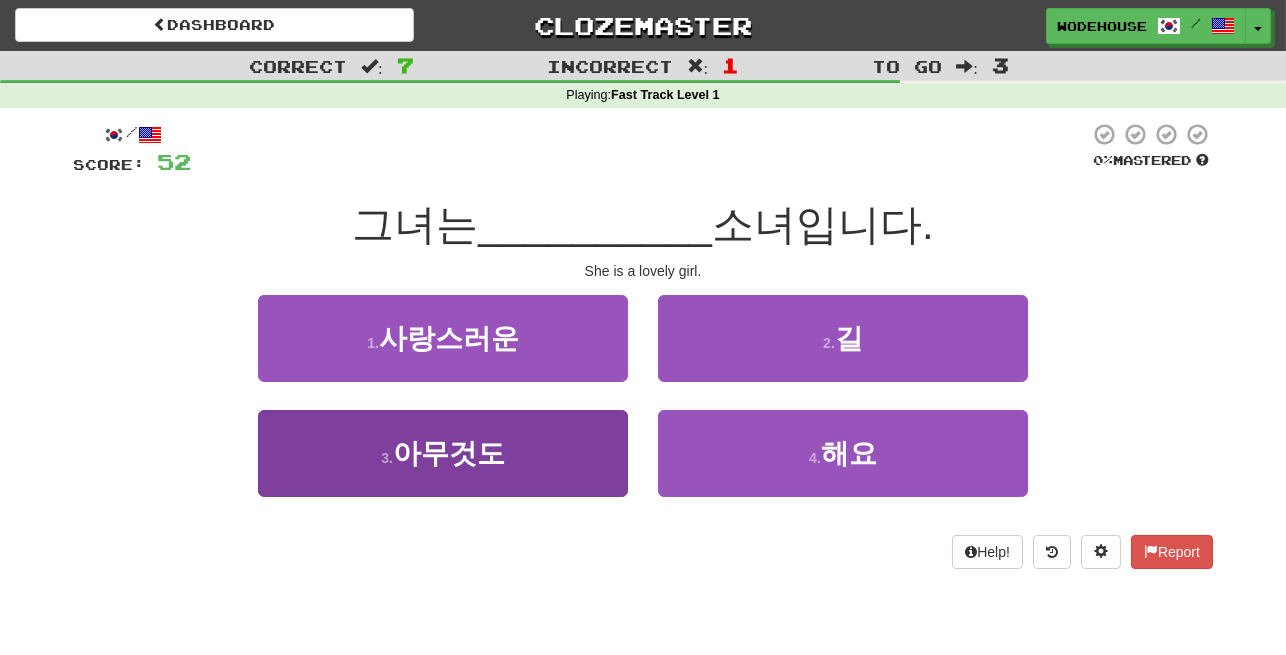 click on "3 .  아무것도" at bounding box center (443, 453) 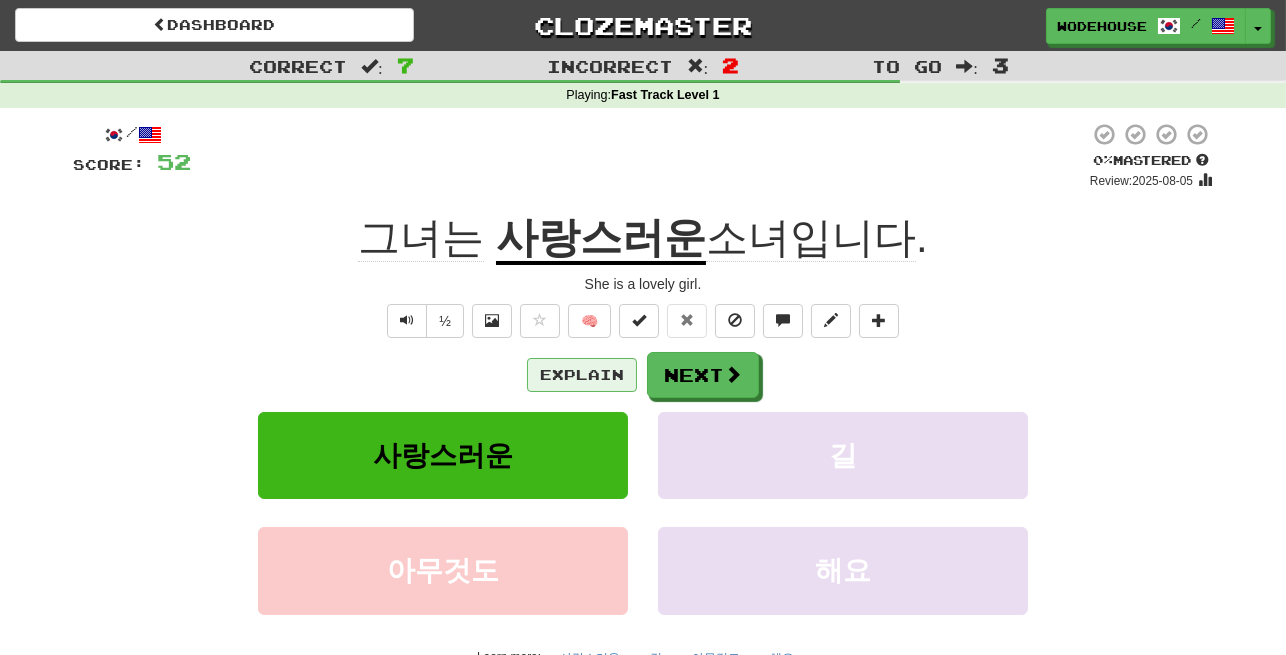 click on "Explain" at bounding box center [582, 375] 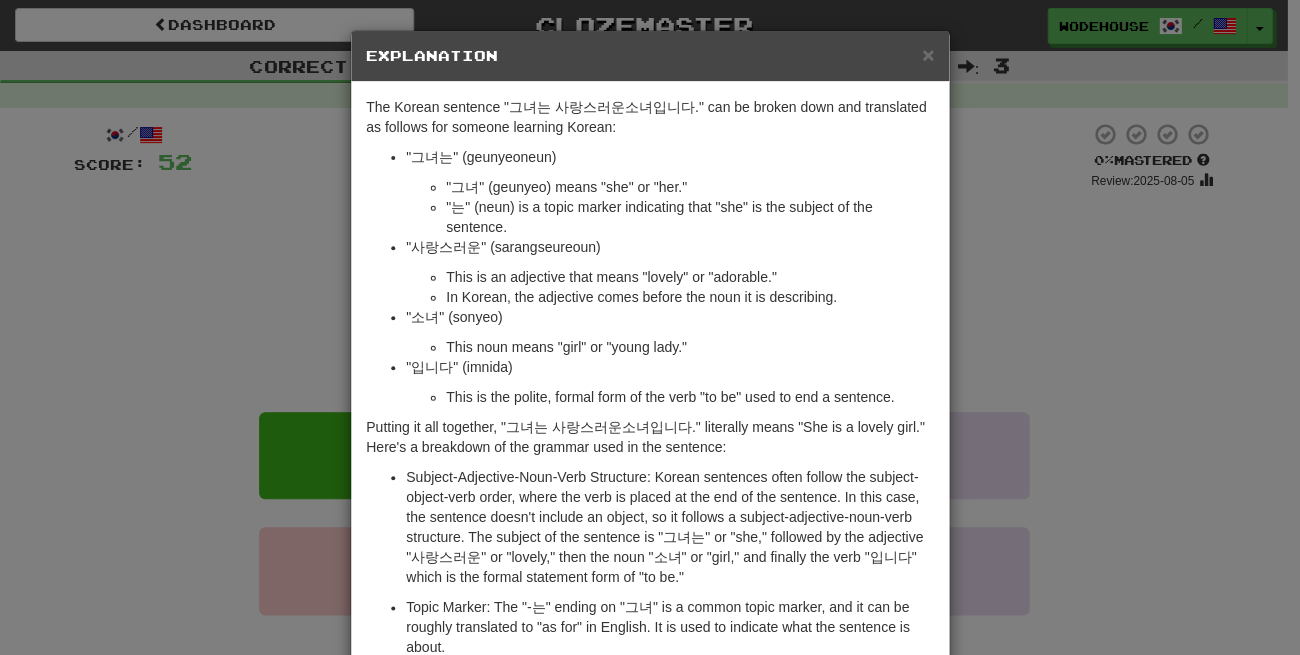 click on "× Explanation The Korean sentence "그녀는 사랑스러운소녀입니다." can be broken down and translated as follows for someone learning Korean:
"그녀는" (geunyeoneun)
"그녀" (geunyeo) means "she" or "her."
"는" (neun) is a topic marker indicating that "she" is the subject of the sentence.
"사랑스러운" (sarangseureoun)
This is an adjective that means "lovely" or "adorable."
In Korean, the adjective comes before the noun it is describing.
"소녀" (sonyeo)
This noun means "girl" or "young lady."
"입니다" (imnida)
This is the polite, formal form of the verb "to be" used to end a sentence.
Putting it all together, "그녀는 사랑스러운소녀입니다." literally means "She is a lovely girl." Here's a breakdown of the grammar used in the sentence:
In beta. Generated by ChatGPT. Like it? Hate it?  Let us know ! Close" at bounding box center (650, 327) 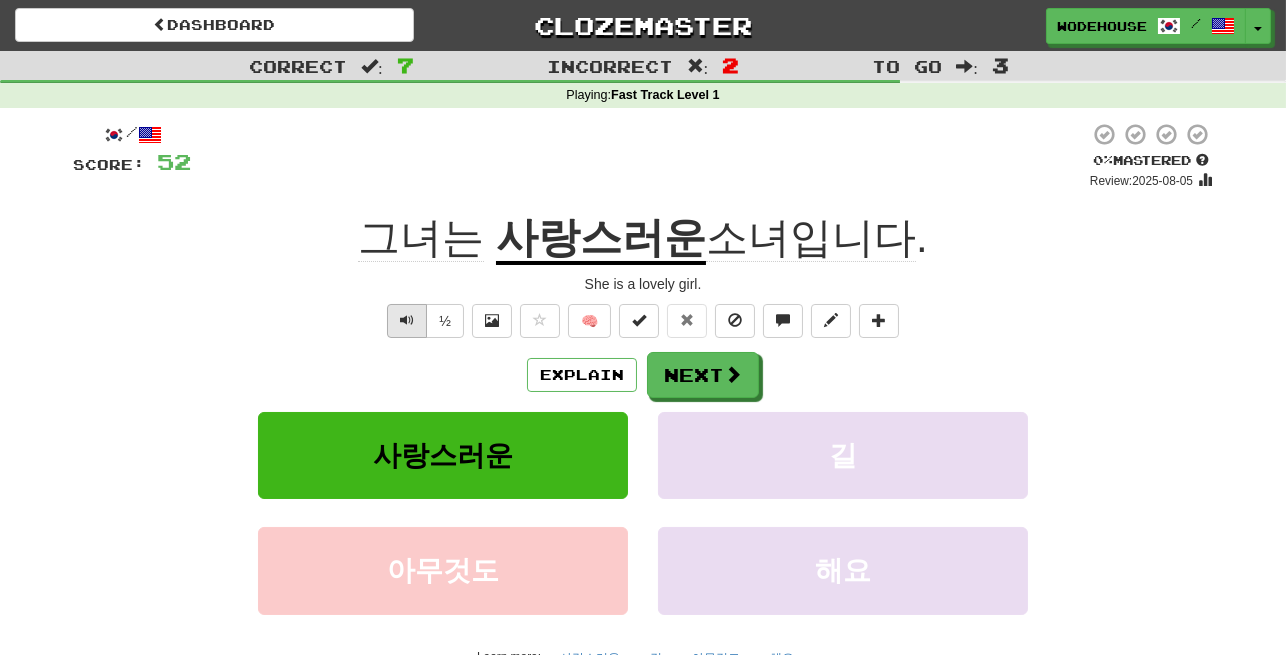 click at bounding box center [407, 320] 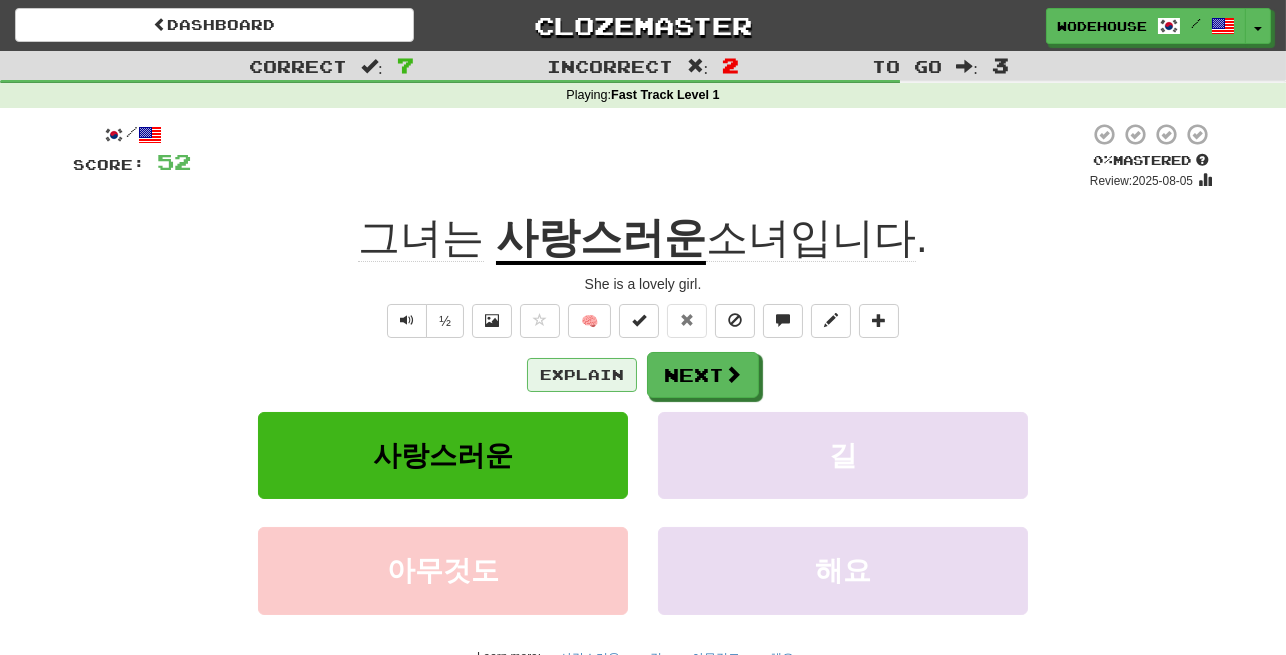 click on "Explain" at bounding box center (582, 375) 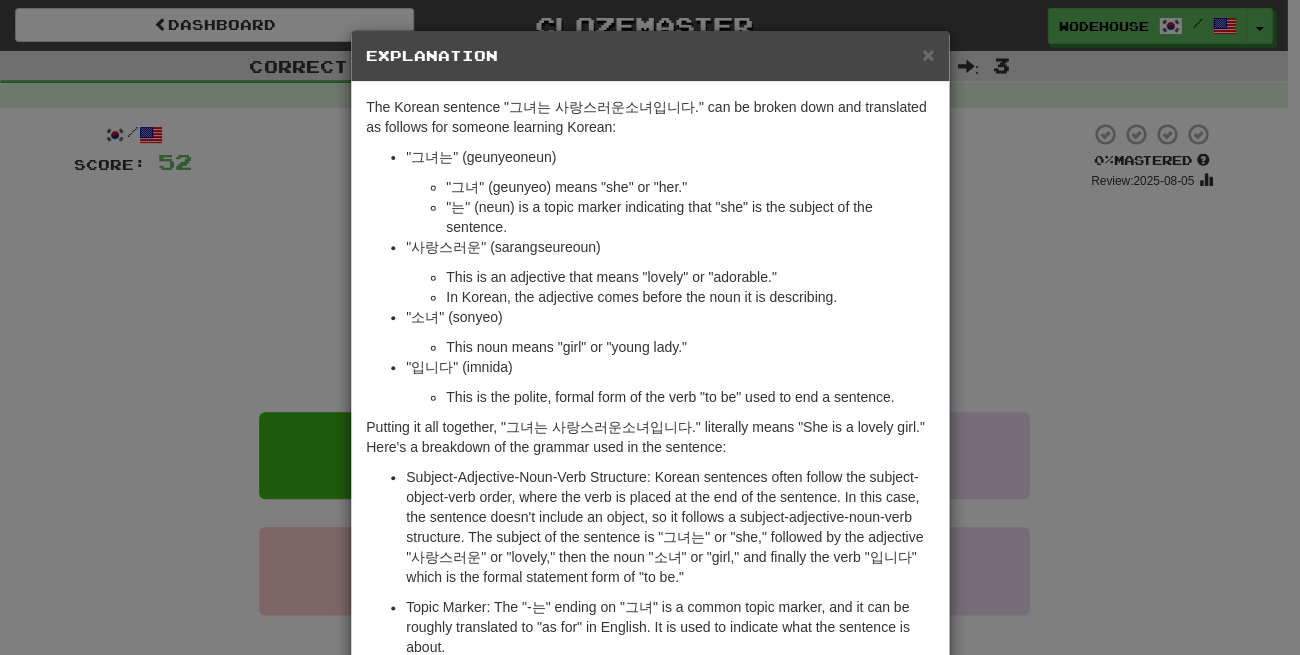 click on "× Explanation The Korean sentence "그녀는 사랑스러운소녀입니다." can be broken down and translated as follows for someone learning Korean:
"그녀는" (geunyeoneun)
"그녀" (geunyeo) means "she" or "her."
"는" (neun) is a topic marker indicating that "she" is the subject of the sentence.
"사랑스러운" (sarangseureoun)
This is an adjective that means "lovely" or "adorable."
In Korean, the adjective comes before the noun it is describing.
"소녀" (sonyeo)
This noun means "girl" or "young lady."
"입니다" (imnida)
This is the polite, formal form of the verb "to be" used to end a sentence.
Putting it all together, "그녀는 사랑스러운소녀입니다." literally means "She is a lovely girl." Here's a breakdown of the grammar used in the sentence:
In beta. Generated by ChatGPT. Like it? Hate it?  Let us know ! Close" at bounding box center (650, 327) 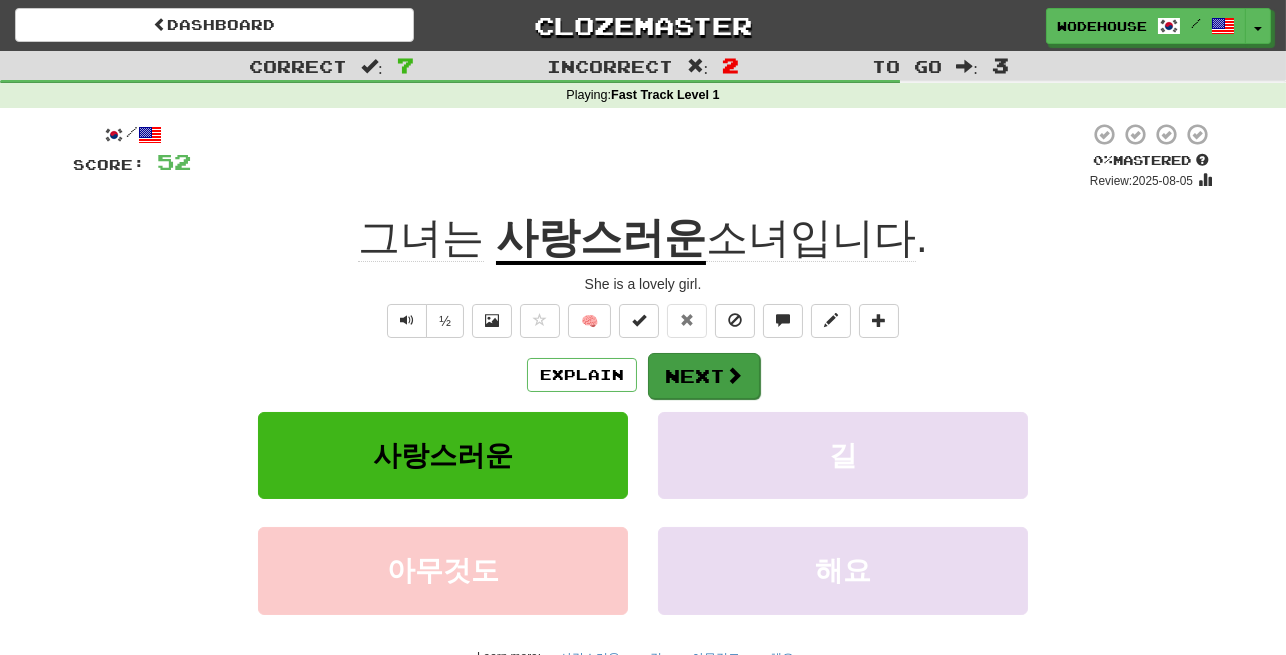 click on "Next" at bounding box center [704, 376] 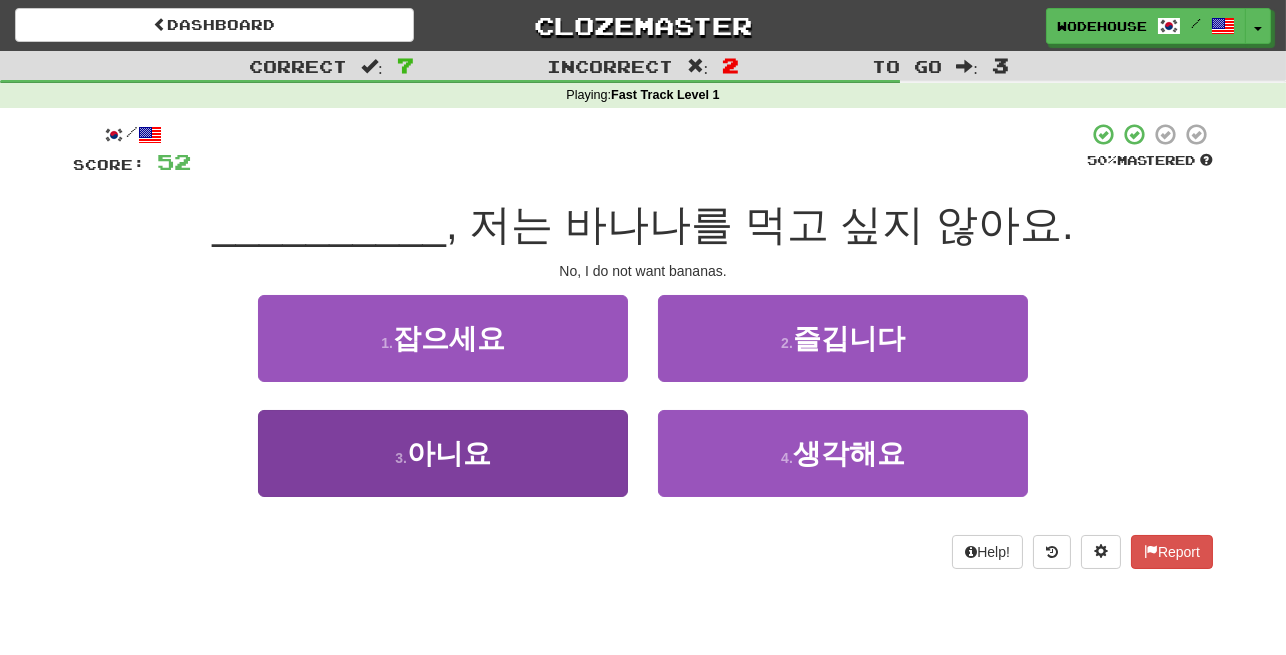 click on "3 .  아니요" at bounding box center (443, 453) 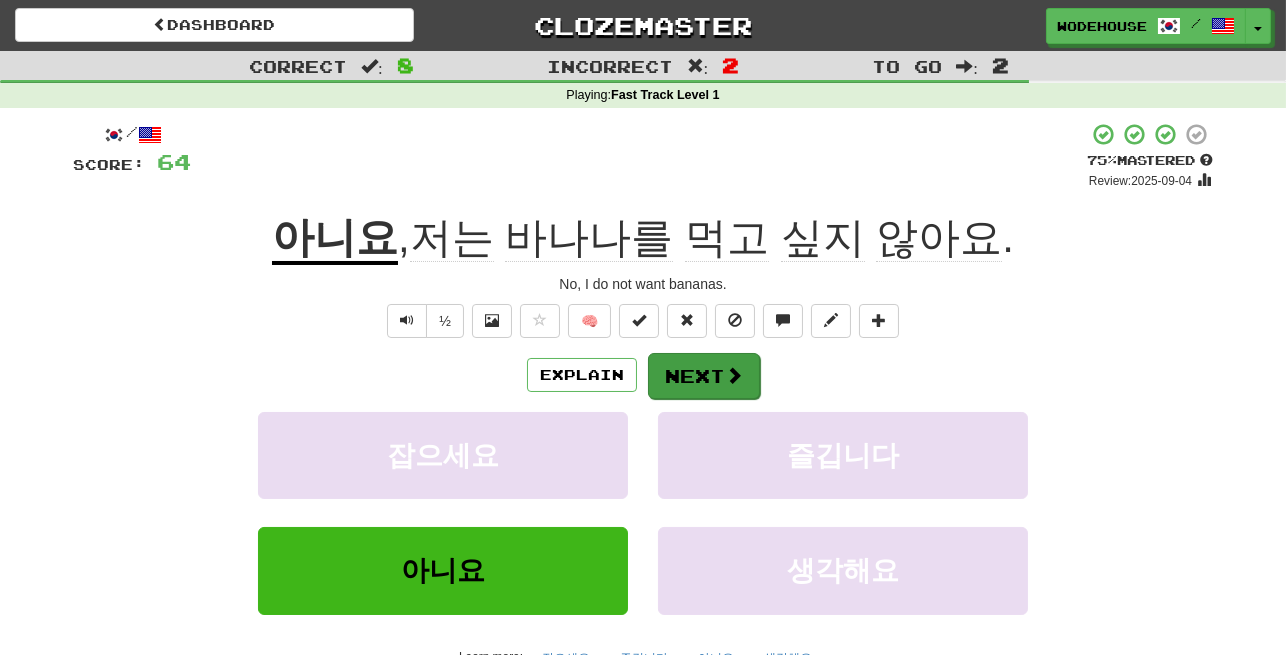 click on "Next" at bounding box center [704, 376] 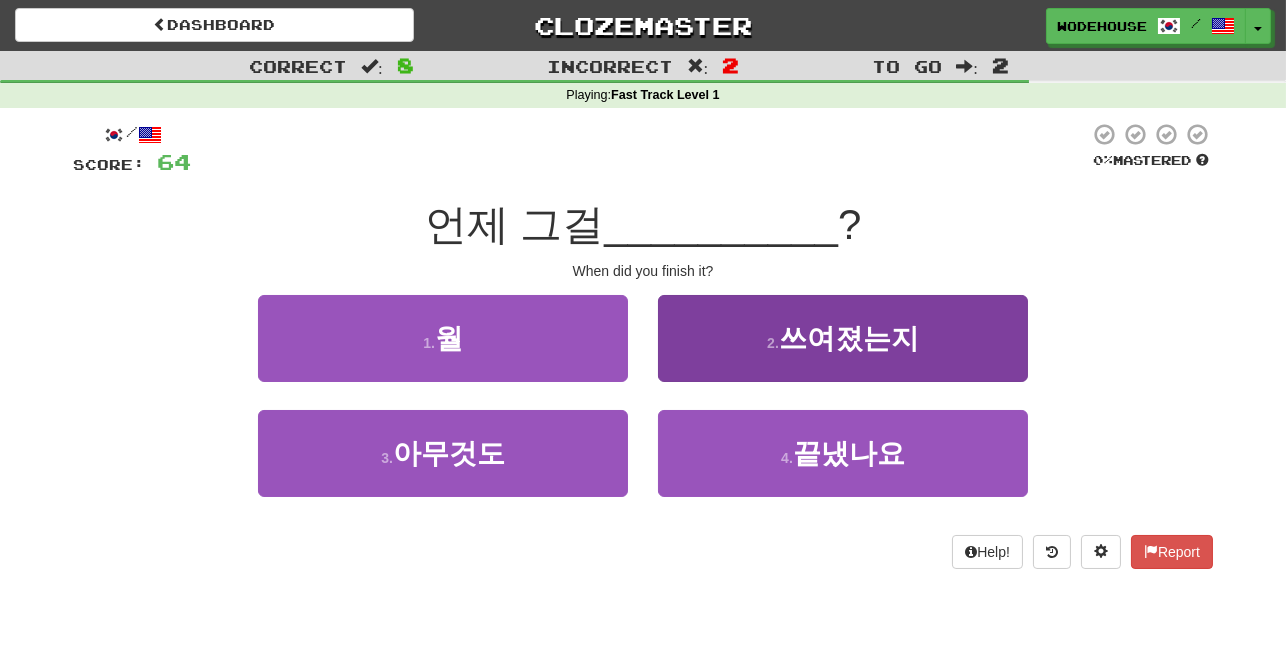 click on "2 .  쓰여졌는지" at bounding box center [843, 338] 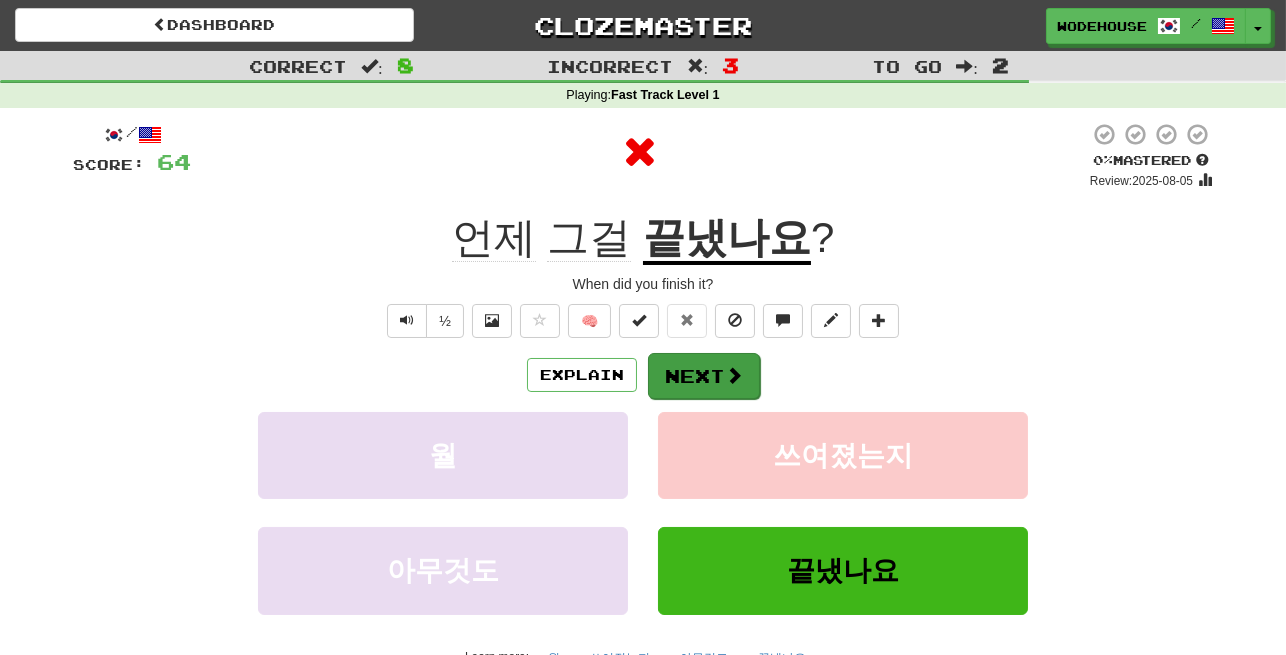 click on "Next" at bounding box center [704, 376] 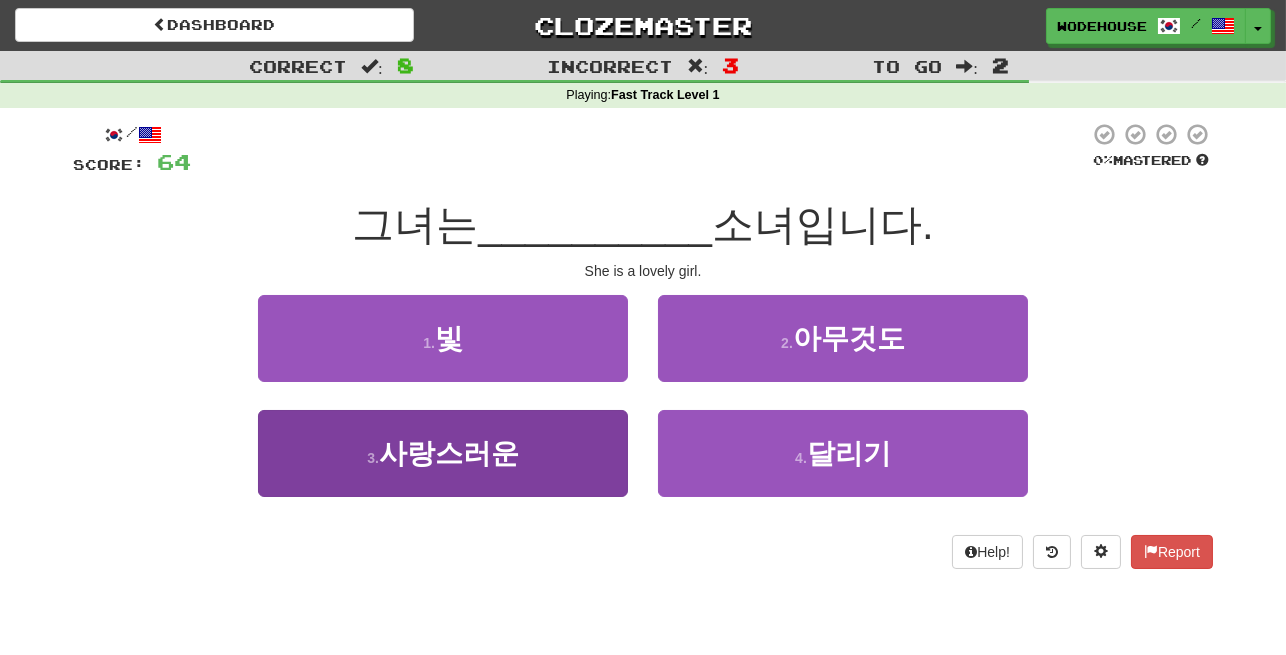 click on "3 .  사랑스러운" at bounding box center (443, 453) 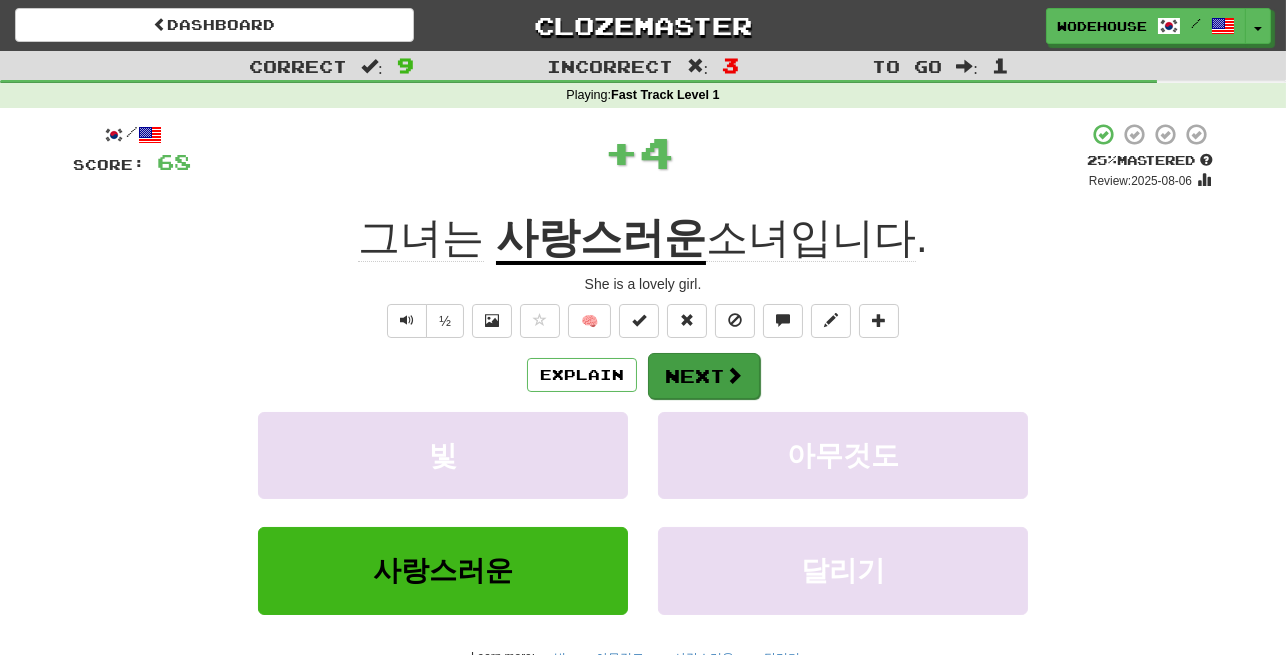 click on "Next" at bounding box center [704, 376] 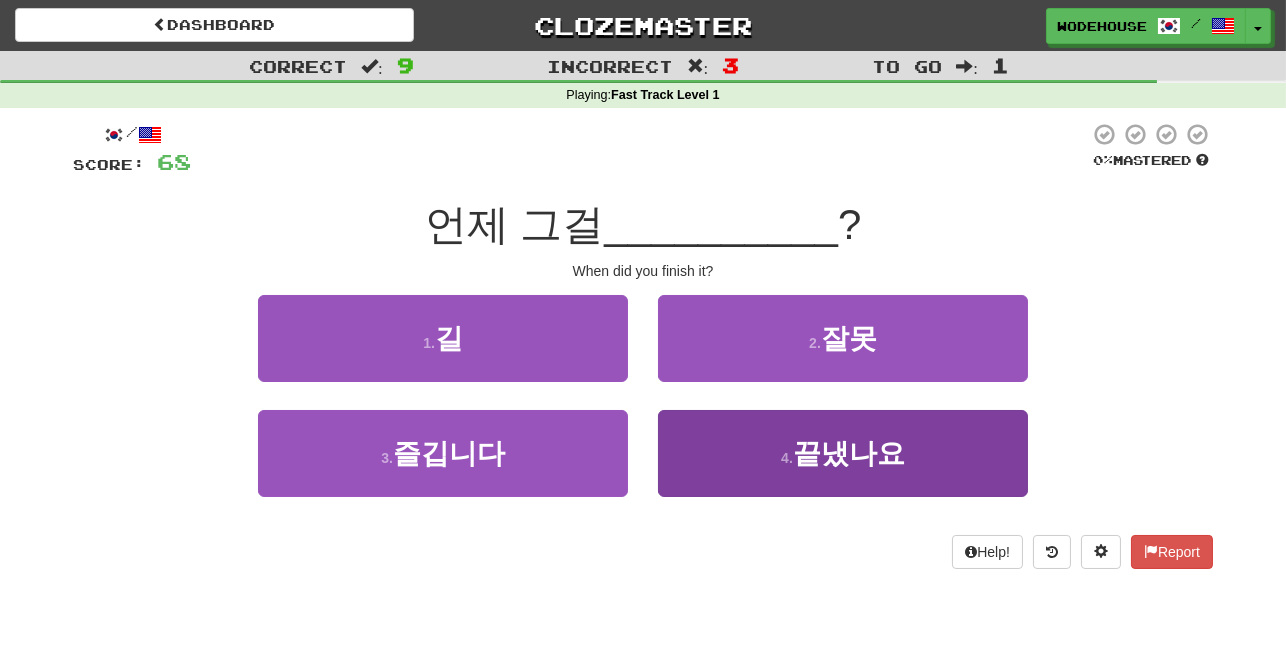 click on "4 .  끝냈나요" at bounding box center [843, 453] 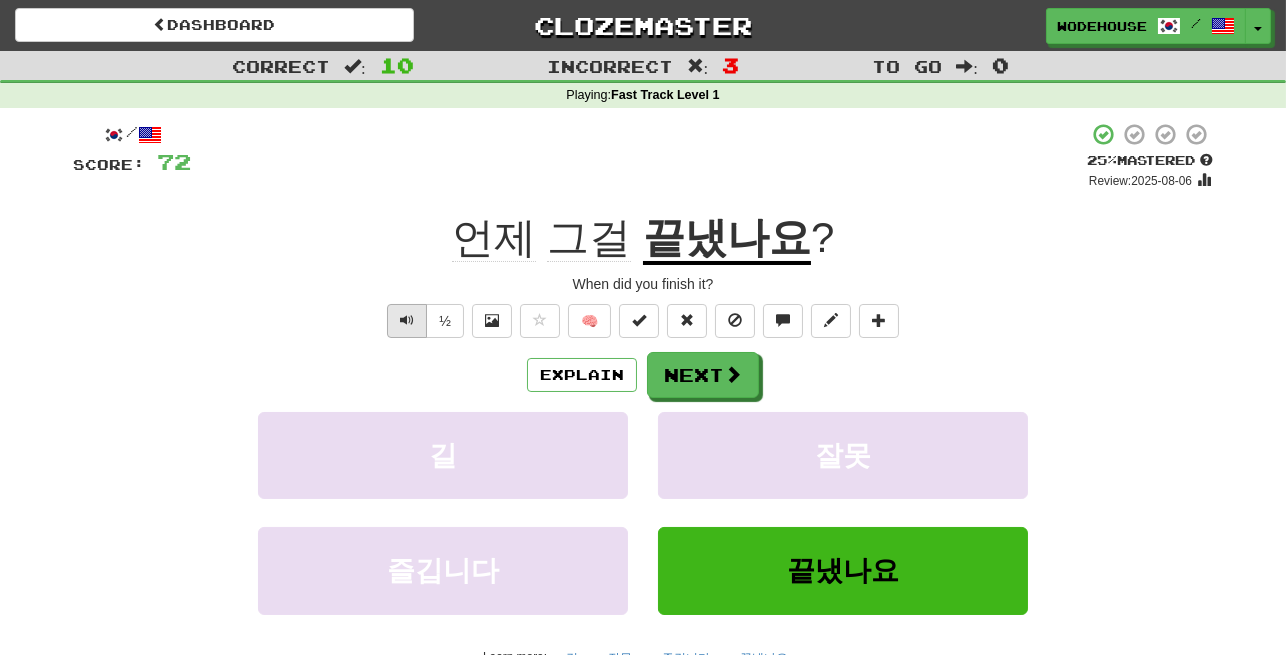 click at bounding box center [407, 320] 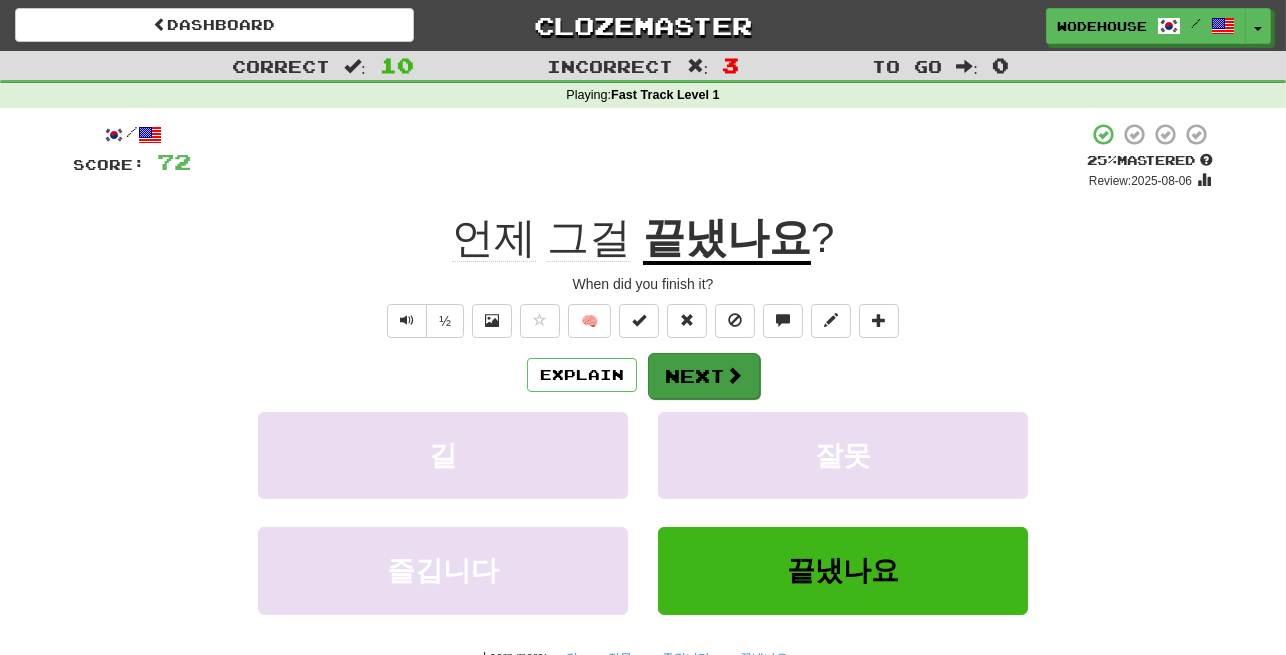 click on "Next" at bounding box center (704, 376) 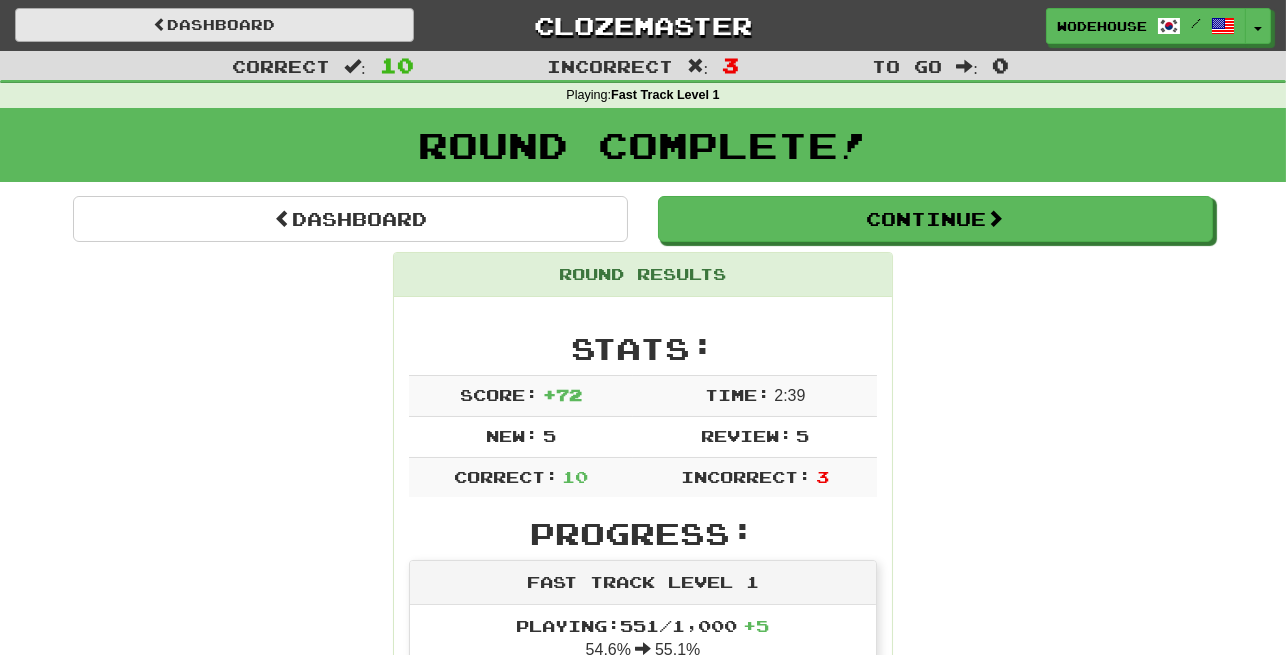 click on "Dashboard" at bounding box center [214, 25] 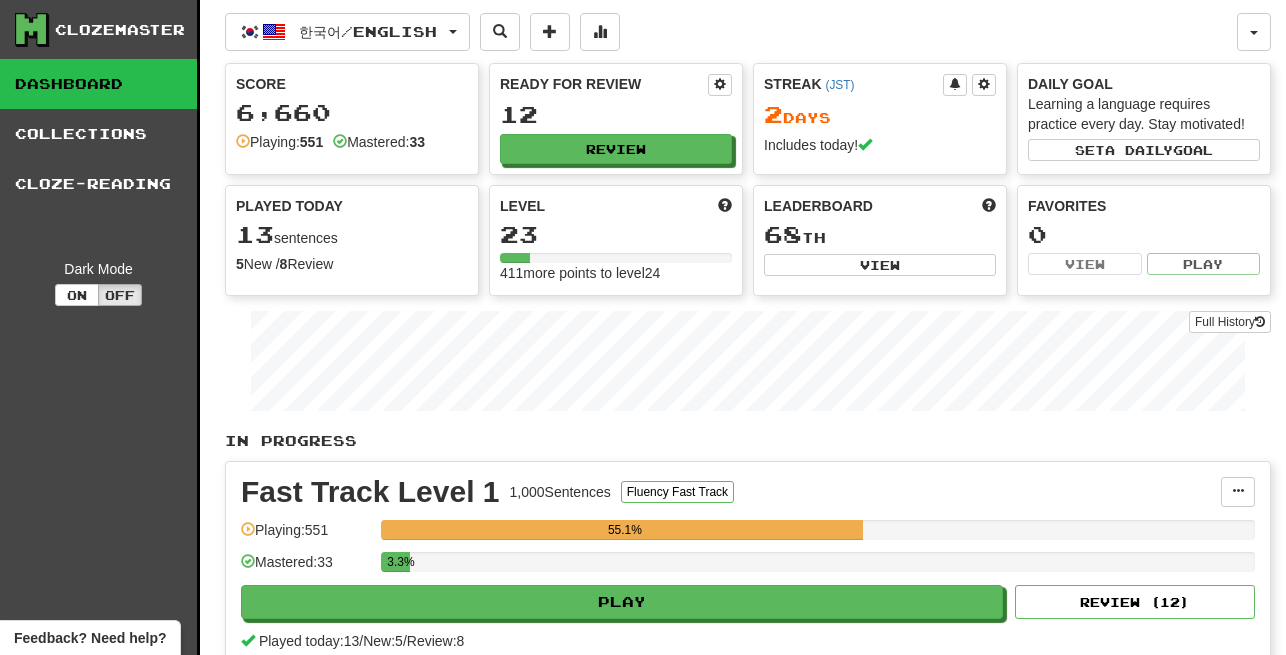 scroll, scrollTop: 0, scrollLeft: 0, axis: both 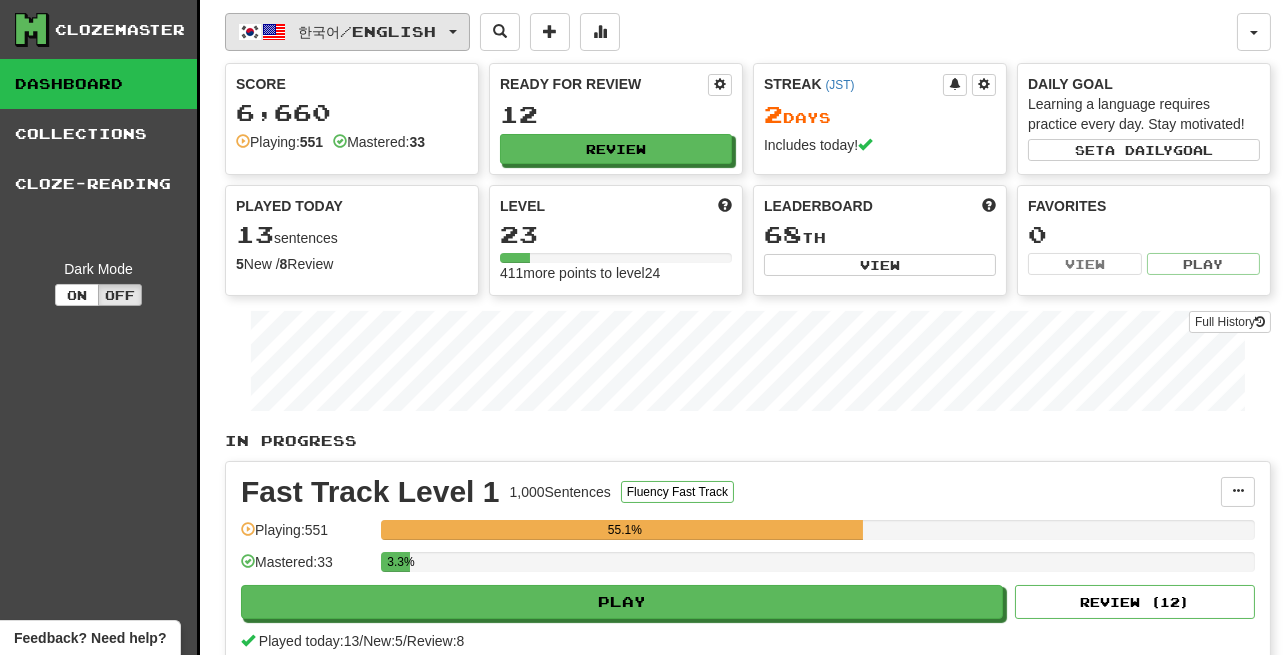 click on "한국어  /  English" at bounding box center (347, 32) 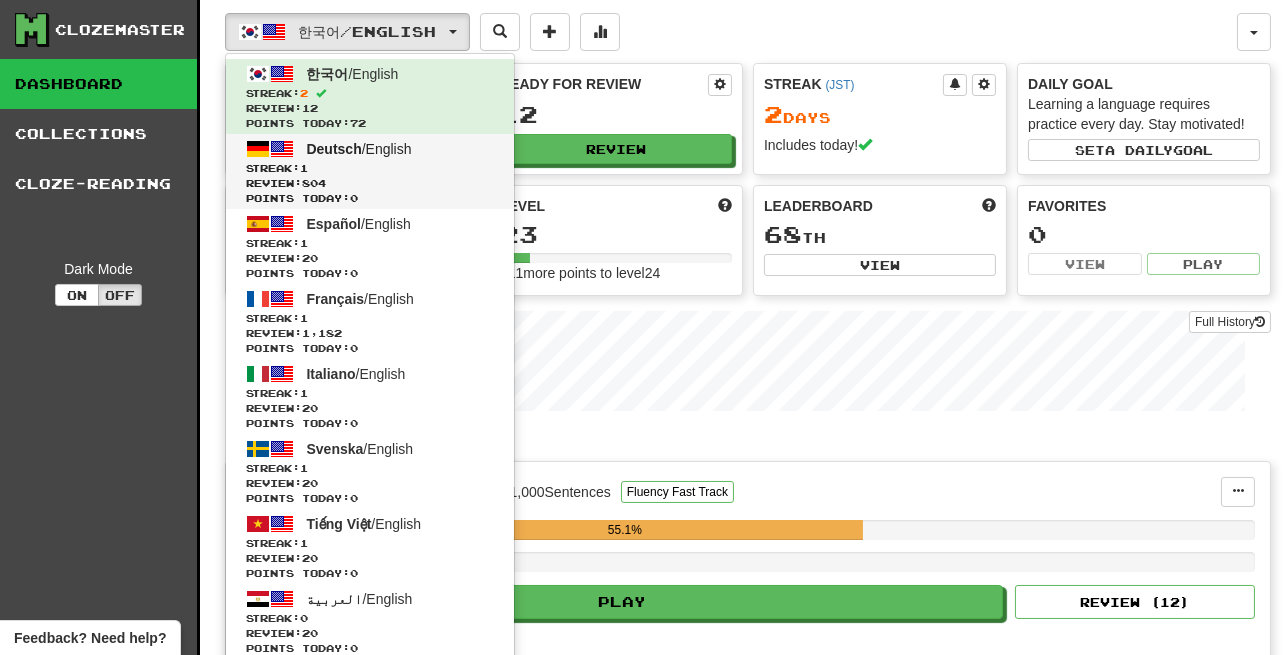 click on "Deutsch  /  English" at bounding box center [359, 149] 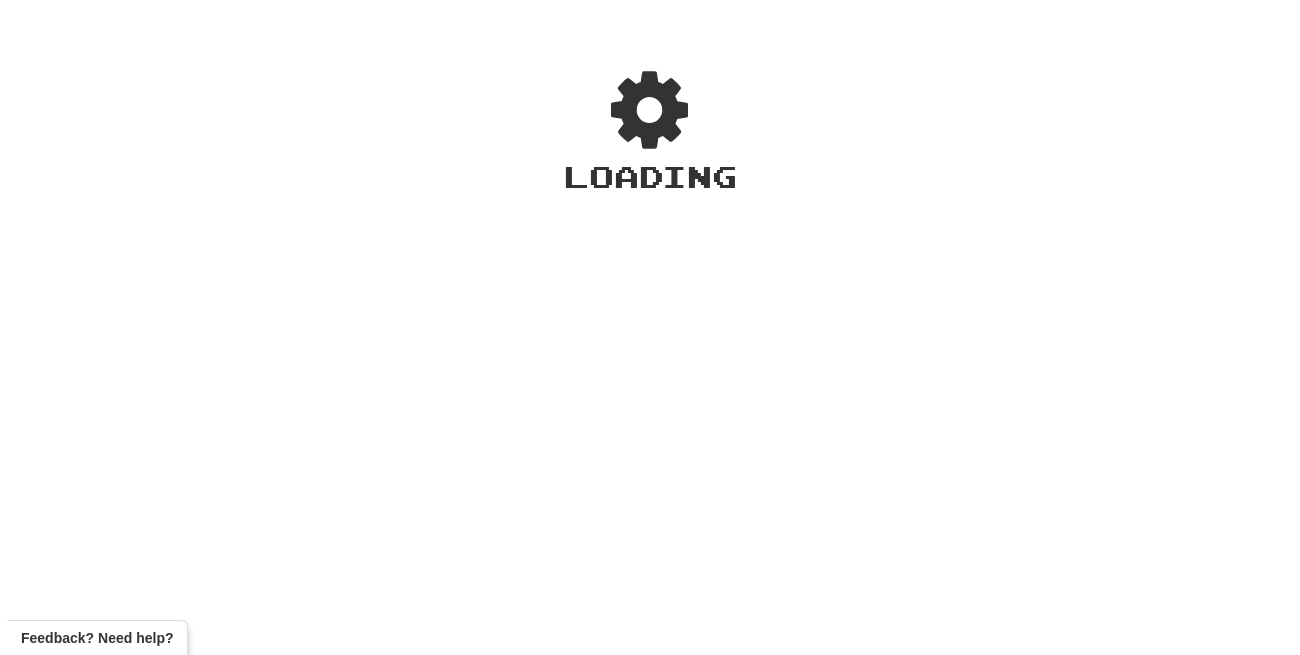 scroll, scrollTop: 0, scrollLeft: 0, axis: both 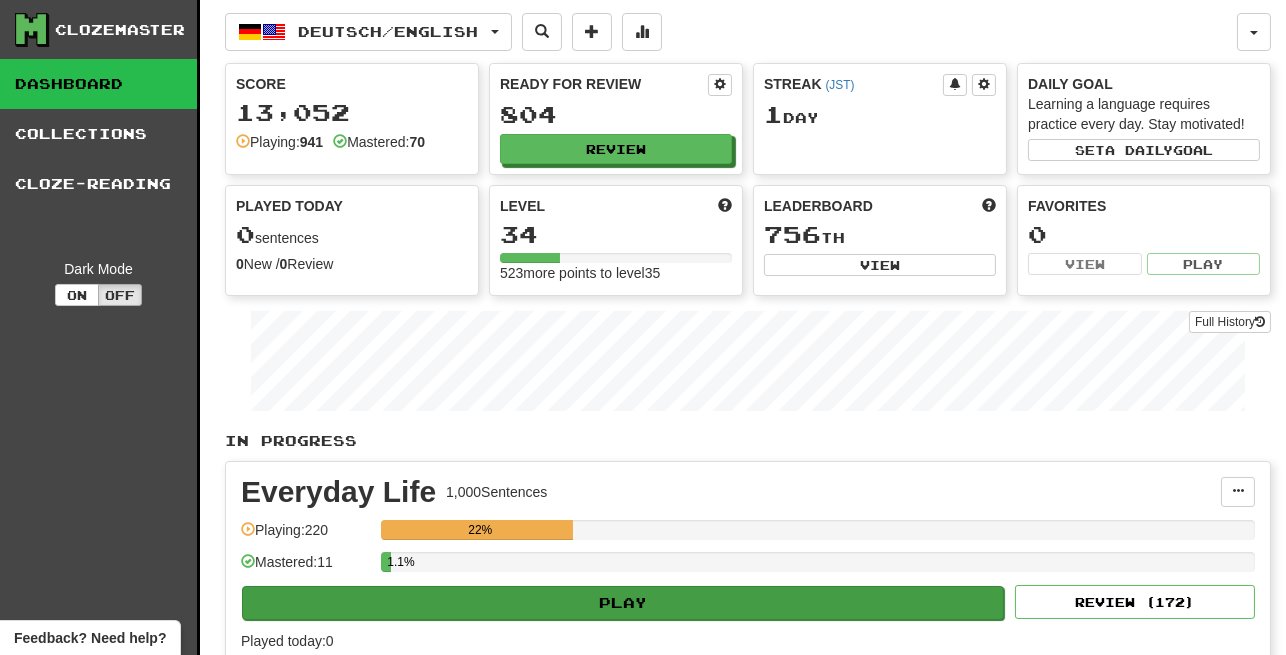 click on "Play" at bounding box center [623, 603] 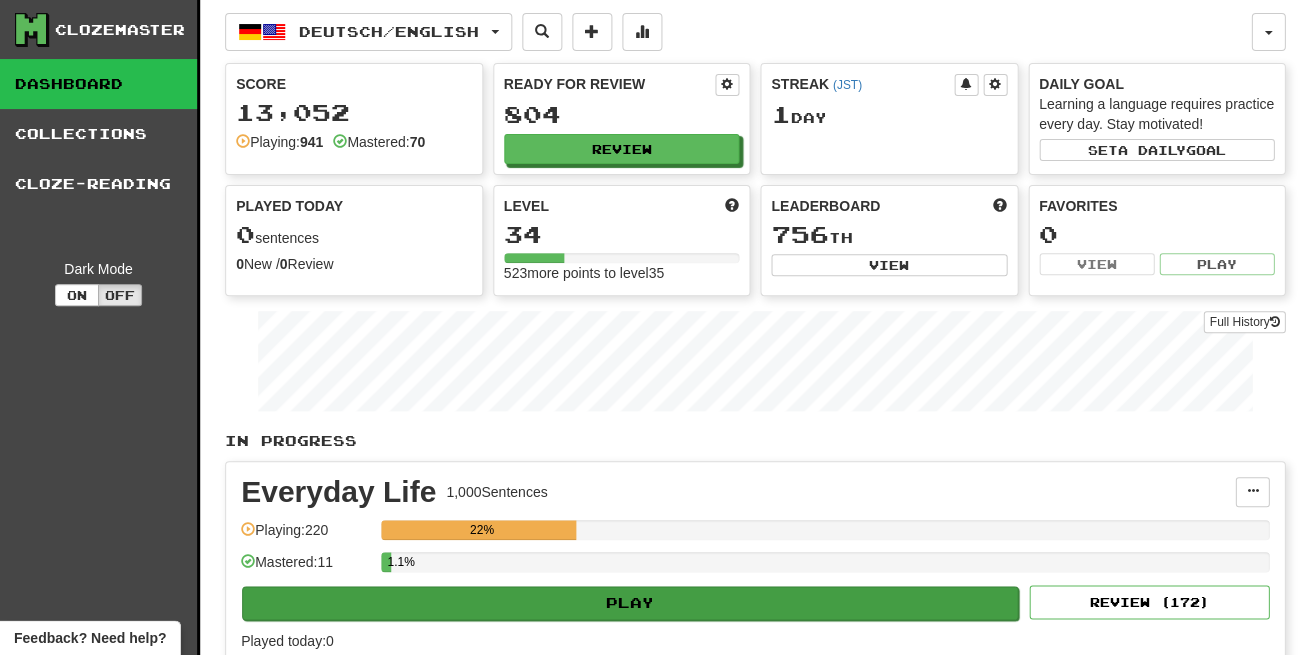 select on "**" 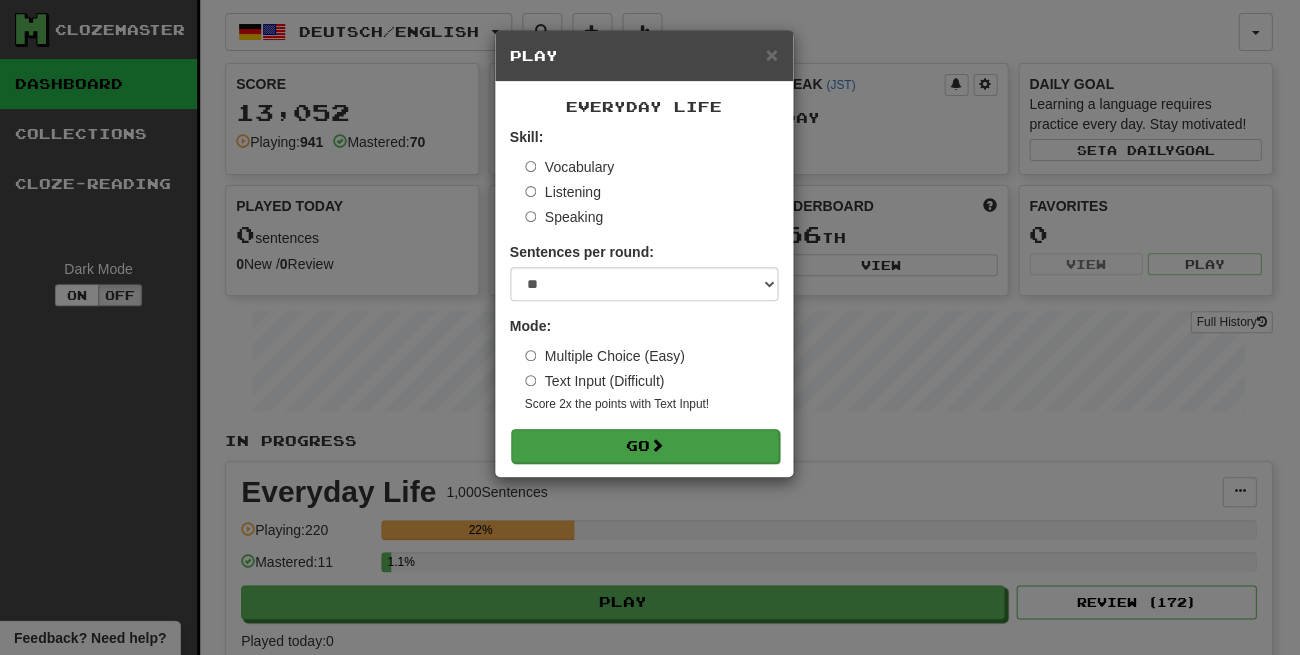 click on "Go" at bounding box center (645, 446) 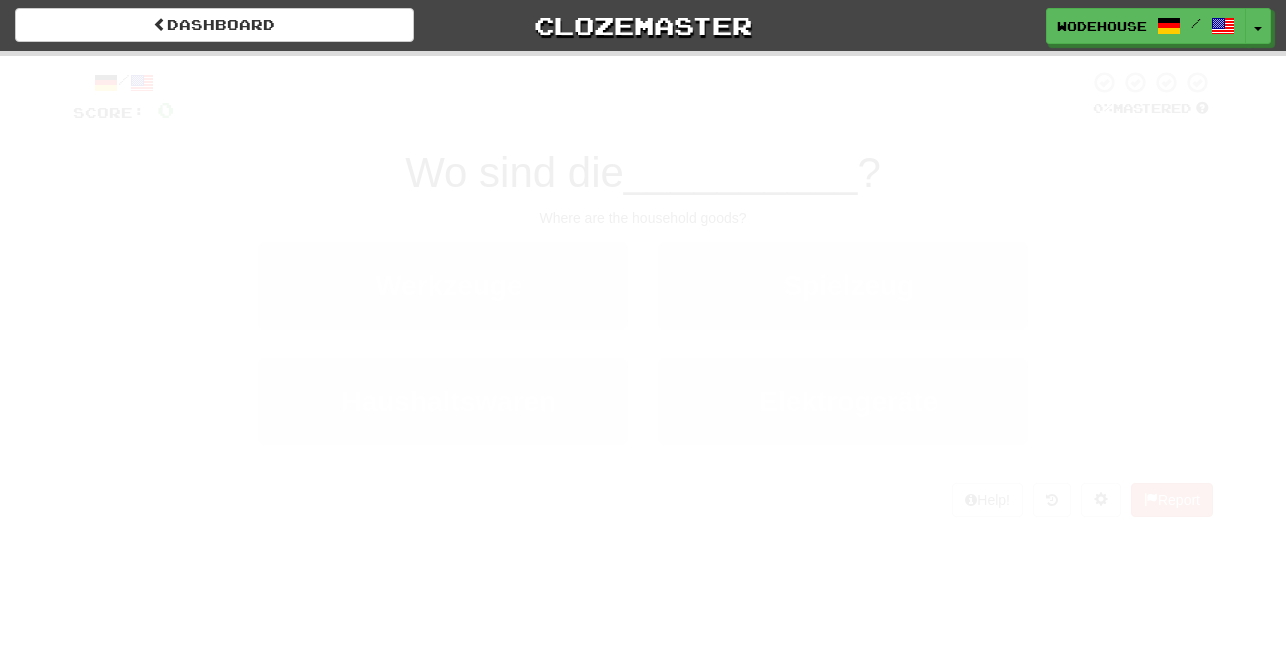 scroll, scrollTop: 0, scrollLeft: 0, axis: both 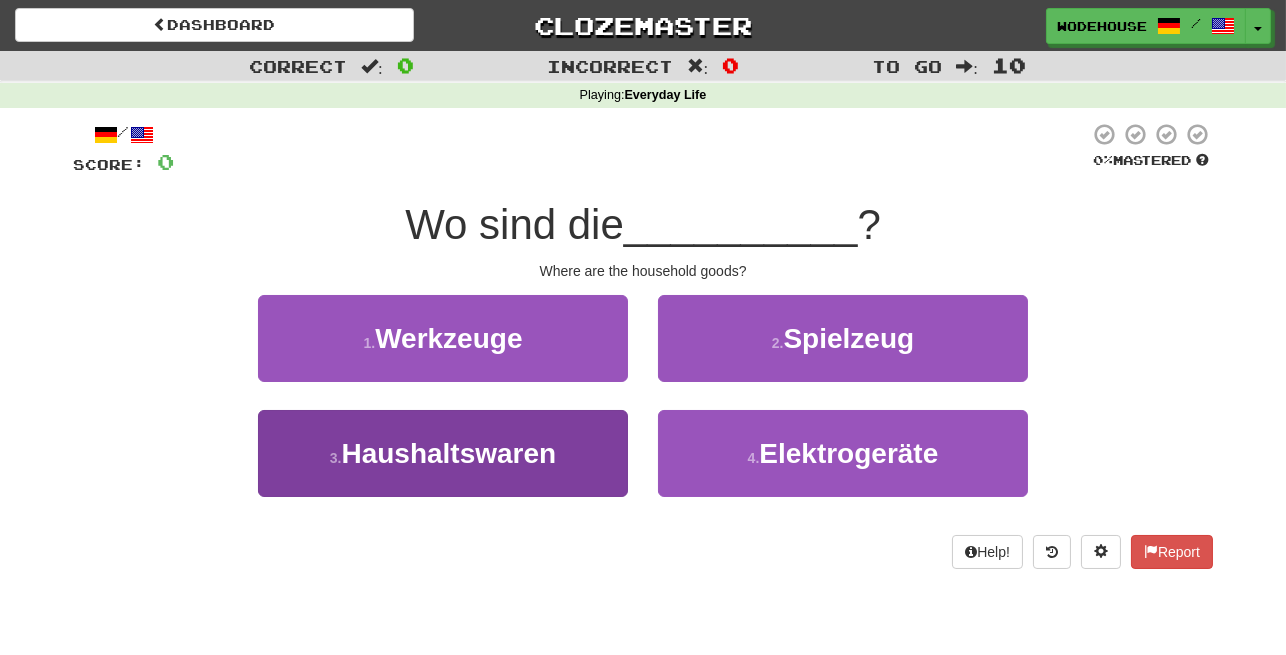 click on "Haushaltswaren" at bounding box center (448, 453) 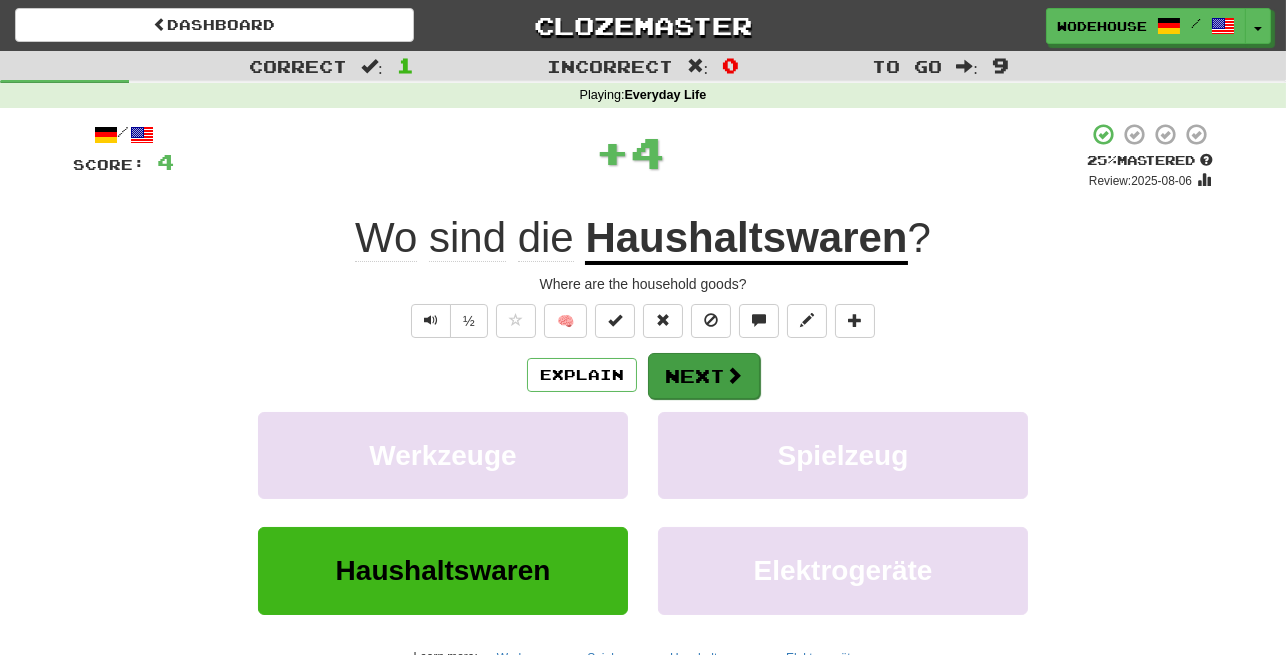 click on "Next" at bounding box center (704, 376) 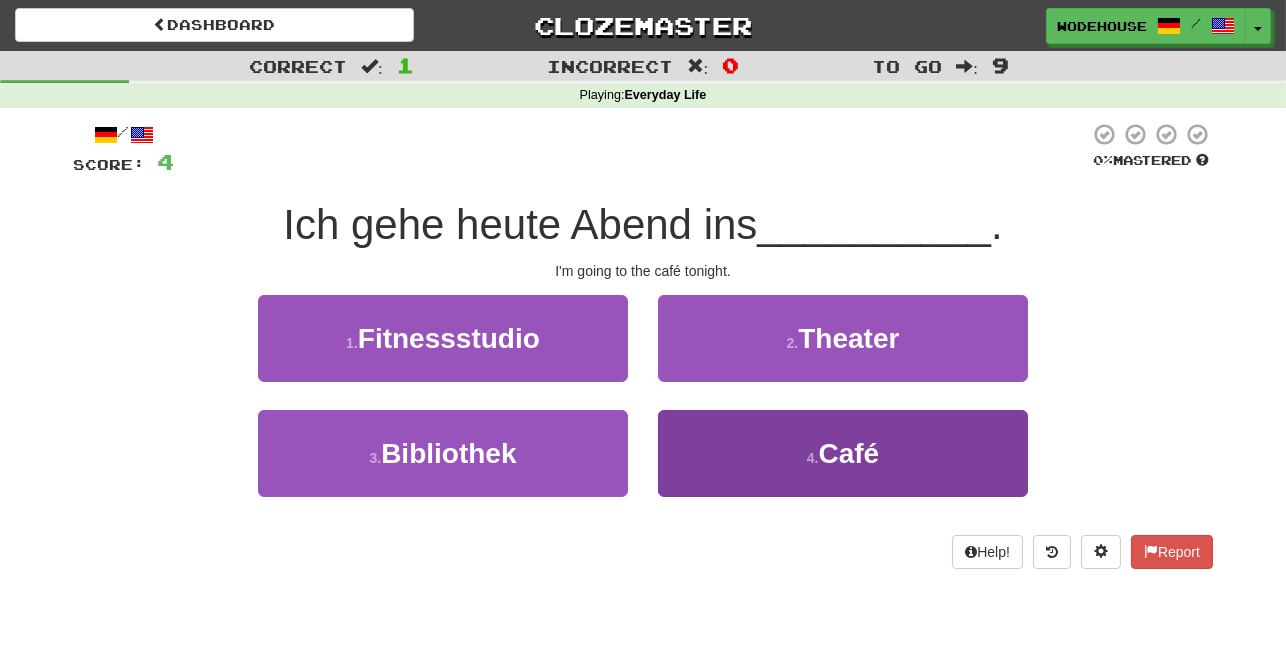 click on "4 .  Café" at bounding box center [843, 453] 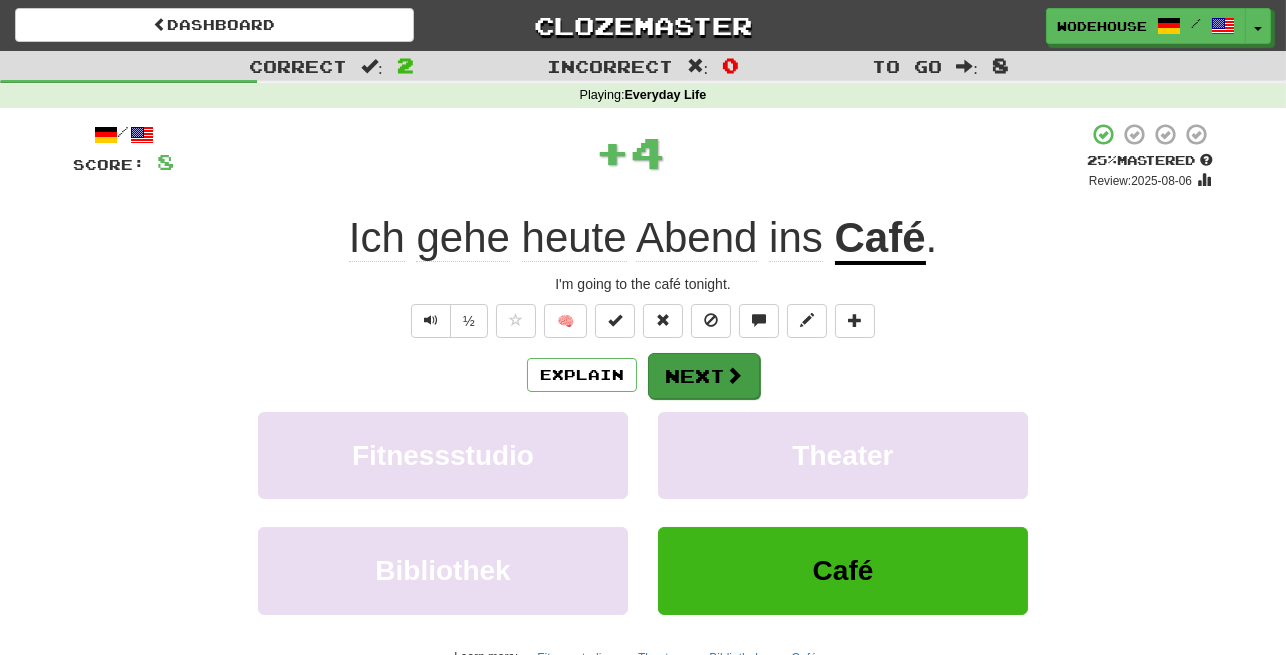 click at bounding box center (734, 375) 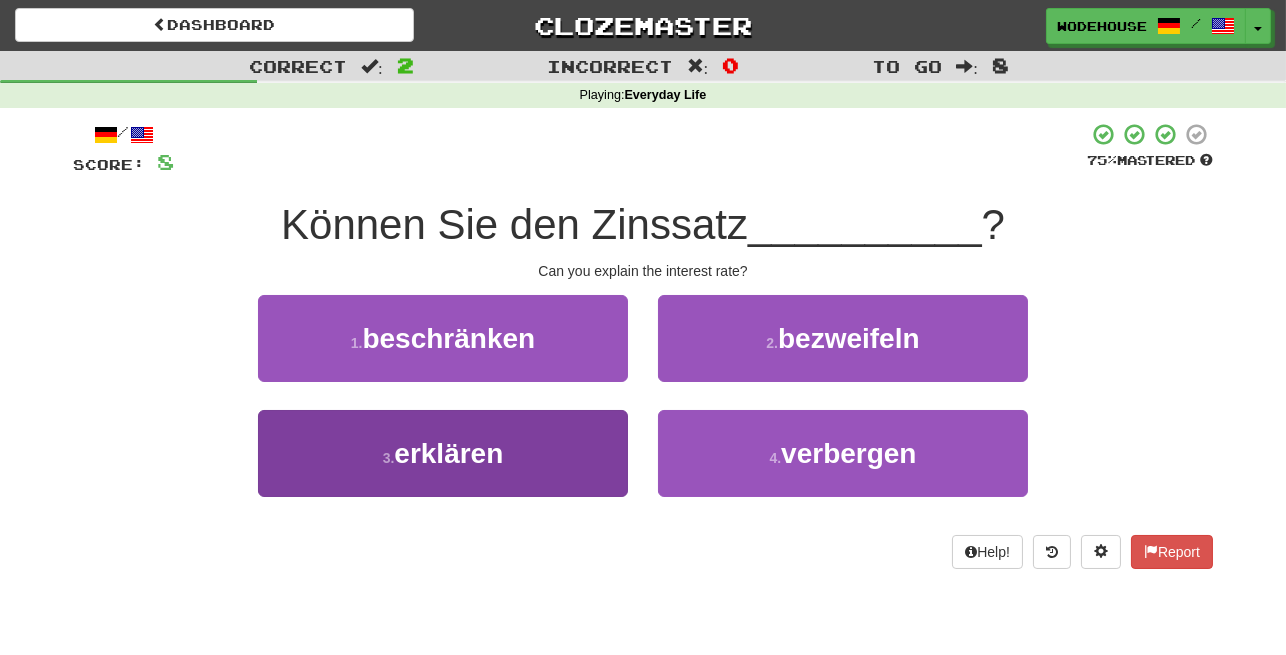 click on "3 .  erklären" at bounding box center (443, 453) 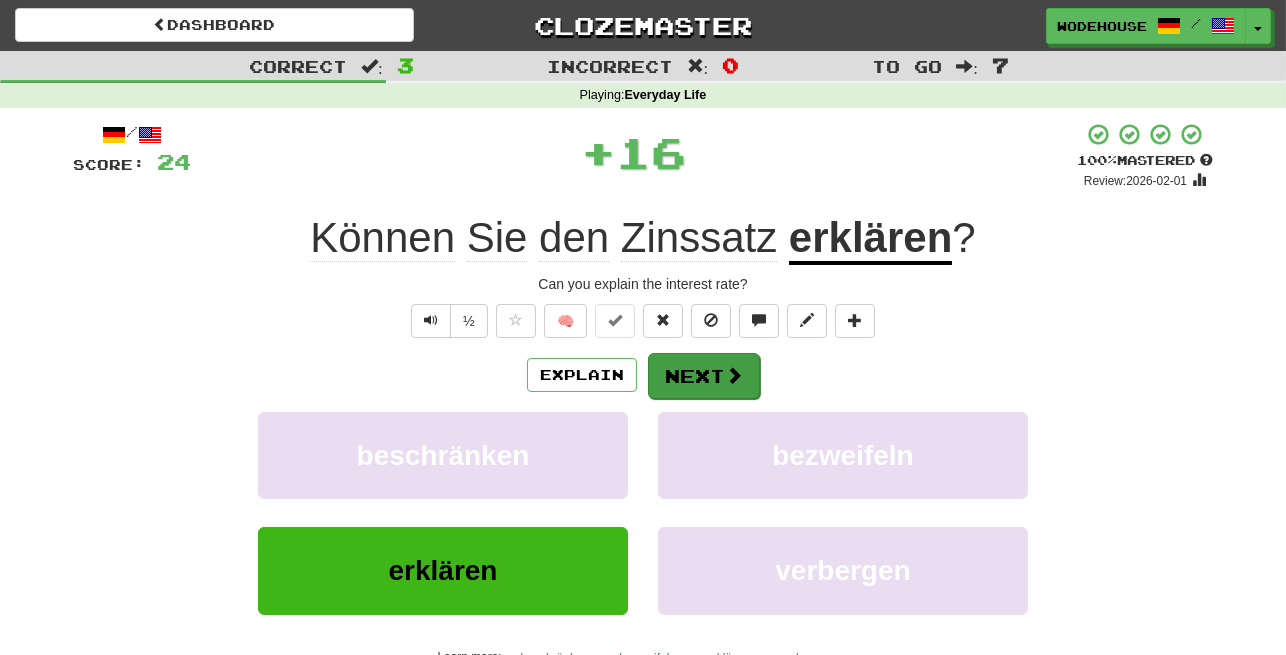 click on "Next" at bounding box center (704, 376) 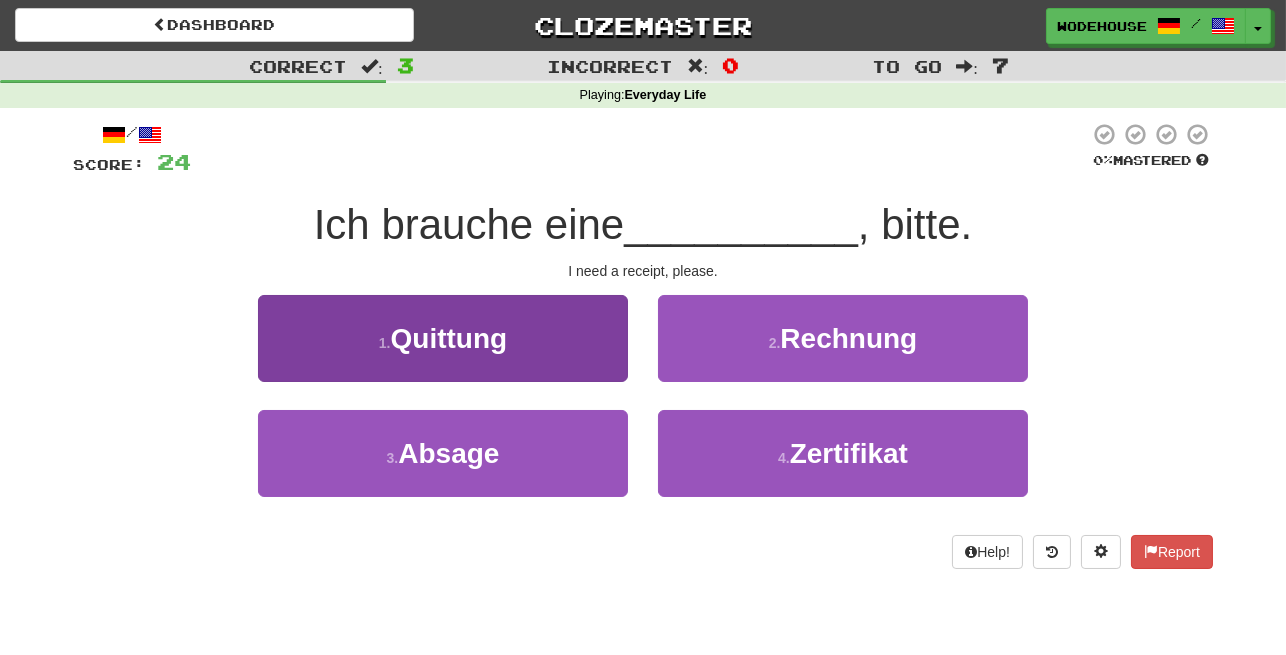 click on "Quittung" at bounding box center [449, 338] 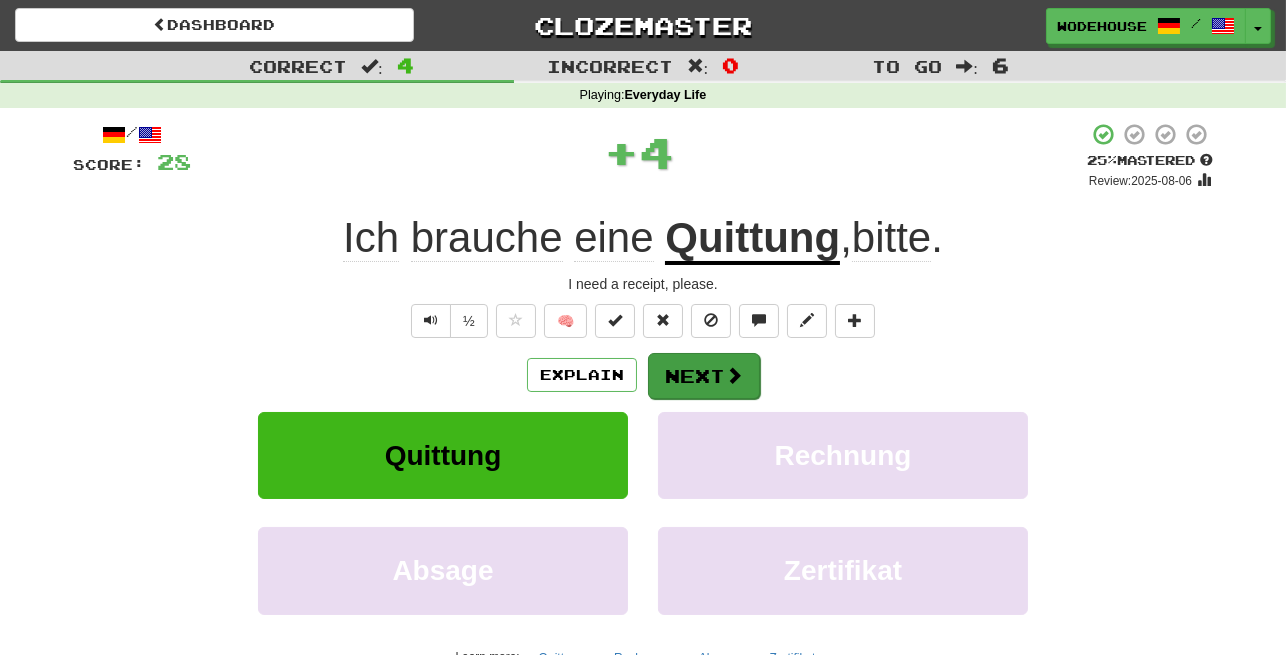 click on "Next" at bounding box center (704, 376) 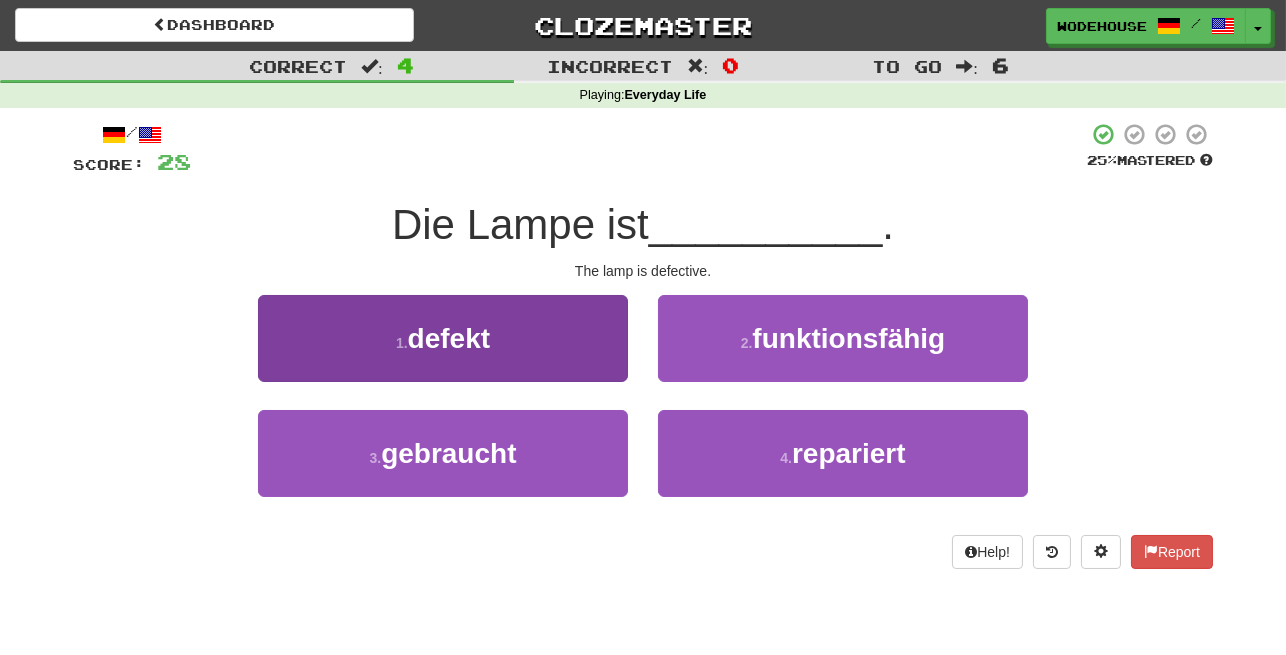 click on "1 .  defekt" at bounding box center [443, 338] 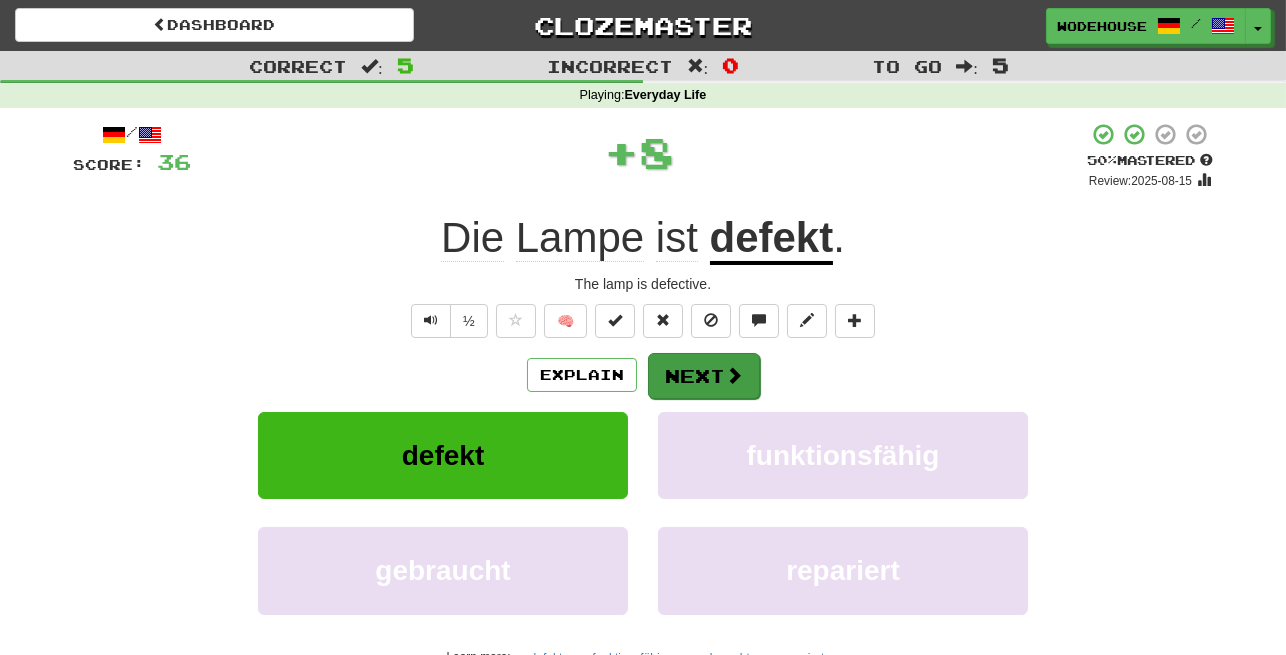 click on "Next" at bounding box center (704, 376) 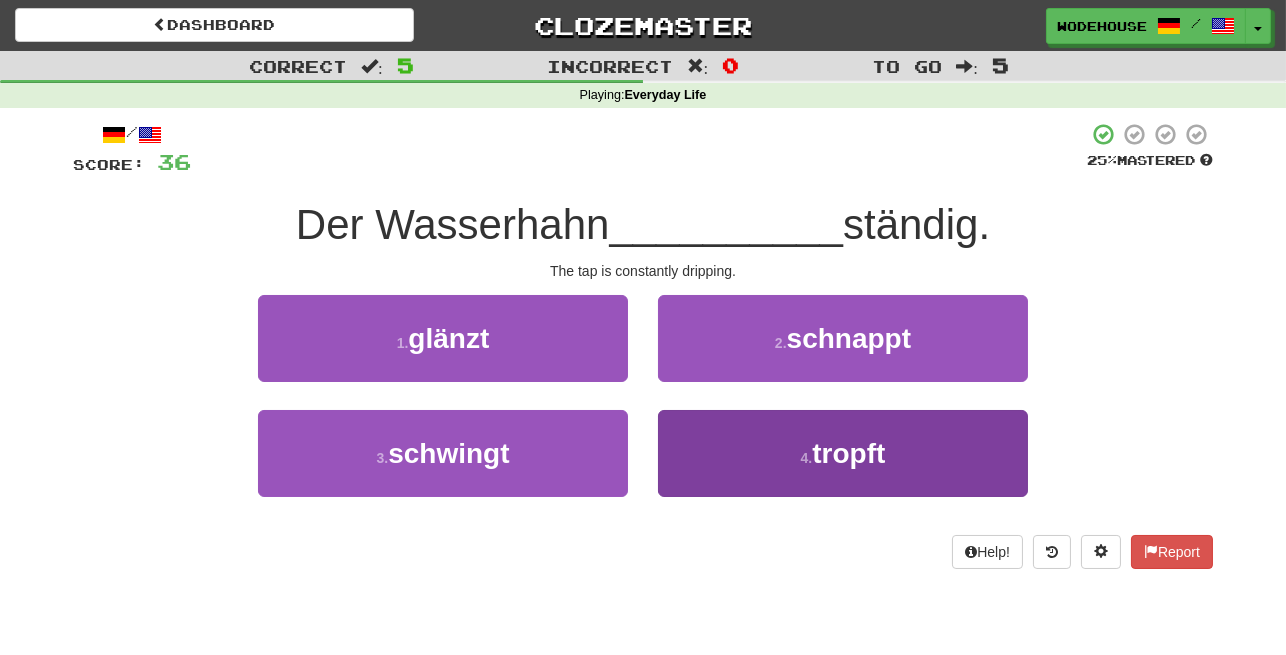 click on "4 .  tropft" at bounding box center [843, 453] 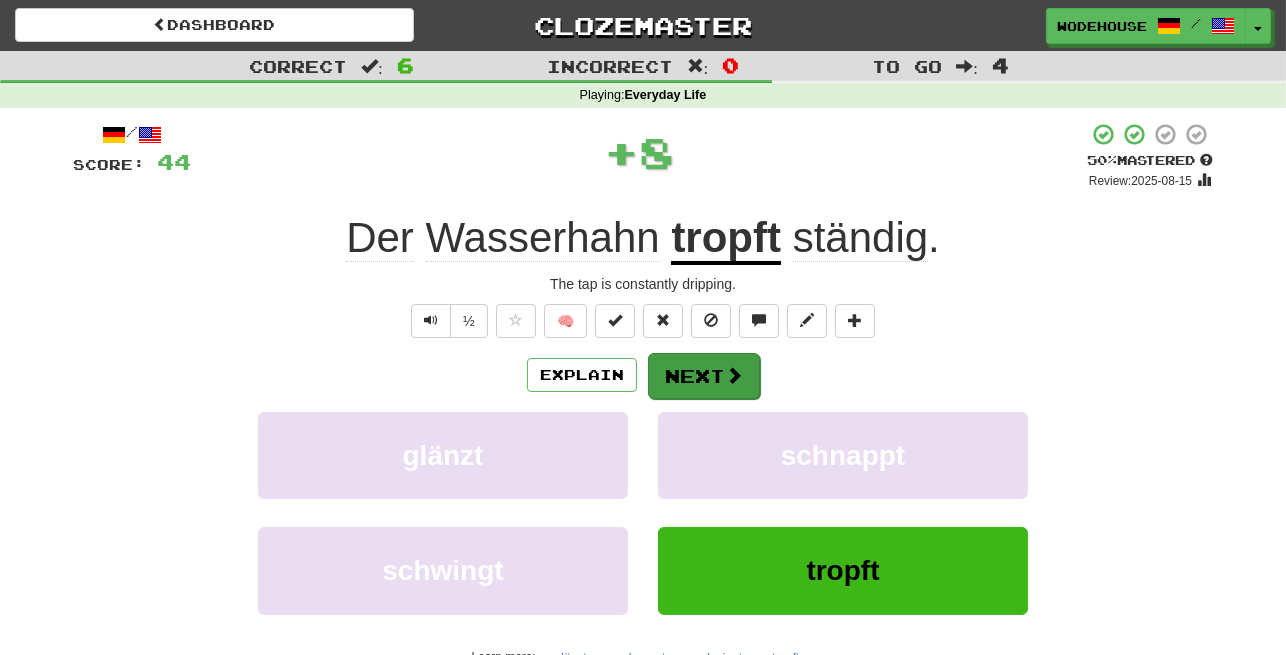 click on "Next" at bounding box center (704, 376) 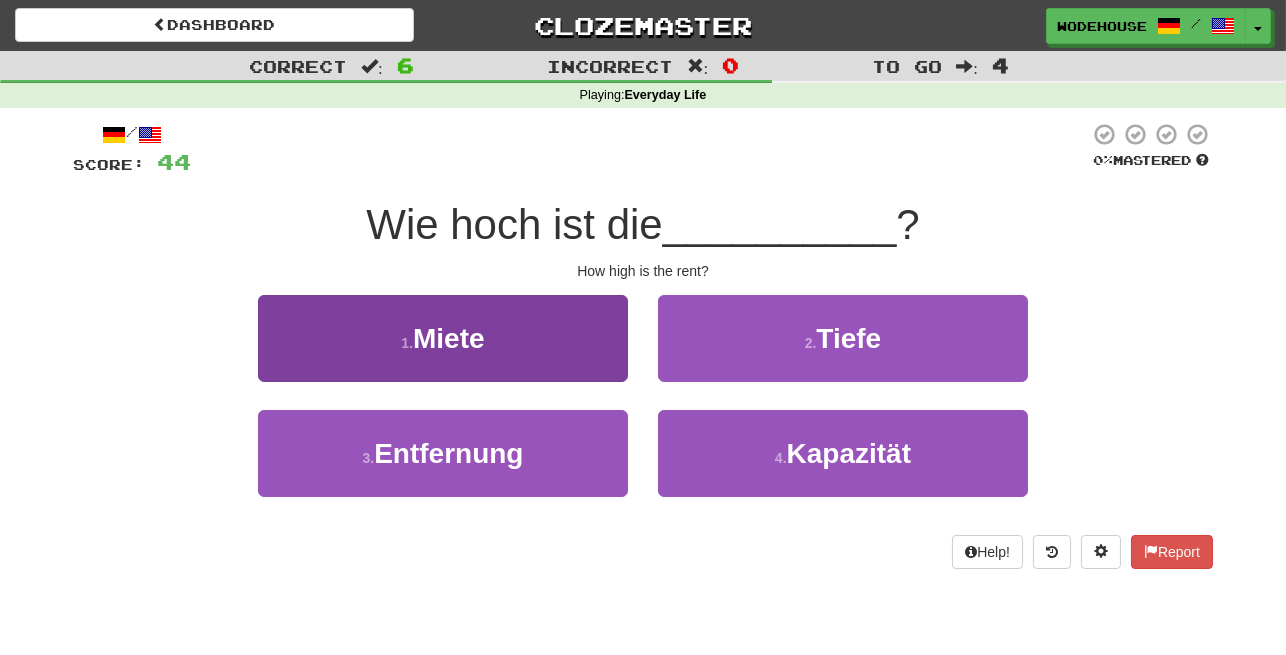 click on "1 .  Miete" at bounding box center [443, 338] 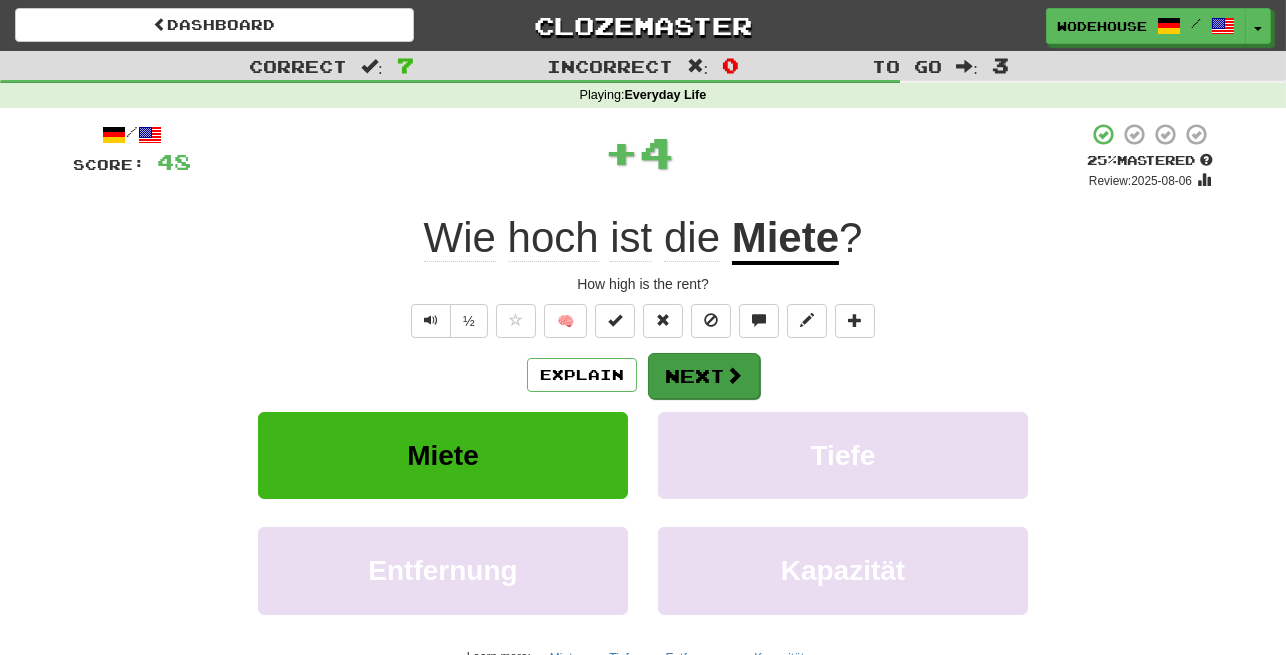 click on "Next" at bounding box center [704, 376] 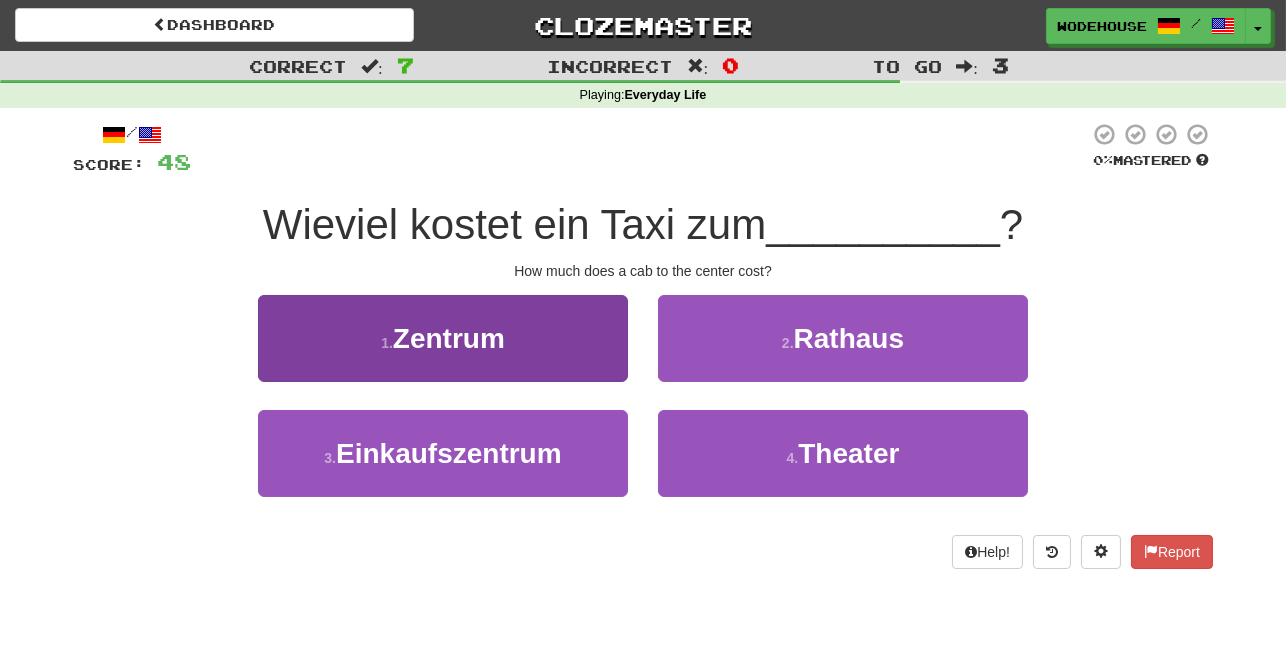 click on "1 .  Zentrum" at bounding box center [443, 338] 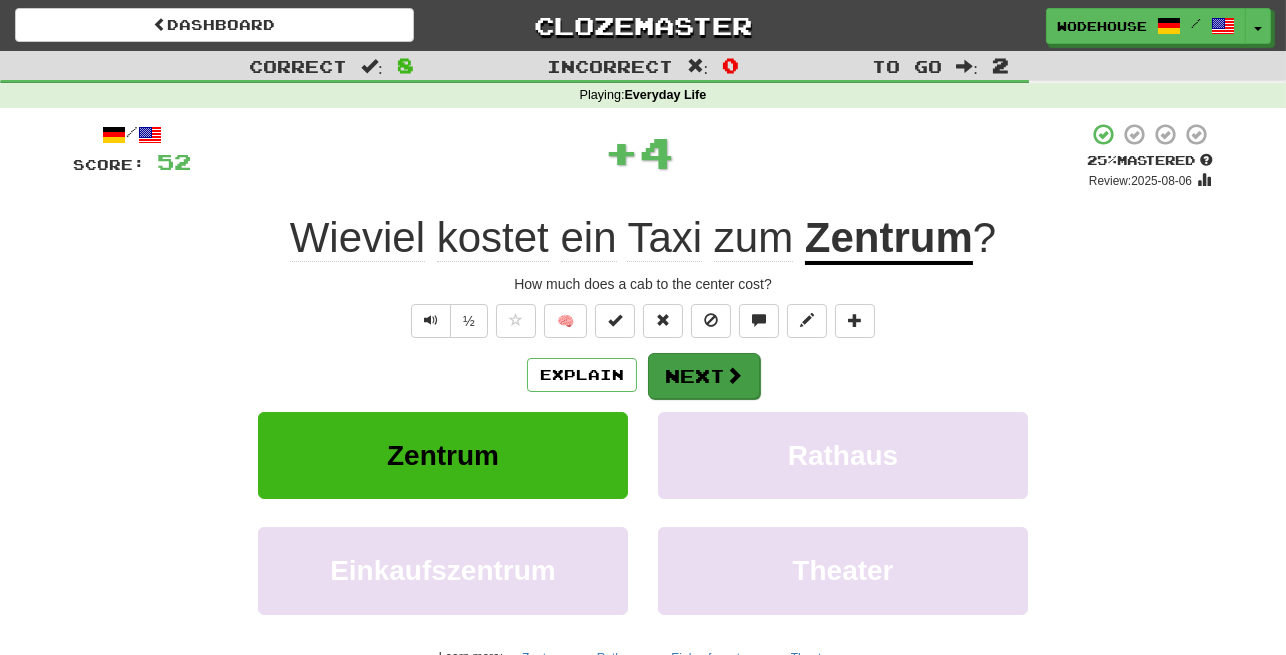 click on "Next" at bounding box center (704, 376) 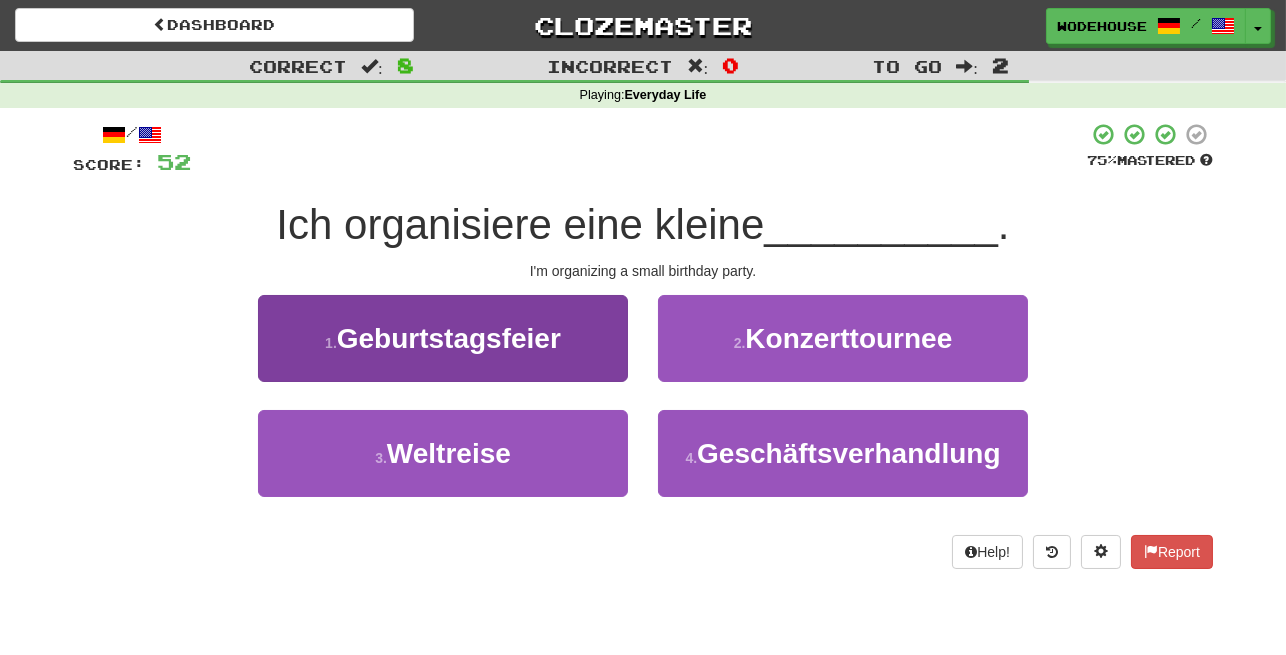 click on "Geburtstagsfeier" at bounding box center [449, 338] 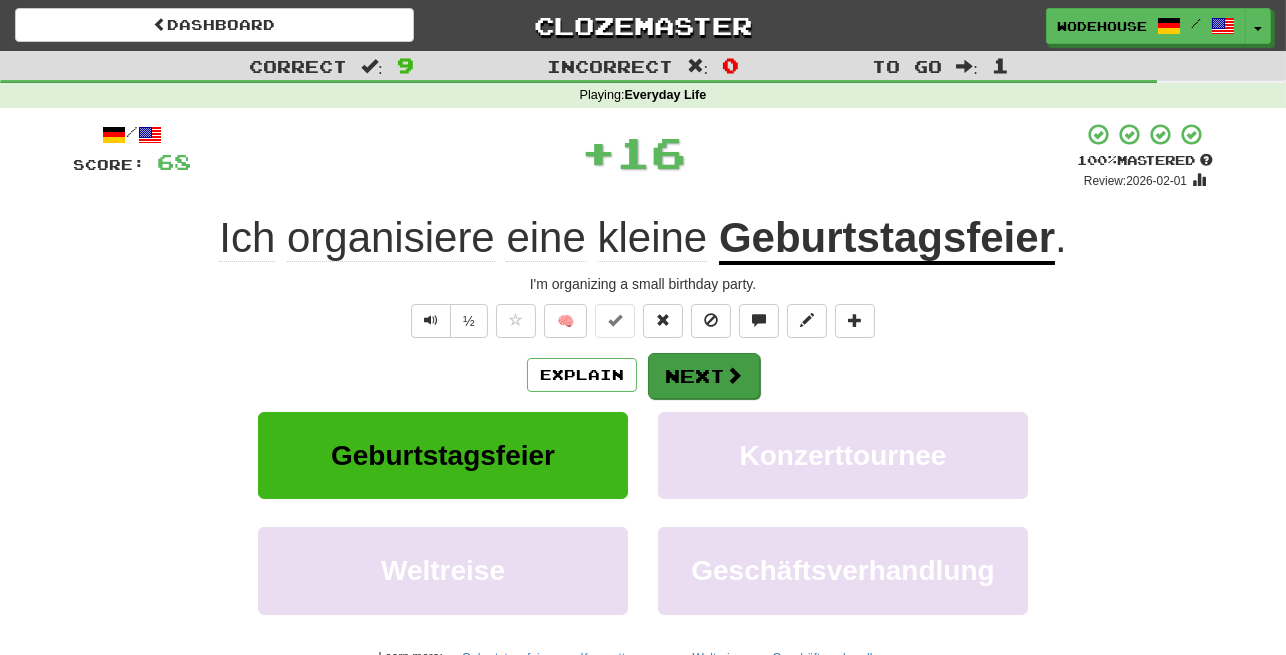 click on "Next" at bounding box center [704, 376] 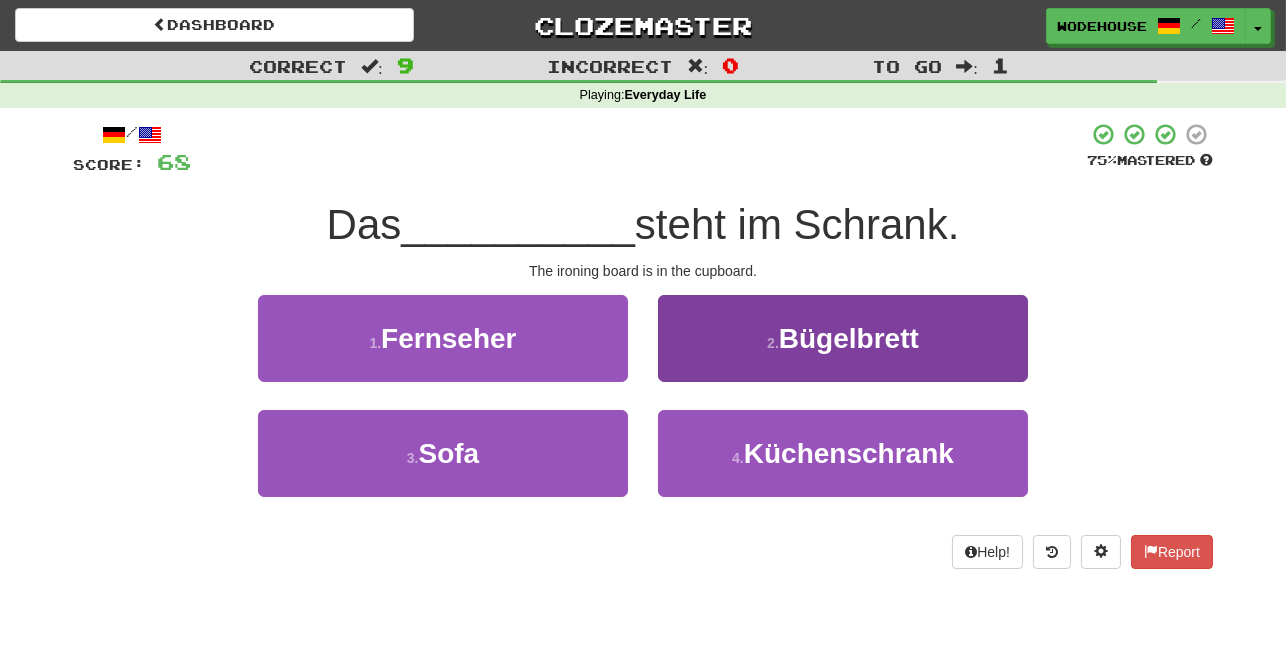 click on "Bügelbrett" at bounding box center [849, 338] 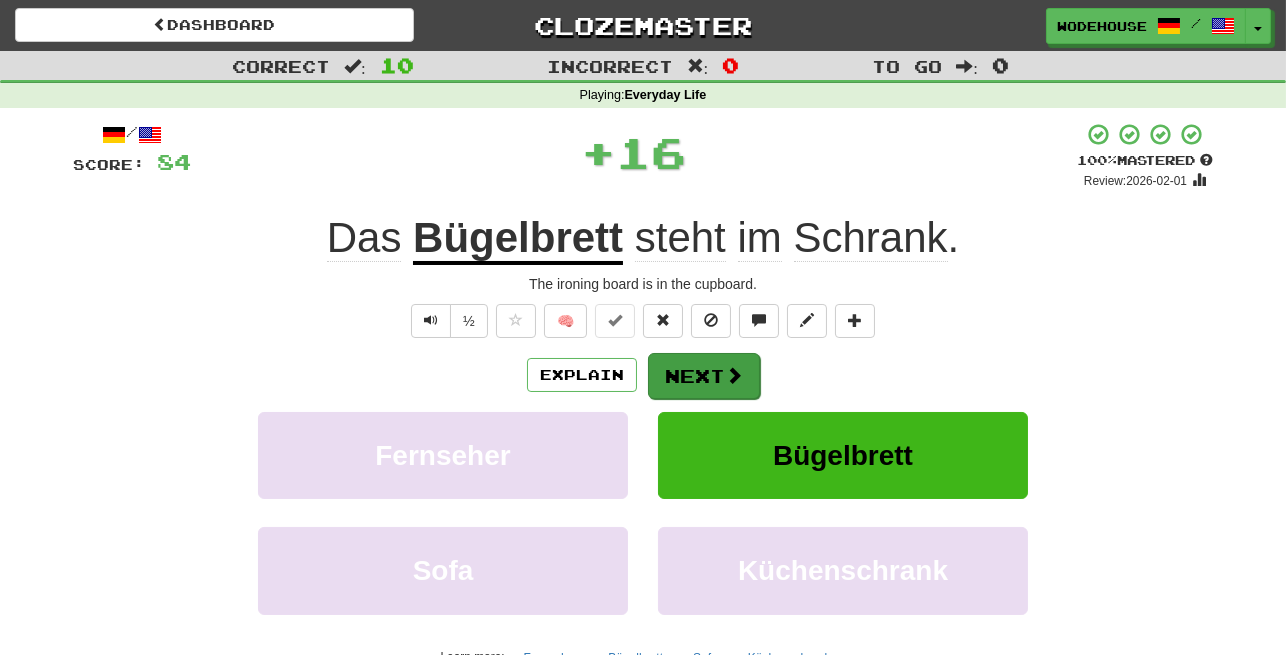 click on "Next" at bounding box center [704, 376] 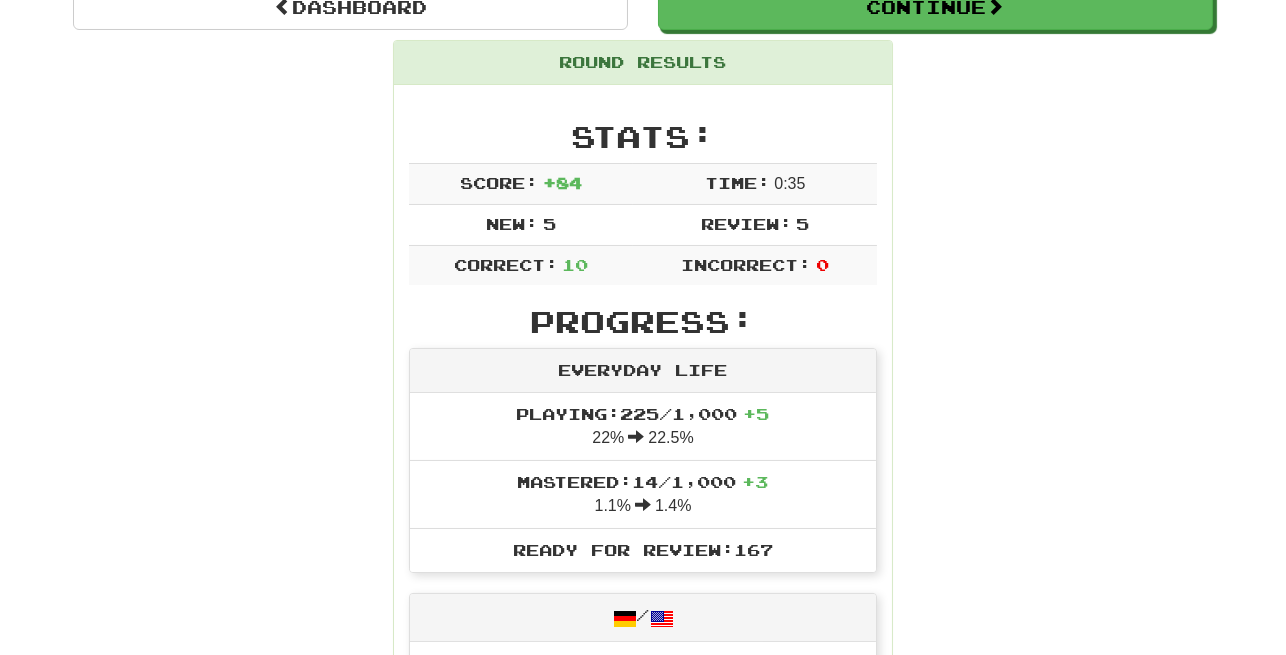 scroll, scrollTop: 0, scrollLeft: 0, axis: both 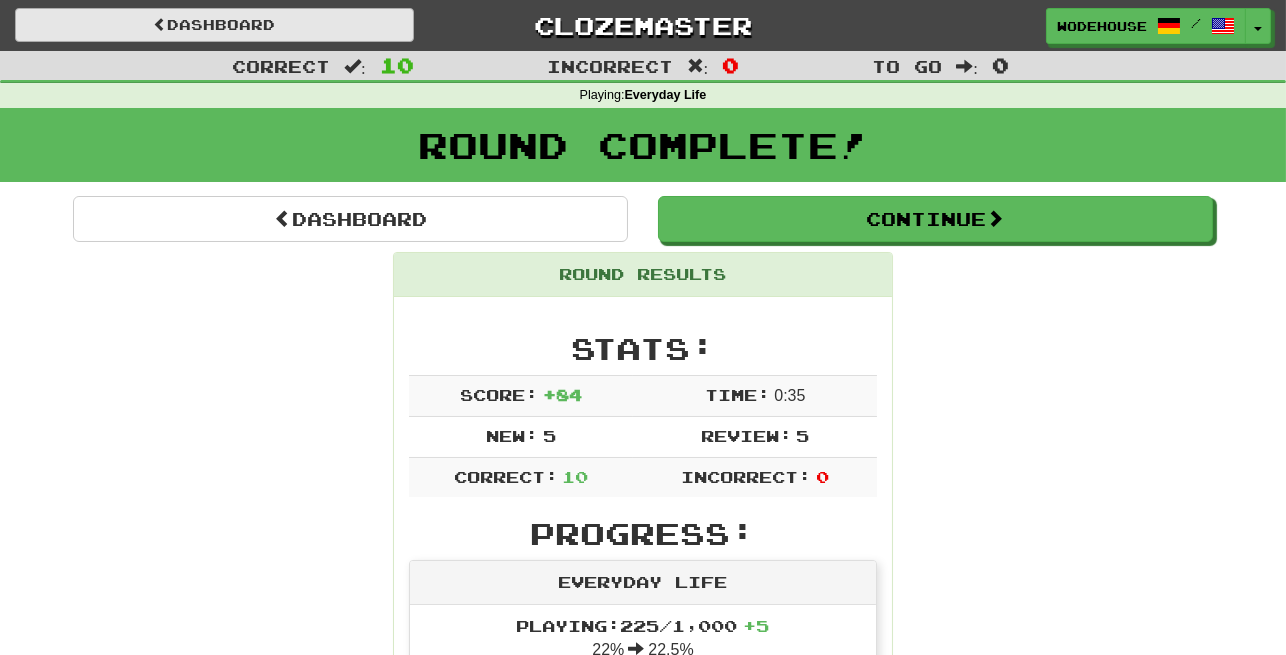 click on "Dashboard" at bounding box center (214, 25) 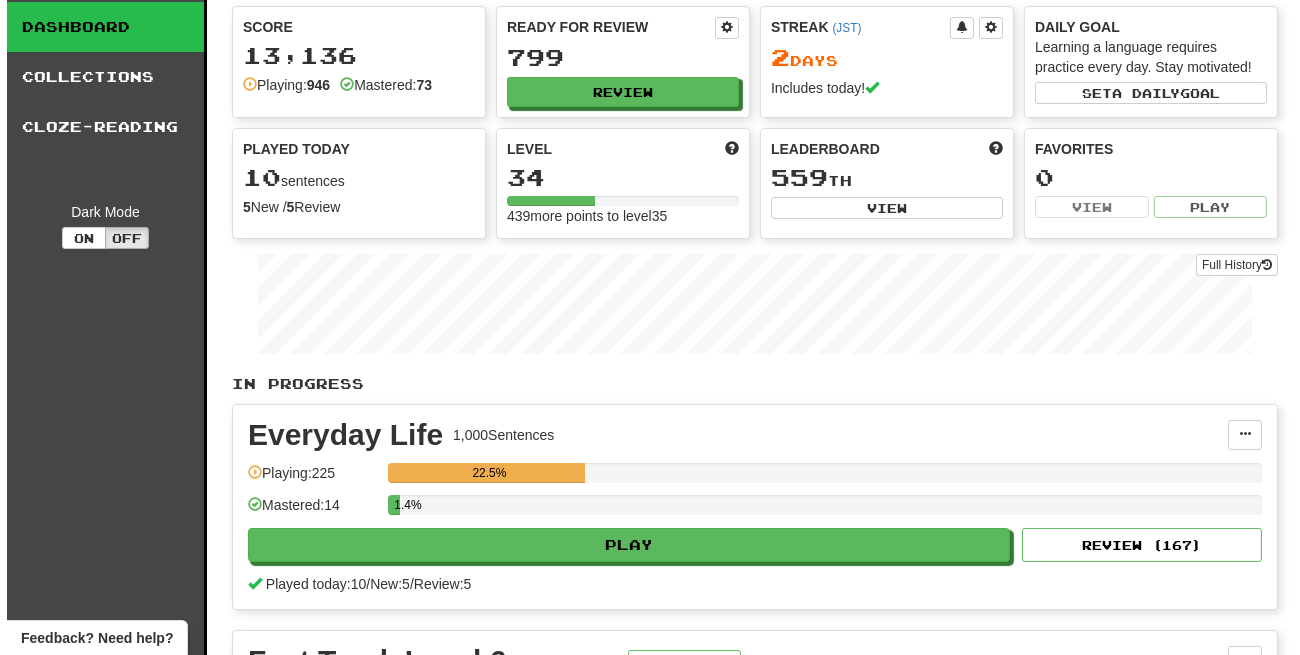 scroll, scrollTop: 241, scrollLeft: 0, axis: vertical 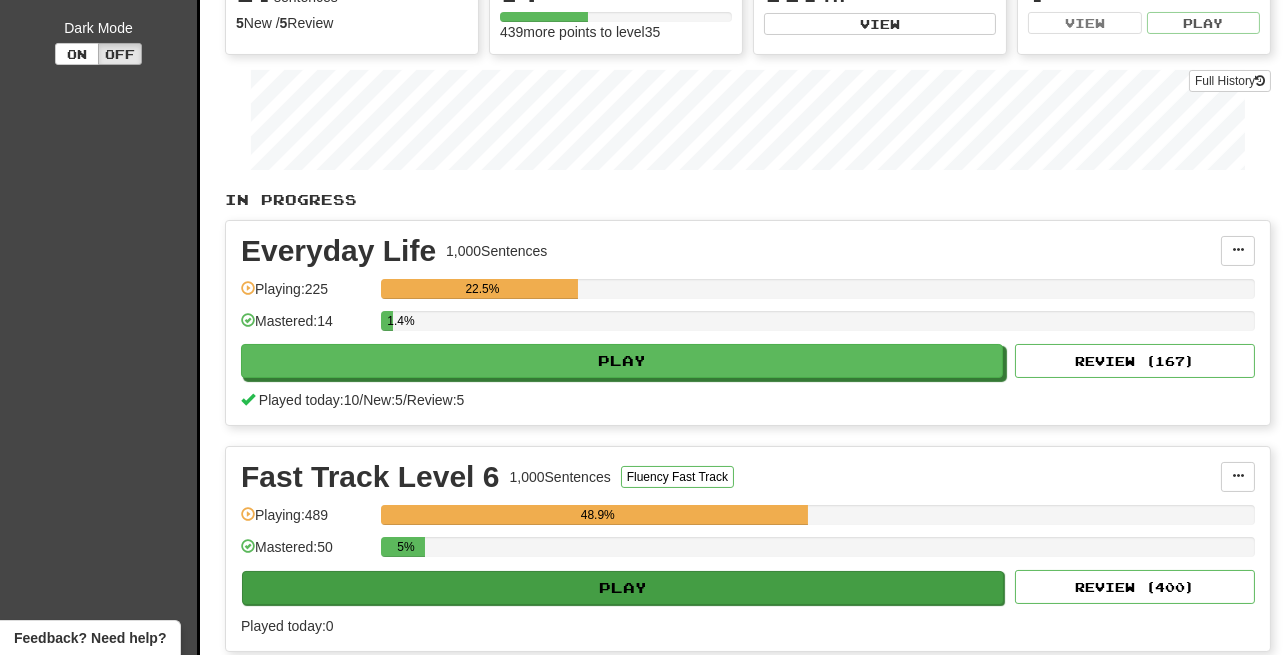 click on "Play" at bounding box center (623, 588) 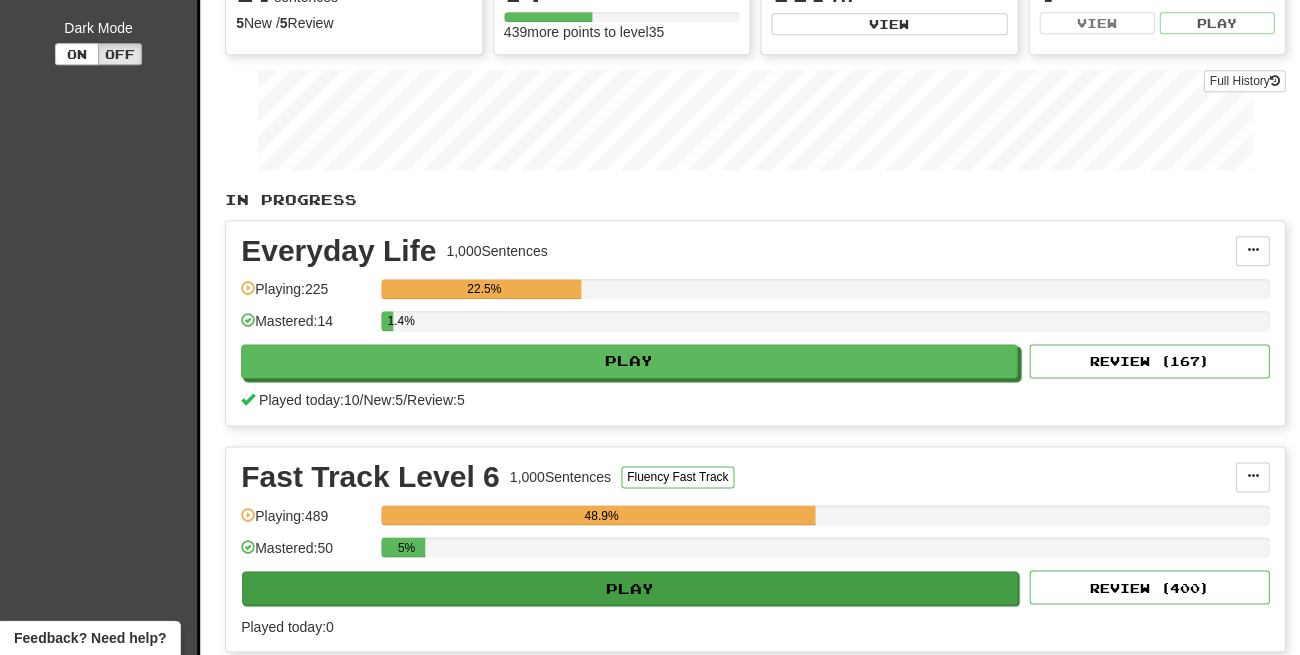 select on "**" 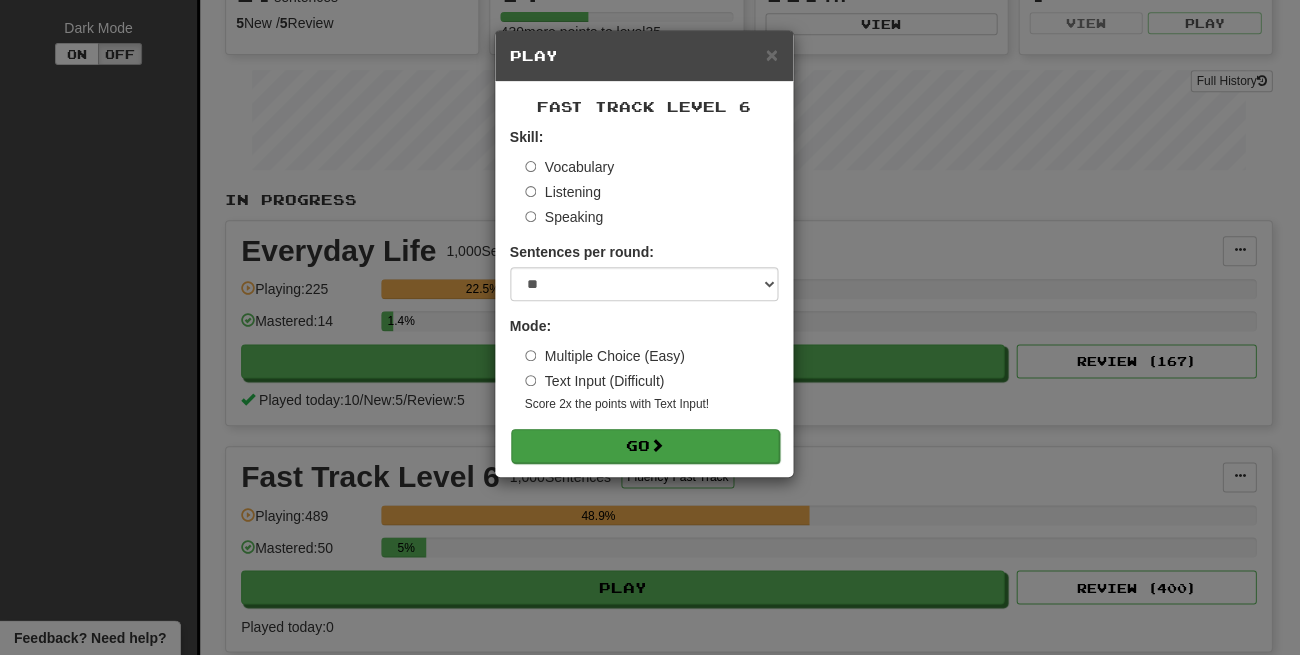 click on "Go" at bounding box center [645, 446] 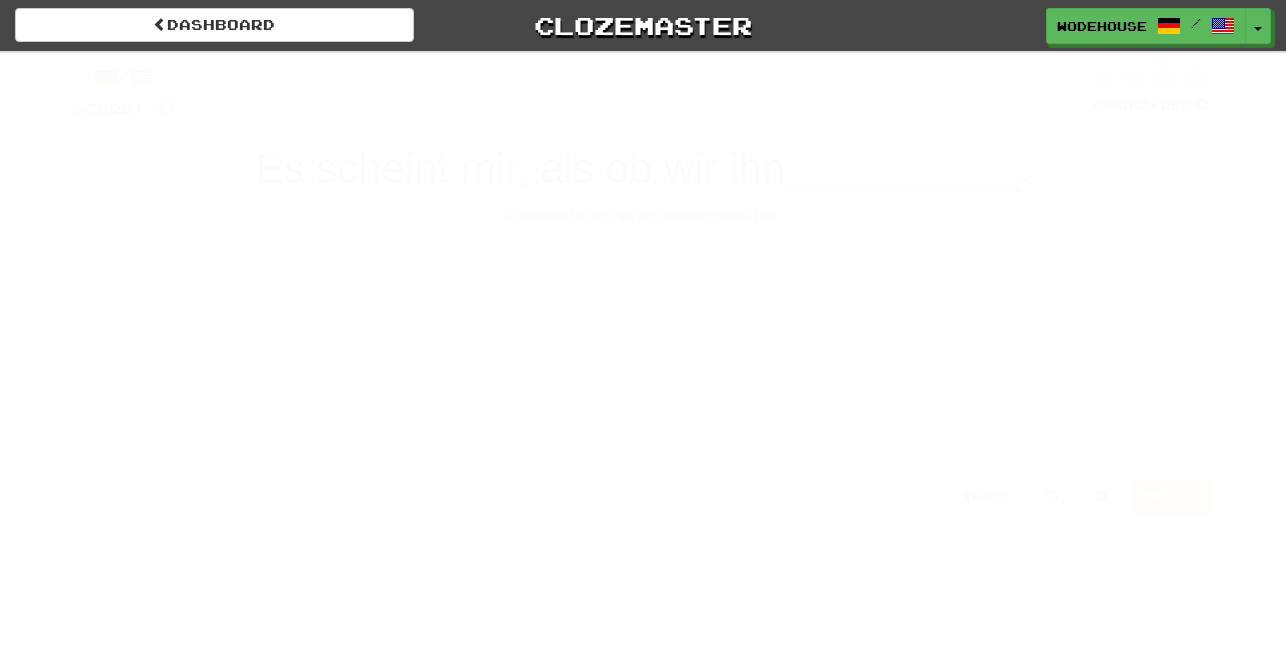 scroll, scrollTop: 0, scrollLeft: 0, axis: both 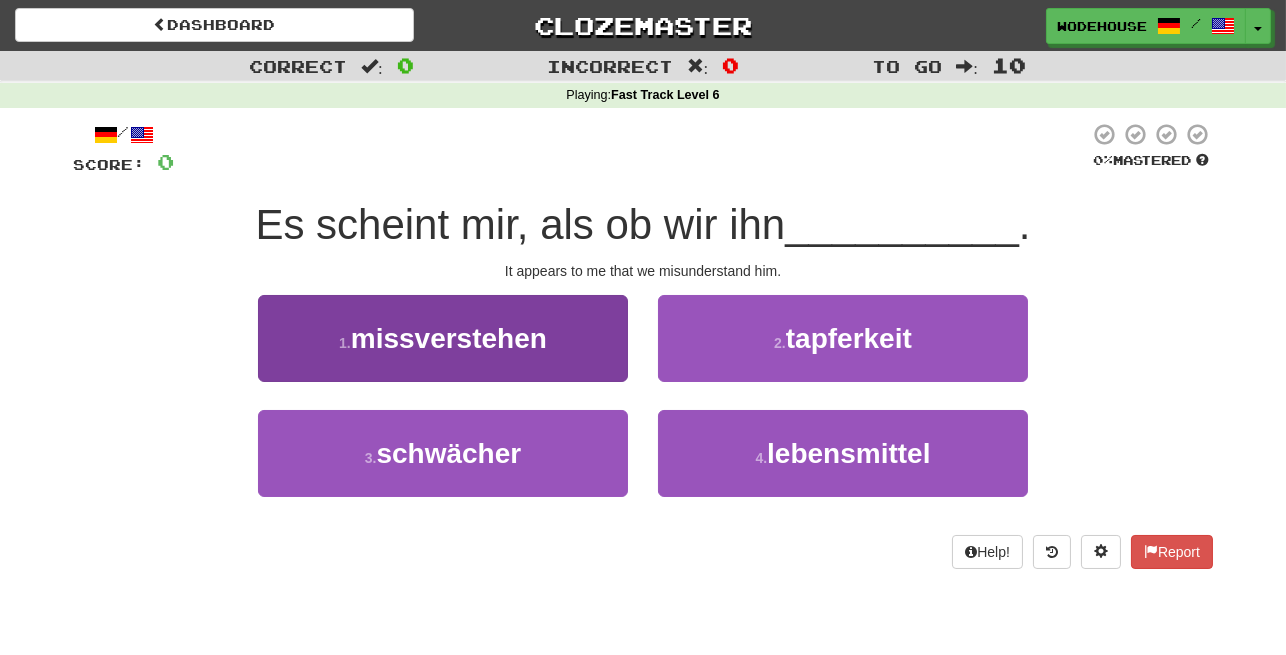 click on "1 .  missverstehen" at bounding box center [443, 338] 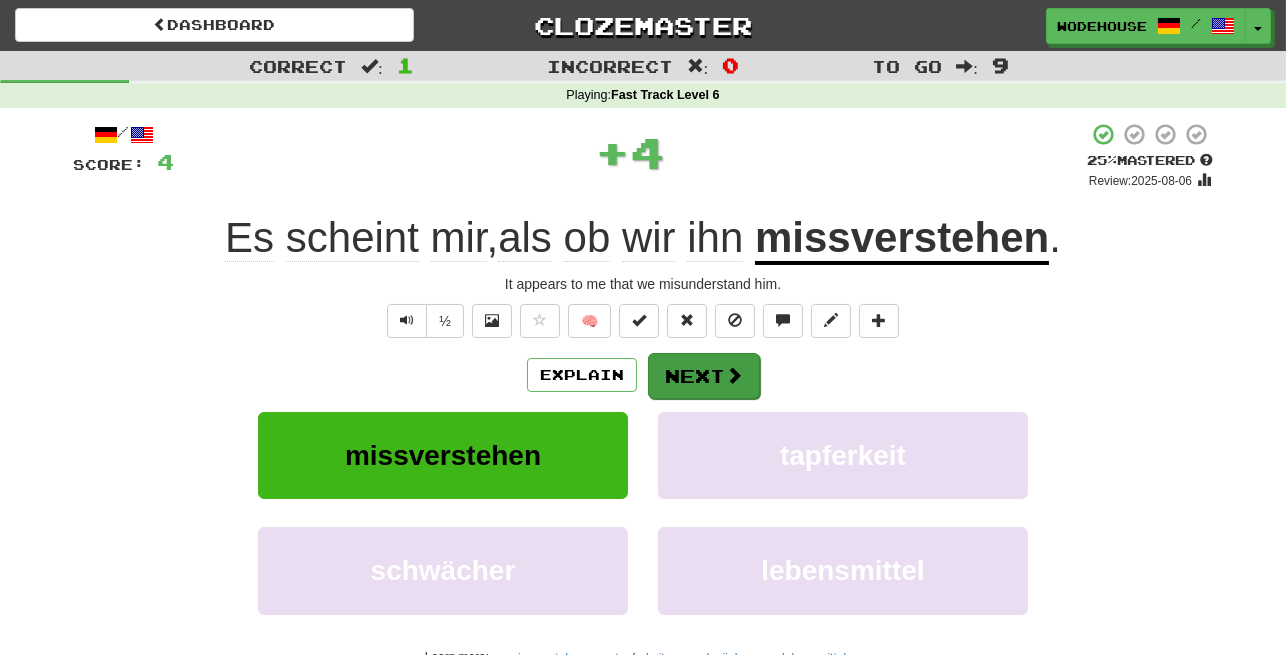 click on "Next" at bounding box center [704, 376] 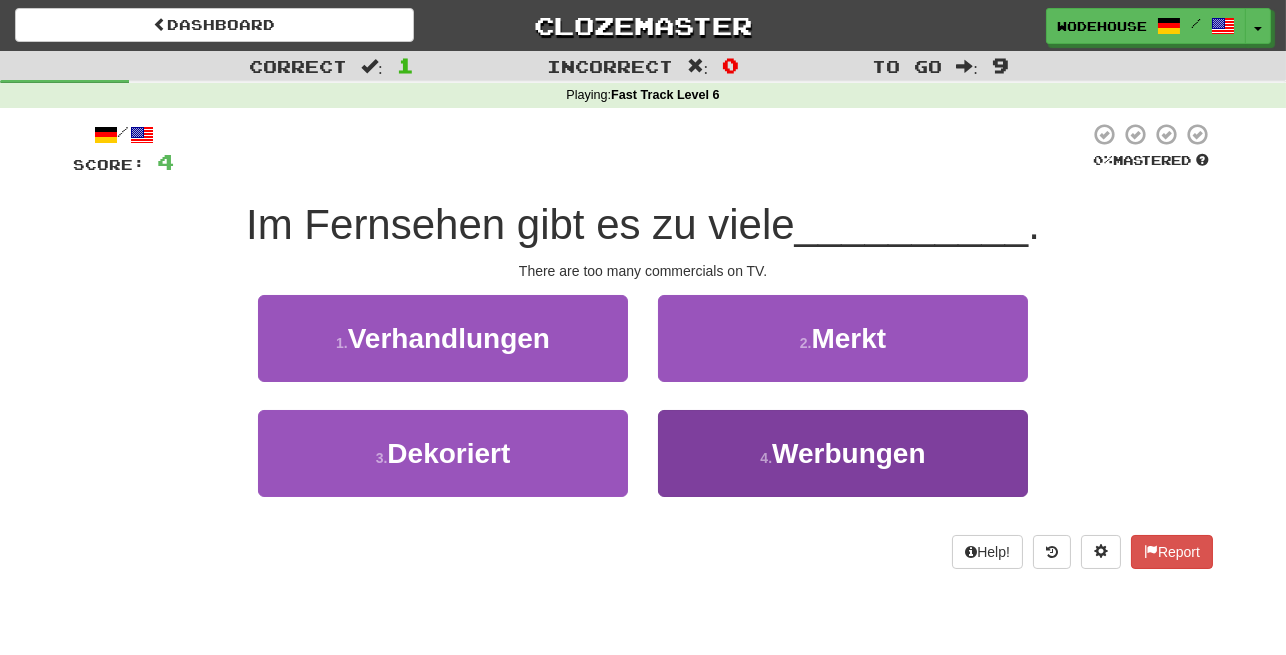 click on "Werbungen" at bounding box center (848, 453) 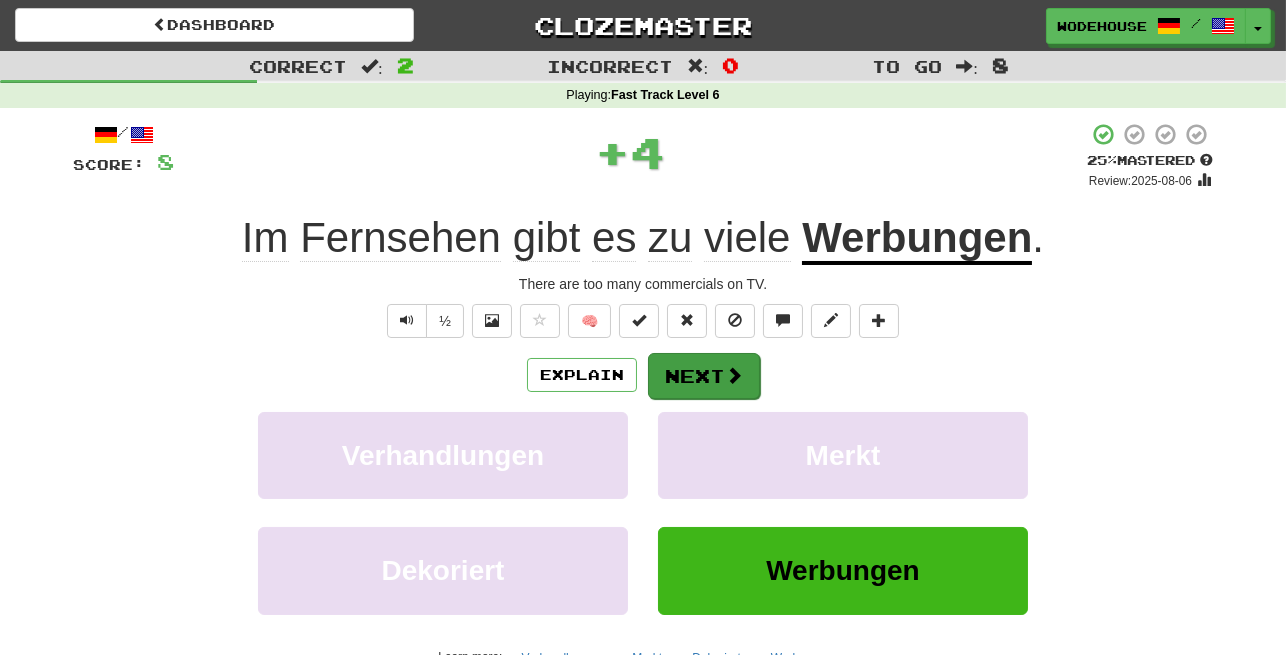 click on "Next" at bounding box center [704, 376] 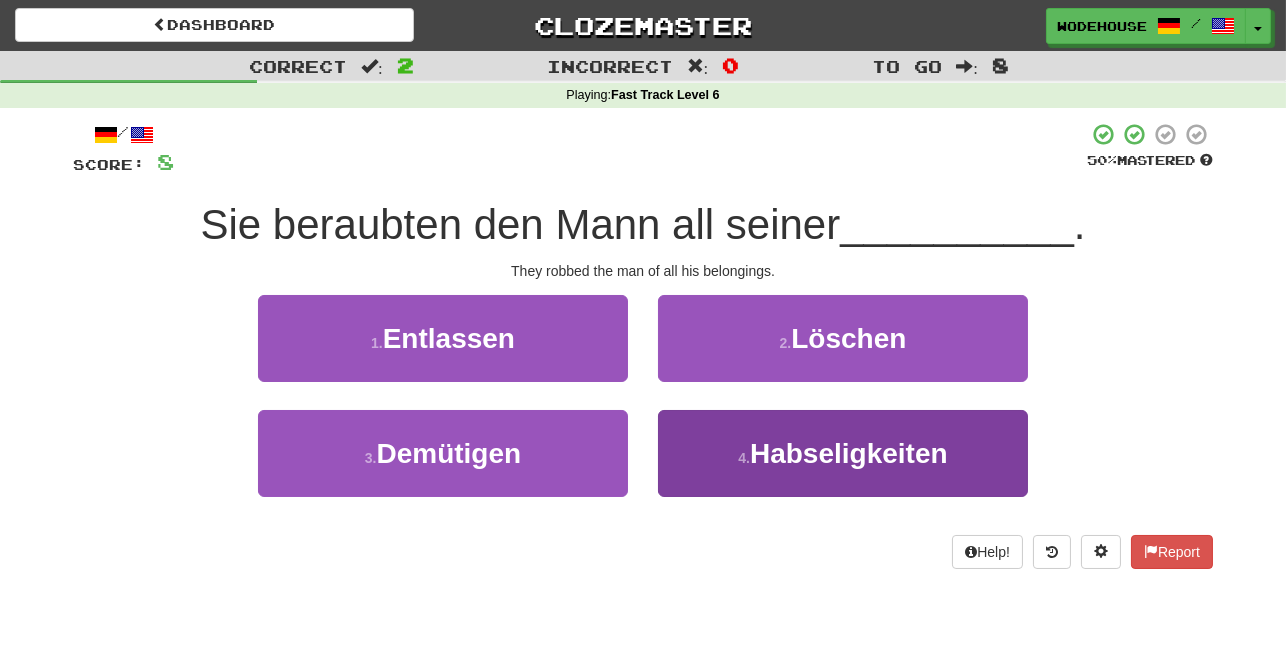 click on "Habseligkeiten" at bounding box center [849, 453] 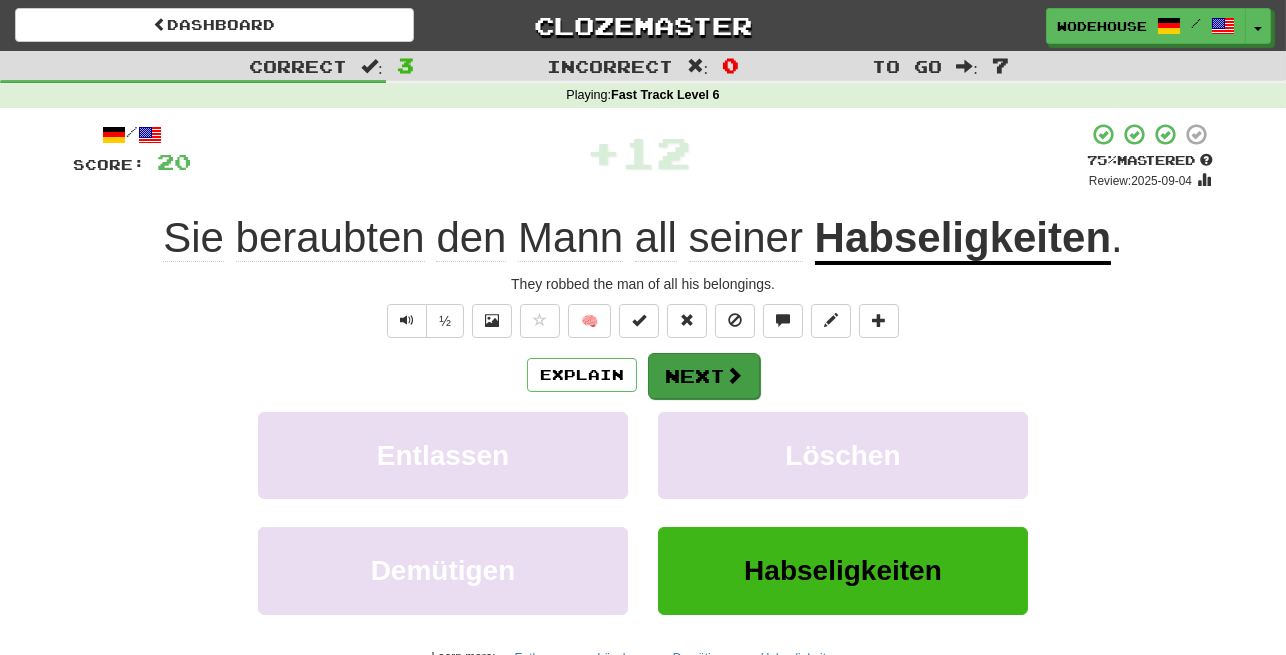 click on "Next" at bounding box center [704, 376] 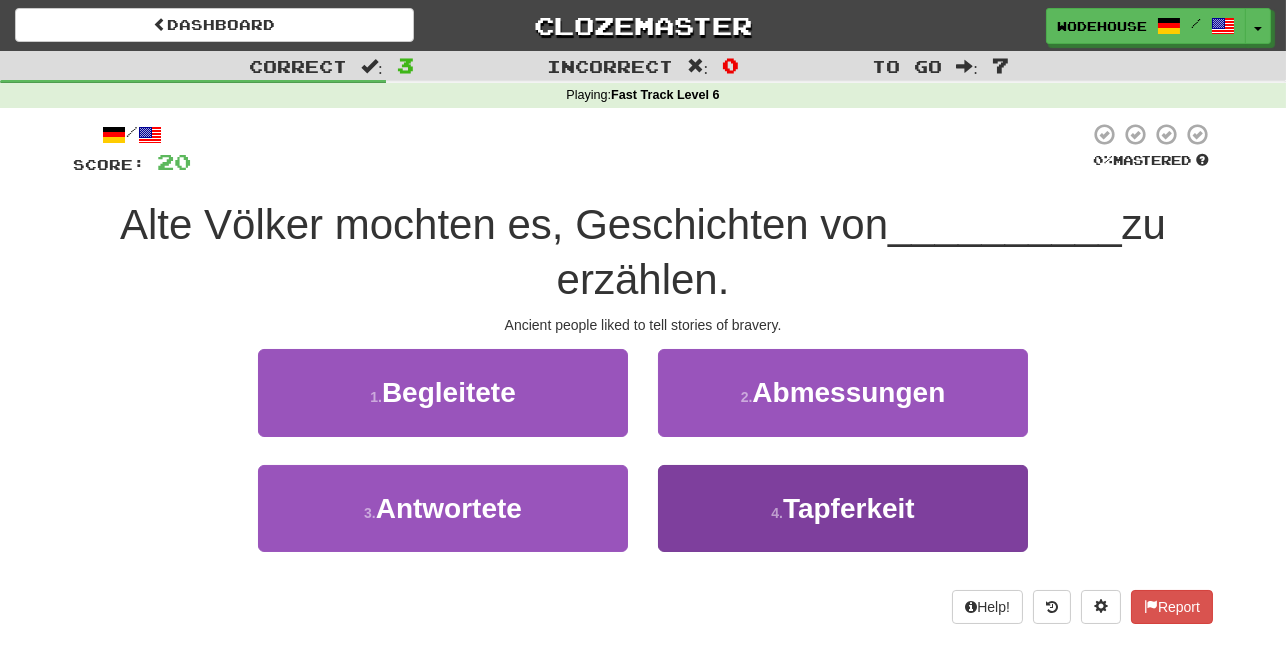 click on "4 .  Tapferkeit" at bounding box center [843, 508] 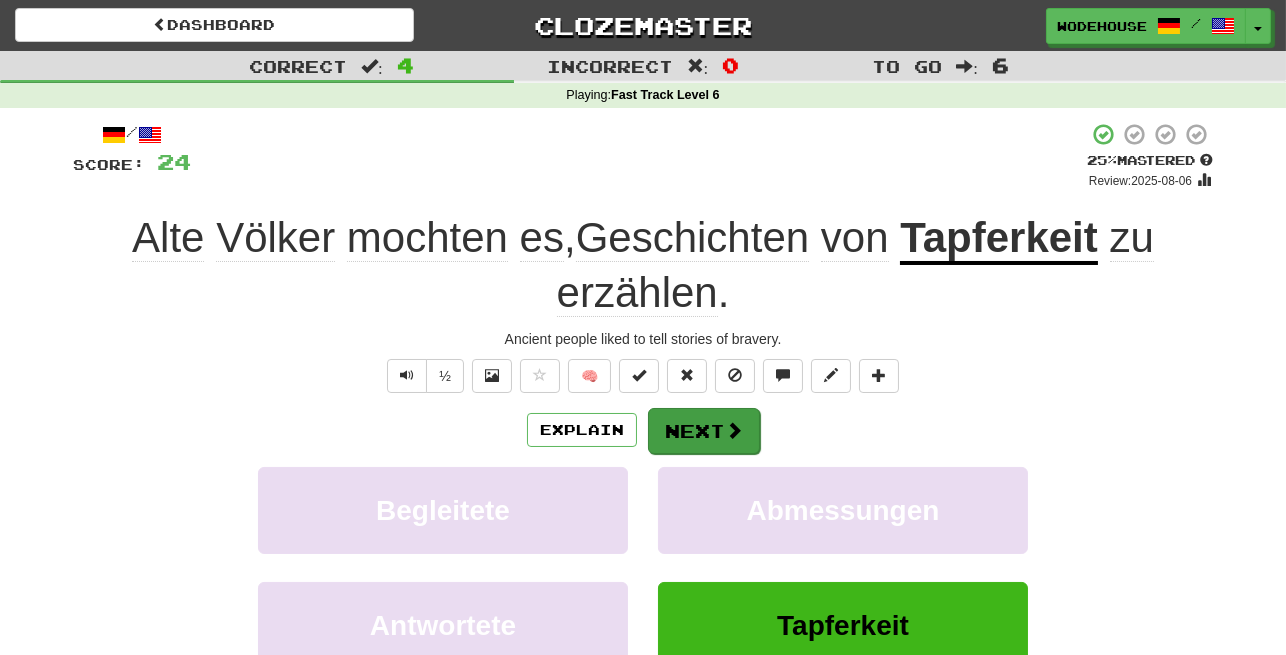 click on "Next" at bounding box center (704, 431) 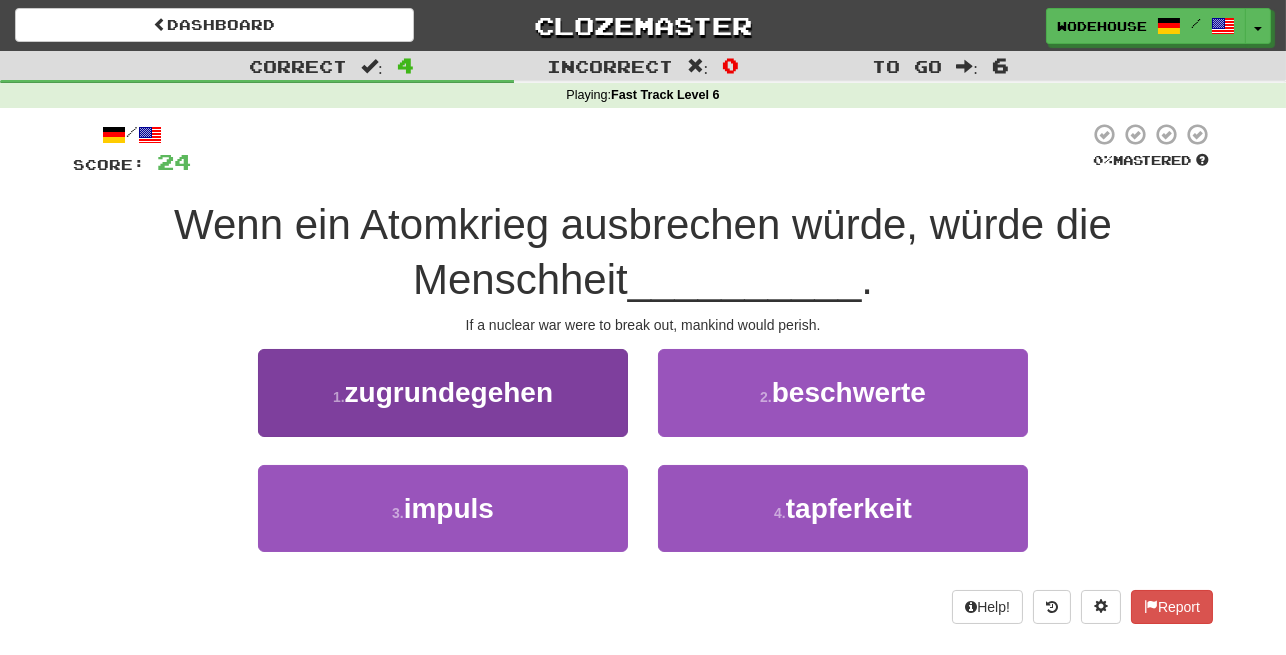 click on "zugrundegehen" at bounding box center (449, 392) 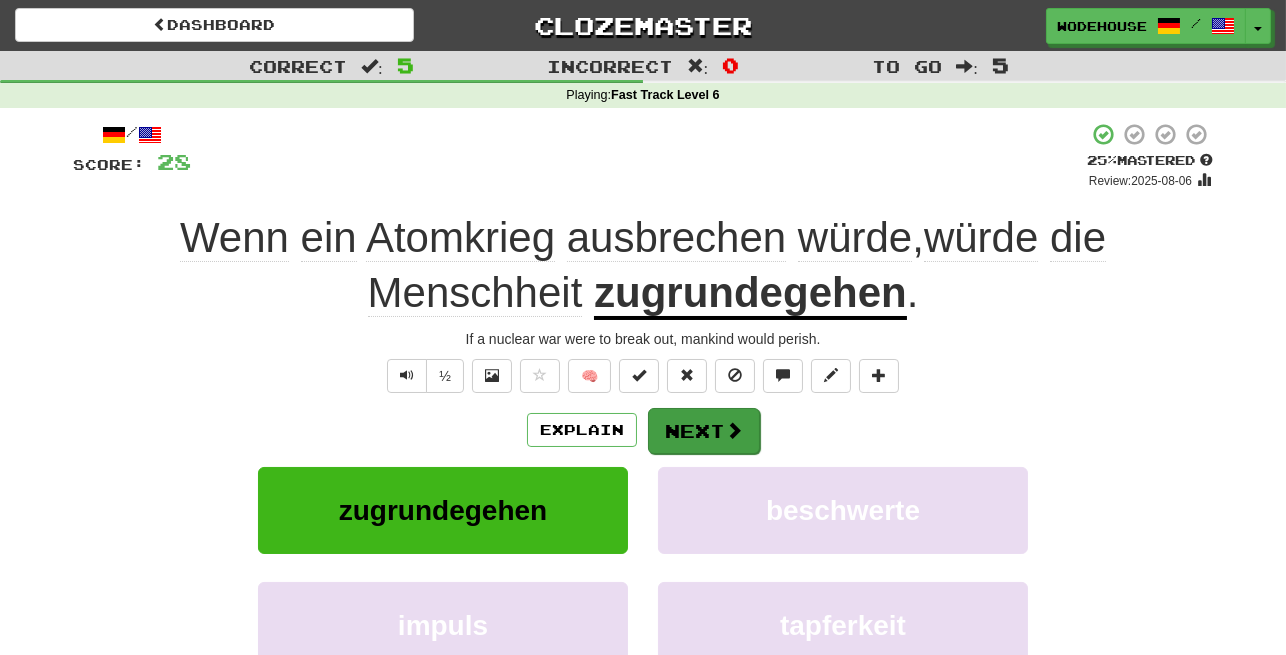 click on "Next" at bounding box center [704, 431] 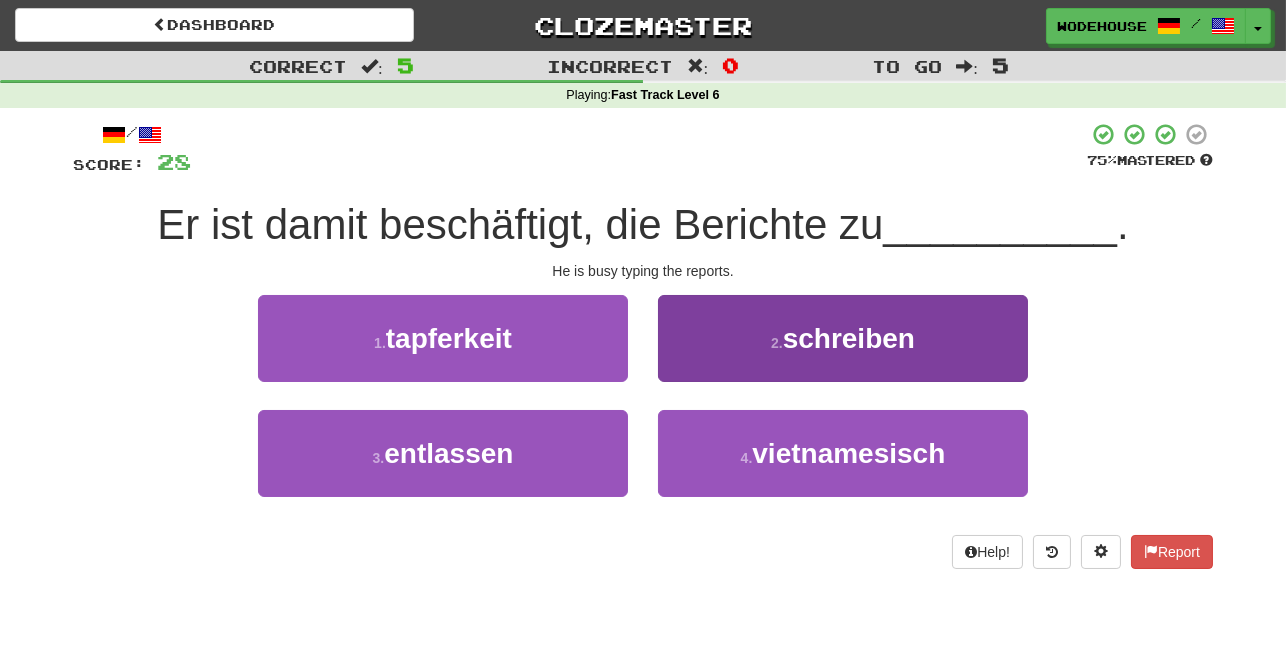 click on "schreiben" at bounding box center [849, 338] 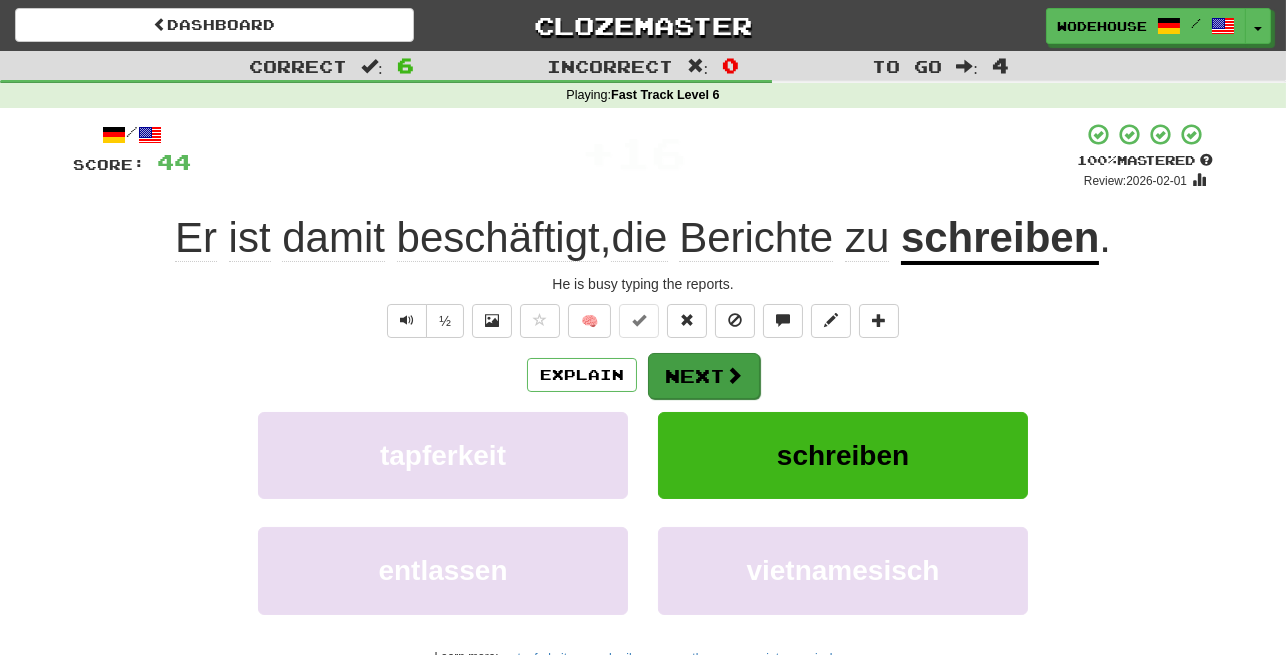 click at bounding box center (734, 375) 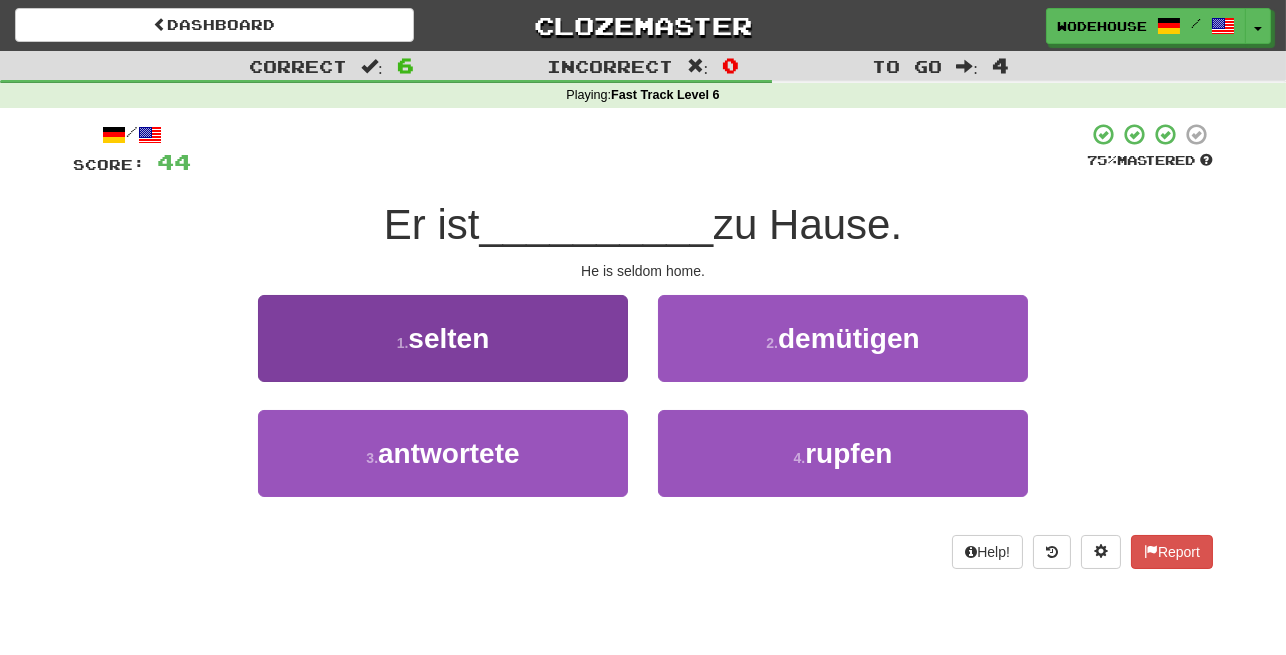 click on "selten" at bounding box center [448, 338] 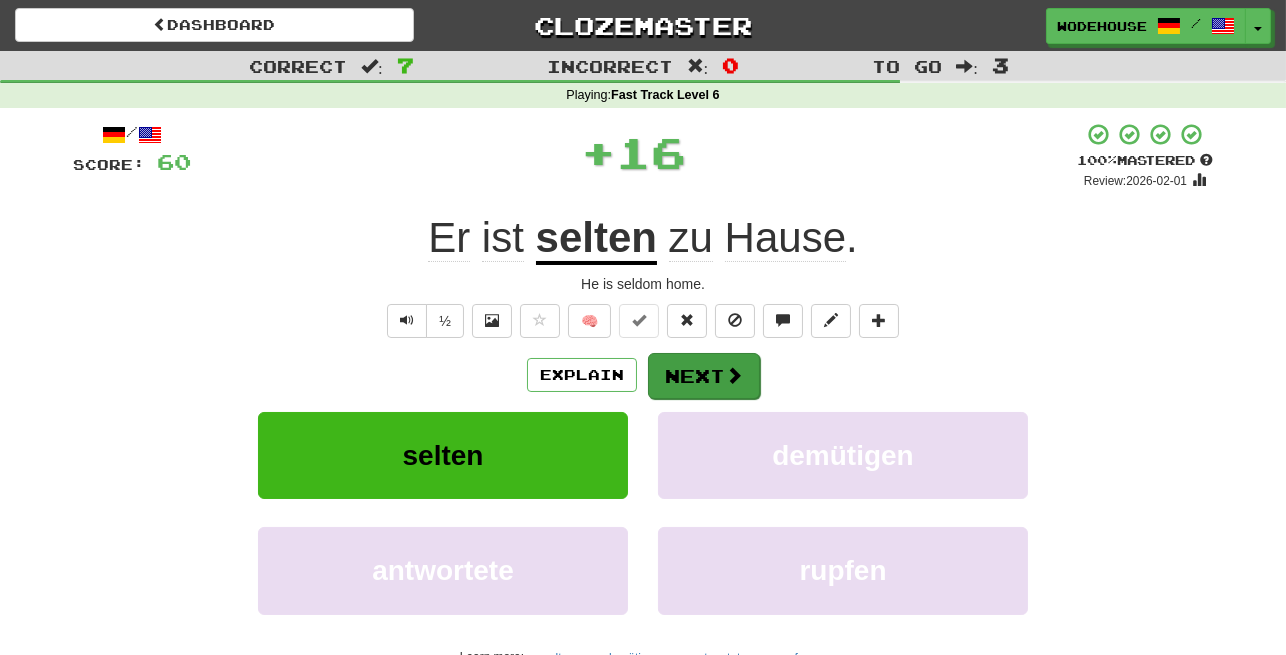 click on "Next" at bounding box center (704, 376) 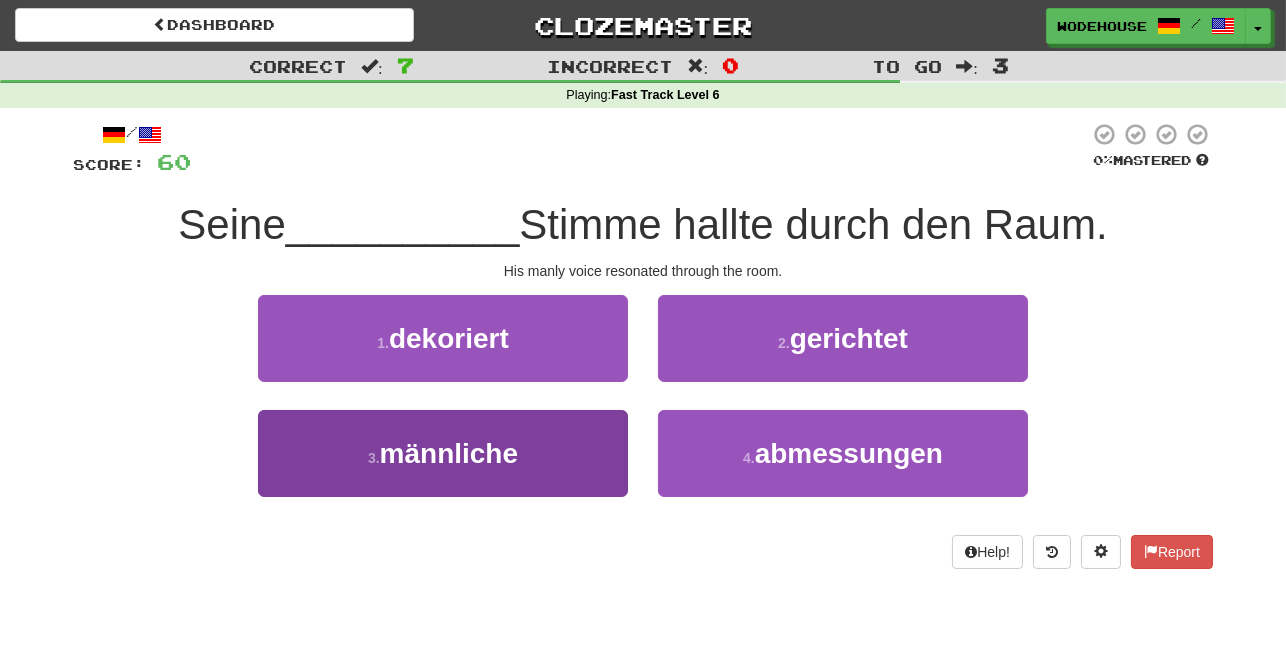 click on "3 .  männliche" at bounding box center (443, 453) 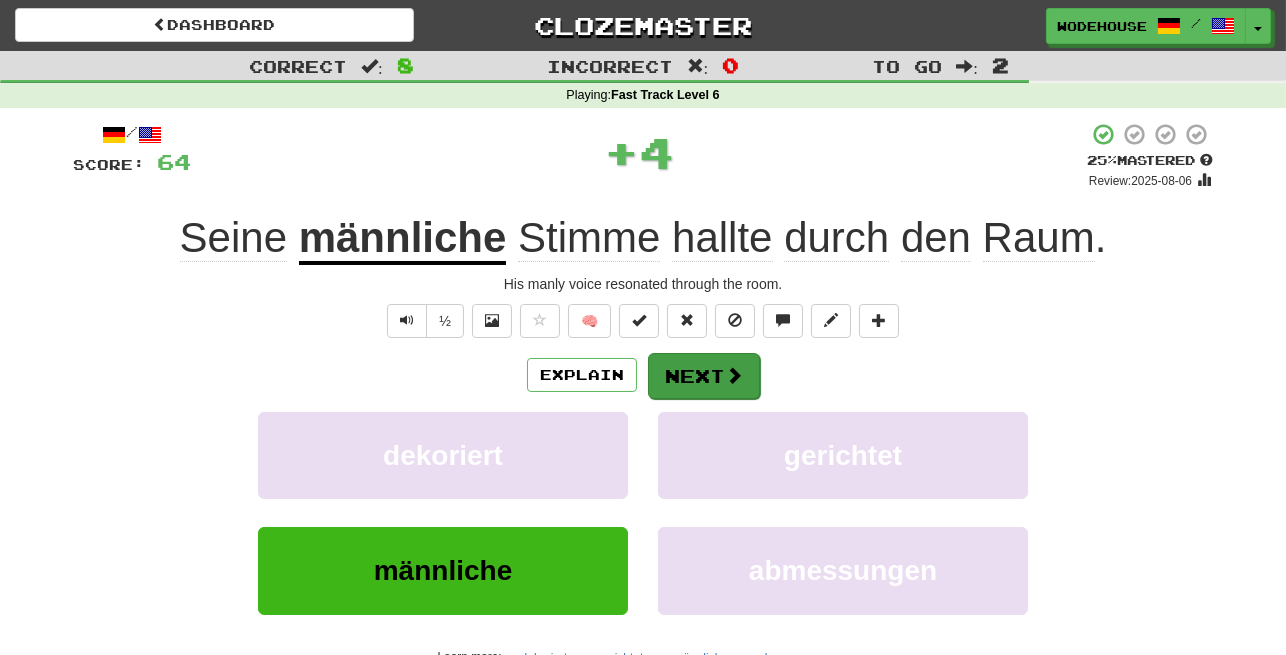 click on "Next" at bounding box center (704, 376) 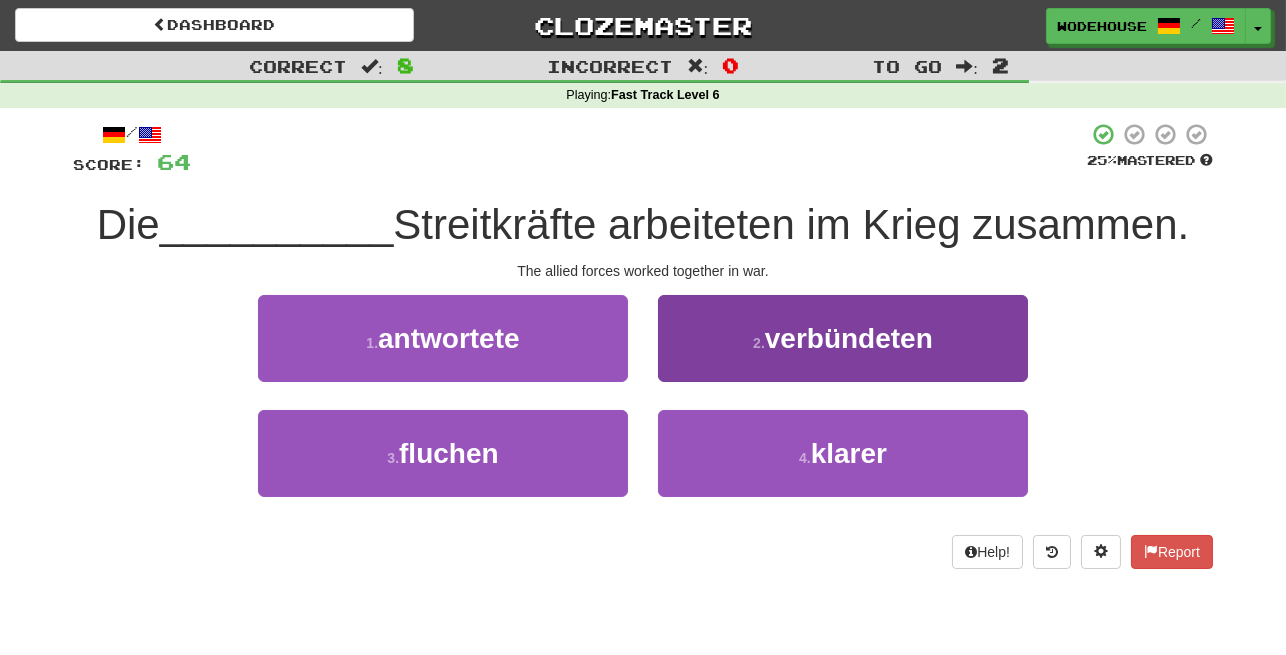 click on "2 .  verbündeten" at bounding box center [843, 338] 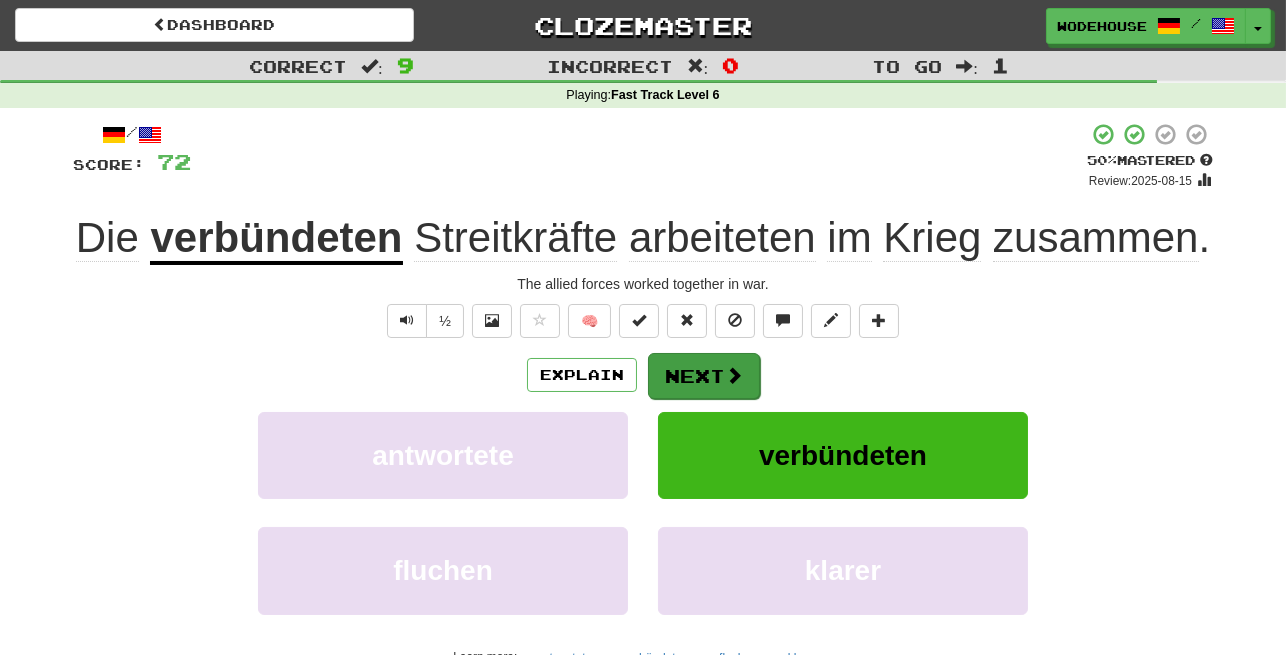 click on "Next" at bounding box center [704, 376] 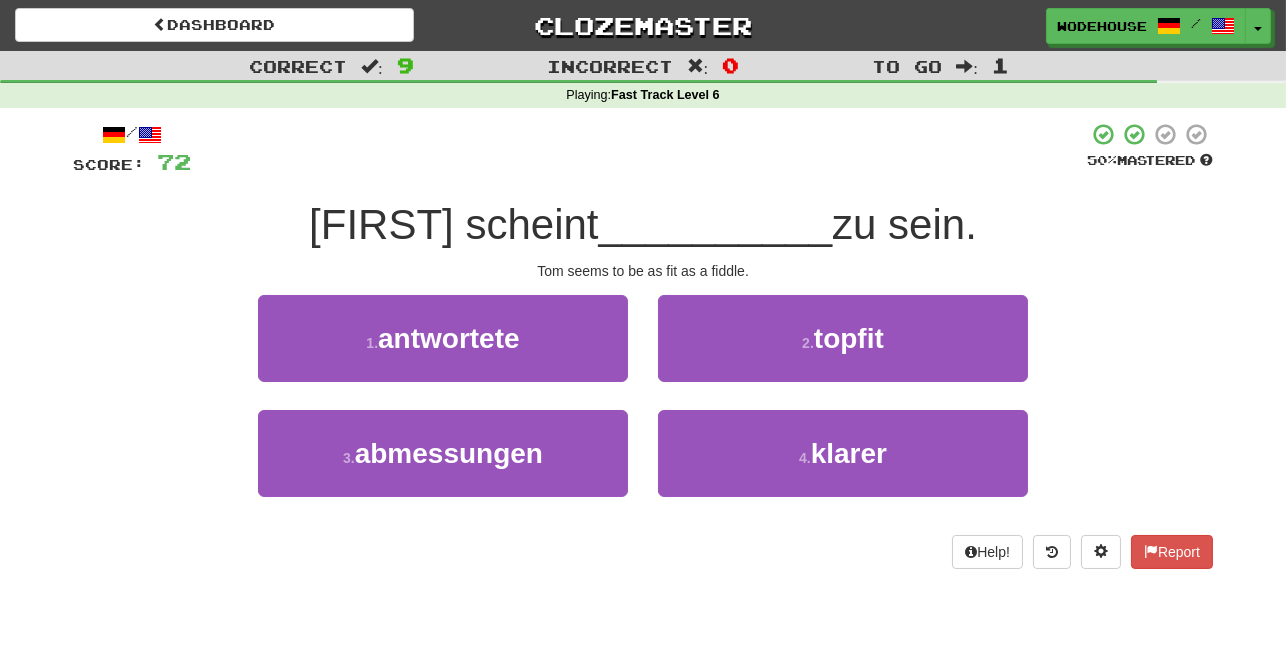 click on "2 .  topfit" at bounding box center (843, 338) 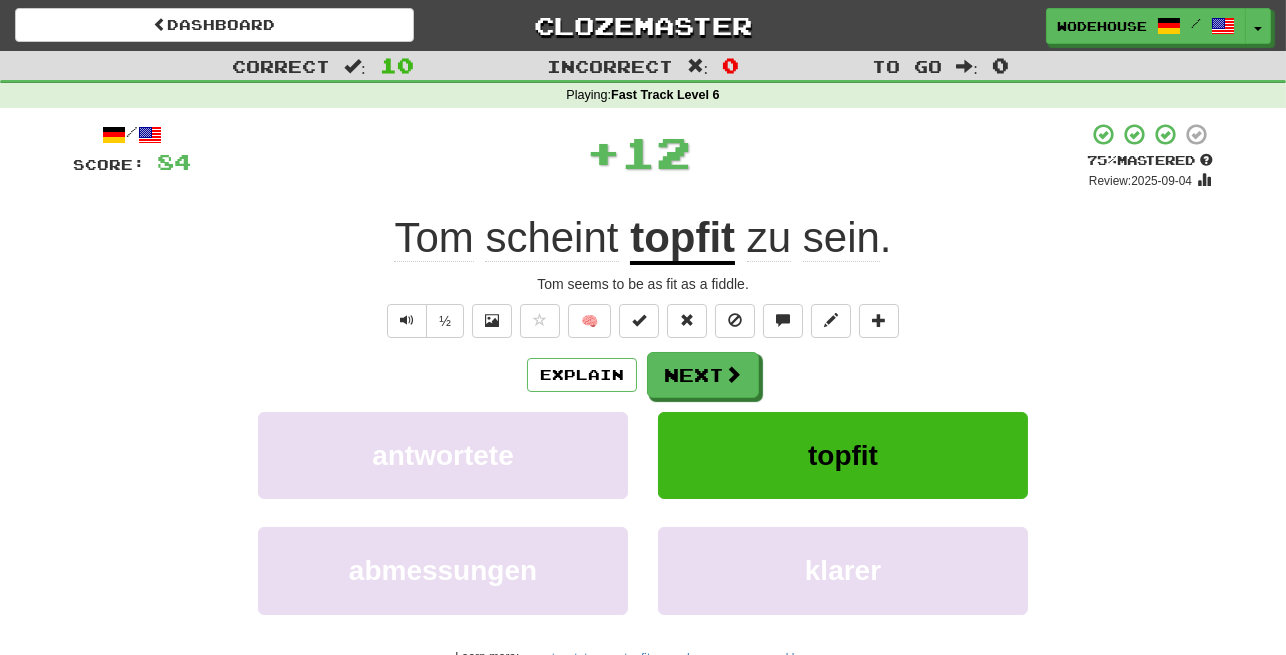 click on "Next" at bounding box center (703, 375) 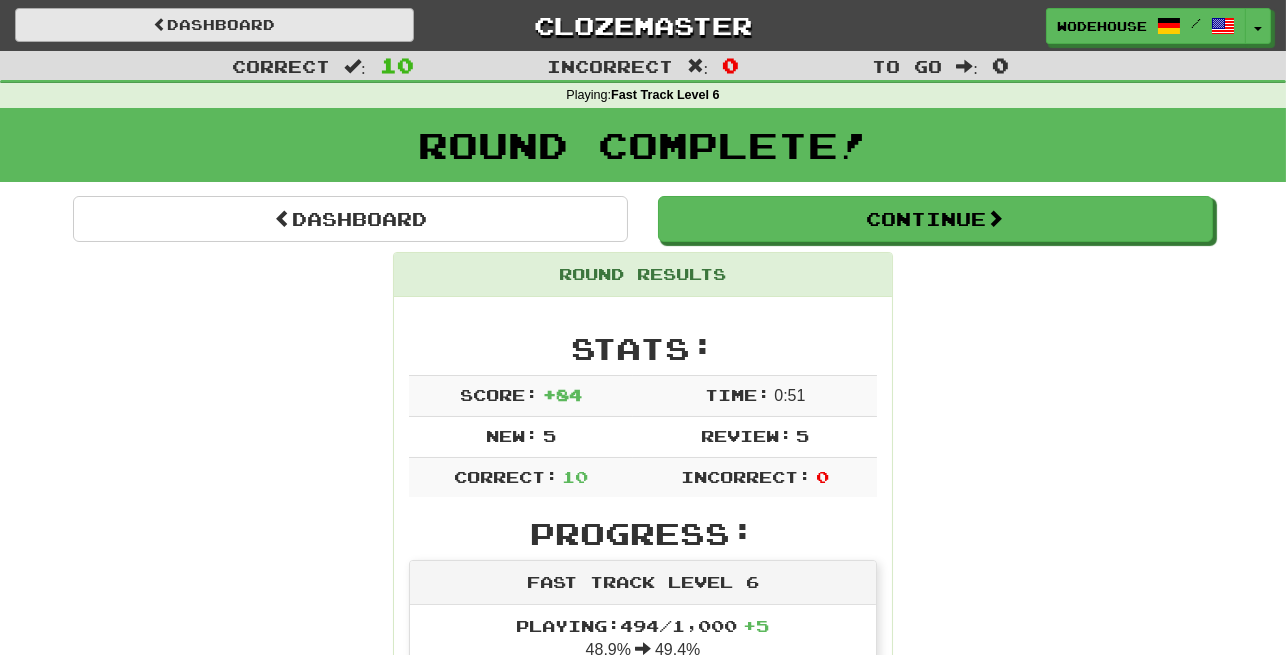 click on "Dashboard" at bounding box center (214, 25) 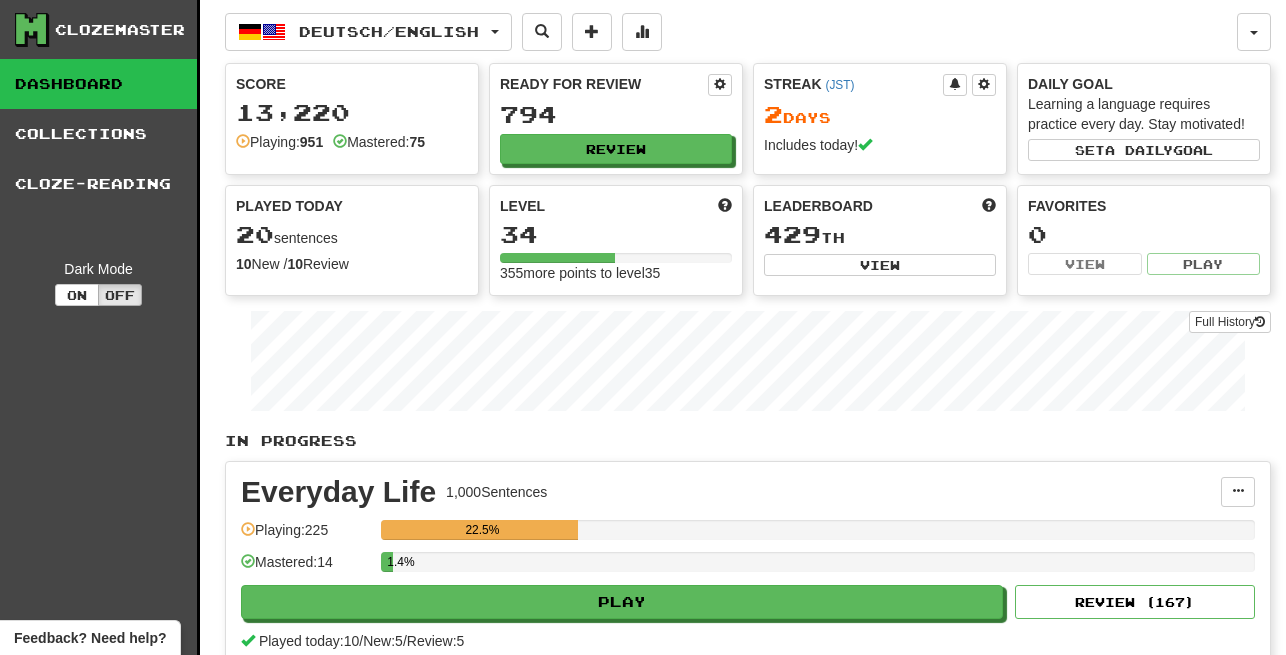 scroll, scrollTop: 0, scrollLeft: 0, axis: both 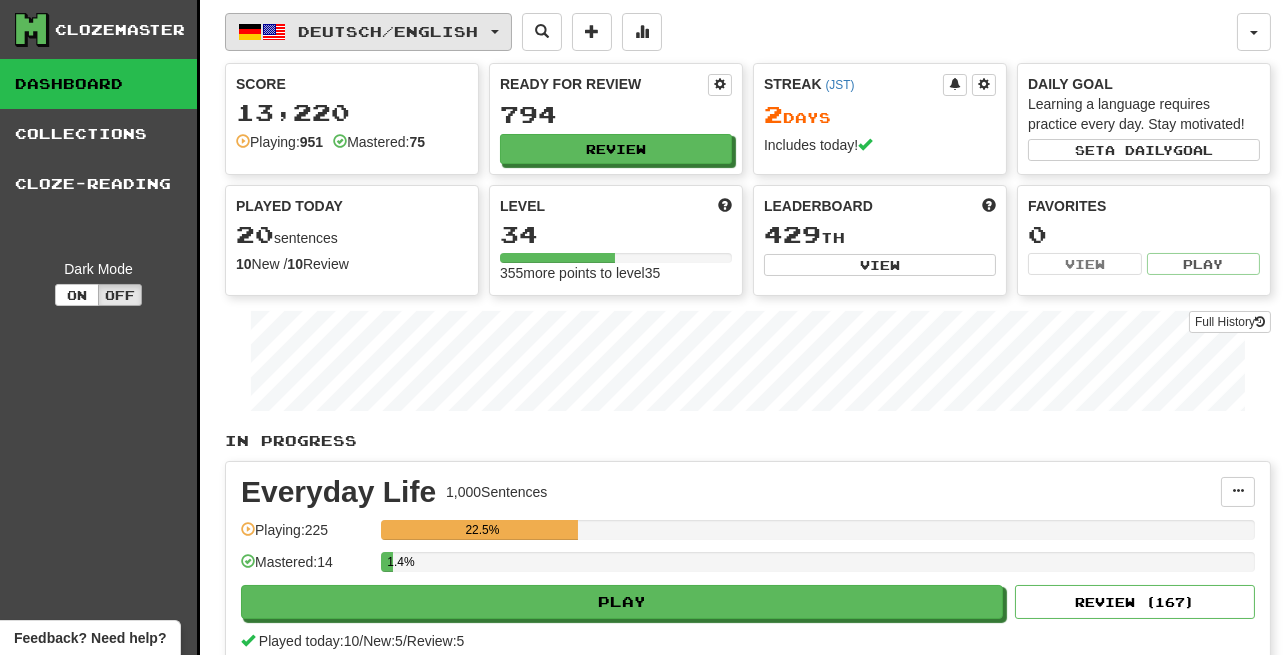 click on "Deutsch  /  English" at bounding box center (389, 31) 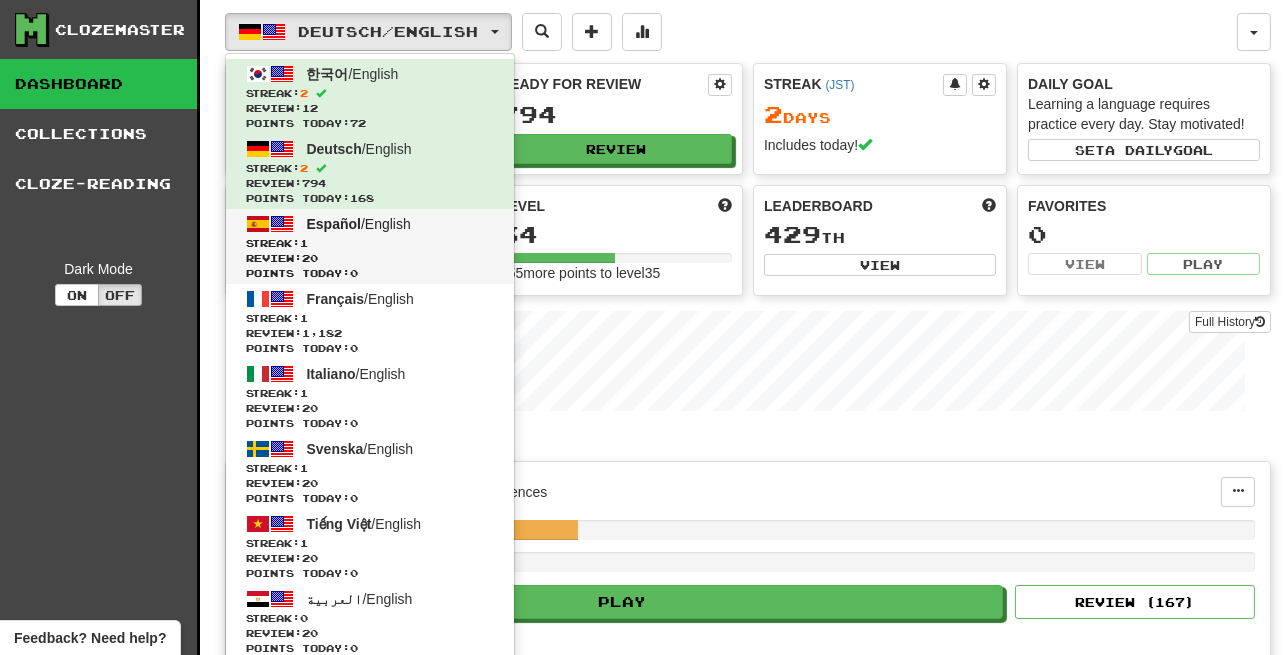 click on "Español  /  English" at bounding box center [359, 224] 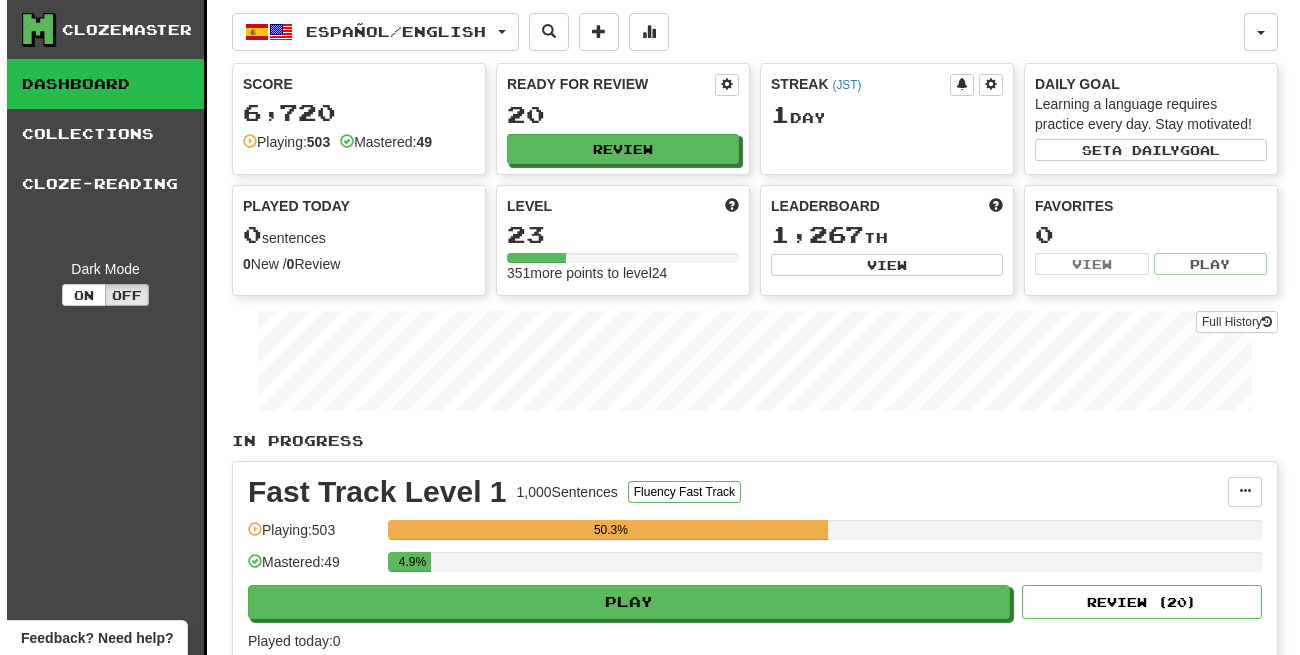 scroll, scrollTop: 0, scrollLeft: 0, axis: both 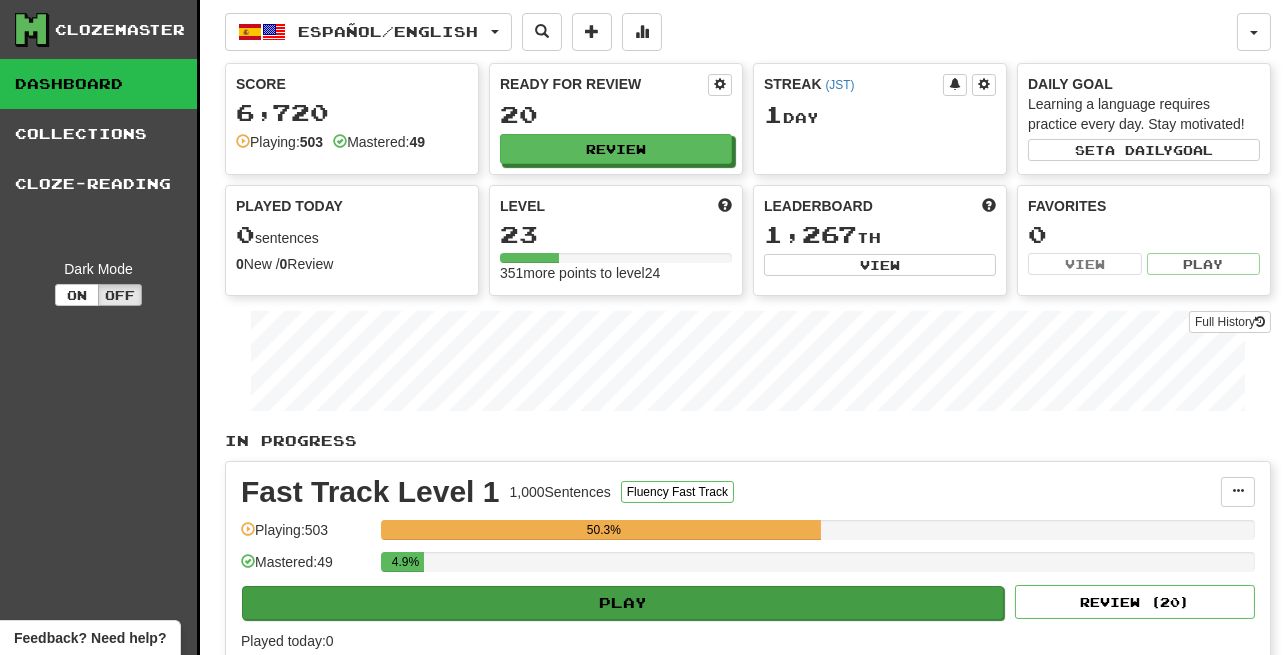 click on "Play" at bounding box center [623, 603] 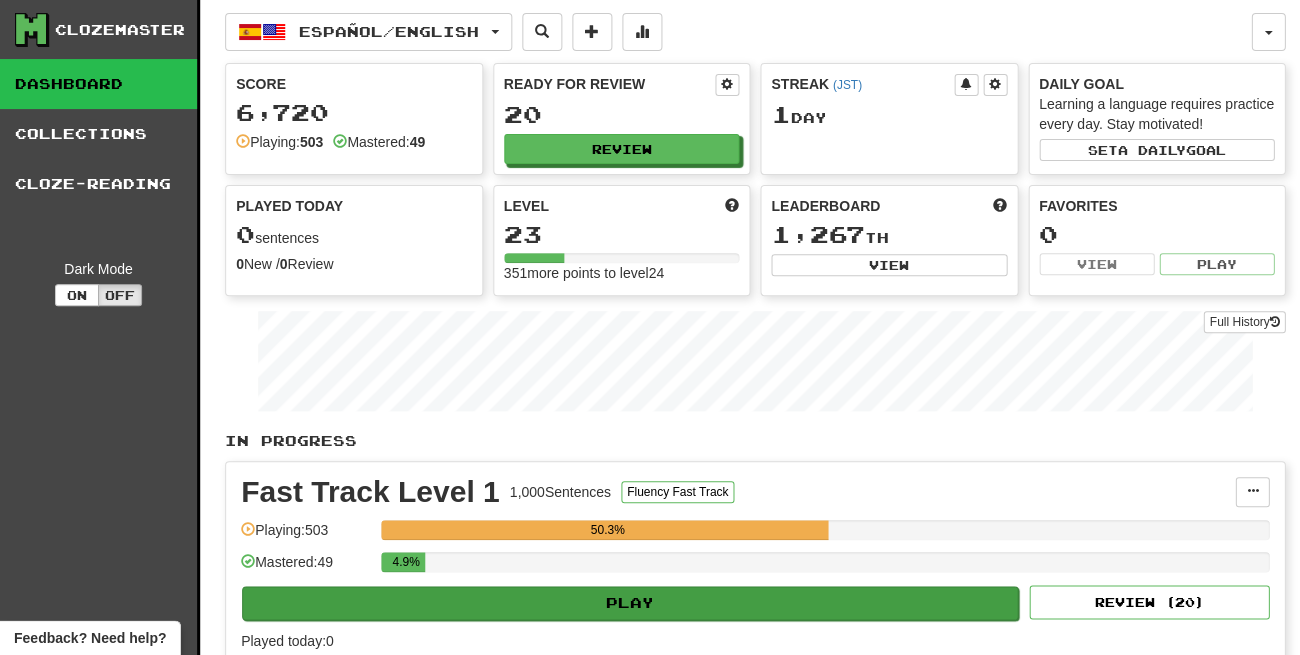 select on "**" 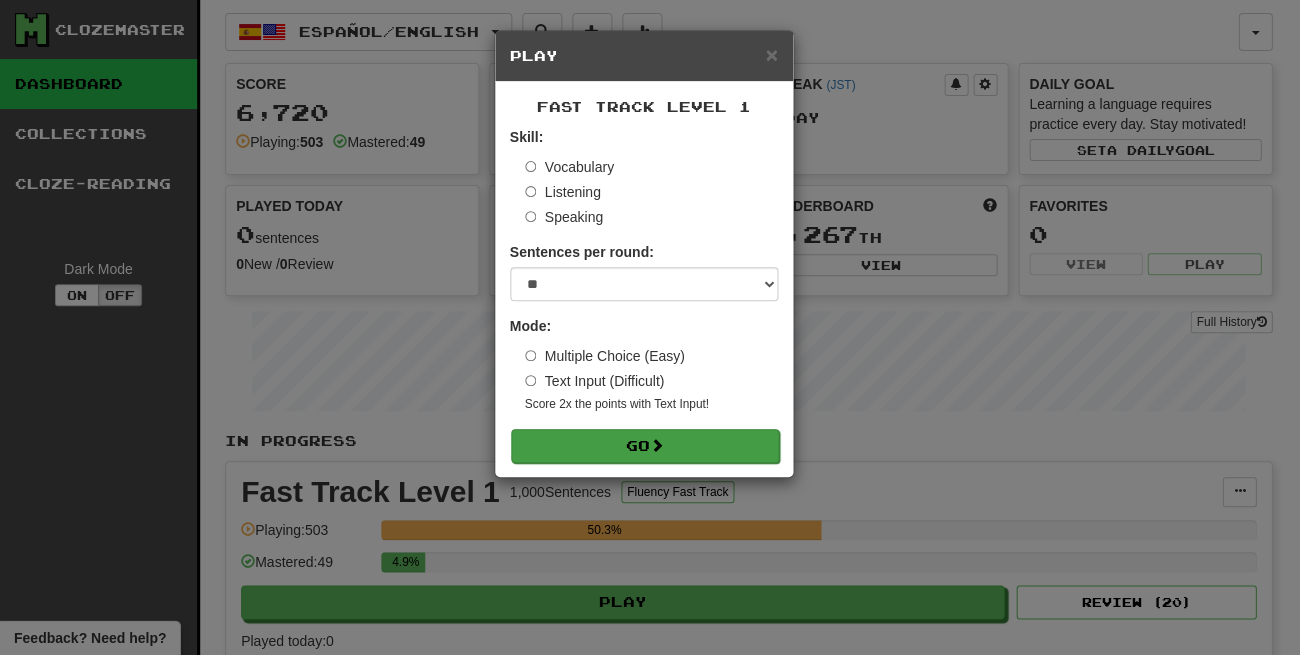 click on "Go" at bounding box center (645, 446) 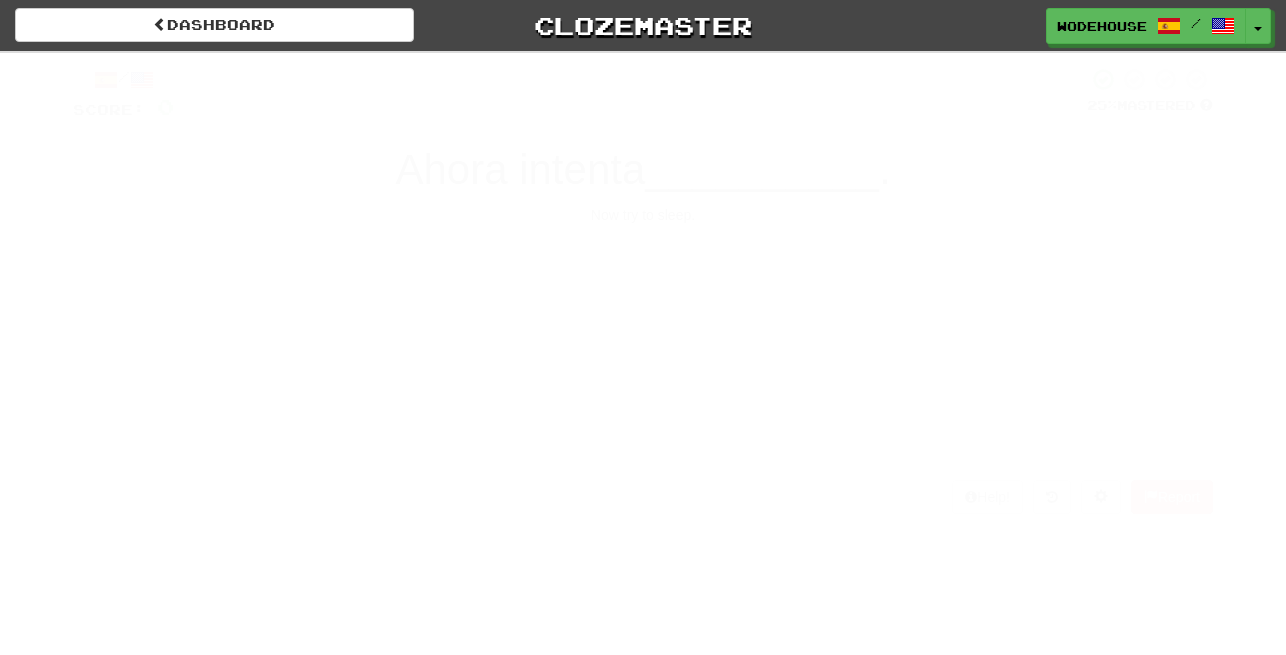 scroll, scrollTop: 0, scrollLeft: 0, axis: both 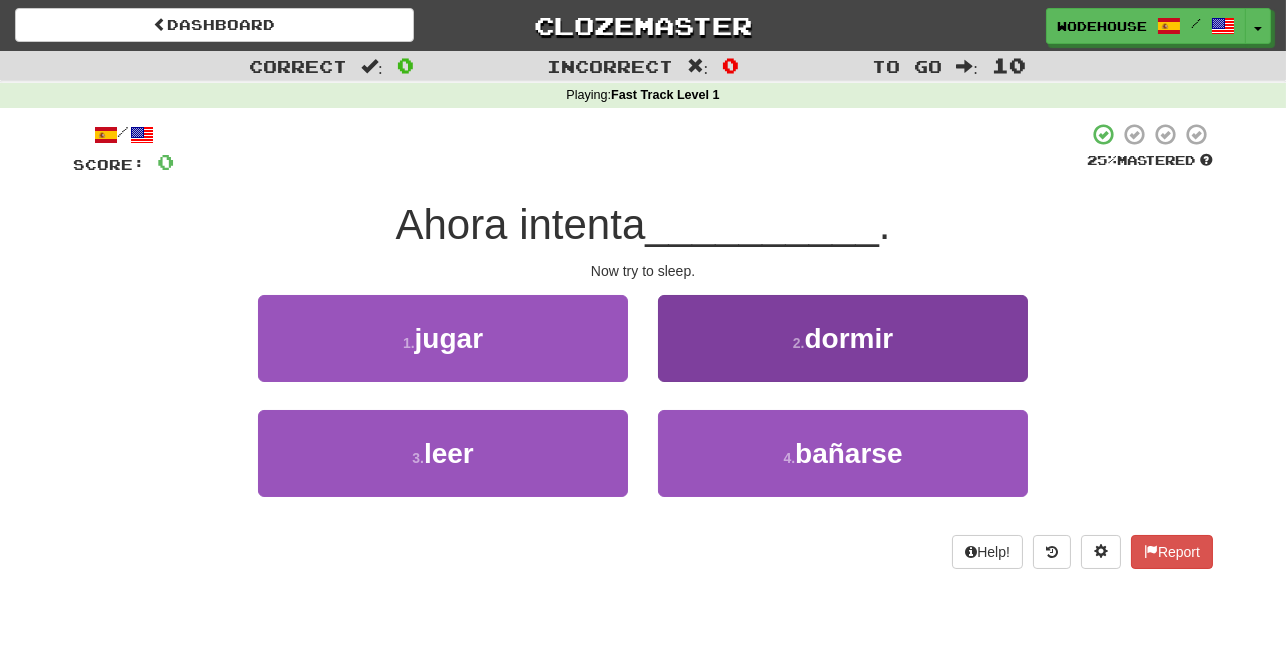 click on "2 .  dormir" at bounding box center (843, 338) 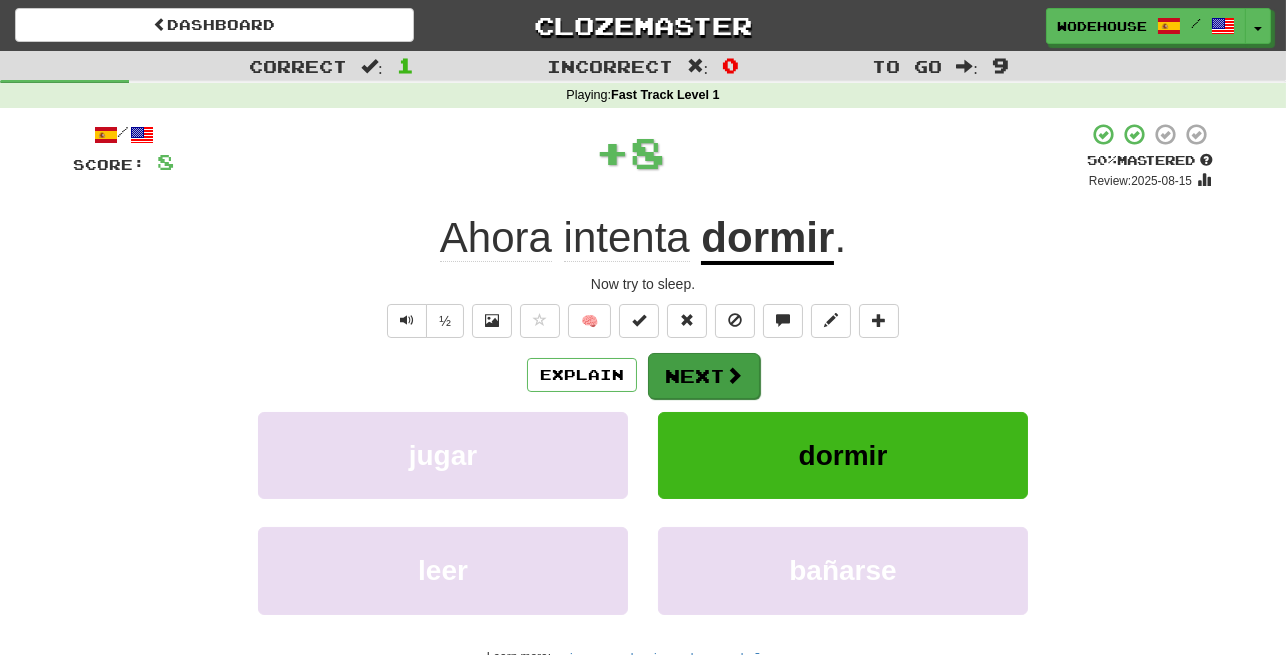 click on "Next" at bounding box center (704, 376) 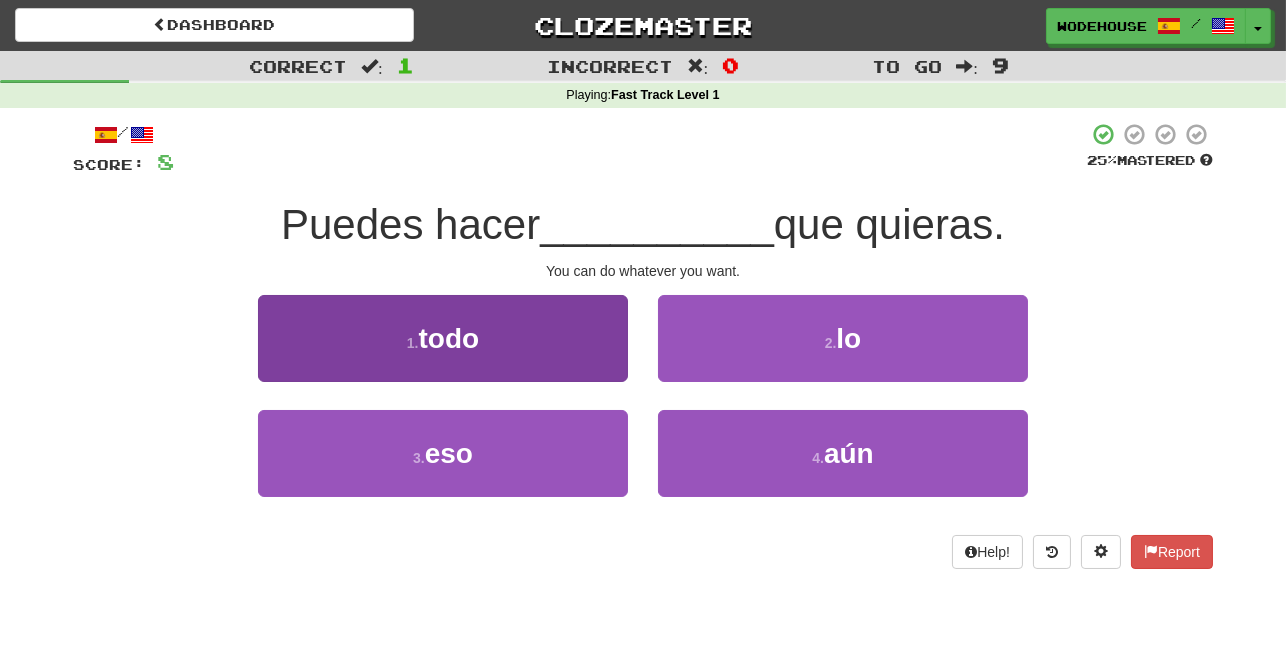 click on "1 .  todo" at bounding box center [443, 338] 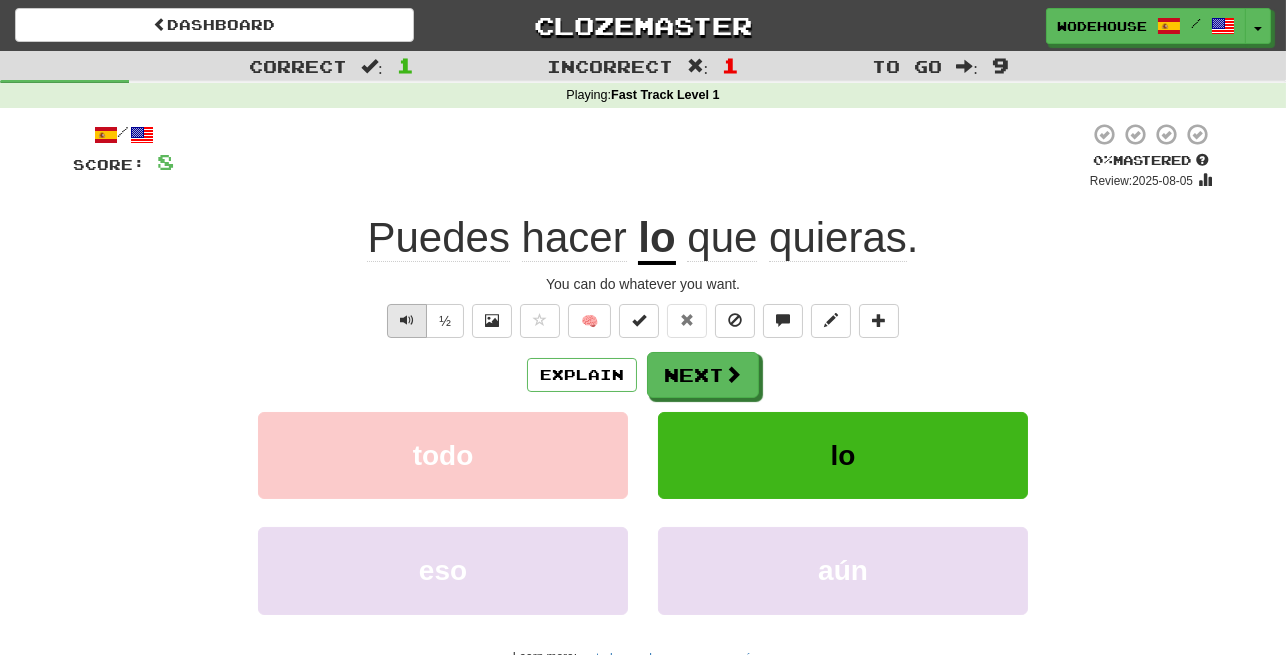 click at bounding box center [407, 321] 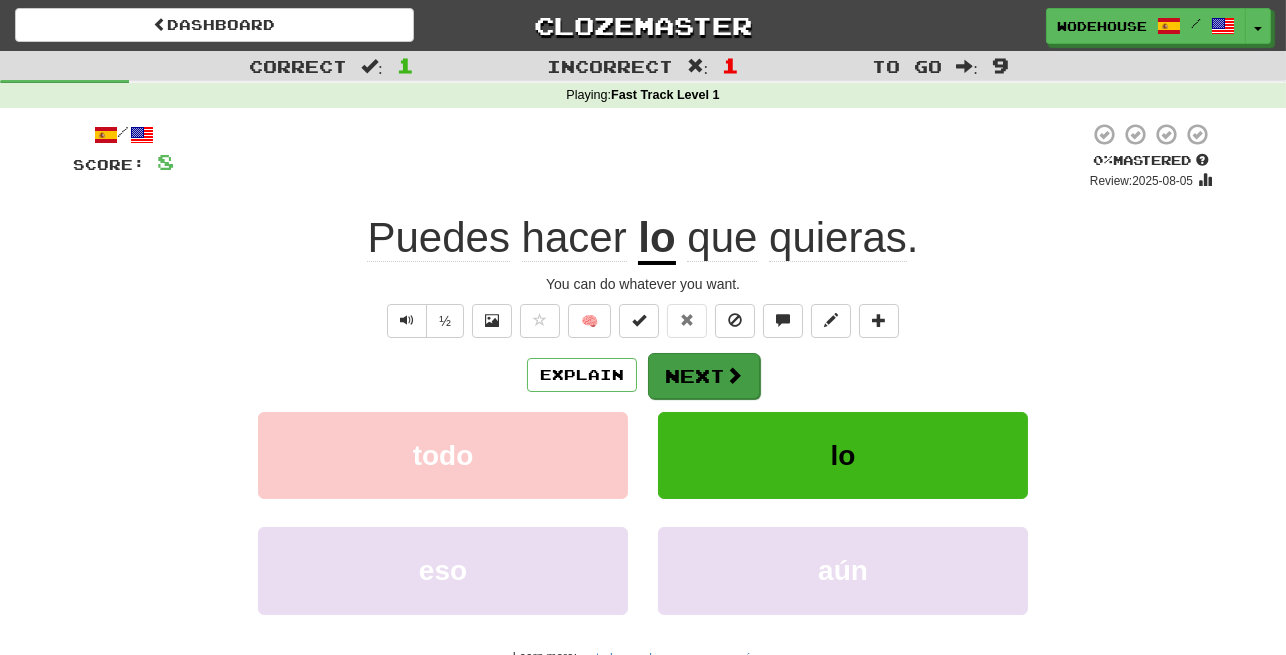 click on "Next" at bounding box center [704, 376] 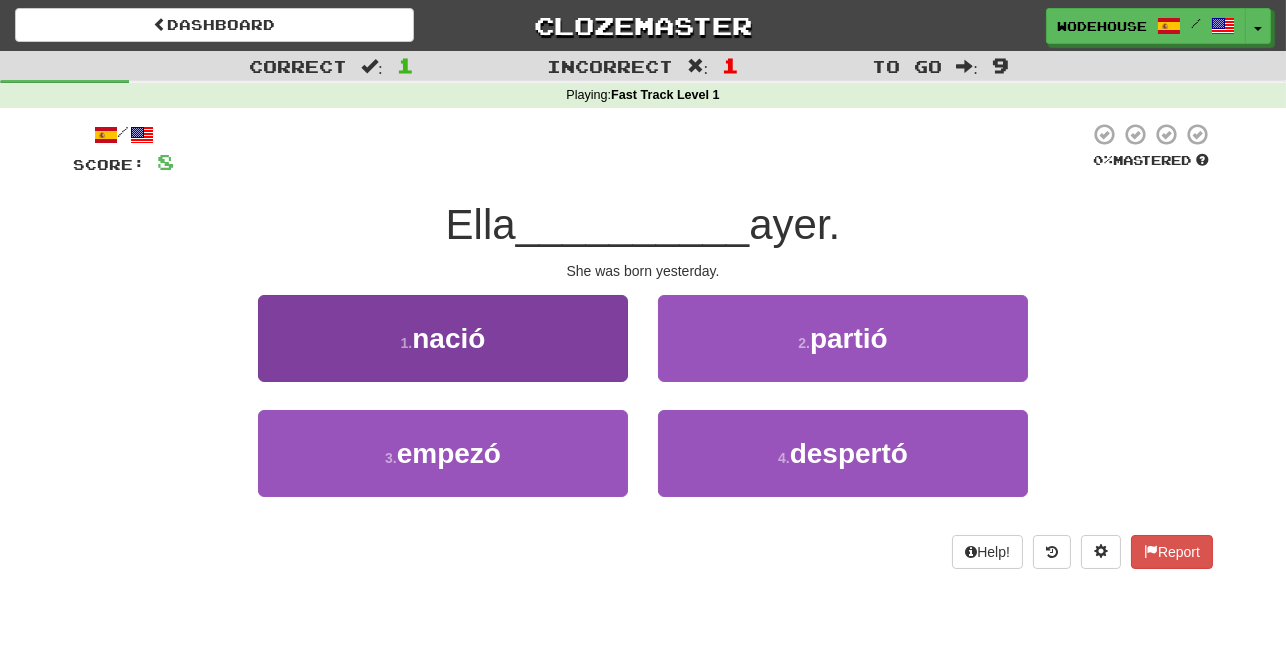 click on "1 .  nació" at bounding box center [443, 338] 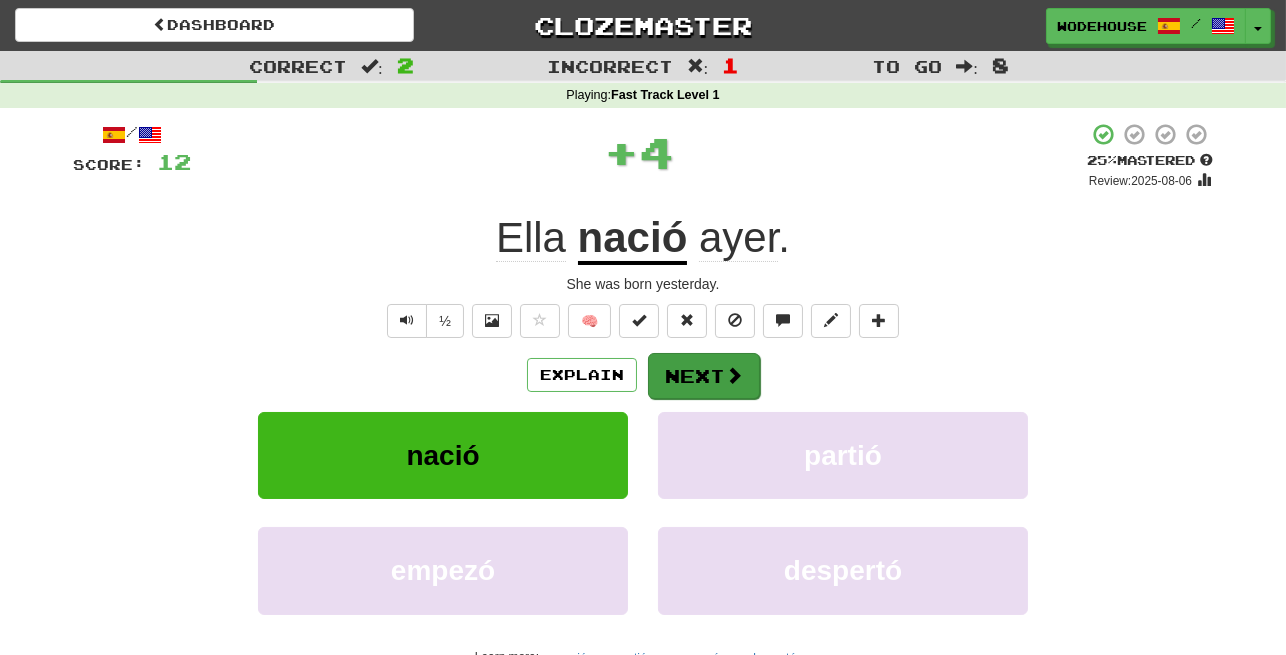 click on "Next" at bounding box center [704, 376] 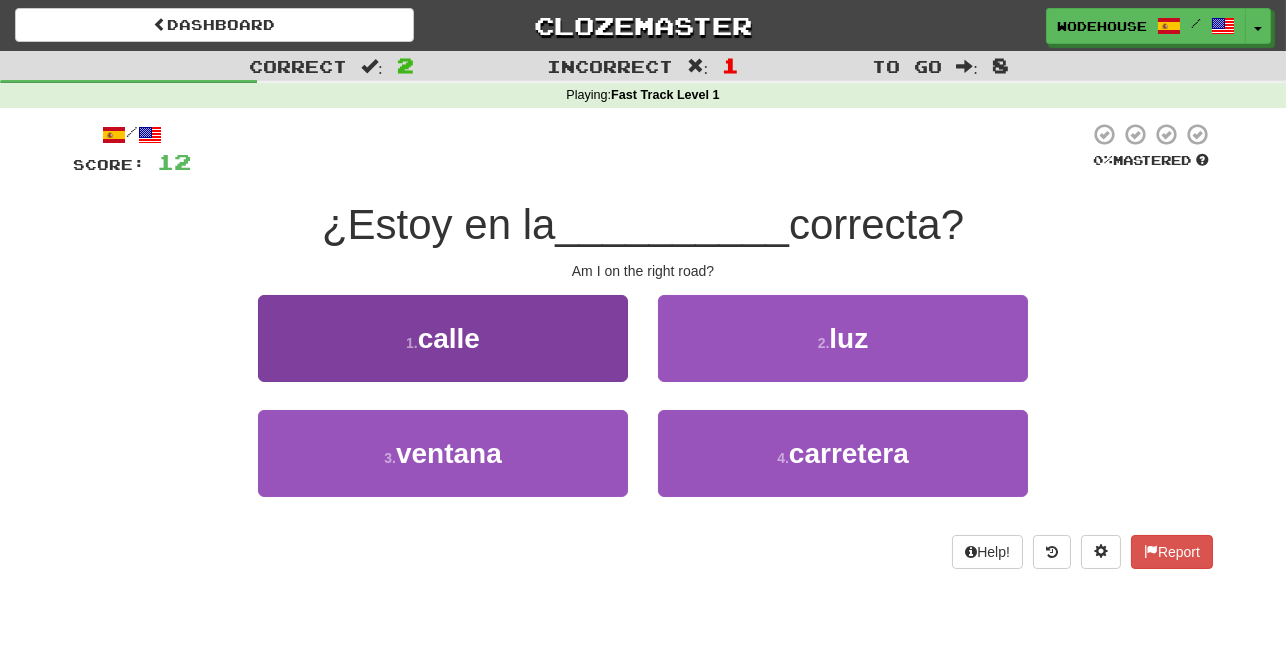 click on "1 .  calle" at bounding box center [443, 338] 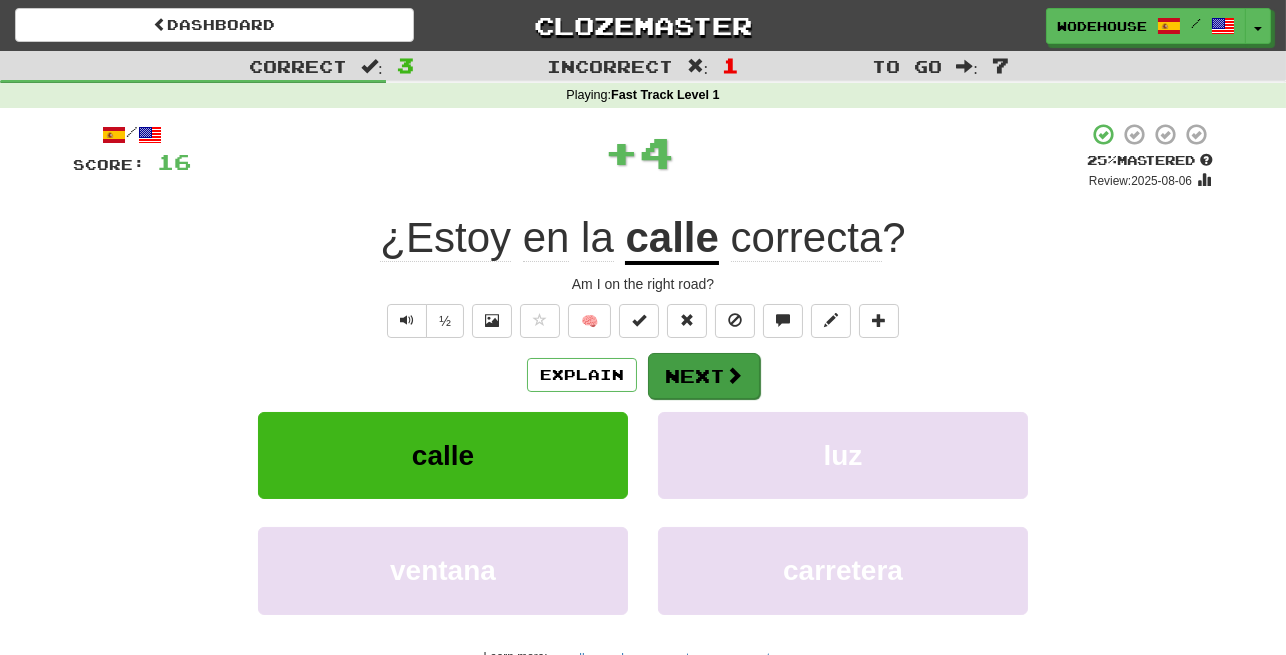 click on "Next" at bounding box center (704, 376) 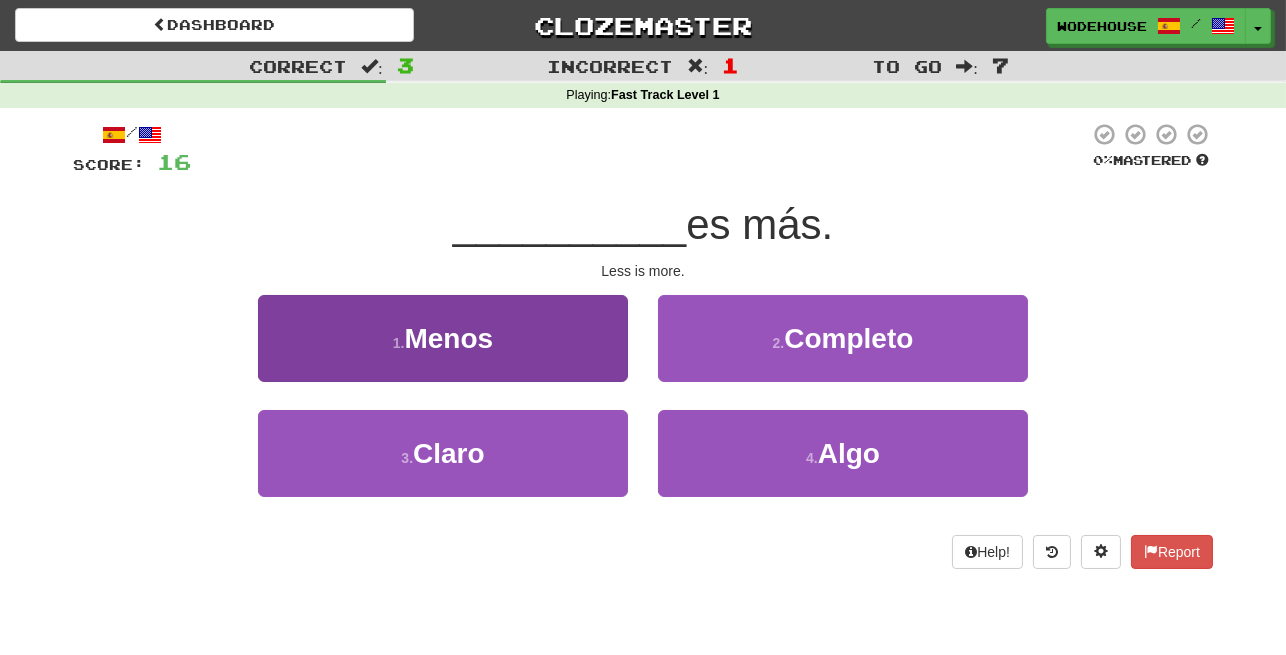click on "1 .  Menos" at bounding box center (443, 338) 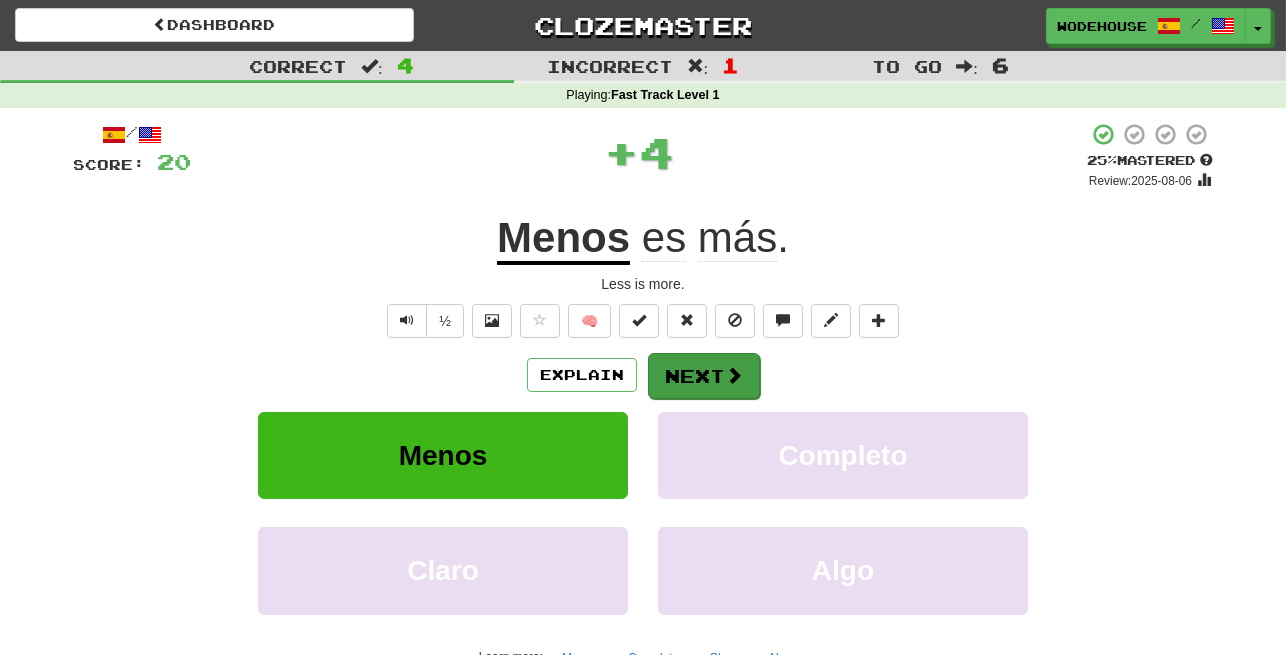 click on "Next" at bounding box center [704, 376] 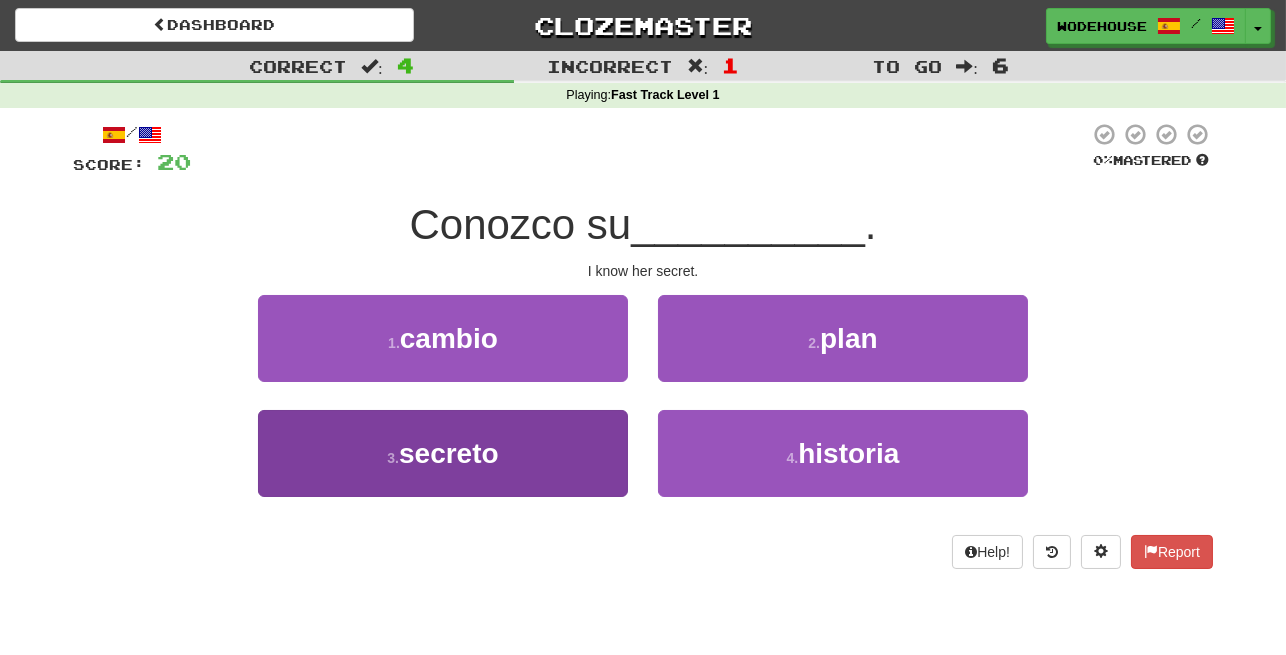 click on "3 .  secreto" at bounding box center (443, 453) 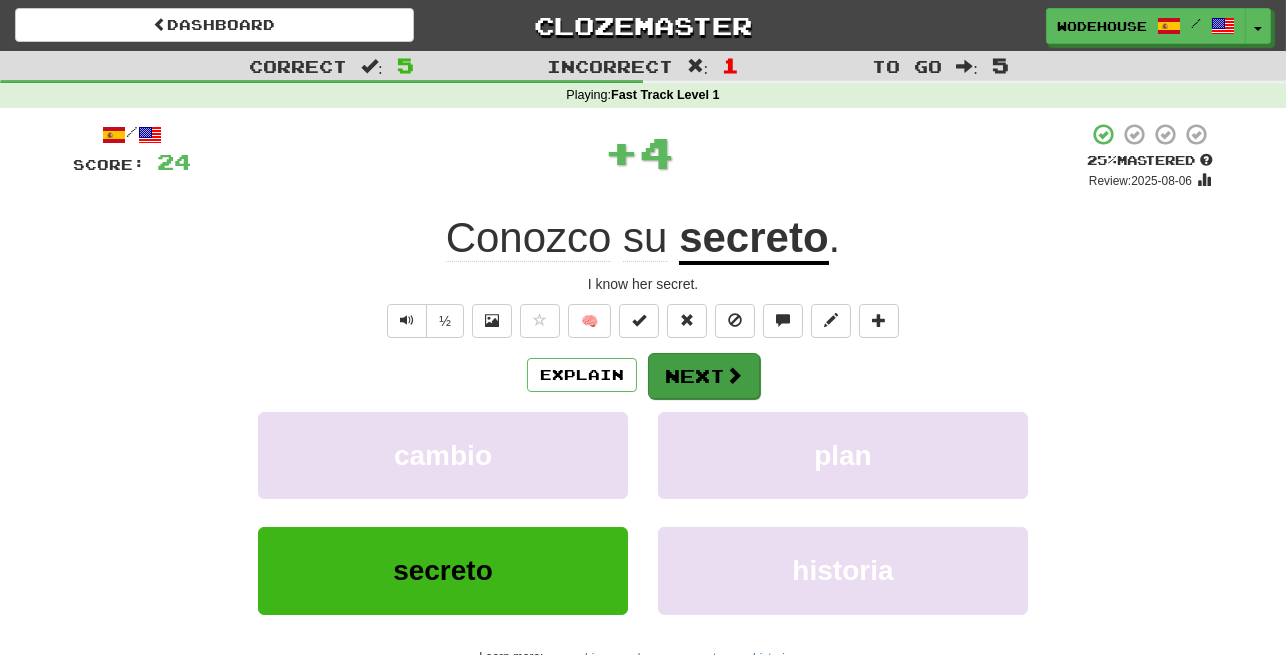 click on "Next" at bounding box center (704, 376) 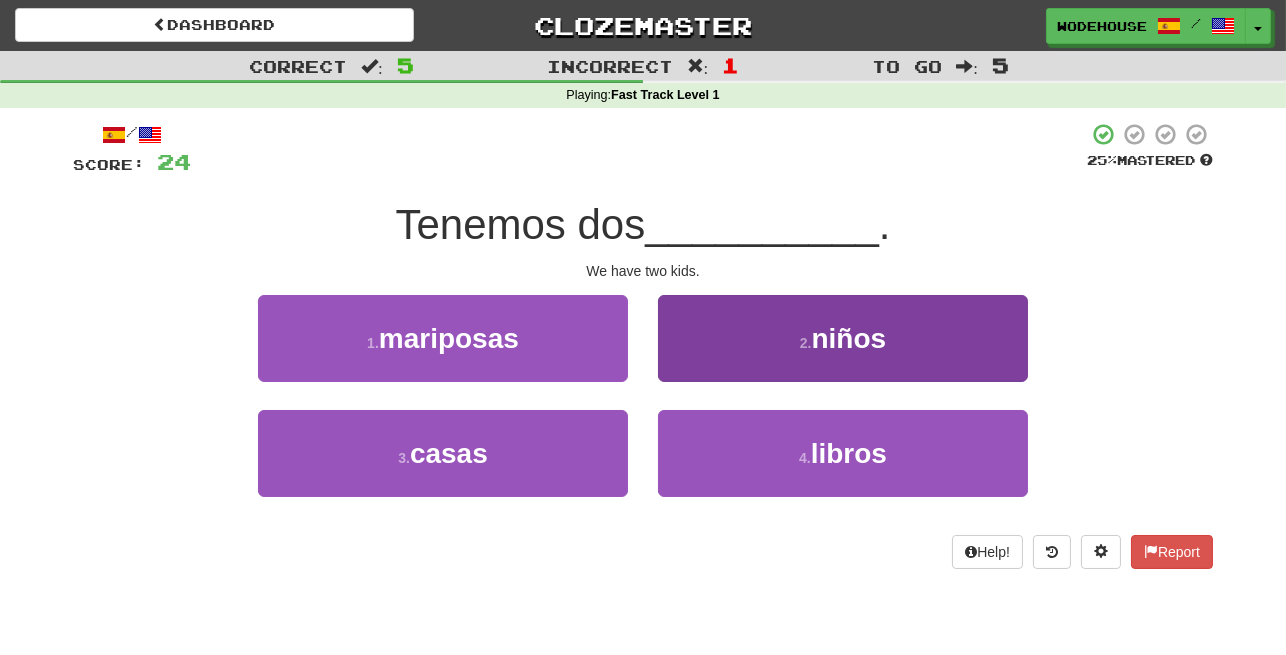 click on "2 .  niños" at bounding box center (843, 338) 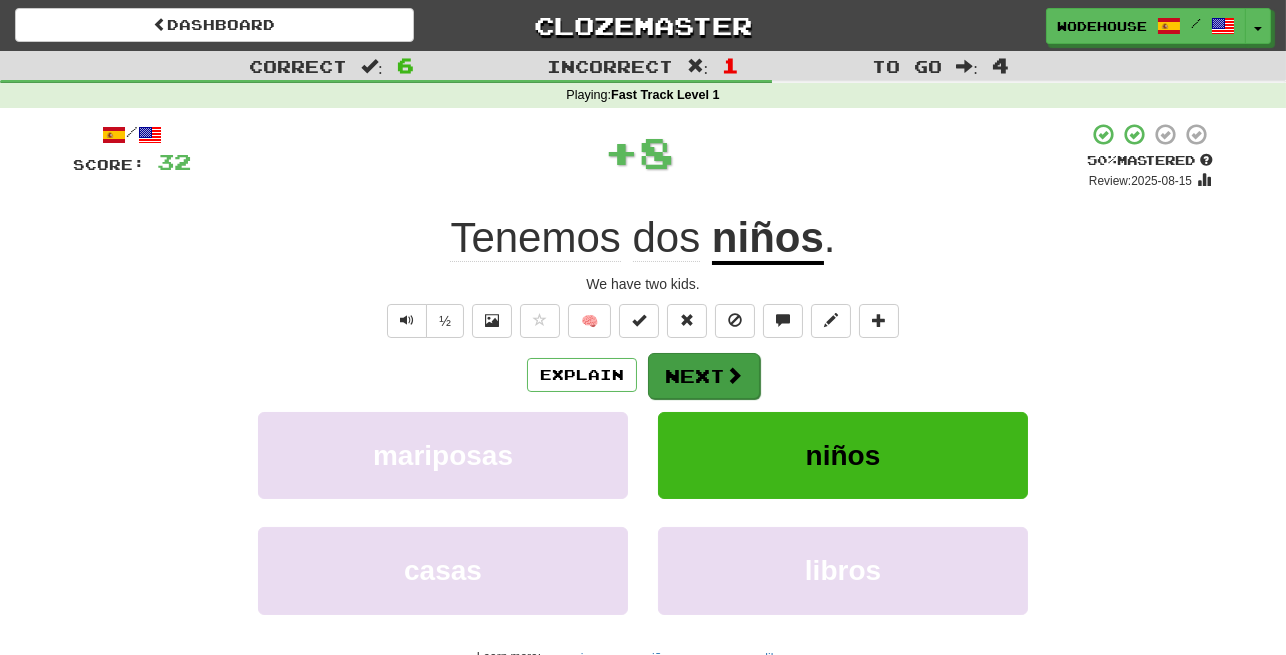 click on "Next" at bounding box center (704, 376) 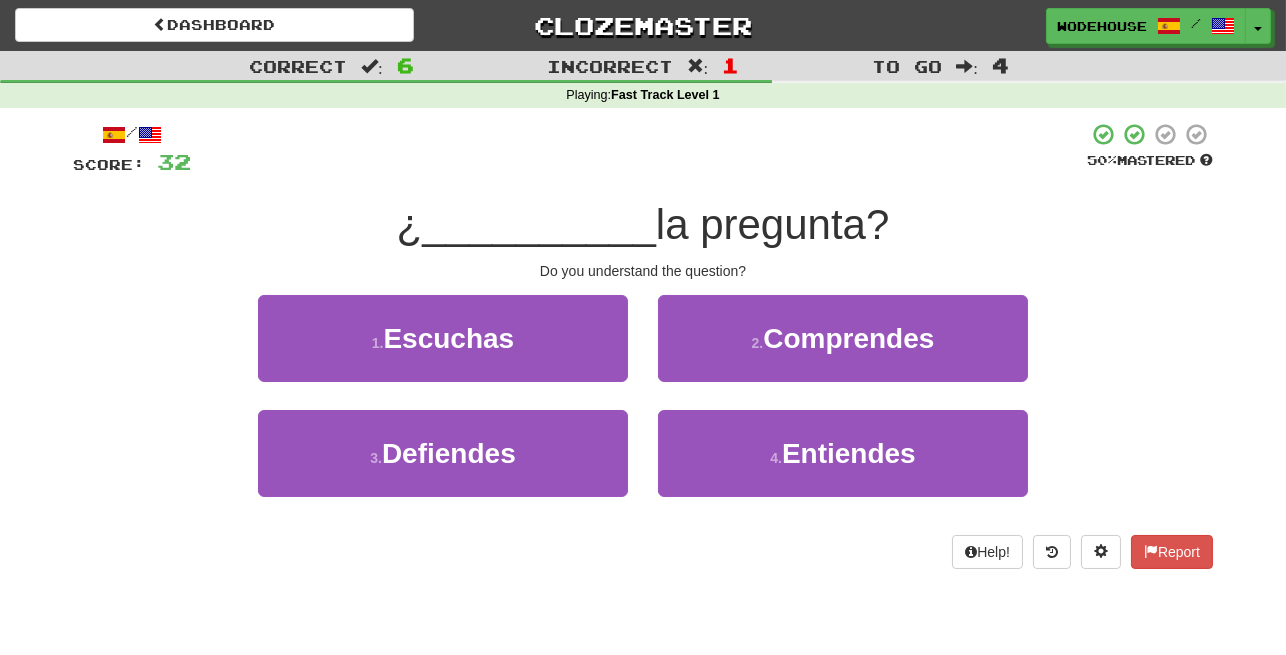 click on "2 .  Comprendes" at bounding box center (843, 338) 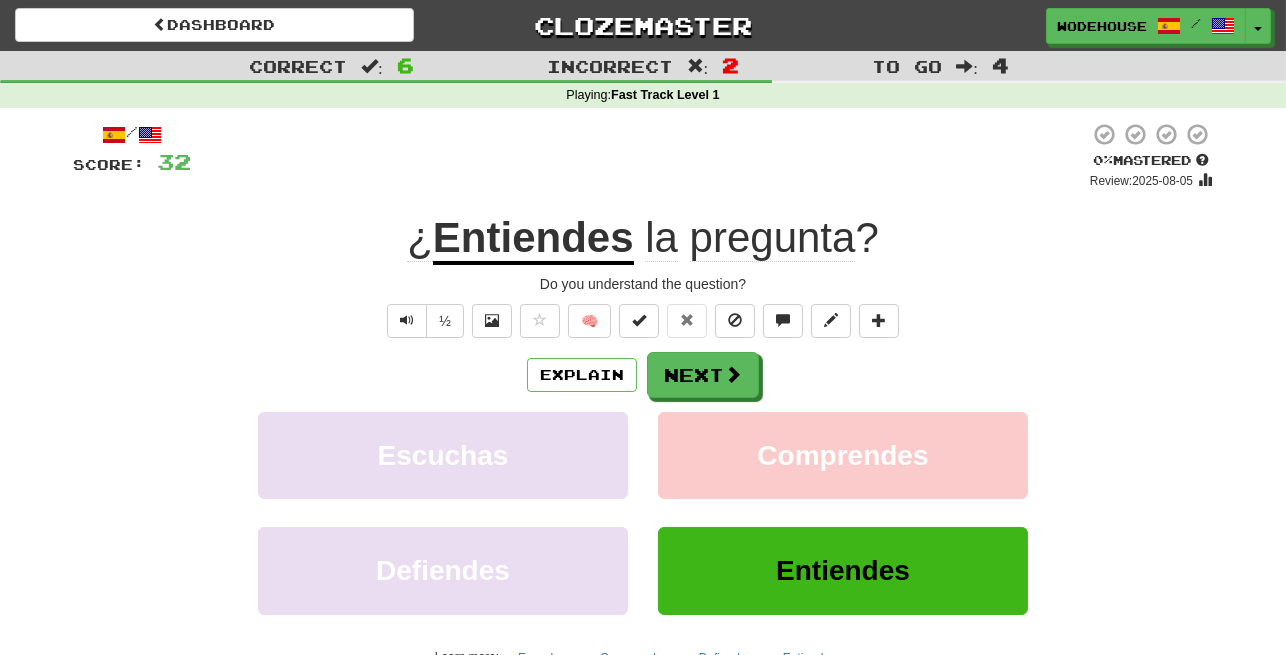 click on "Next" at bounding box center [703, 375] 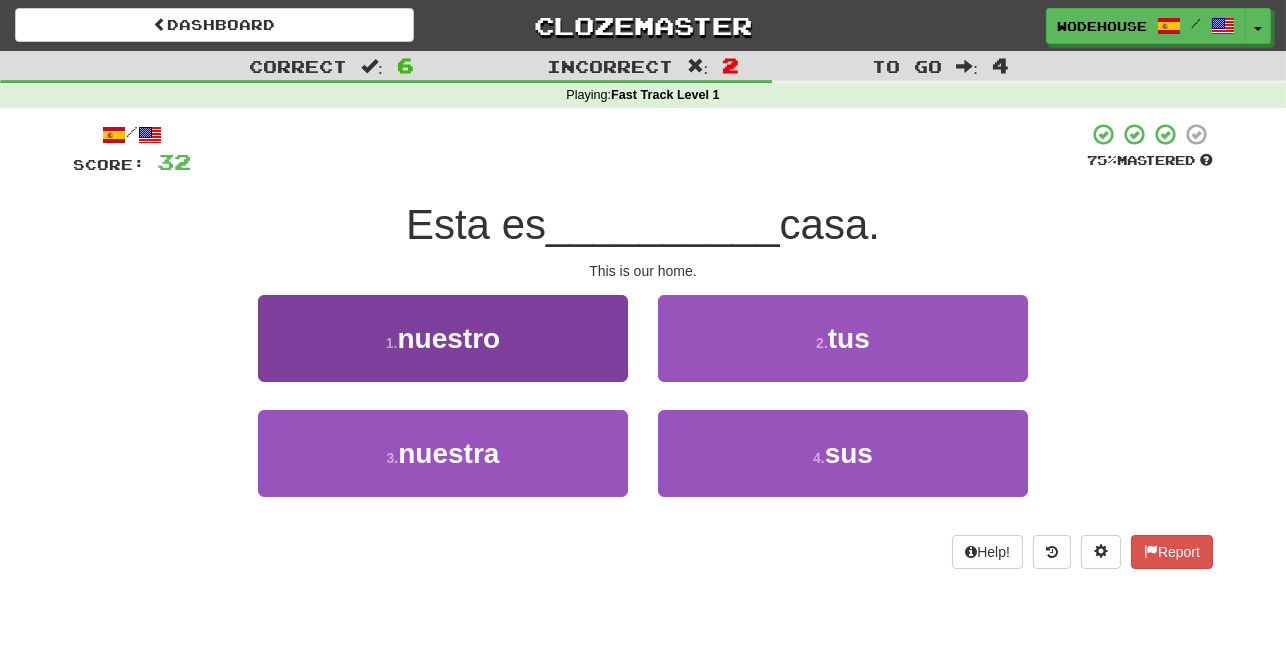 click on "nuestro" at bounding box center (449, 338) 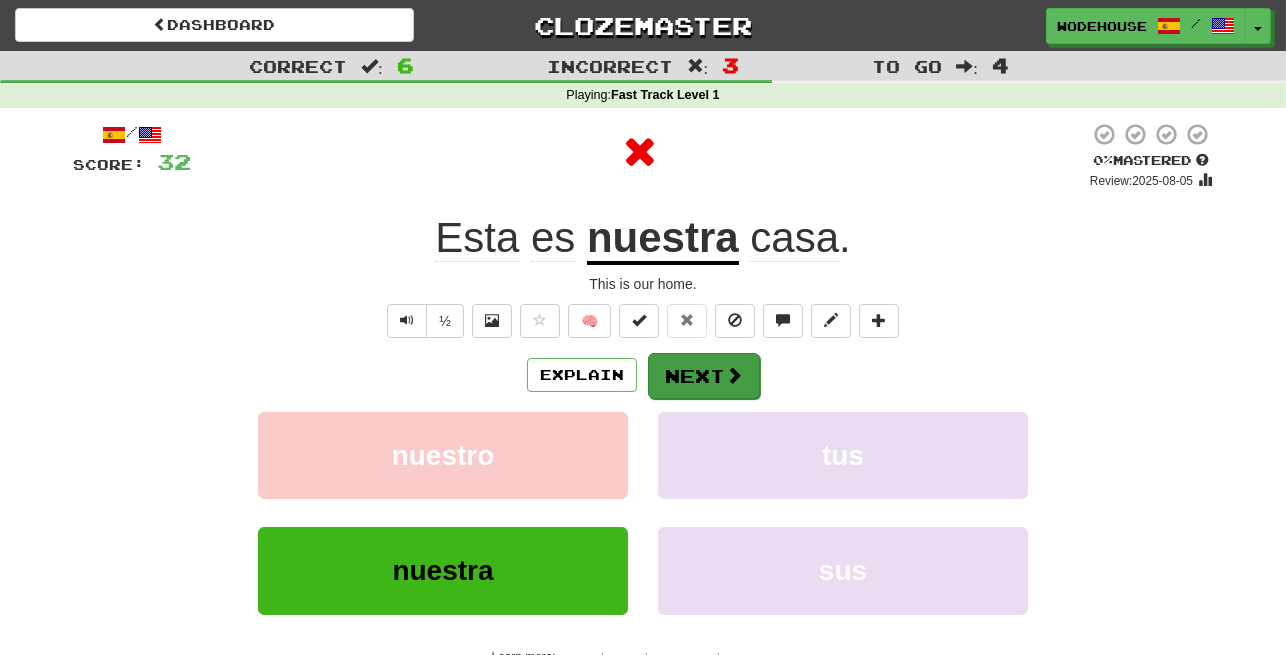 click on "Next" at bounding box center [704, 376] 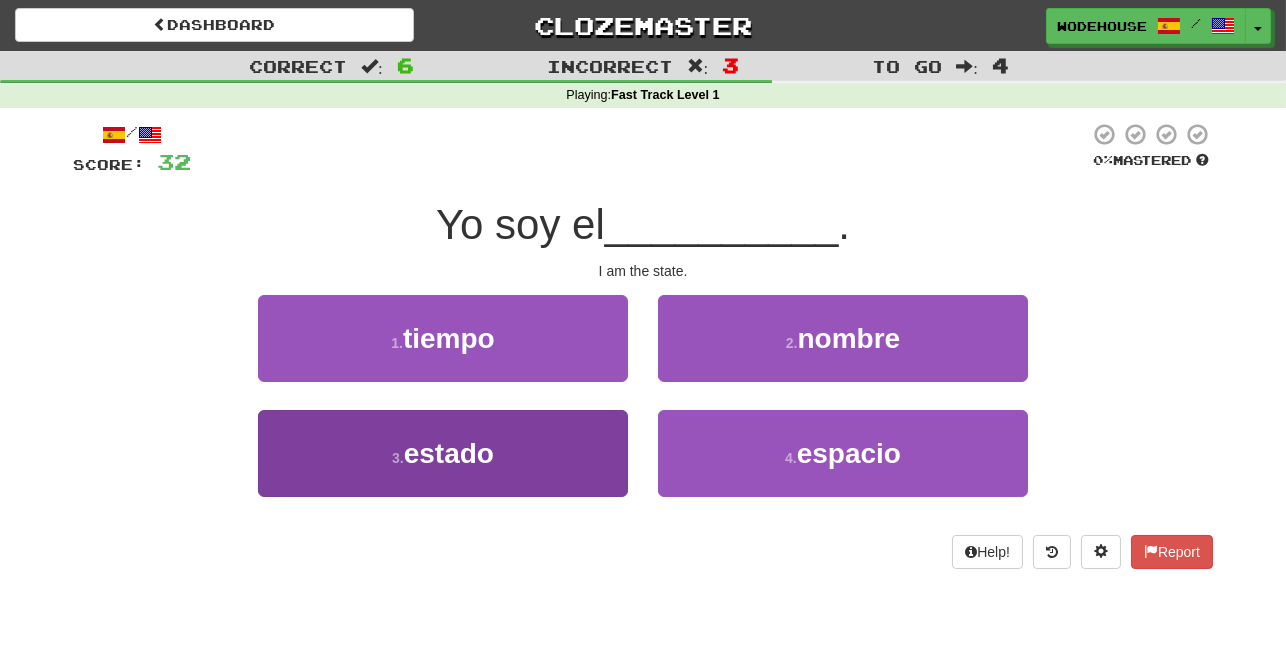 click on "3 .  estado" at bounding box center [443, 453] 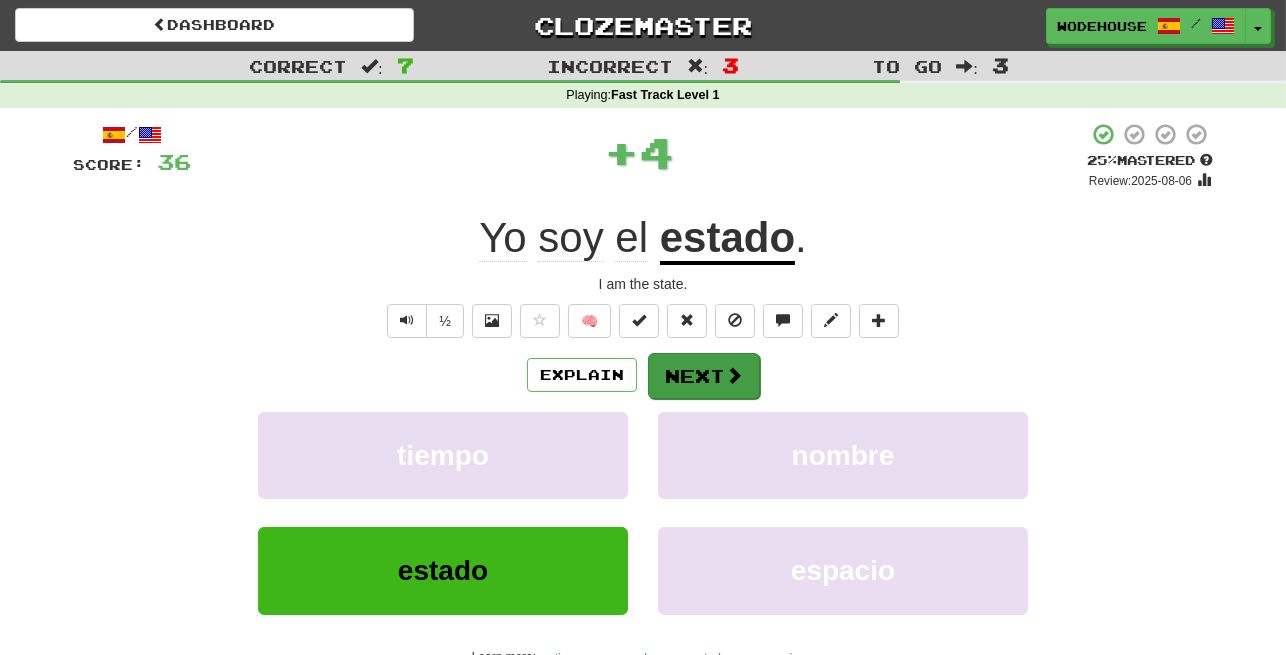 click on "Next" at bounding box center (704, 376) 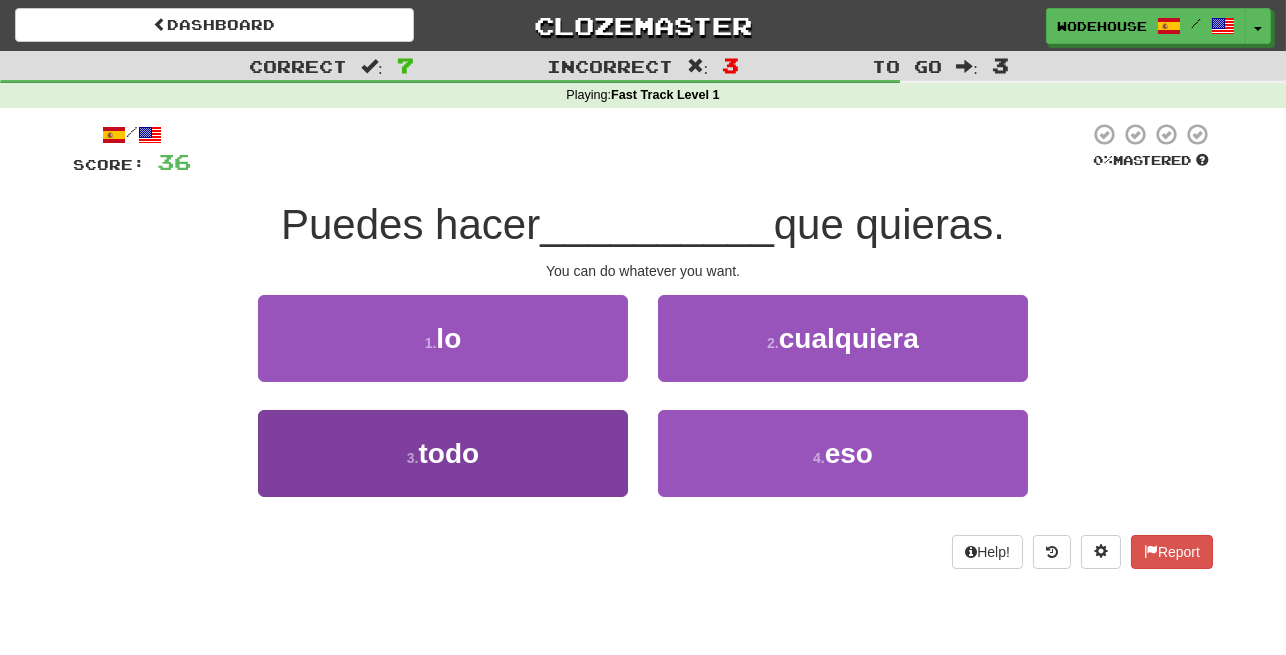 click on "3 .  todo" at bounding box center (443, 453) 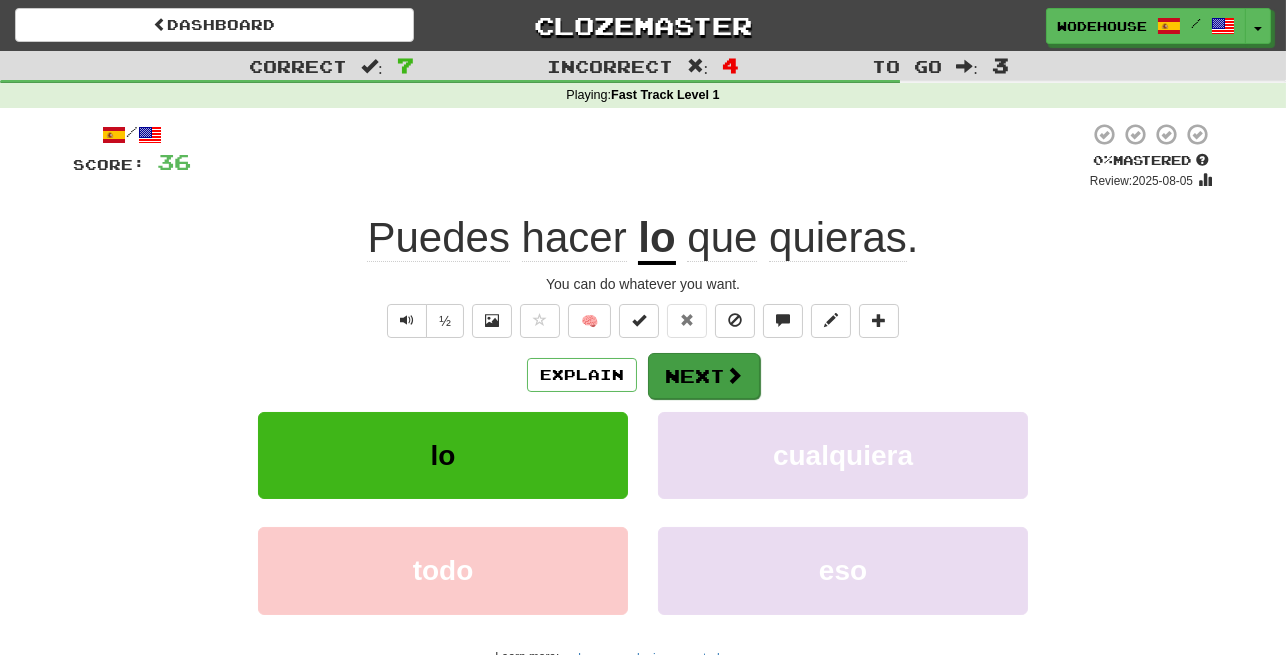 click on "Next" at bounding box center [704, 376] 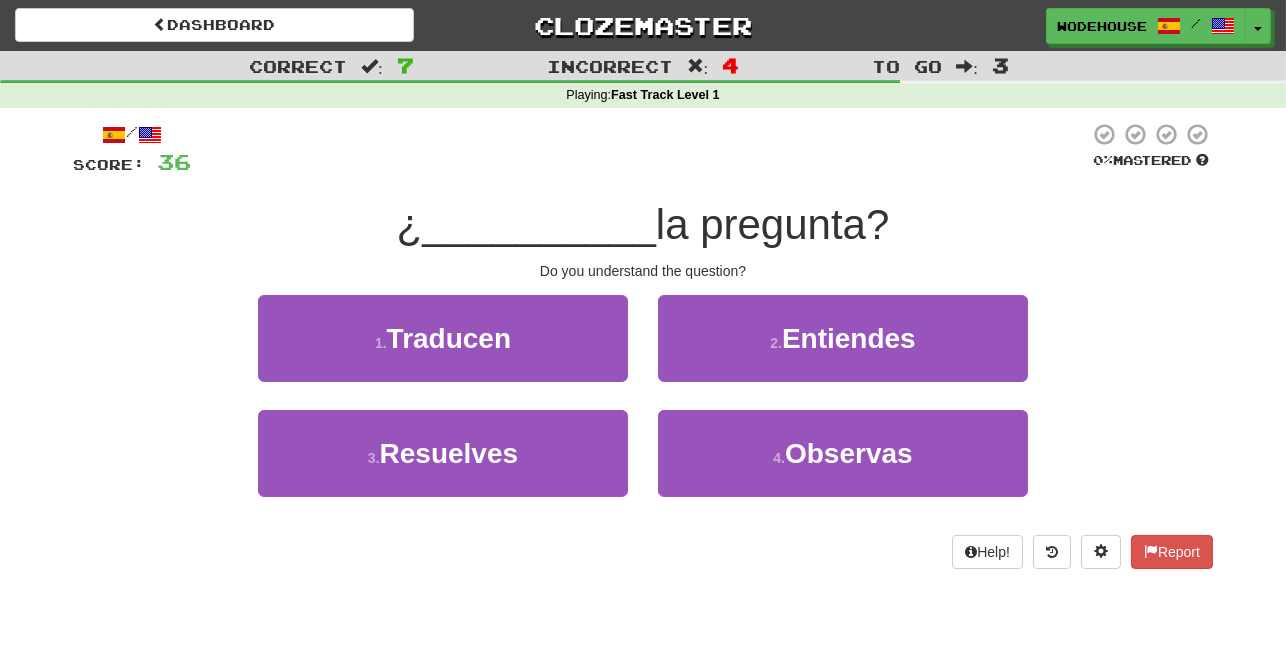 click on "2 .  Entiendes" at bounding box center (843, 338) 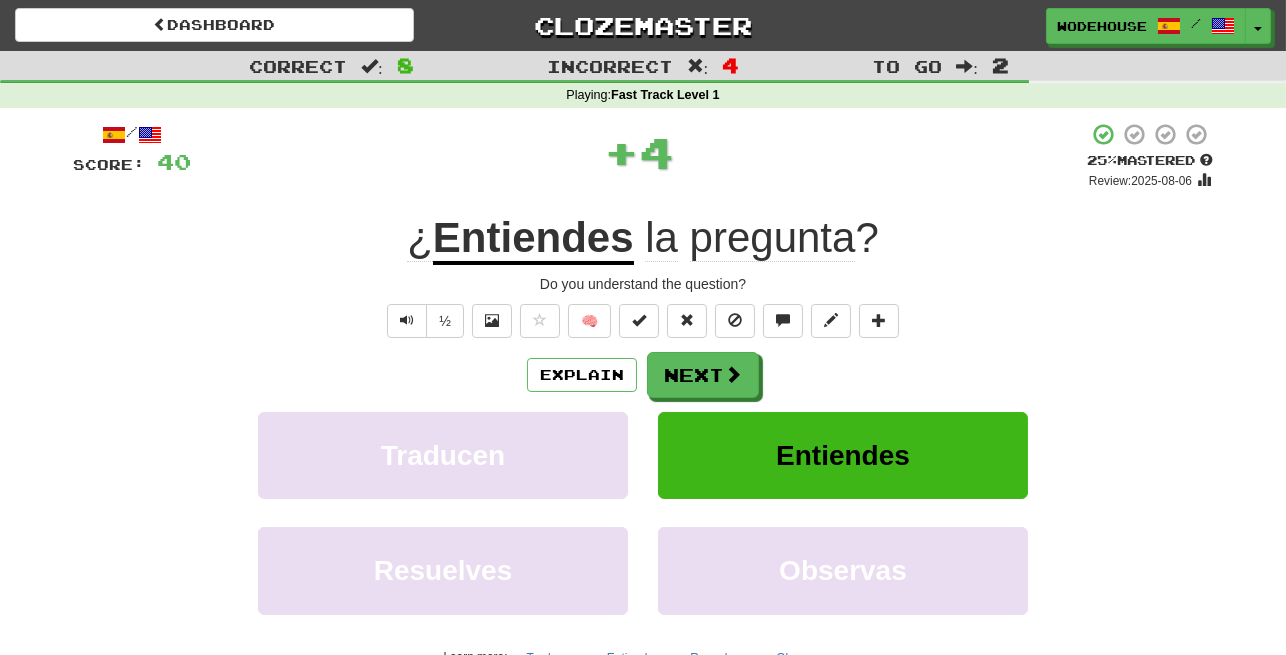 click on "Next" at bounding box center (703, 375) 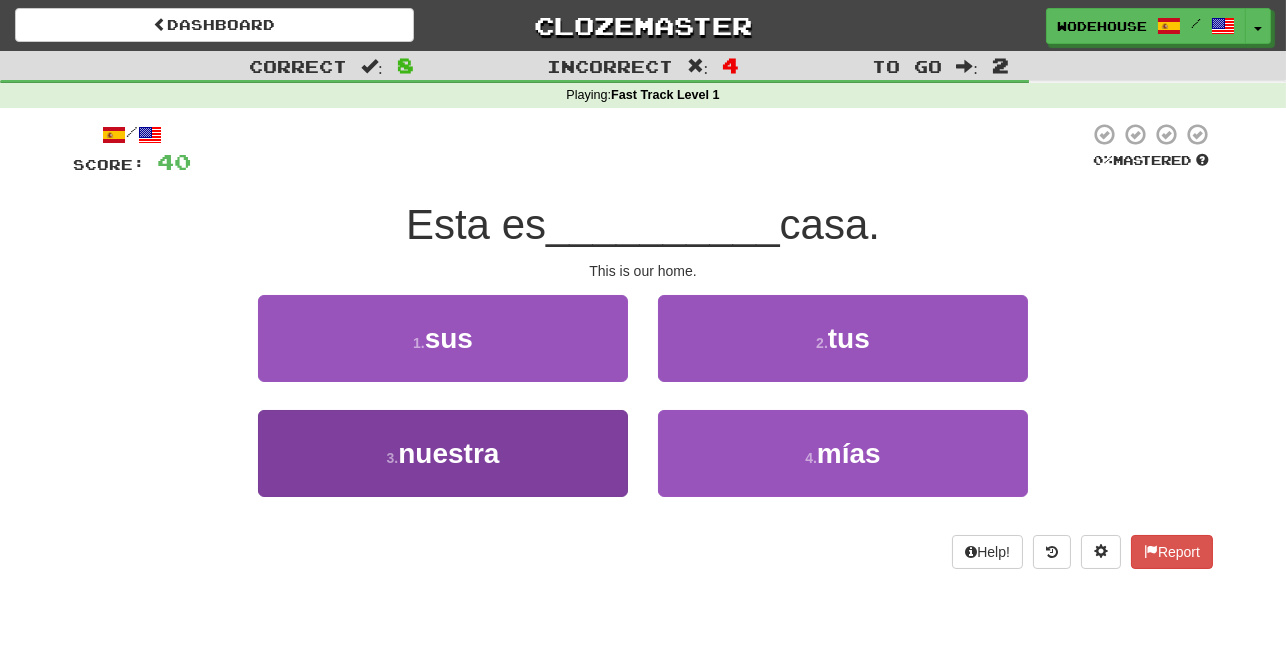 click on "3 .  nuestra" at bounding box center [443, 453] 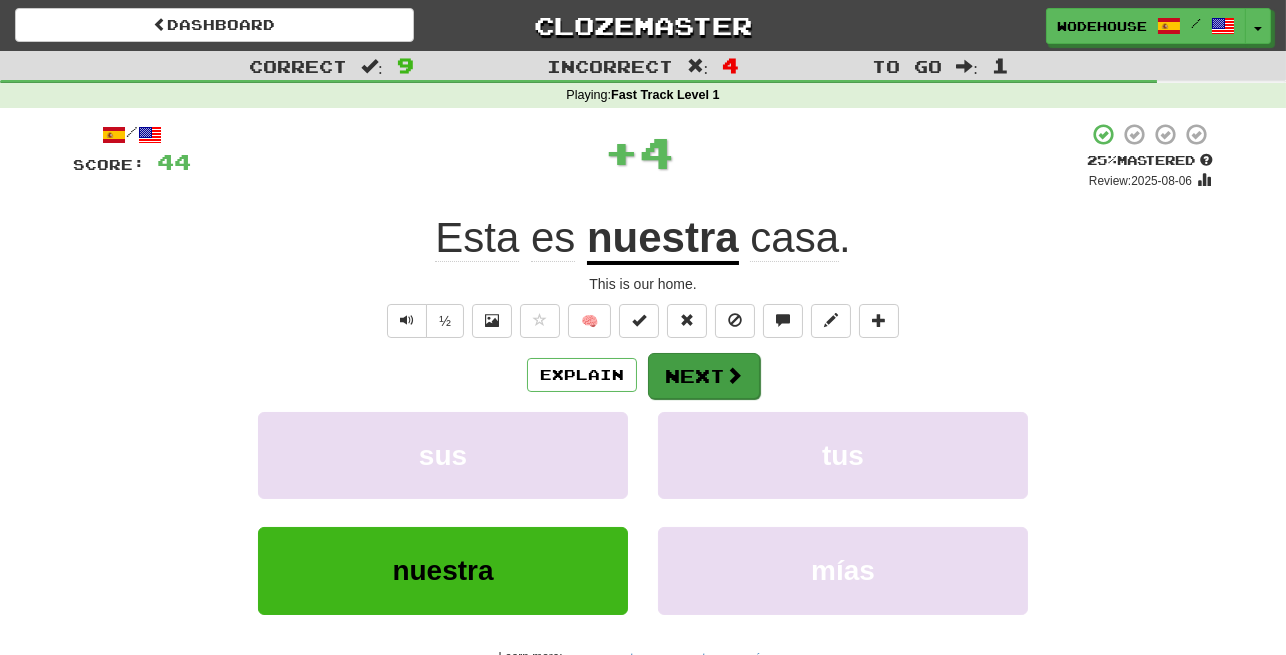 click on "Next" at bounding box center (704, 376) 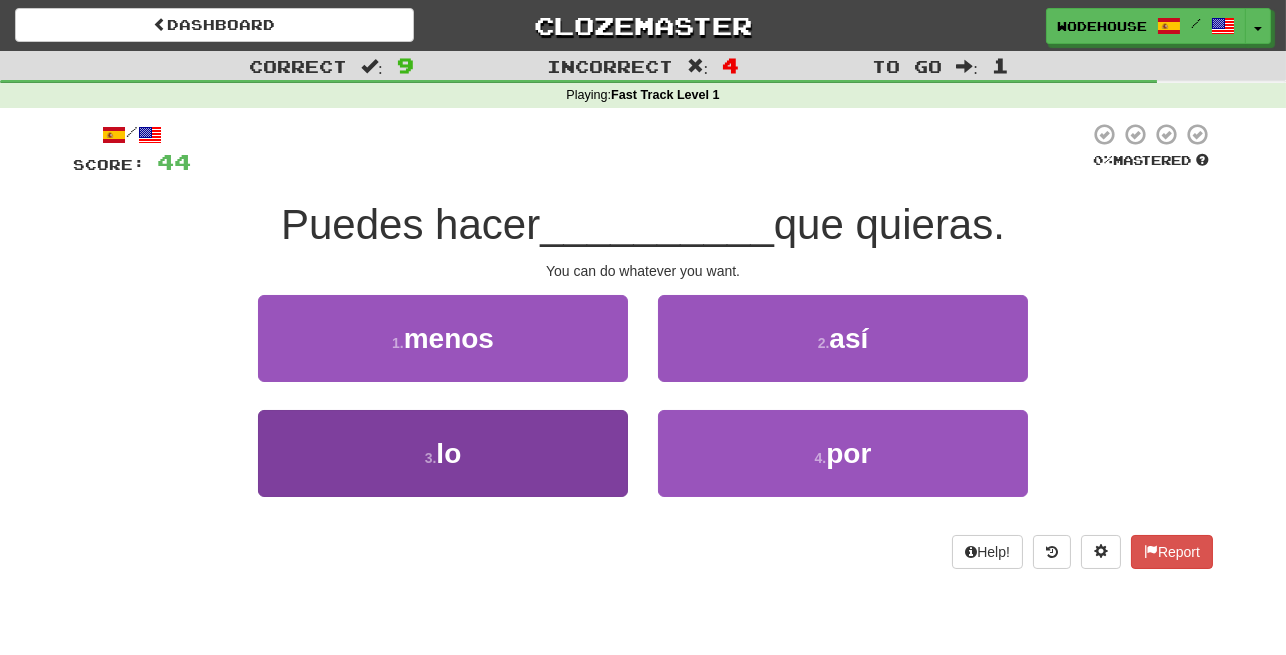 click on "3 .  lo" at bounding box center [443, 453] 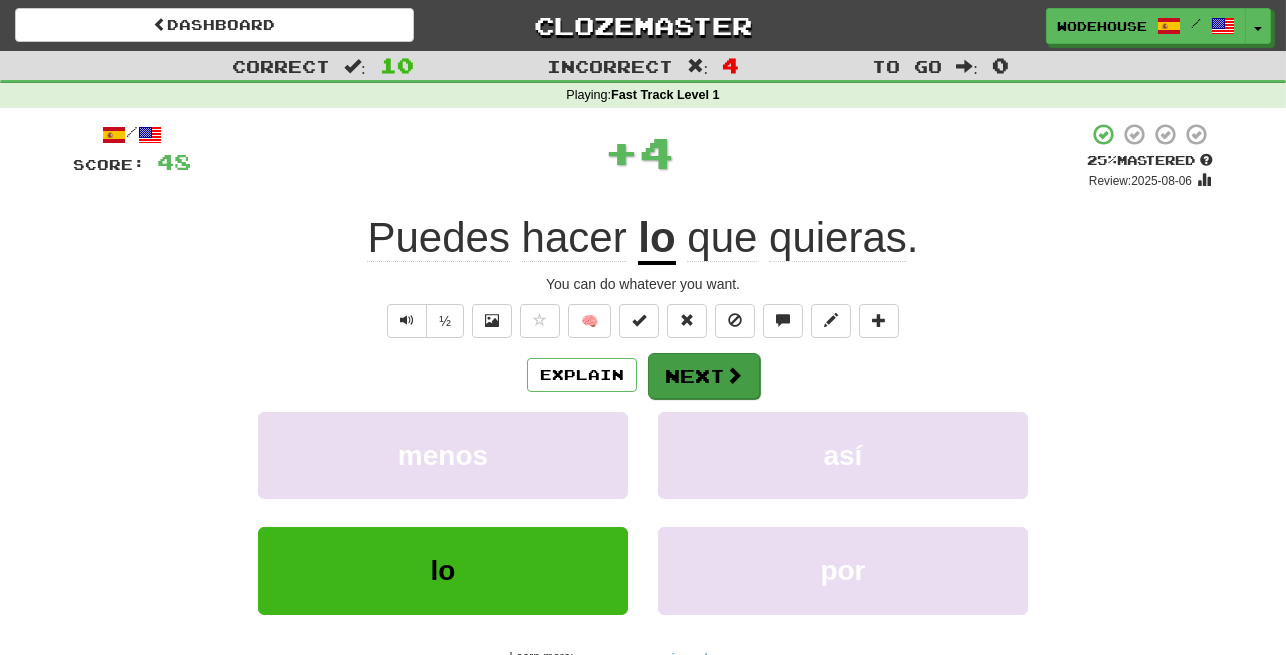 click on "Next" at bounding box center (704, 376) 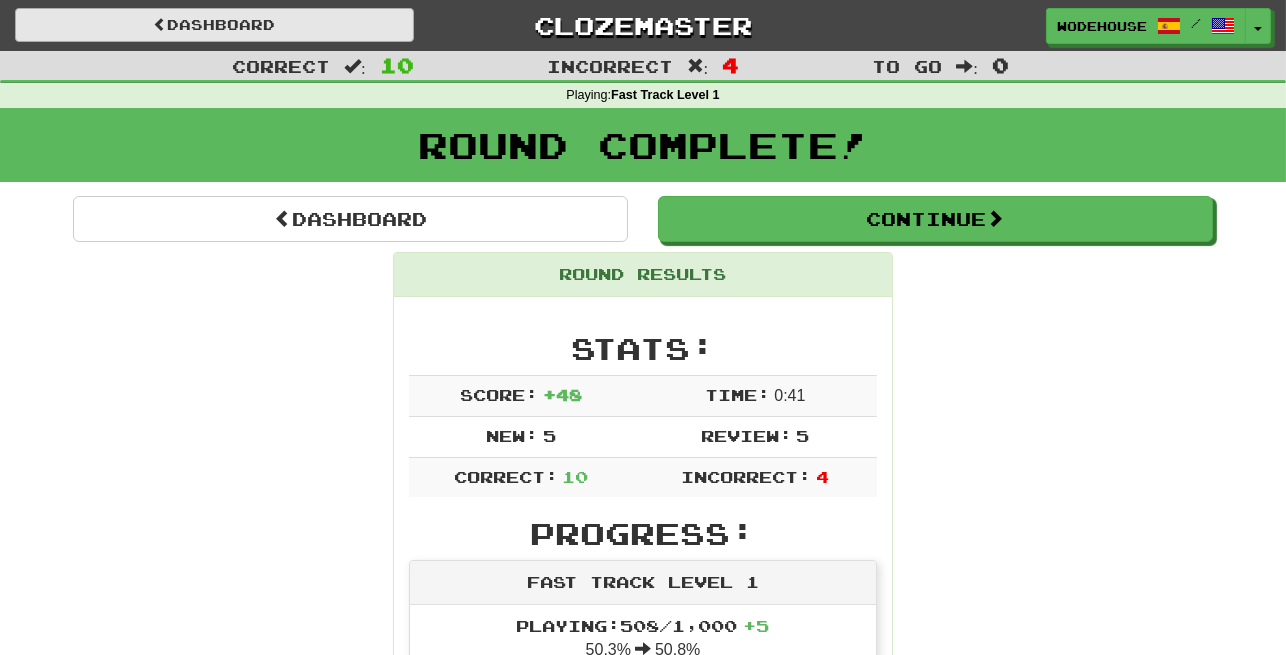 click on "Dashboard" at bounding box center [214, 25] 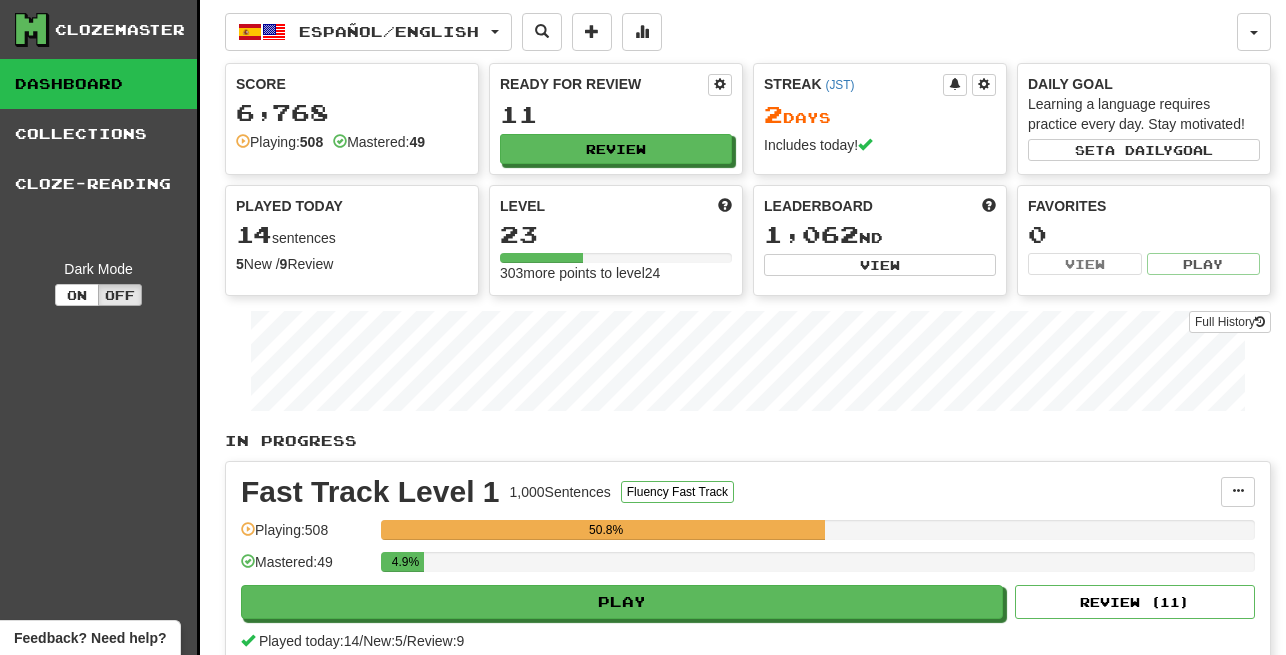 scroll, scrollTop: 0, scrollLeft: 0, axis: both 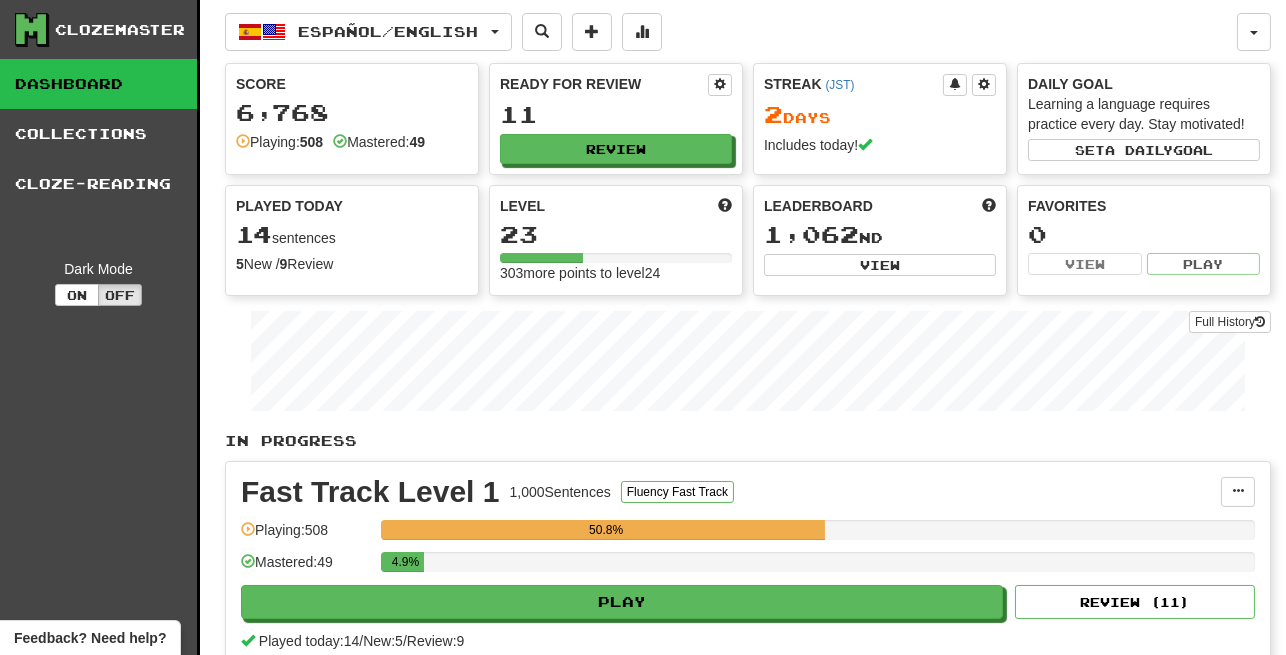 click at bounding box center [250, 32] 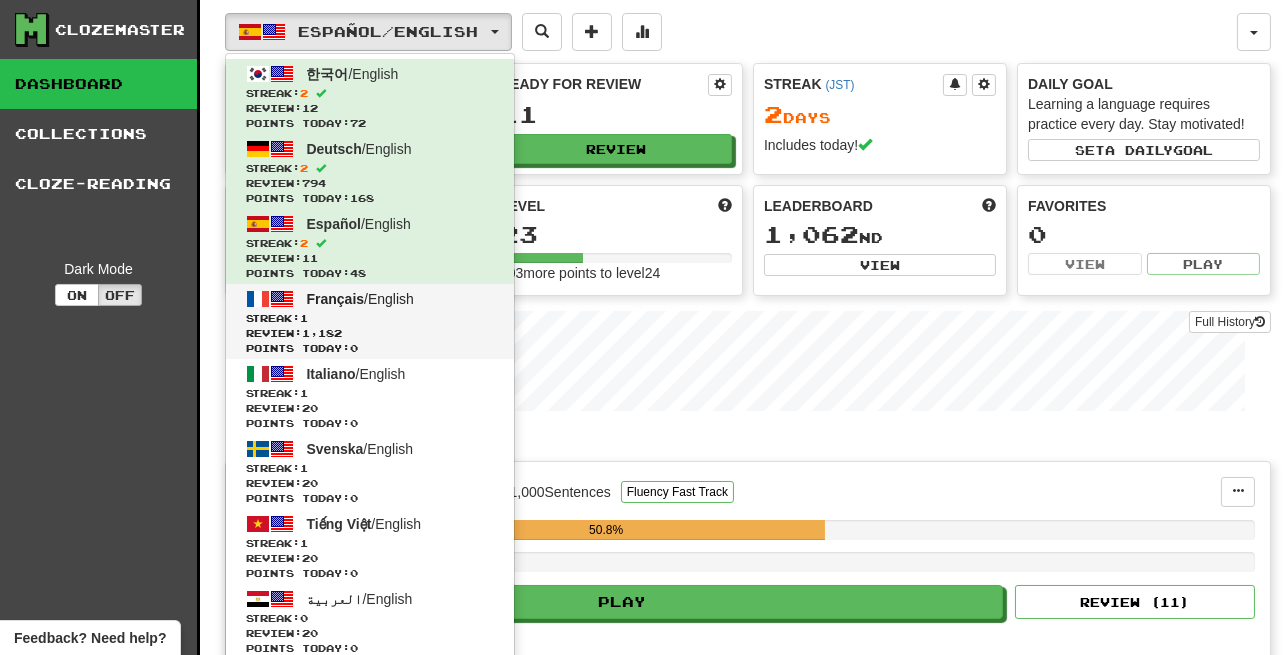 click on "Français" at bounding box center (336, 299) 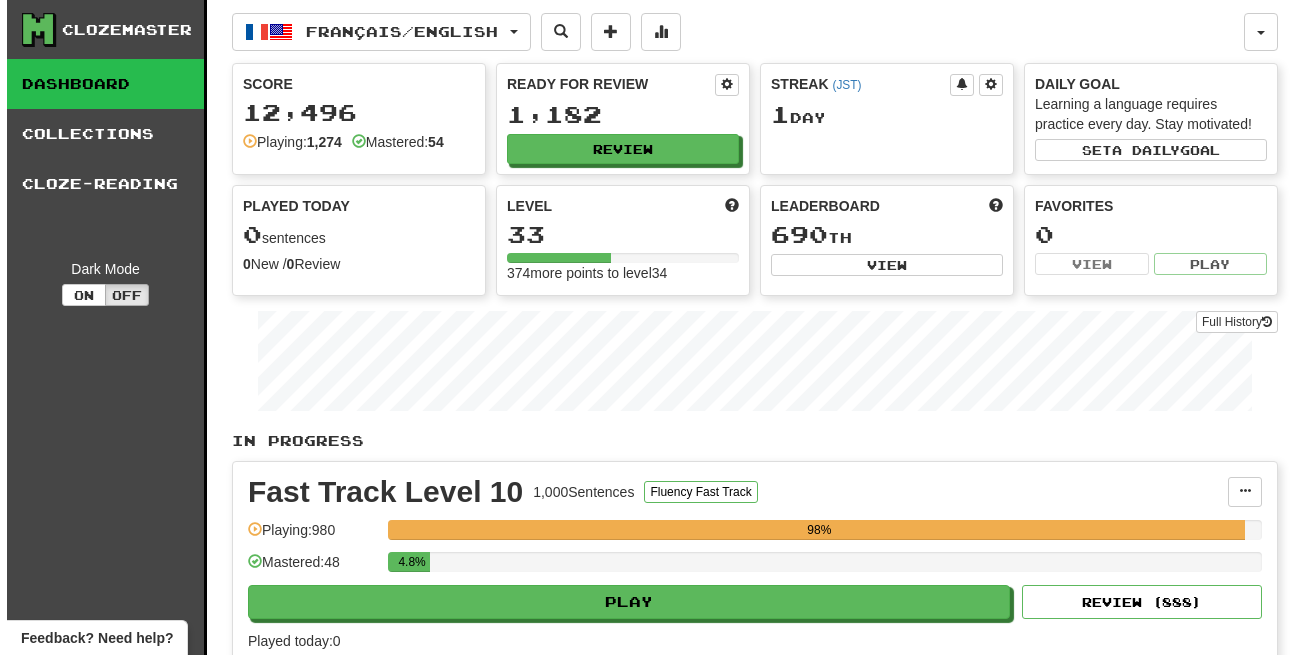 scroll, scrollTop: 0, scrollLeft: 0, axis: both 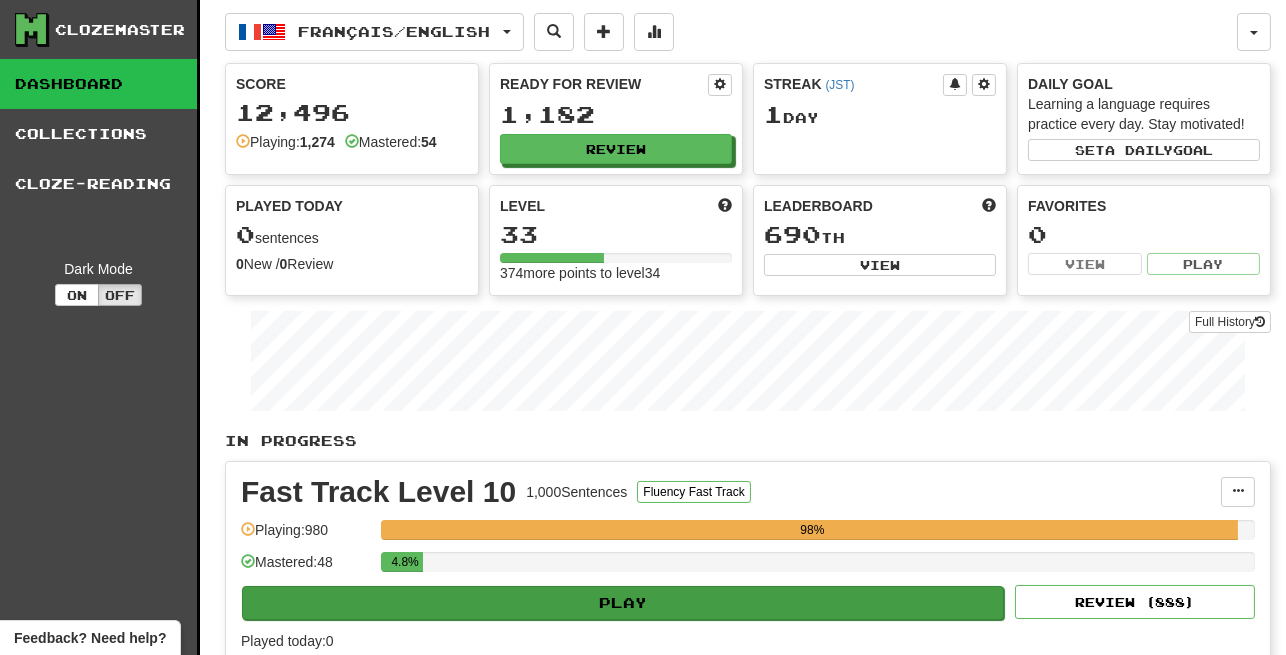 click on "Play" at bounding box center (623, 603) 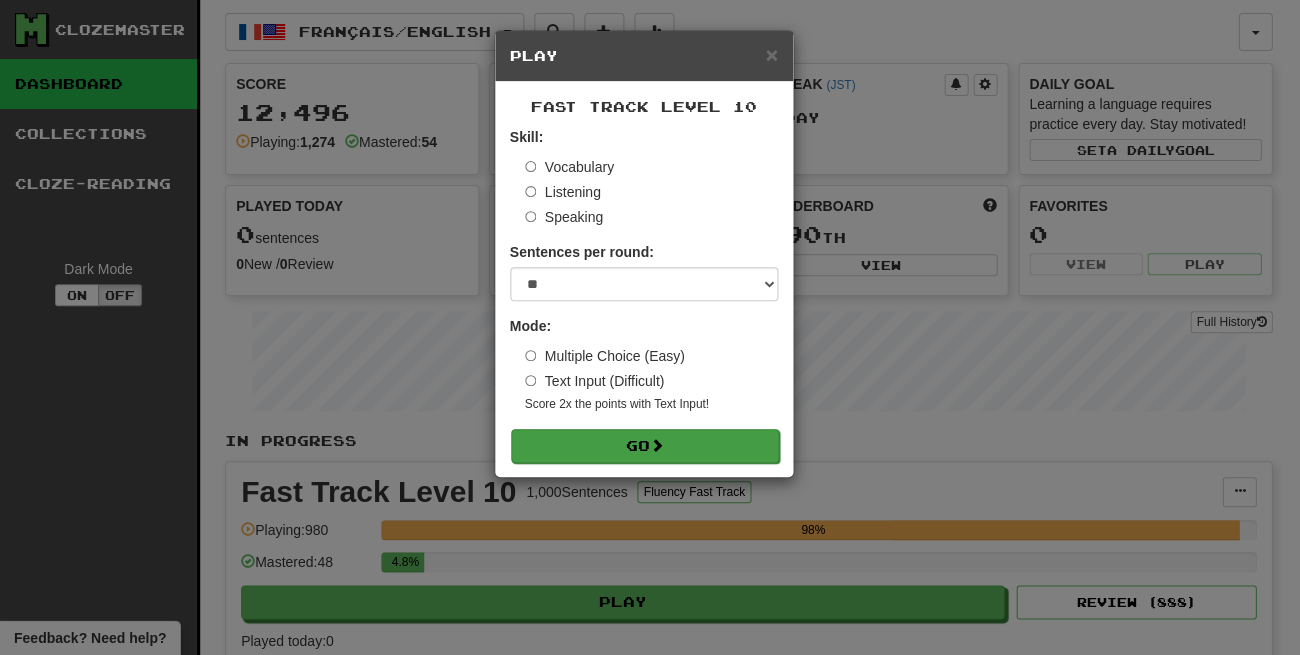 click on "Go" at bounding box center [645, 446] 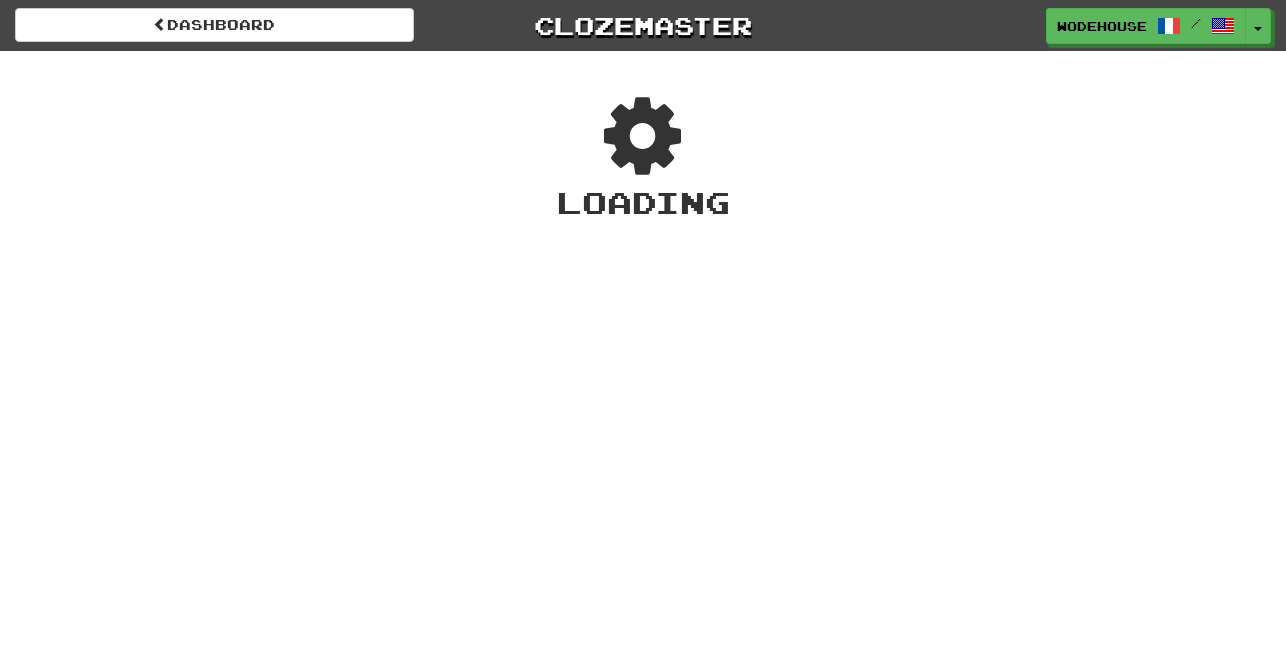 scroll, scrollTop: 0, scrollLeft: 0, axis: both 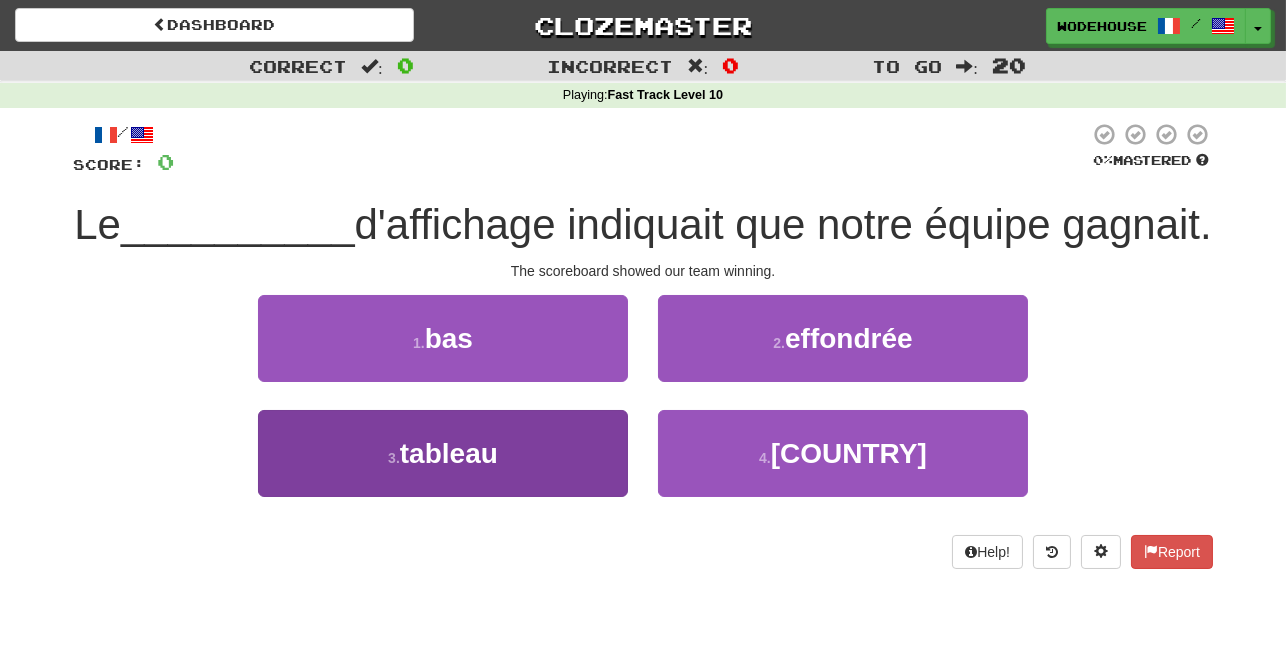 click on "tableau" at bounding box center (449, 453) 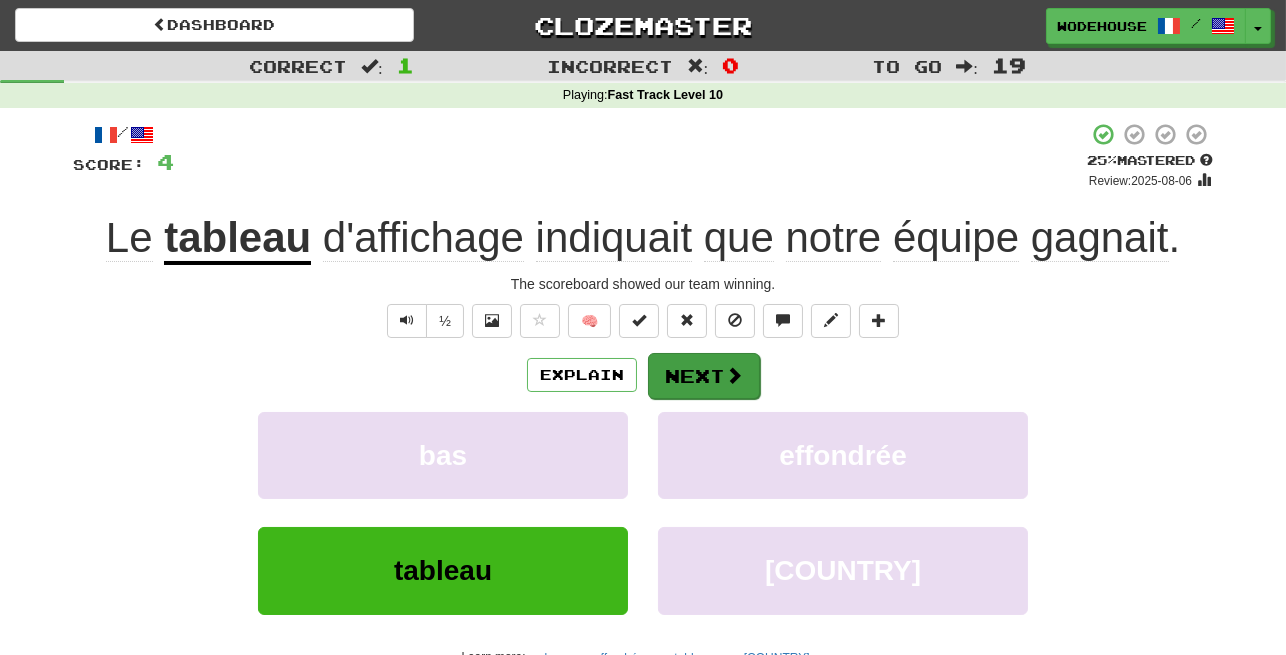 click on "Next" at bounding box center [704, 376] 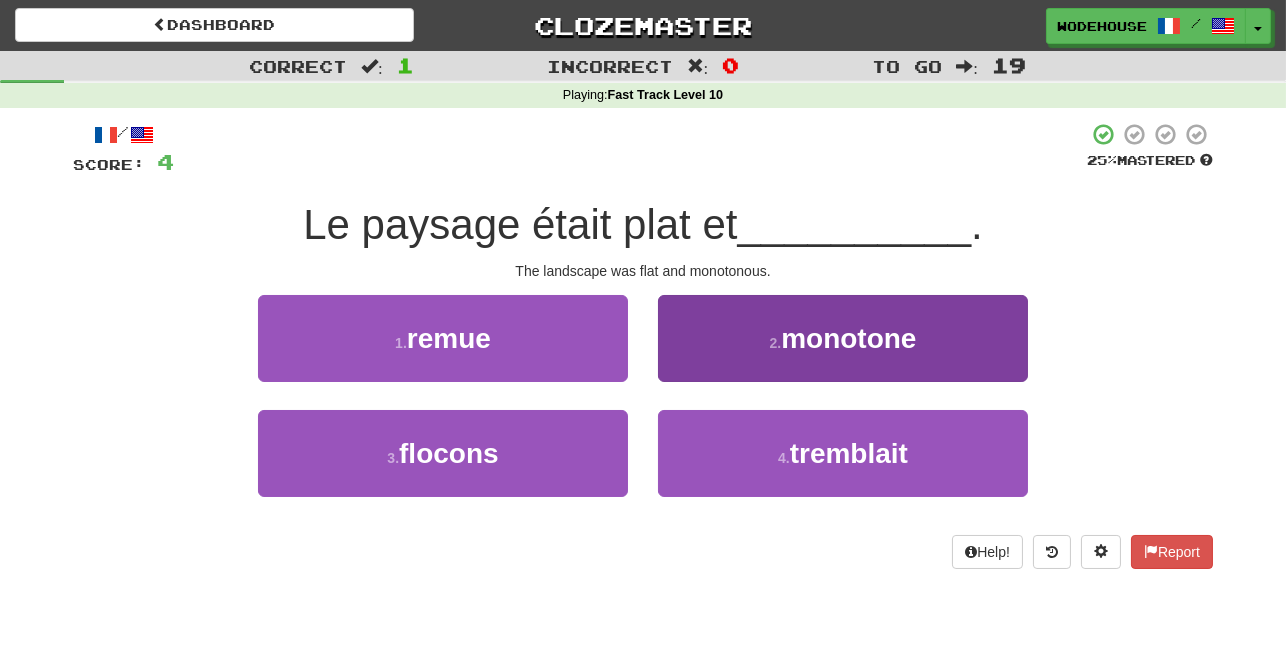 click on "2 .  monotone" at bounding box center [843, 338] 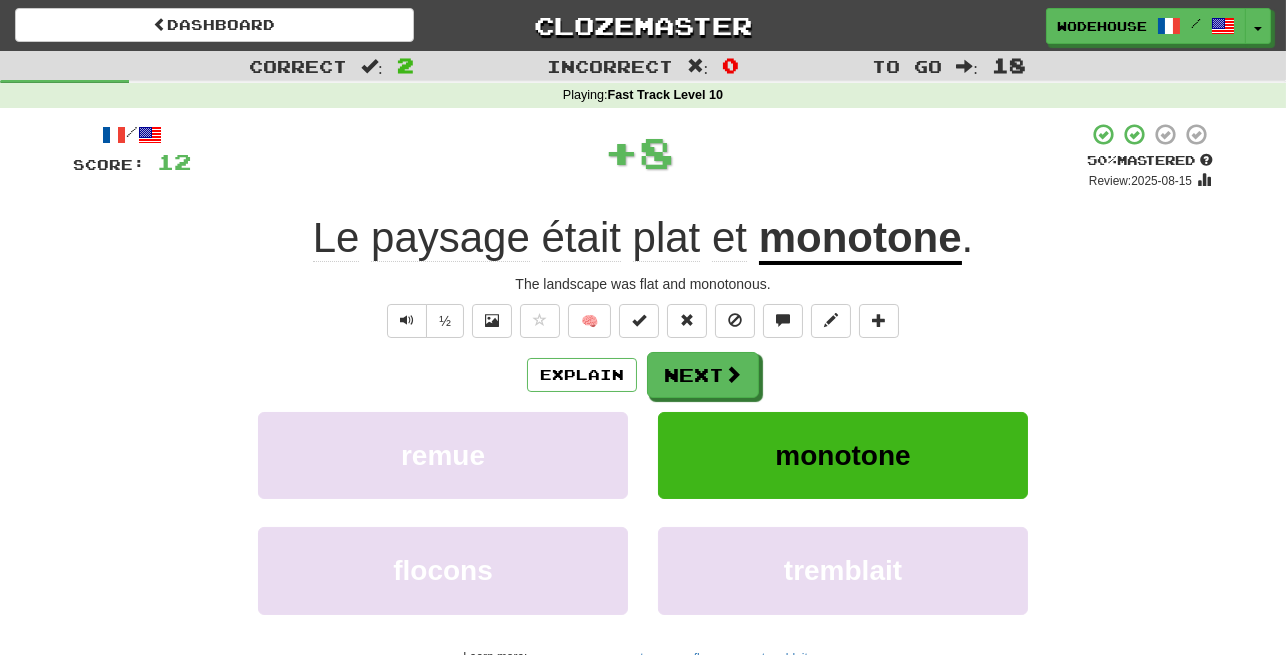 click on "Next" at bounding box center [703, 375] 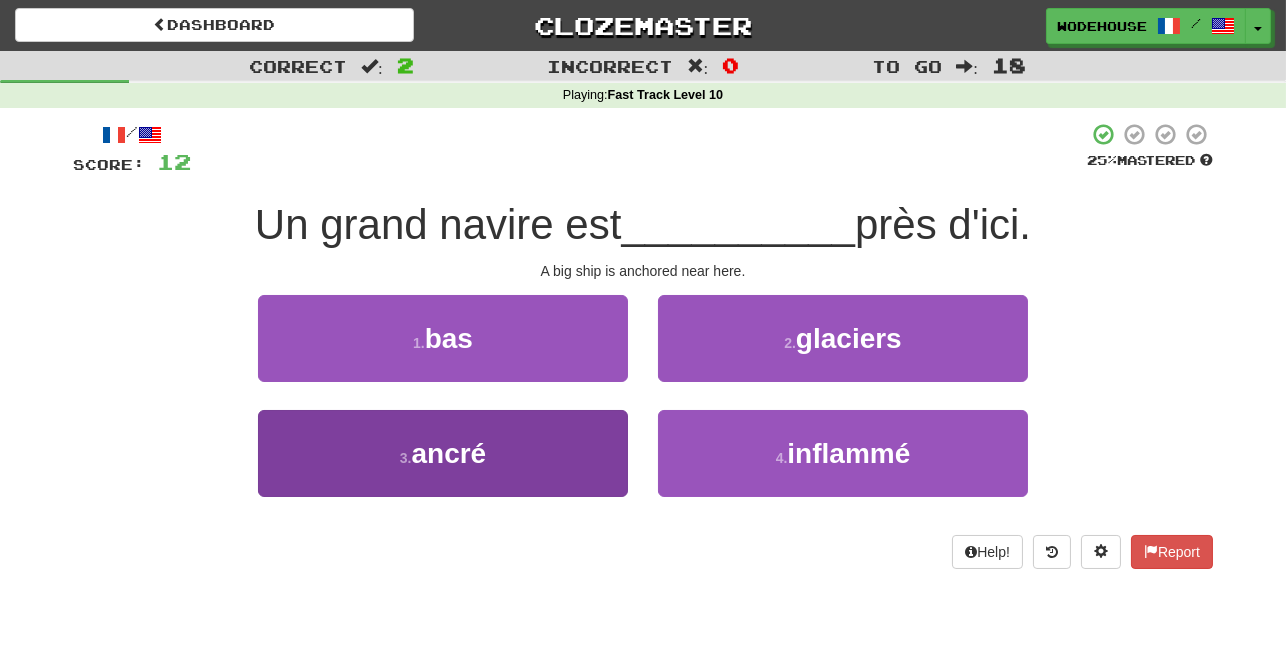 click on "3 .  ancré" at bounding box center [443, 453] 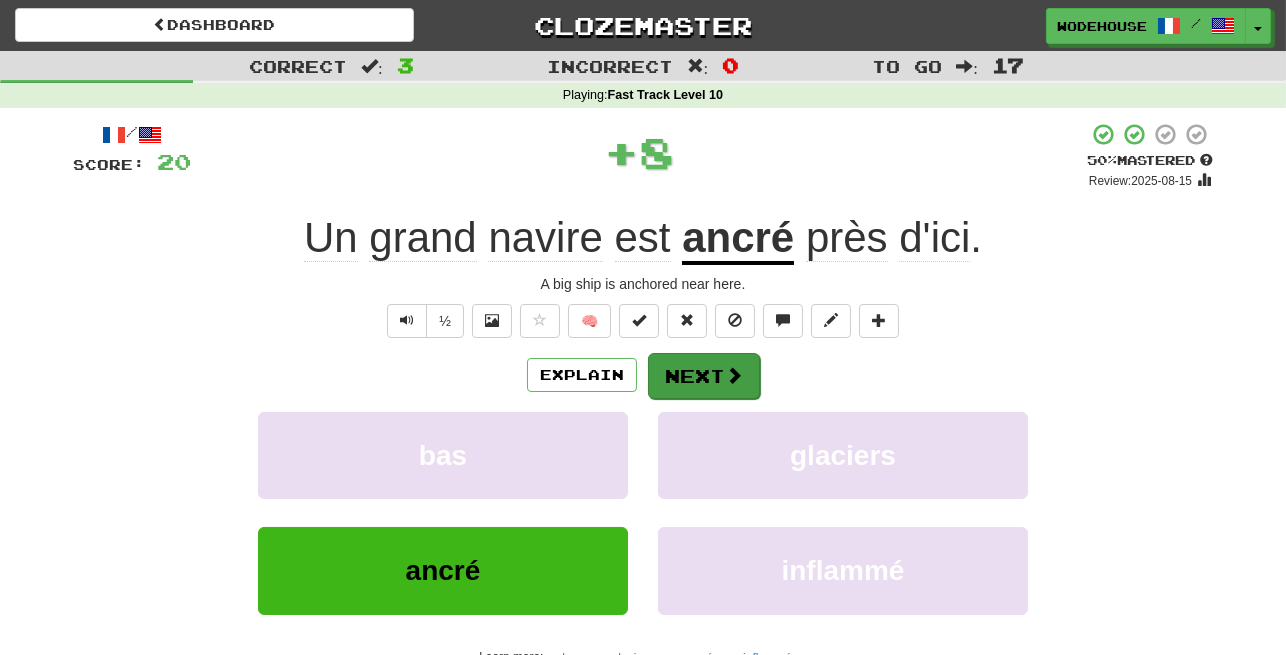 click on "Next" at bounding box center [704, 376] 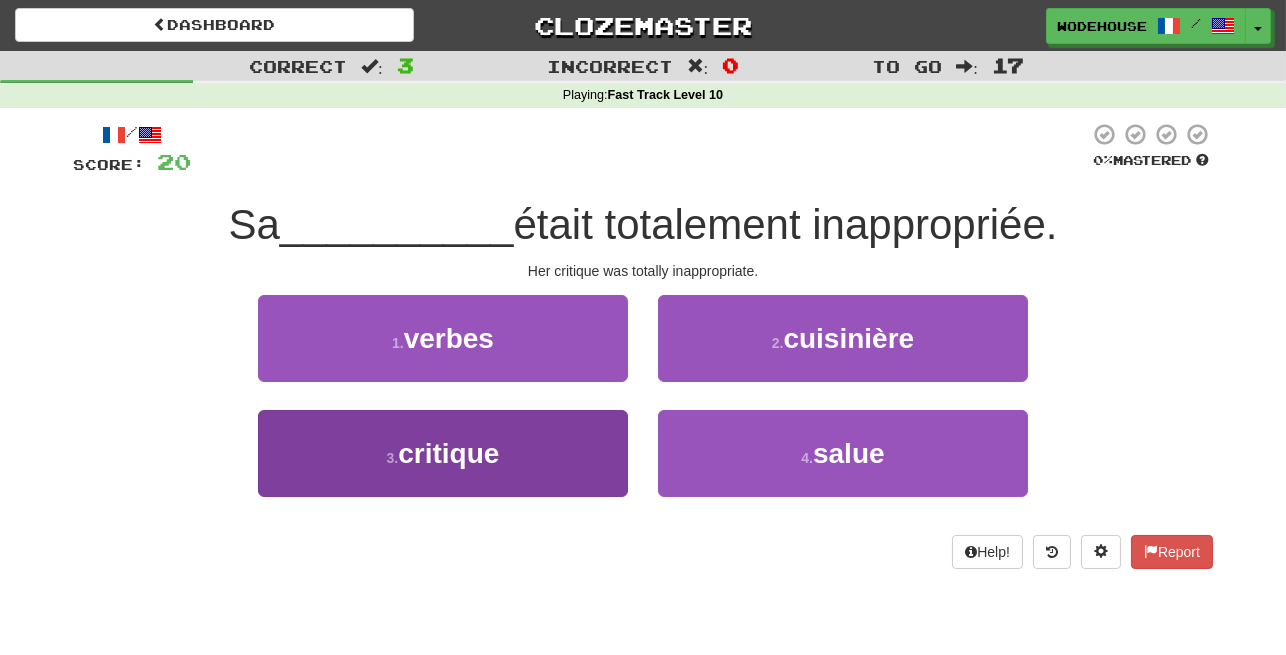 click on "3 .  critique" at bounding box center [443, 453] 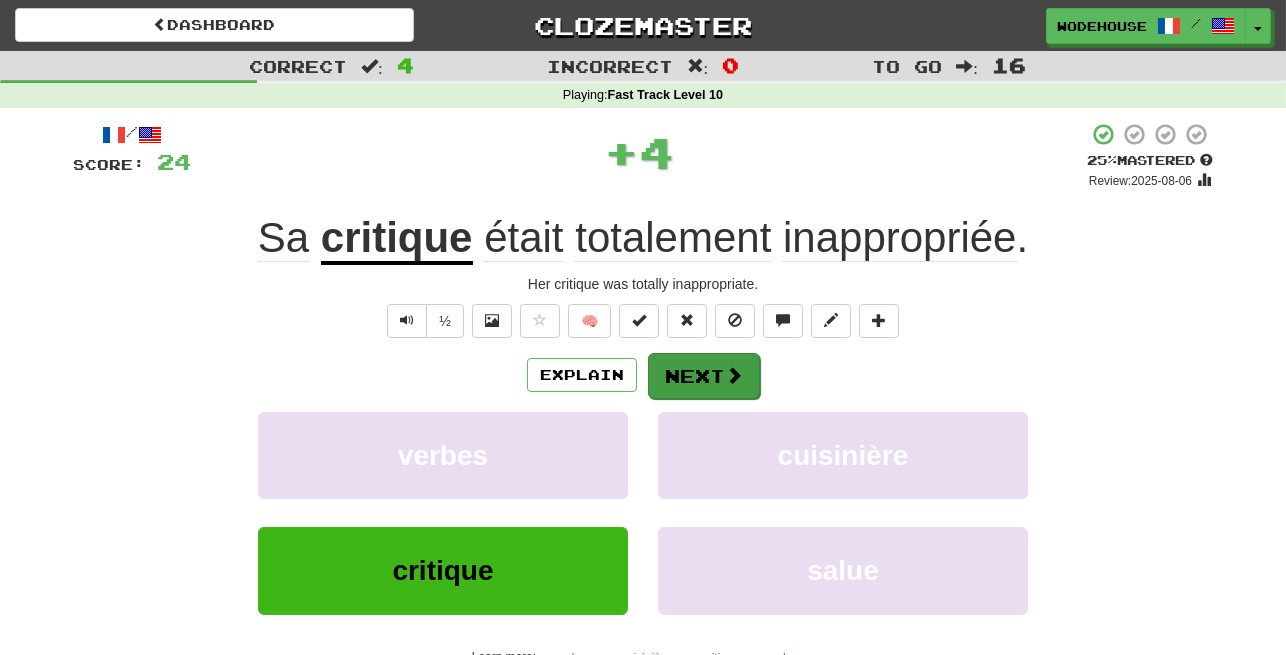 click on "Next" at bounding box center [704, 376] 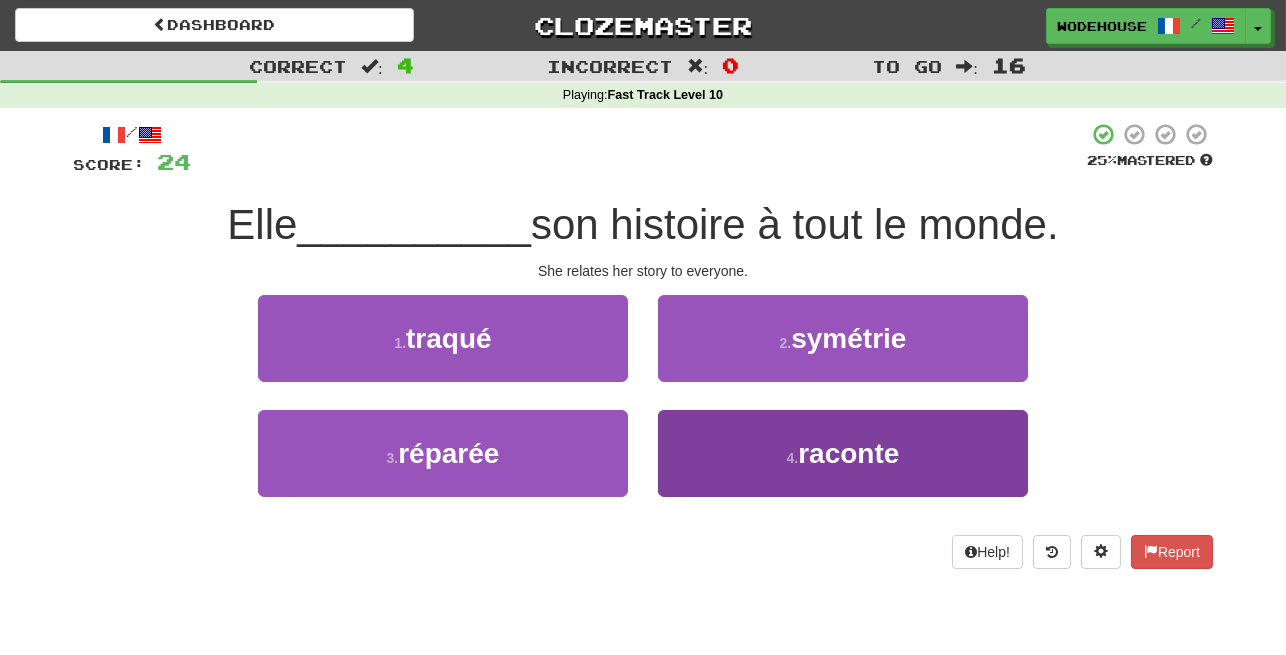 click on "4 .  raconte" at bounding box center [843, 453] 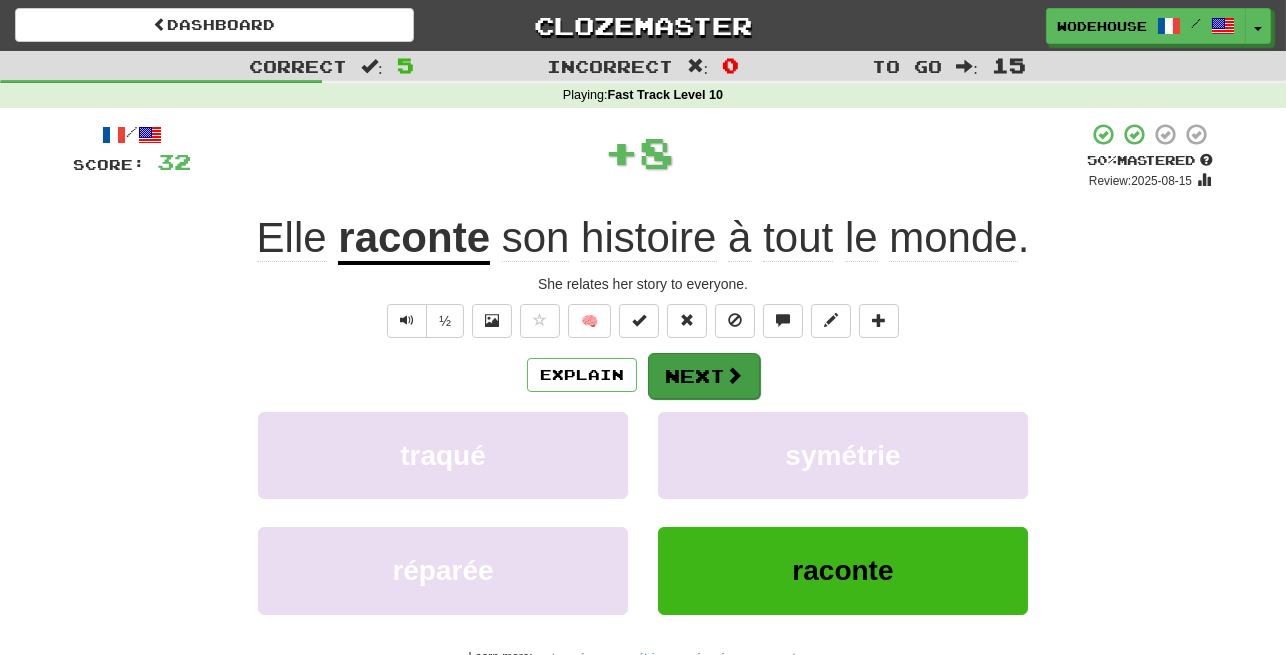 click on "Next" at bounding box center [704, 376] 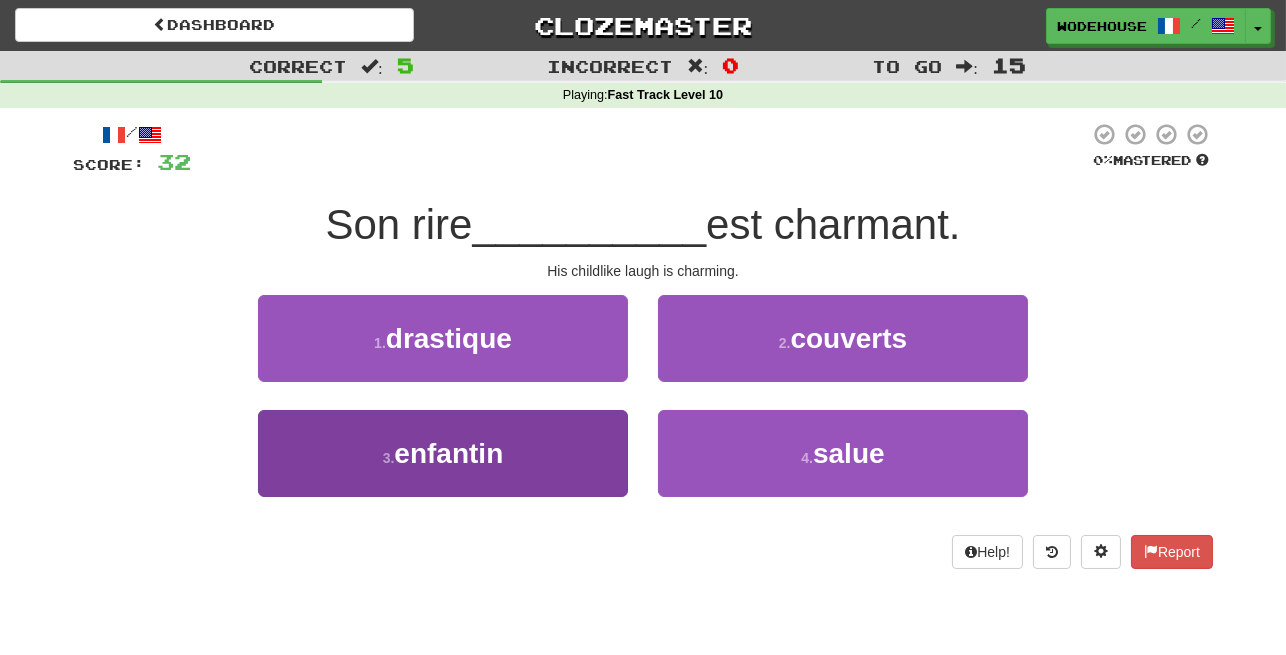 click on "3 .  enfantin" at bounding box center [443, 453] 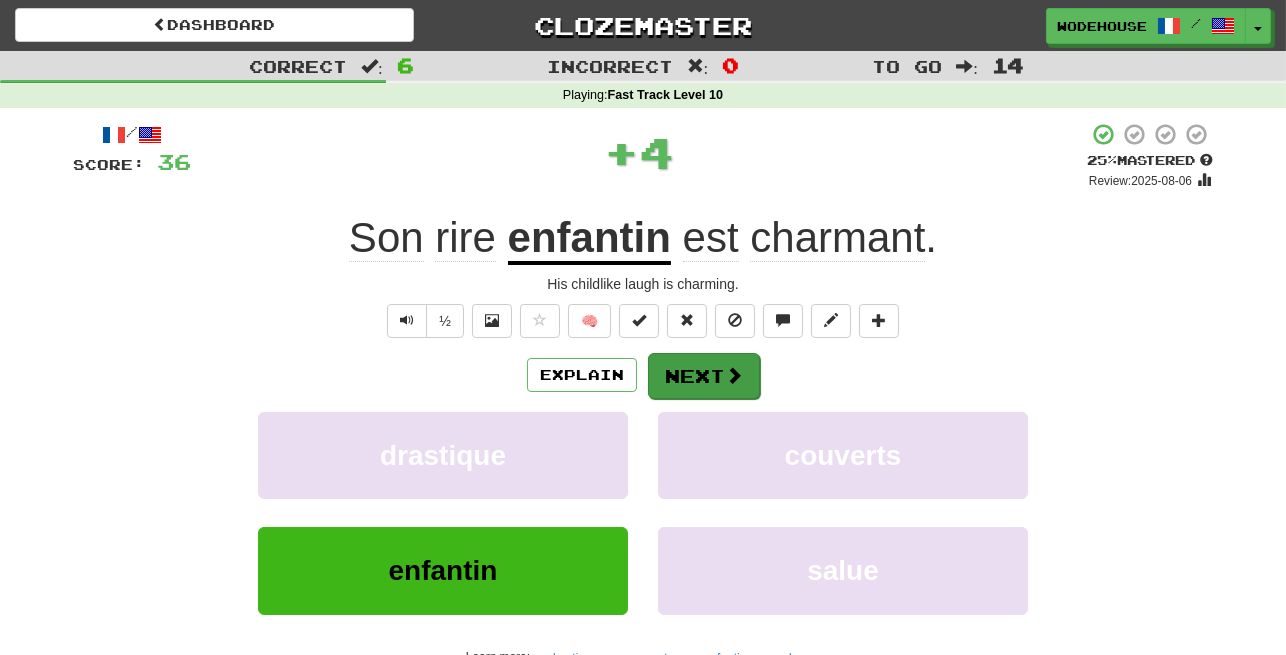 click on "Next" at bounding box center [704, 376] 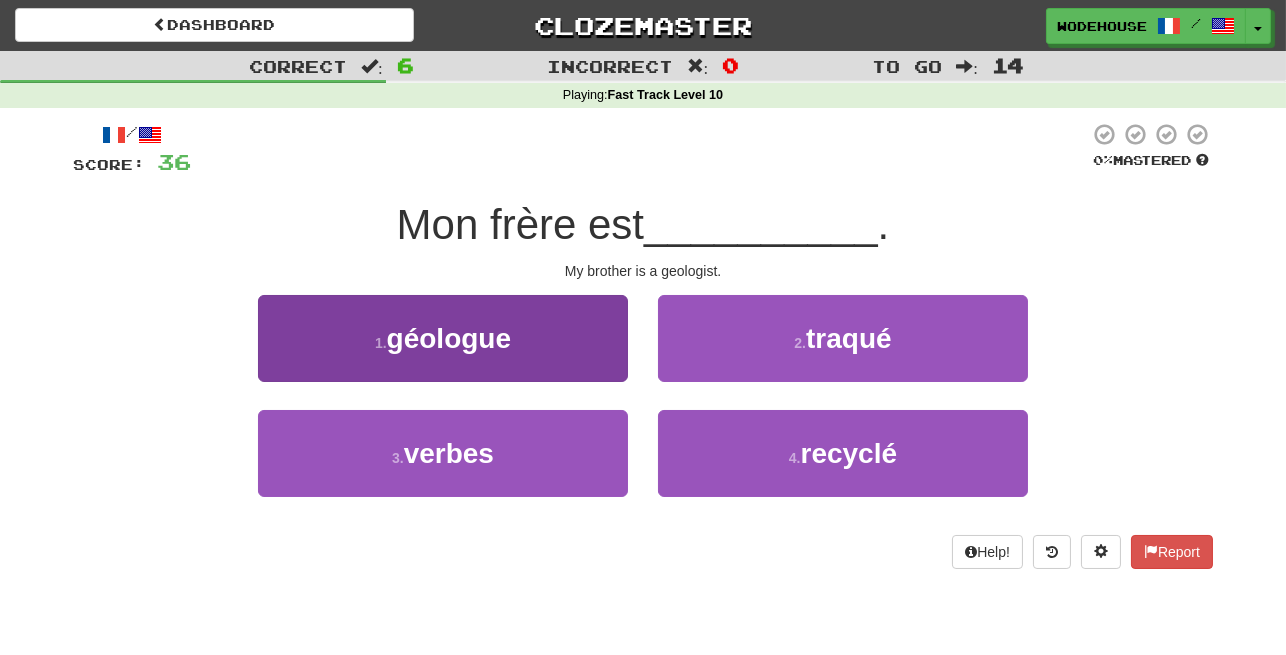 click on "1 .  géologue" at bounding box center [443, 338] 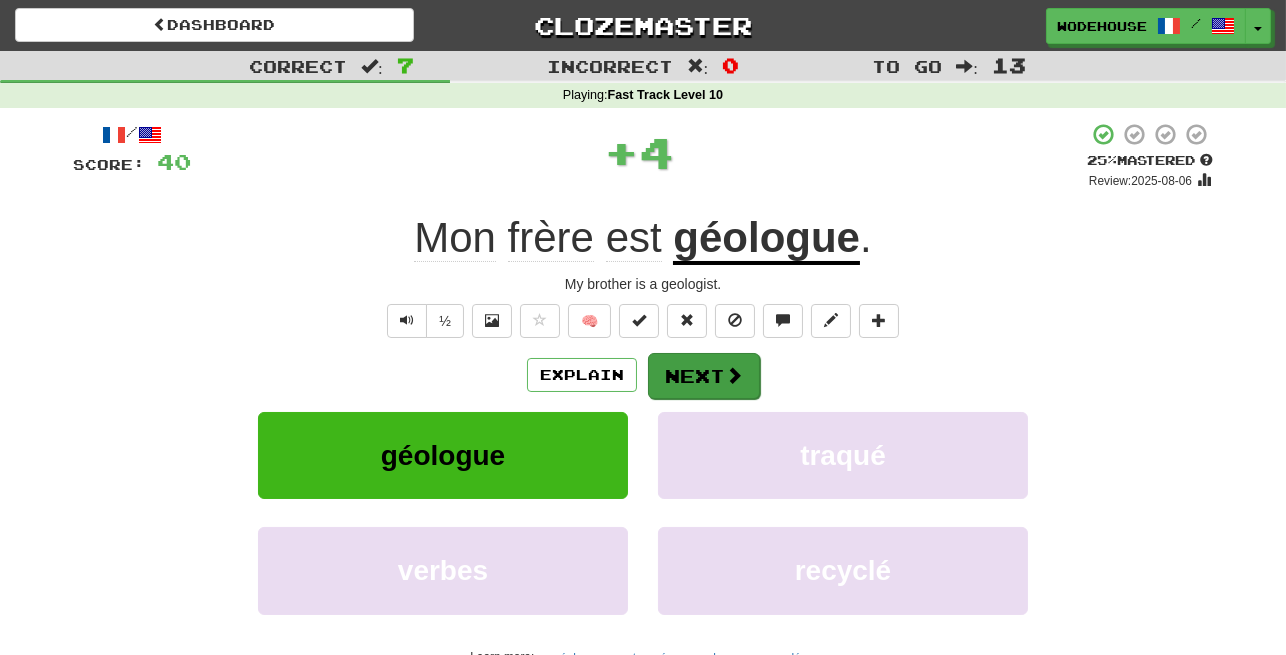 click on "Next" at bounding box center (704, 376) 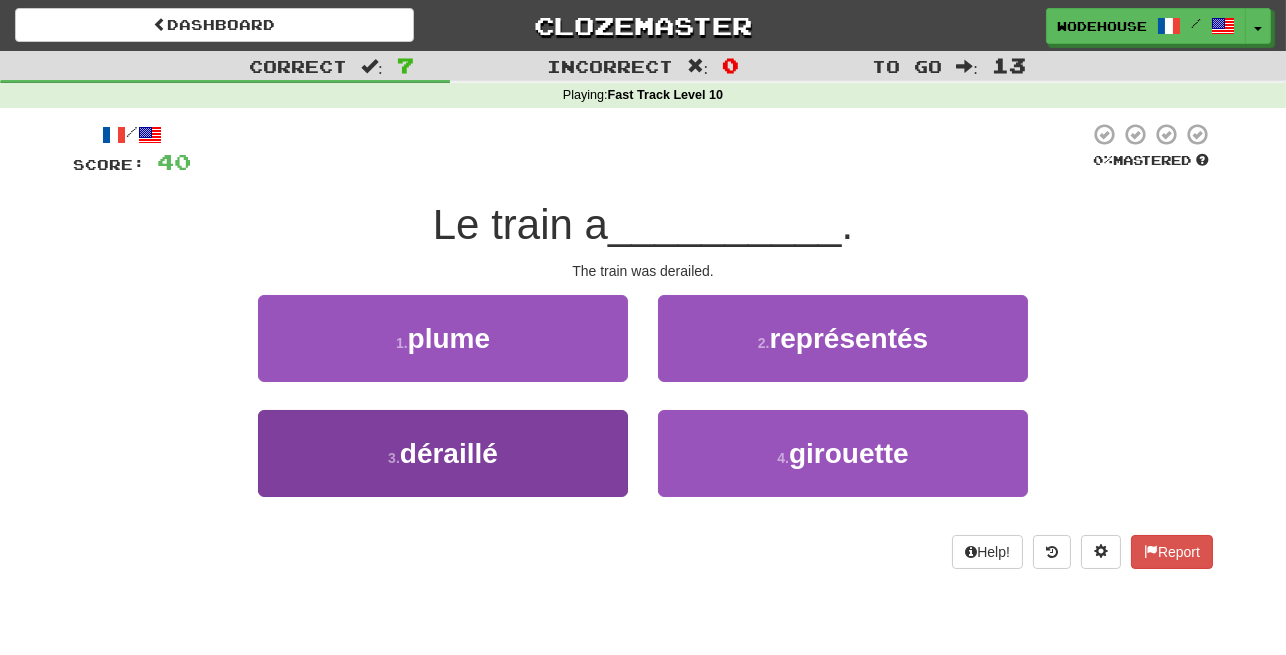 click on "3 .  déraillé" at bounding box center [443, 453] 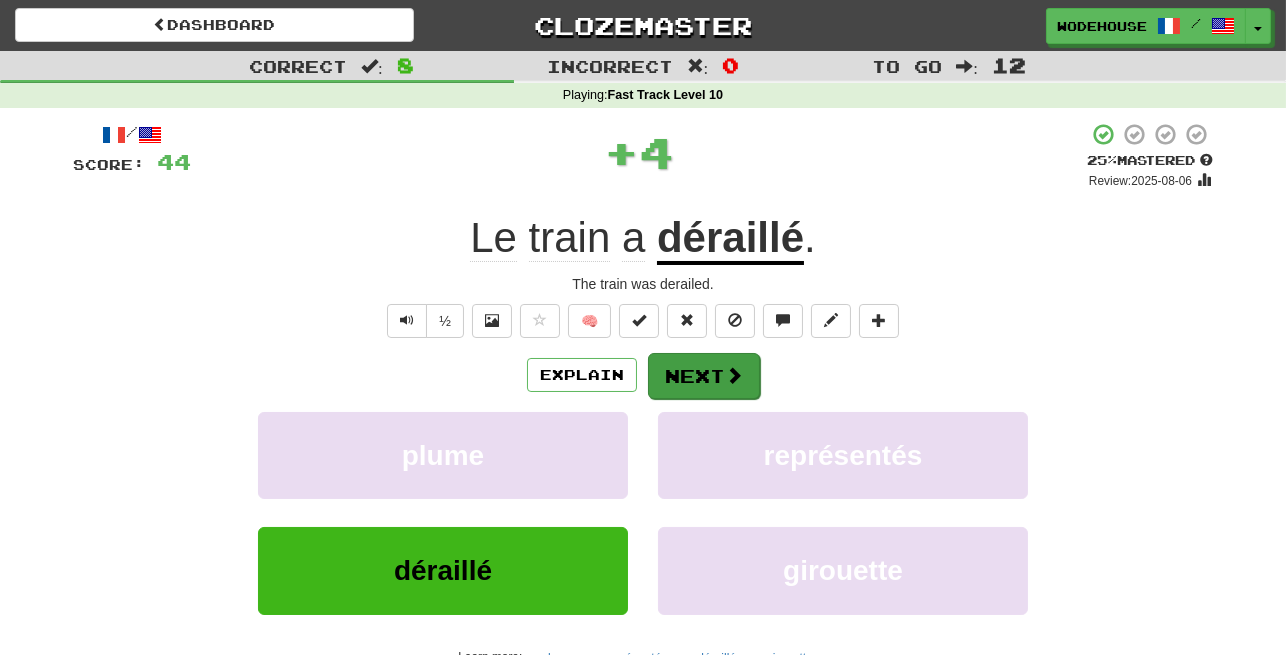 click on "Next" at bounding box center (704, 376) 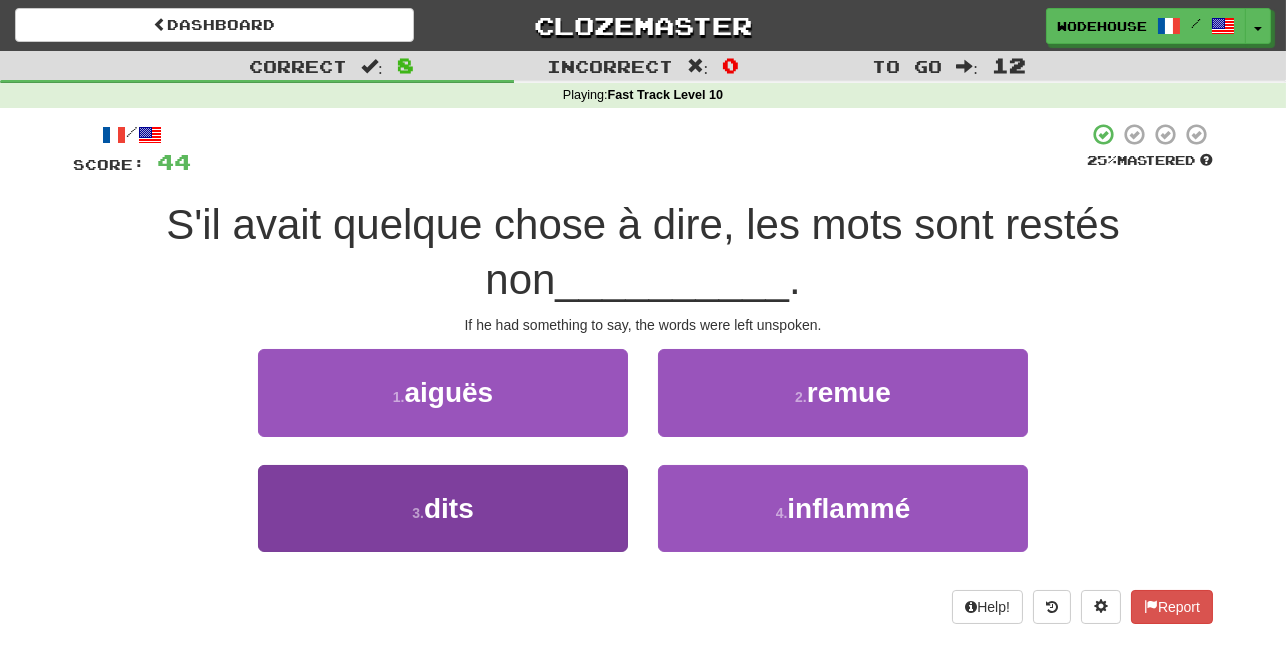 click on "3 .  dits" at bounding box center (443, 508) 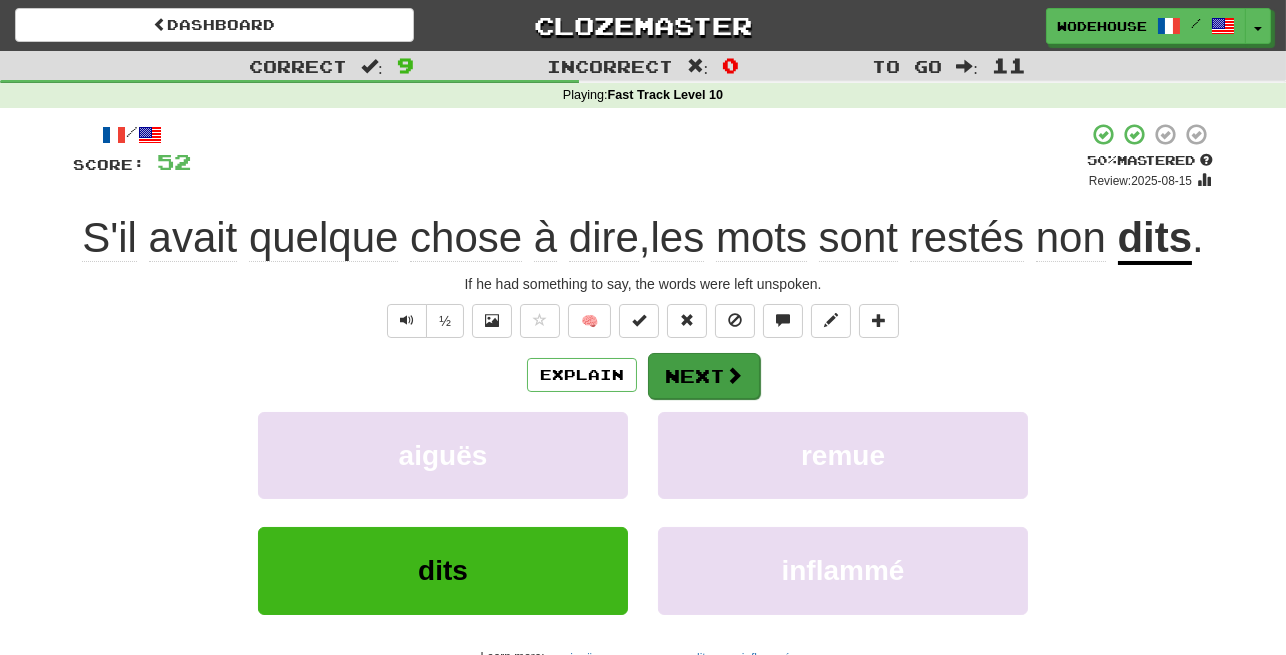 click on "Next" at bounding box center (704, 376) 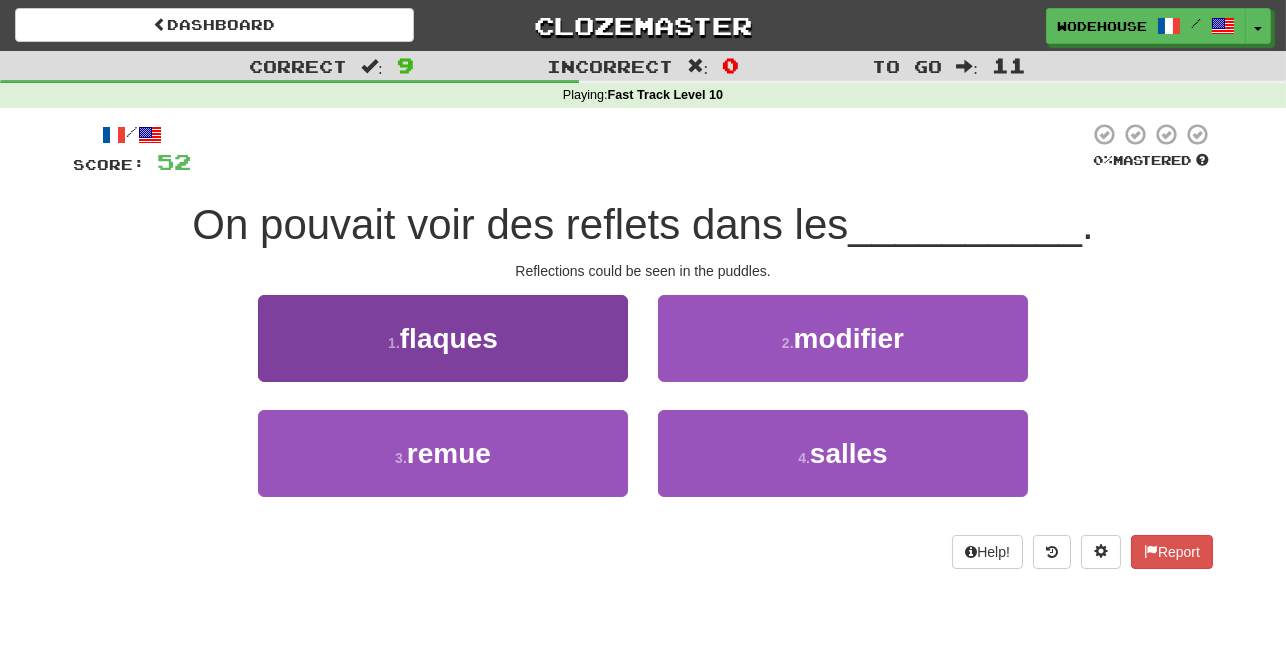 click on "1 .  flaques" at bounding box center [443, 338] 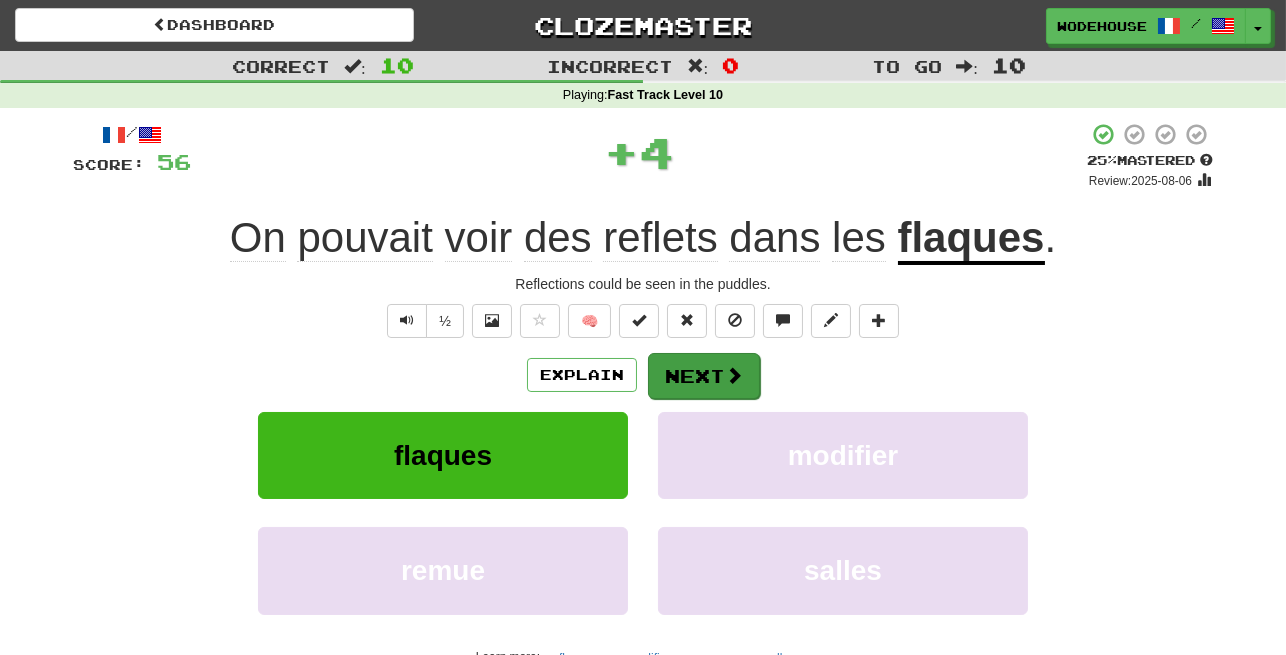 click on "Next" at bounding box center [704, 376] 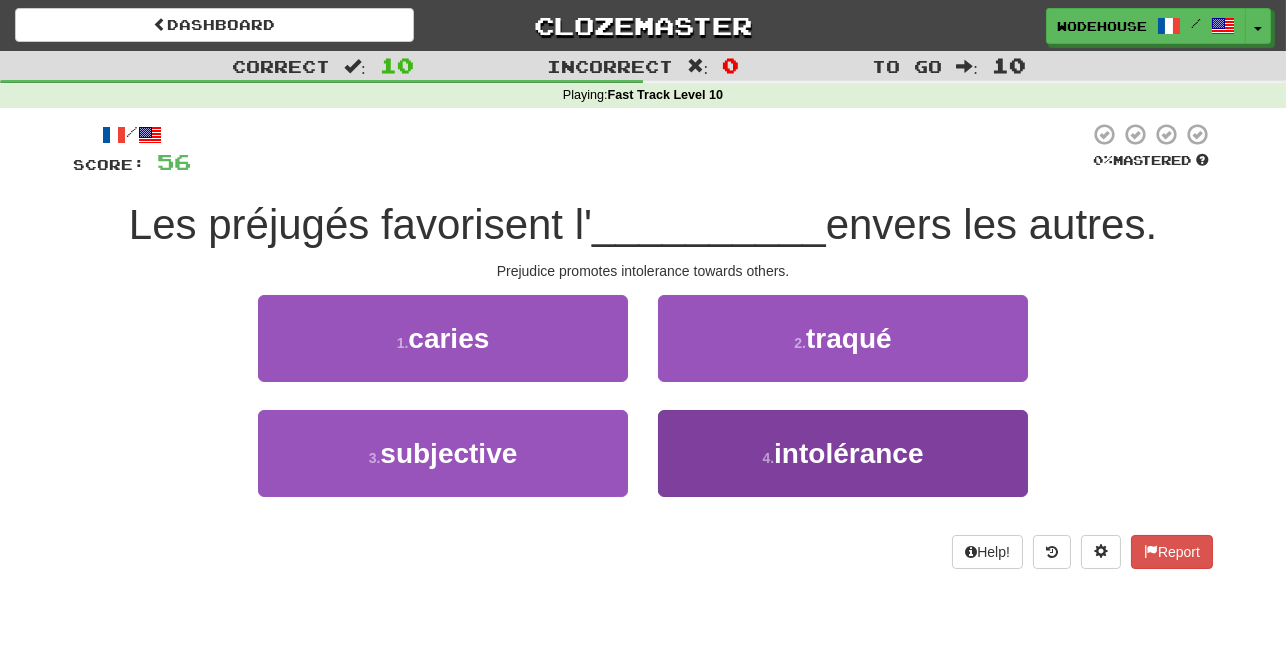 click on "4 .  intolérance" at bounding box center (843, 453) 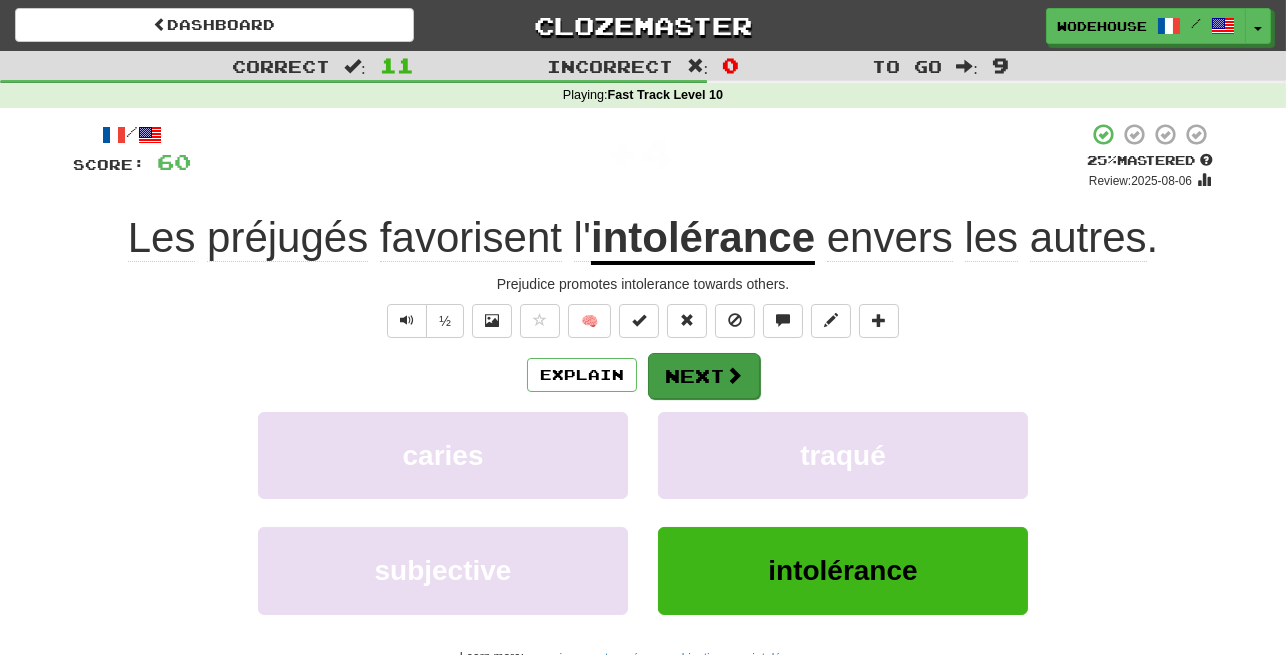 click on "Next" at bounding box center (704, 376) 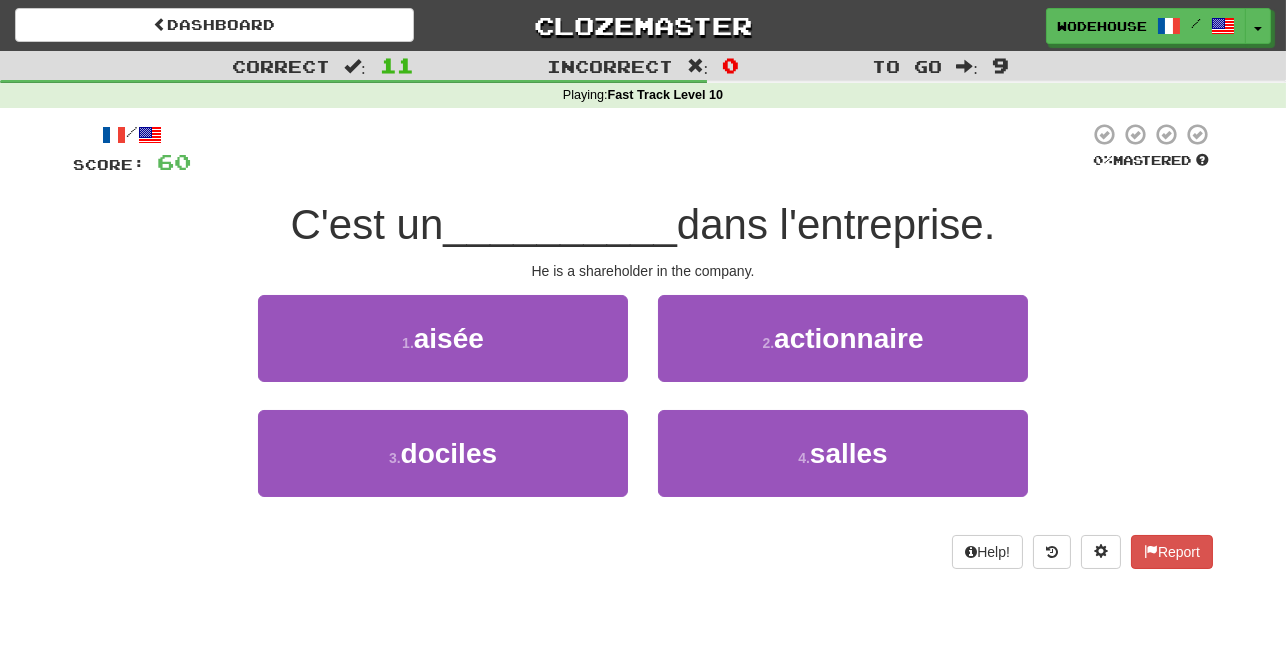 click on "2 .  actionnaire" at bounding box center [843, 338] 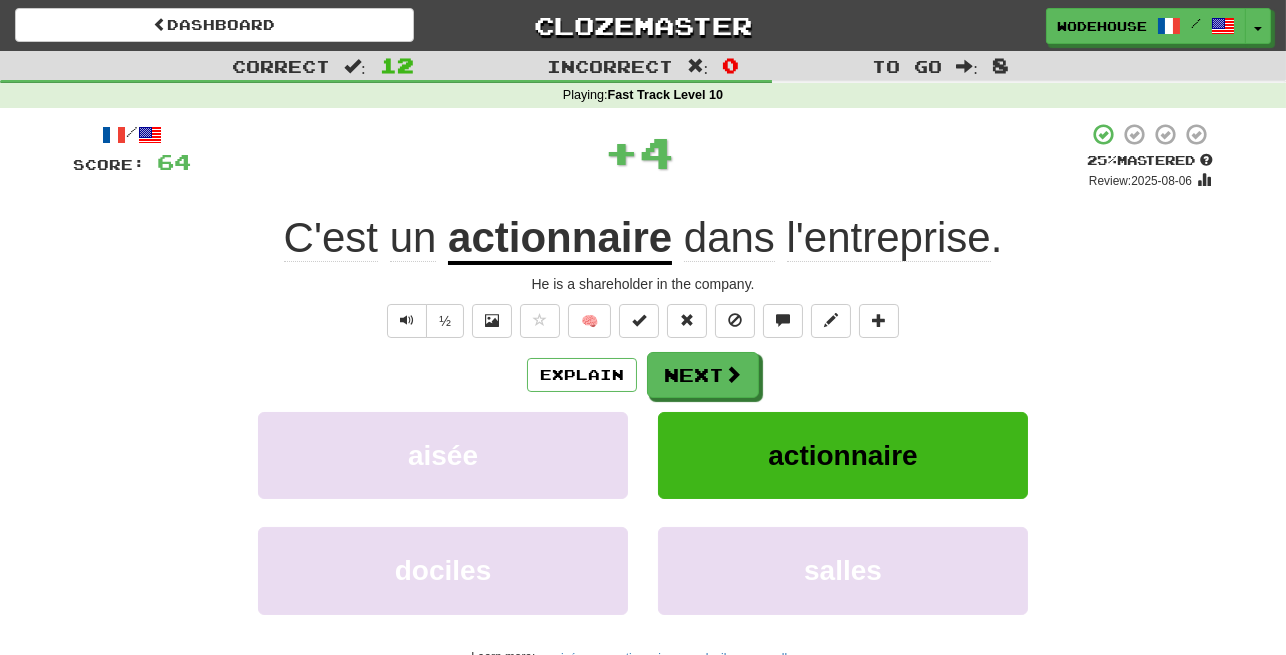 click on "Next" at bounding box center (703, 375) 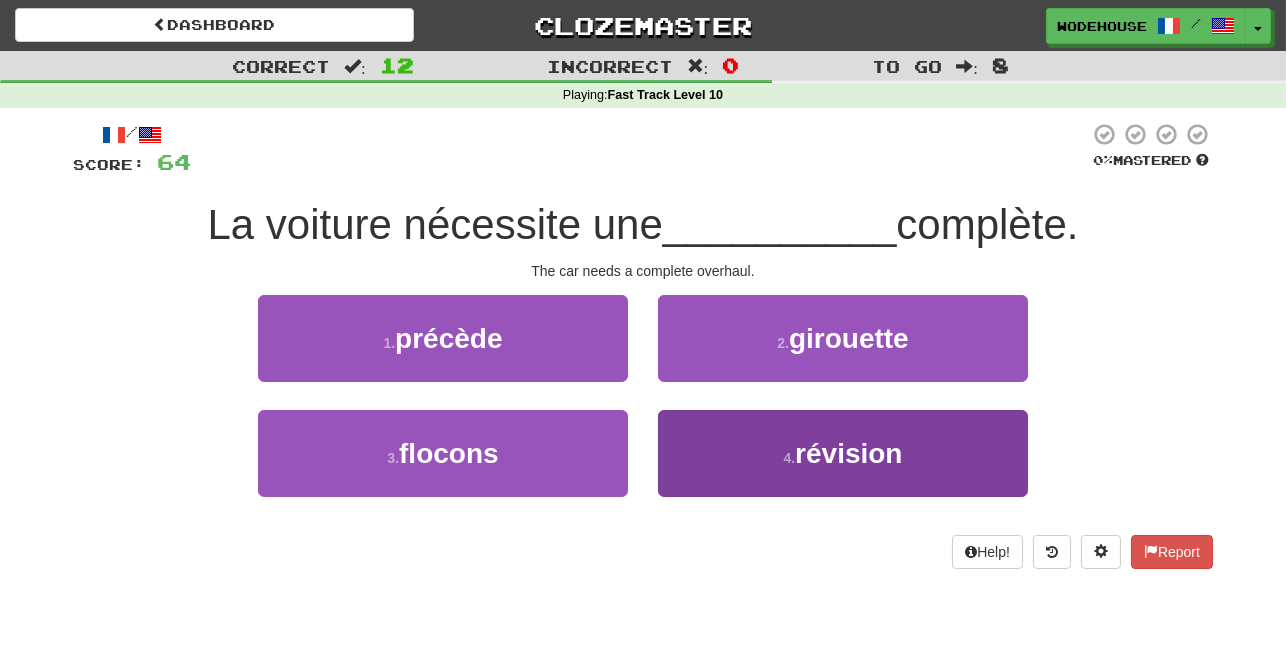 click on "4 .  révision" at bounding box center (843, 453) 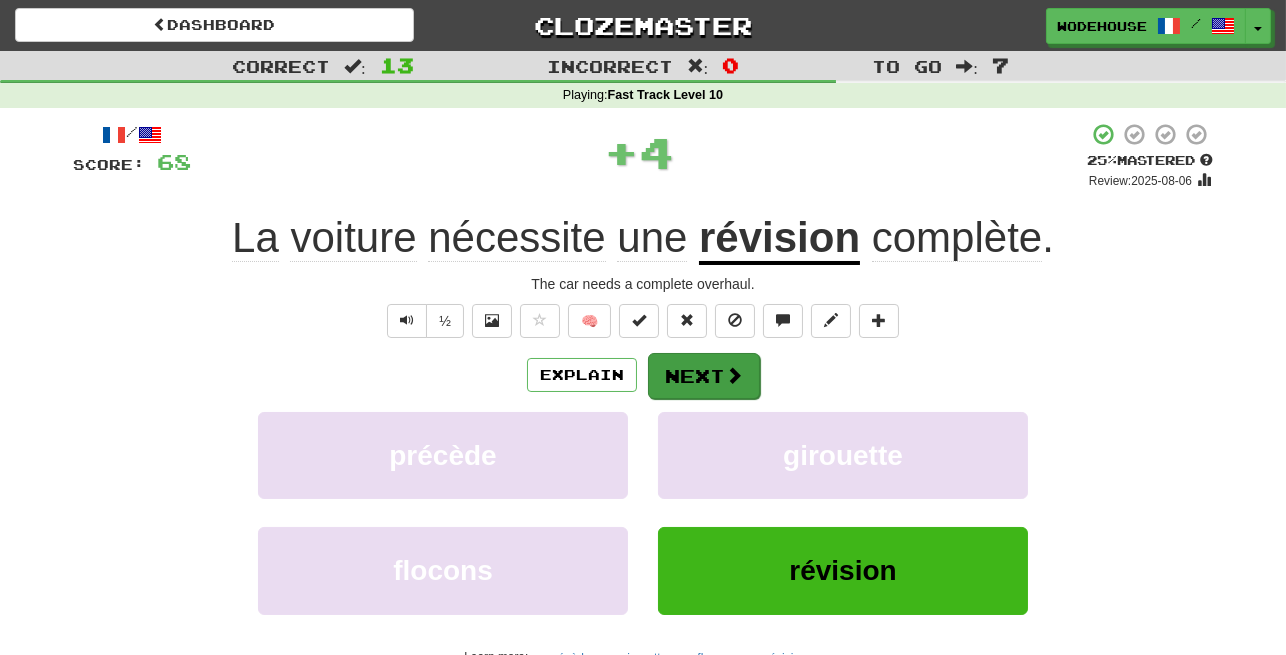 click on "Next" at bounding box center [704, 376] 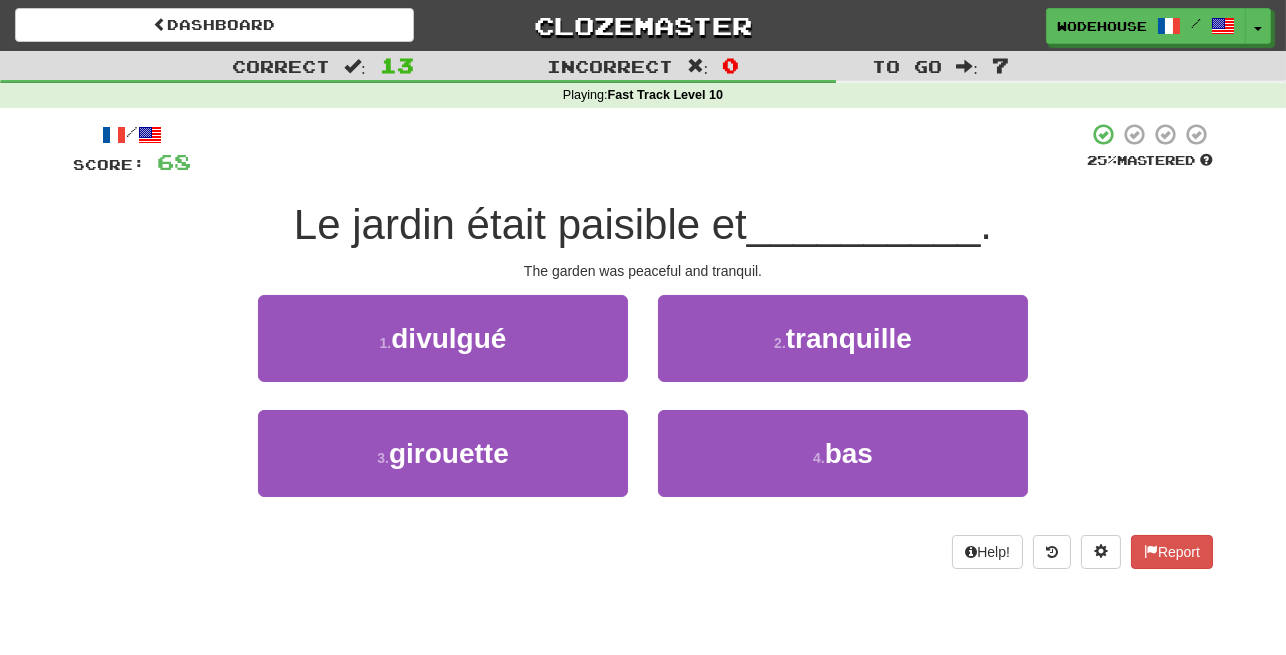 click on "2 .  tranquille" at bounding box center [843, 338] 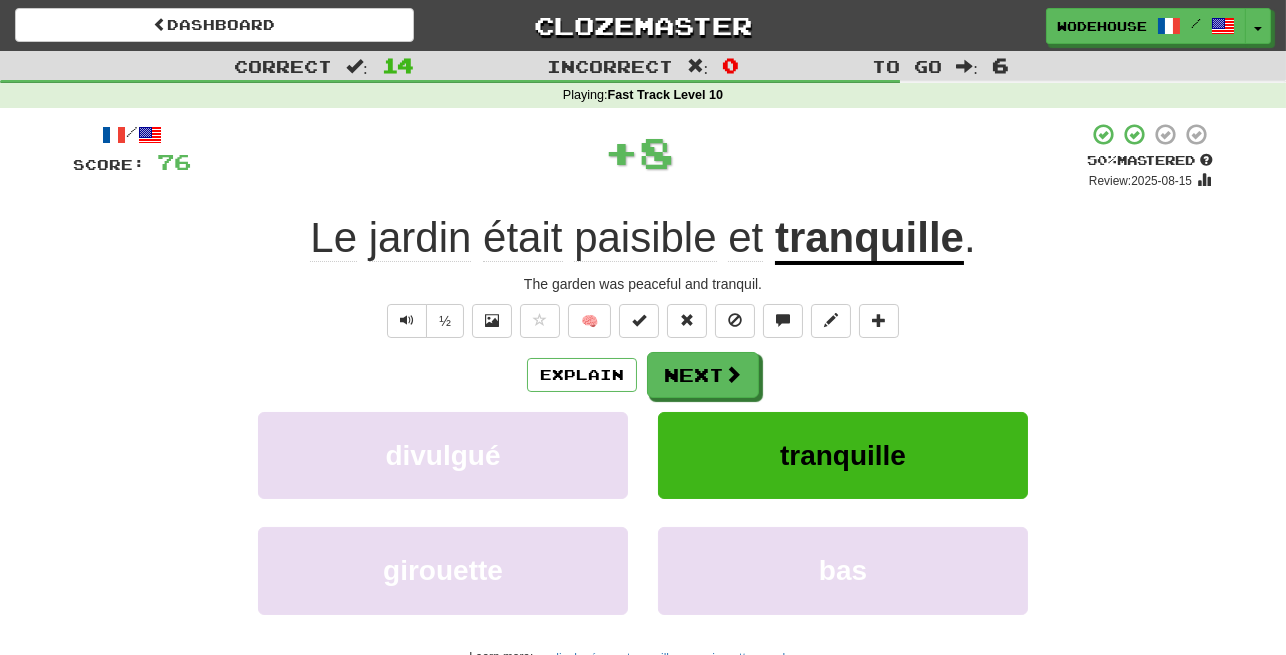 click on "Next" at bounding box center (703, 375) 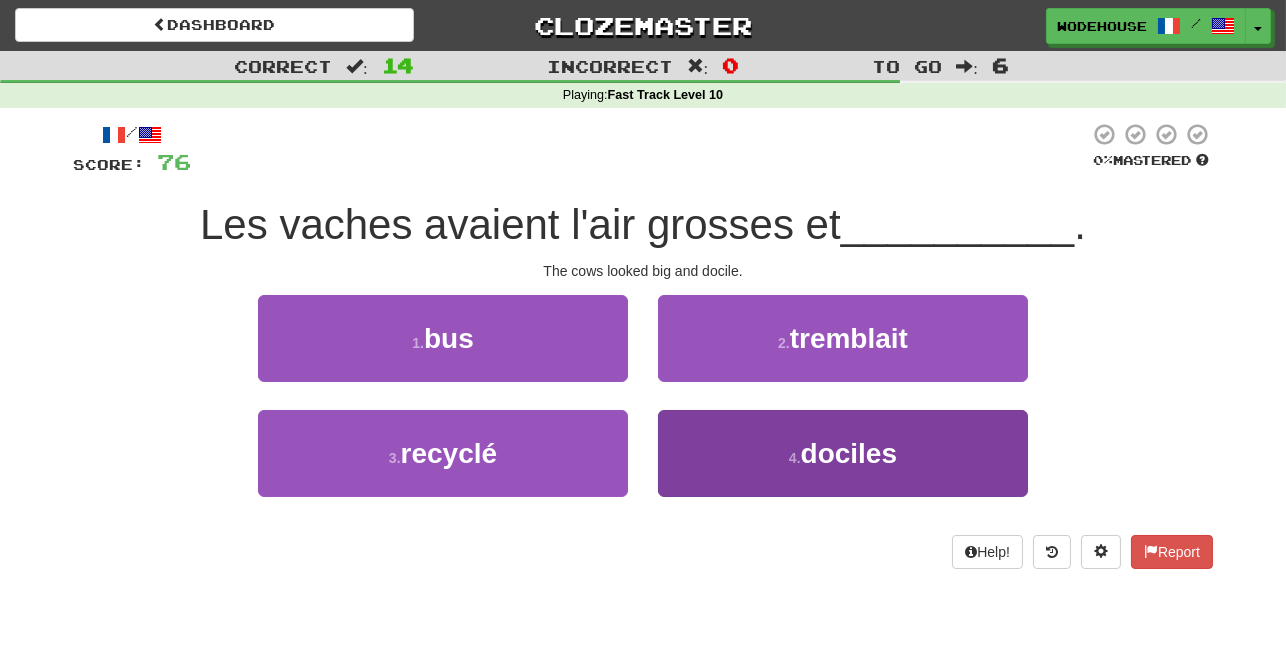 click on "4 .  dociles" at bounding box center (843, 453) 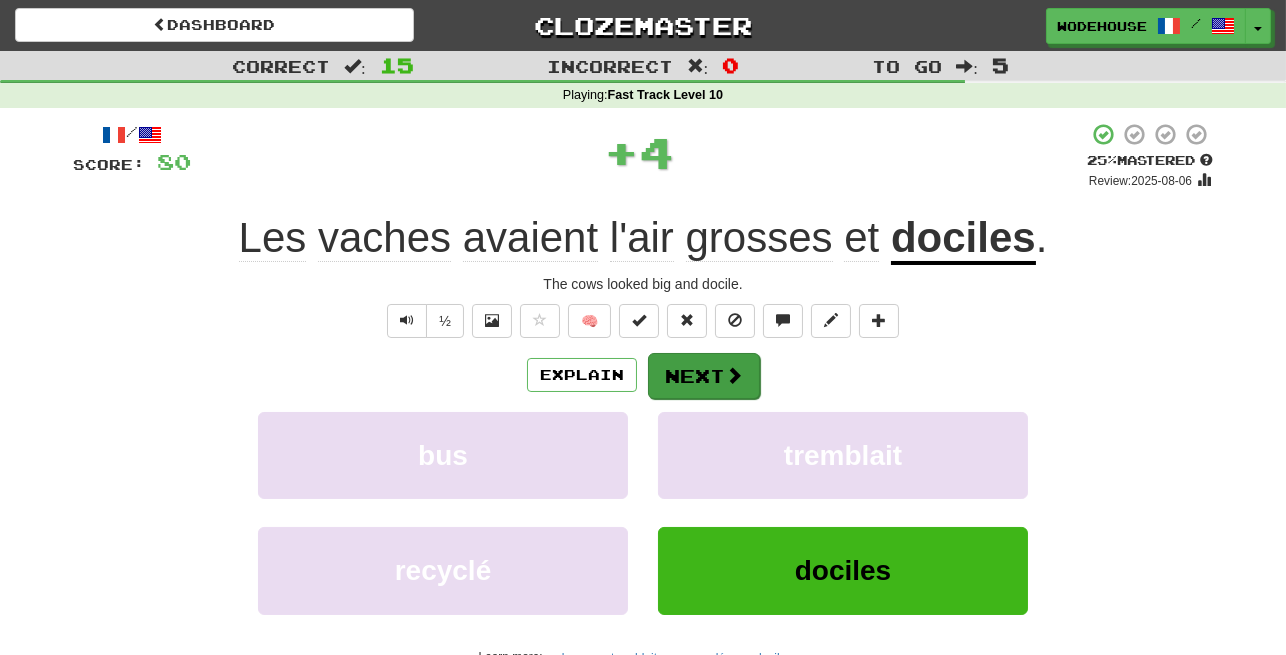 click at bounding box center [734, 375] 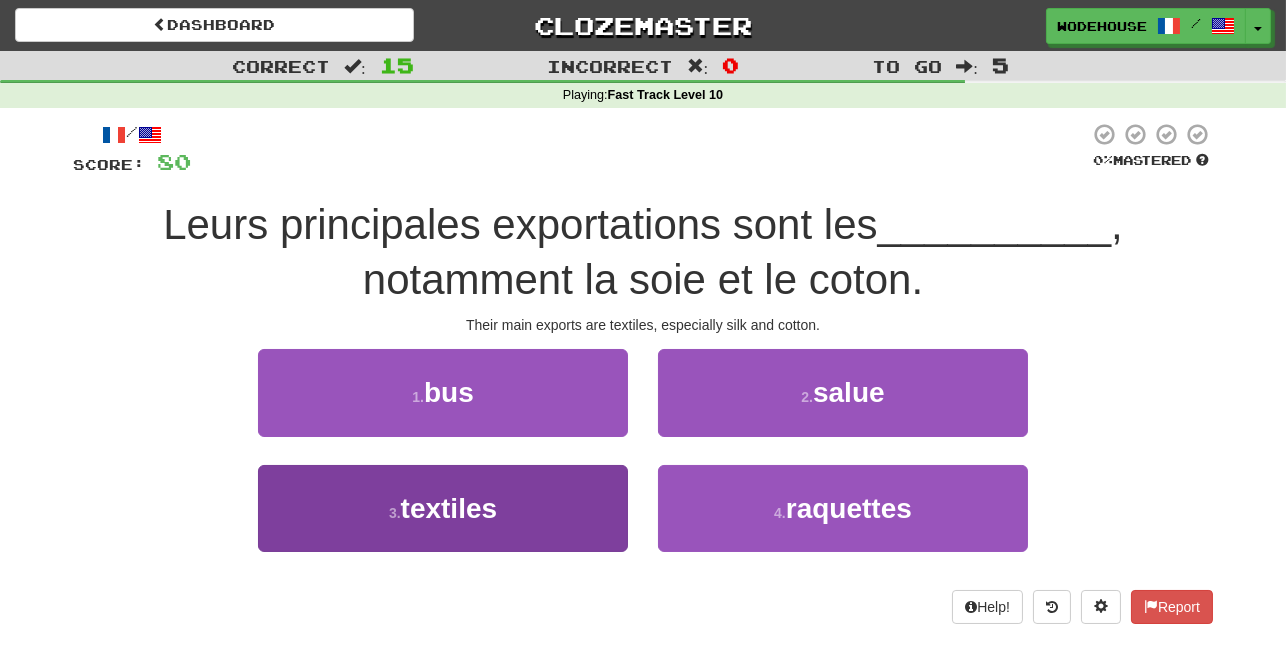 click on "3 .  textiles" at bounding box center (443, 508) 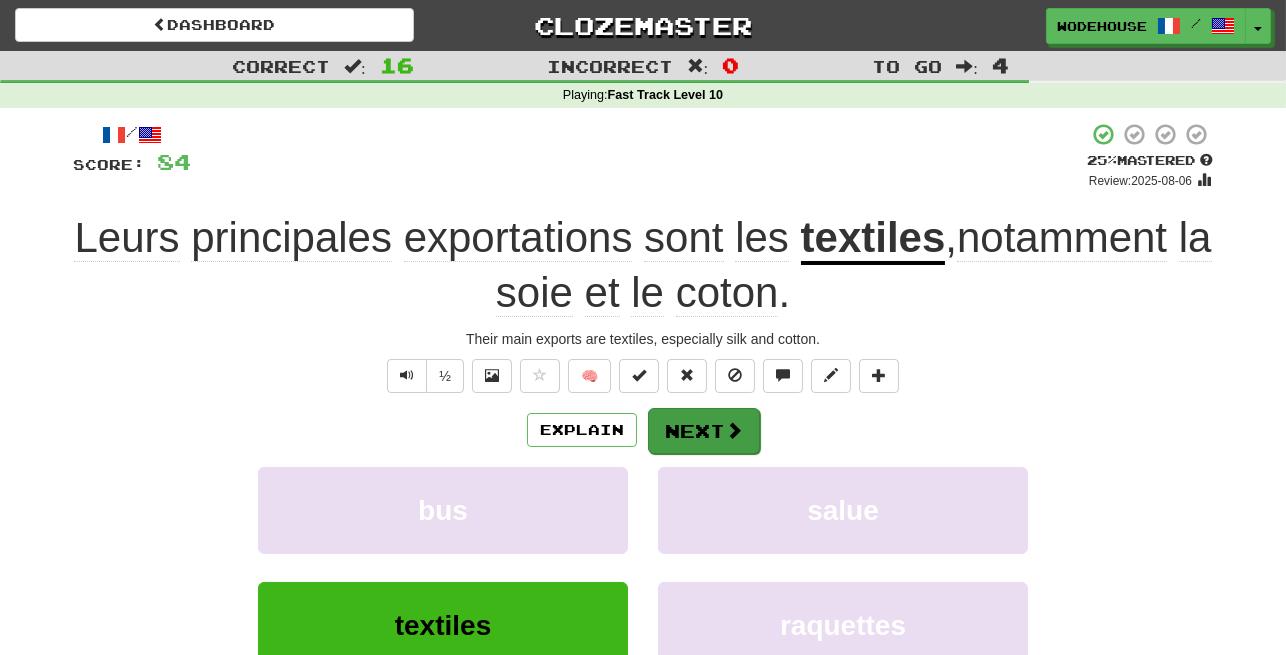 click on "Next" at bounding box center [704, 431] 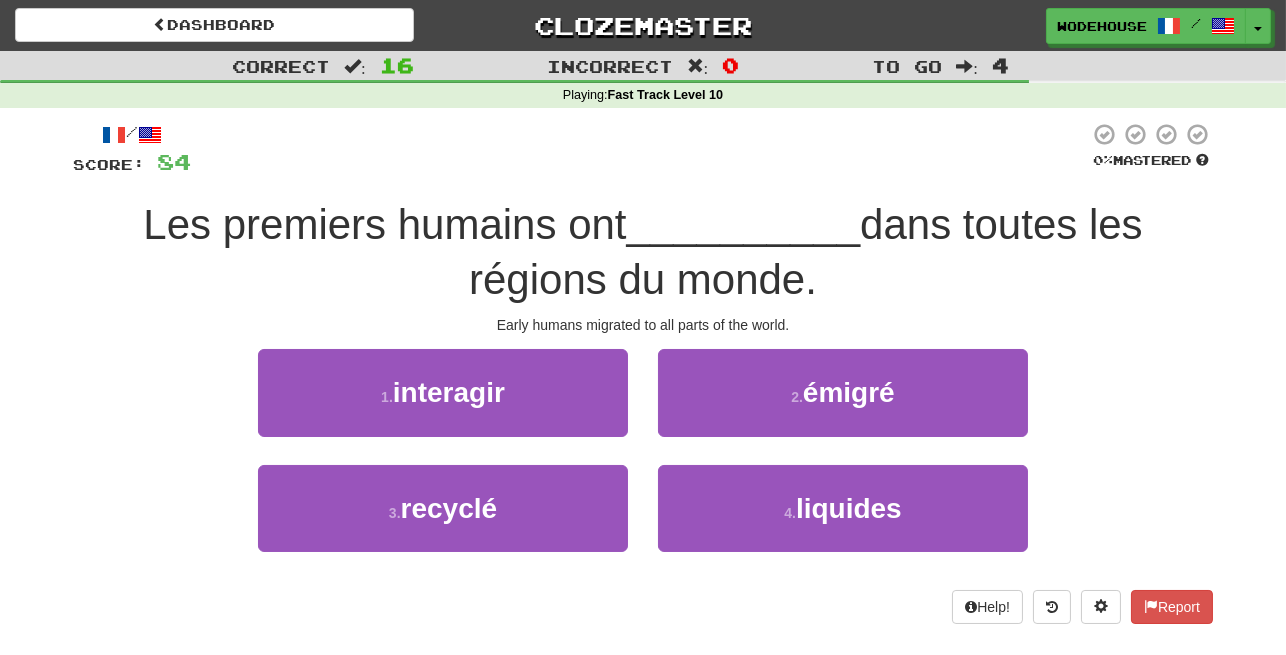 click on "2 .  émigré" at bounding box center [843, 392] 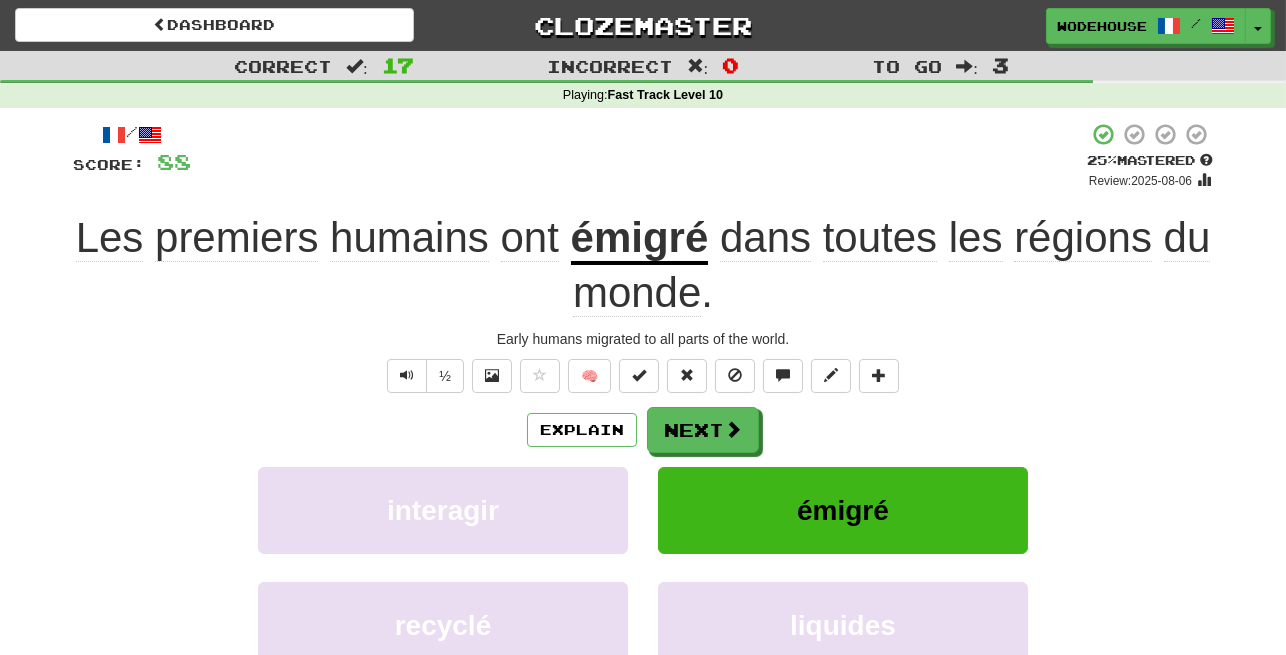 click on "Next" at bounding box center (703, 430) 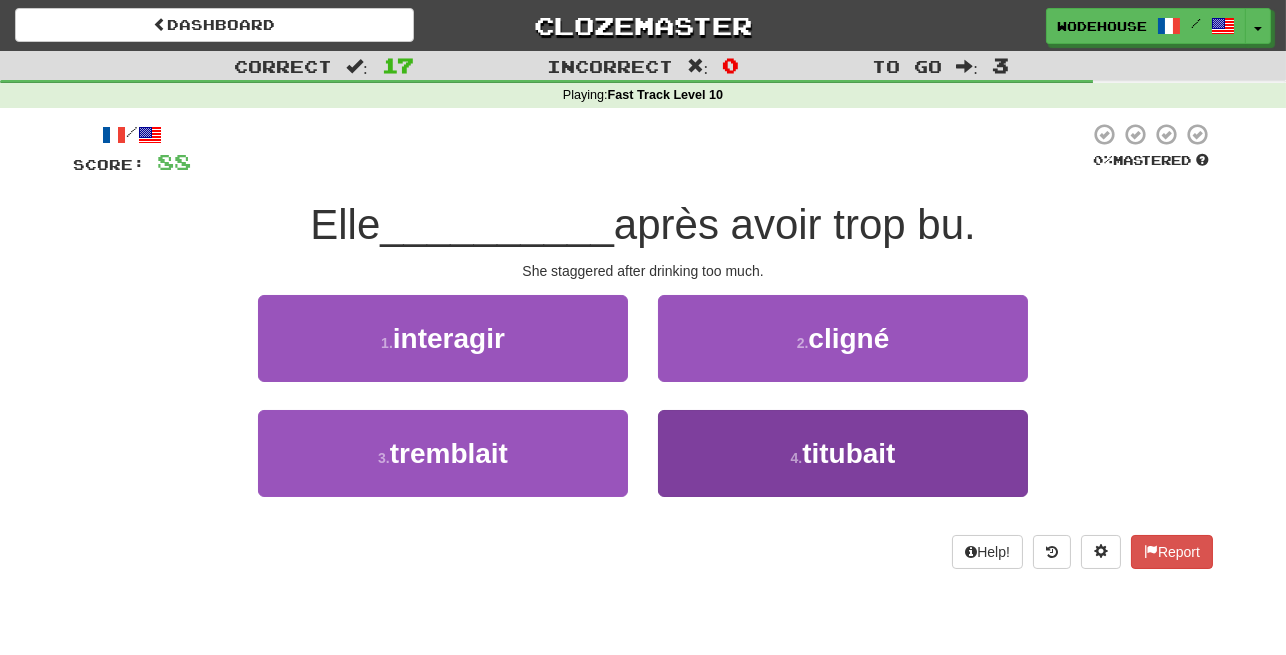 click on "4 .  titubait" at bounding box center [843, 453] 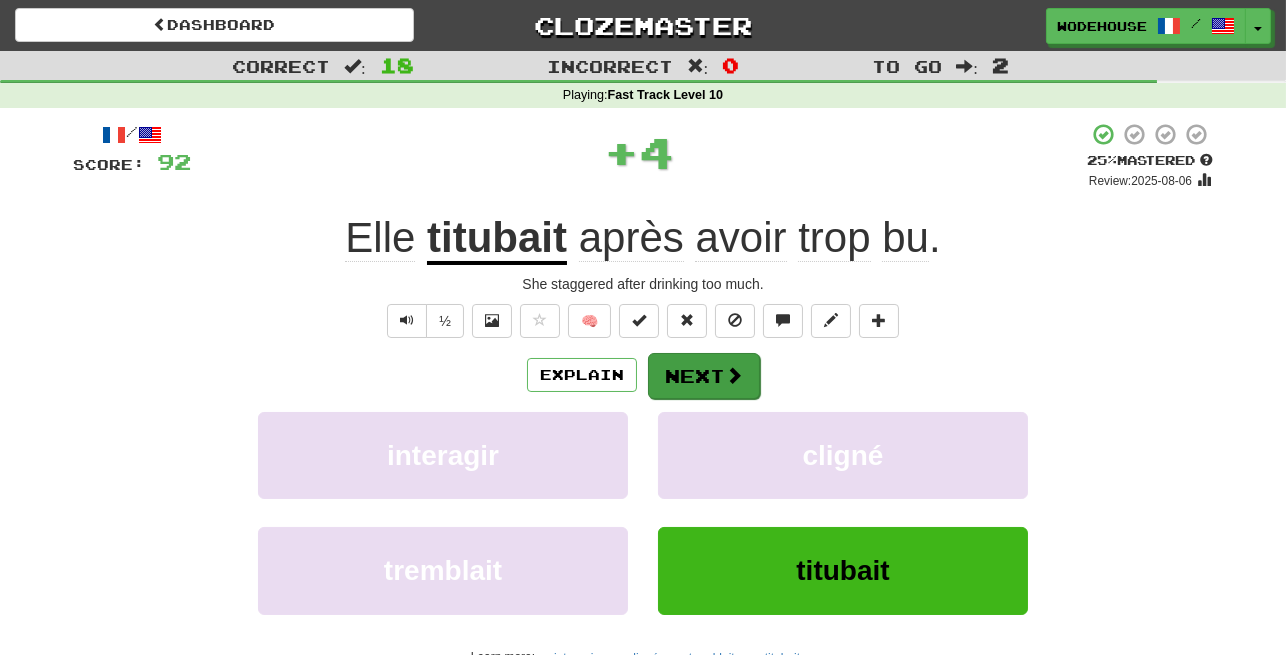 click at bounding box center [734, 375] 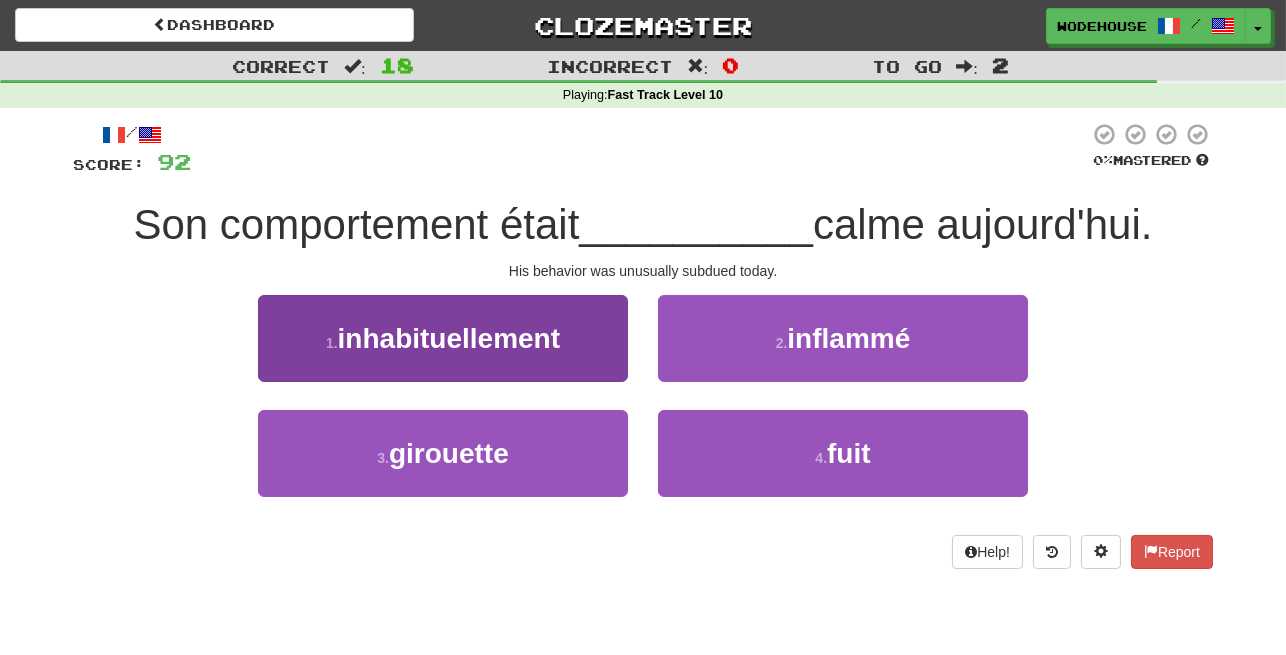 click on "inhabituellement" at bounding box center [449, 338] 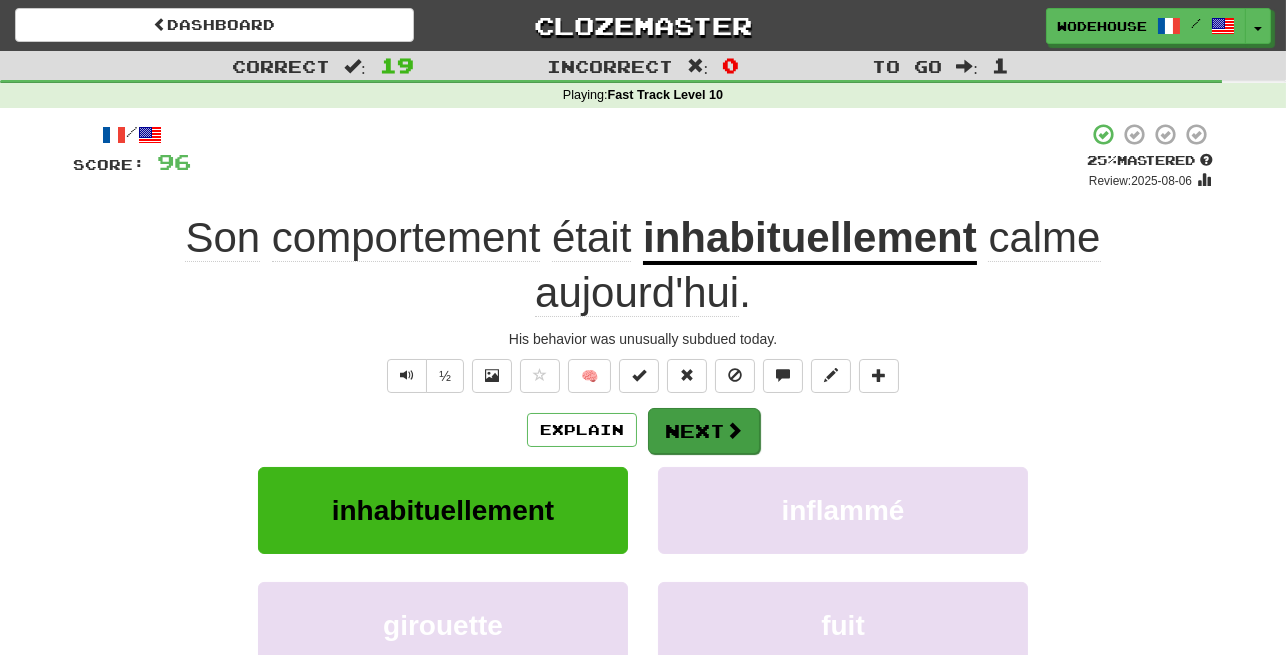 click on "Next" at bounding box center [704, 431] 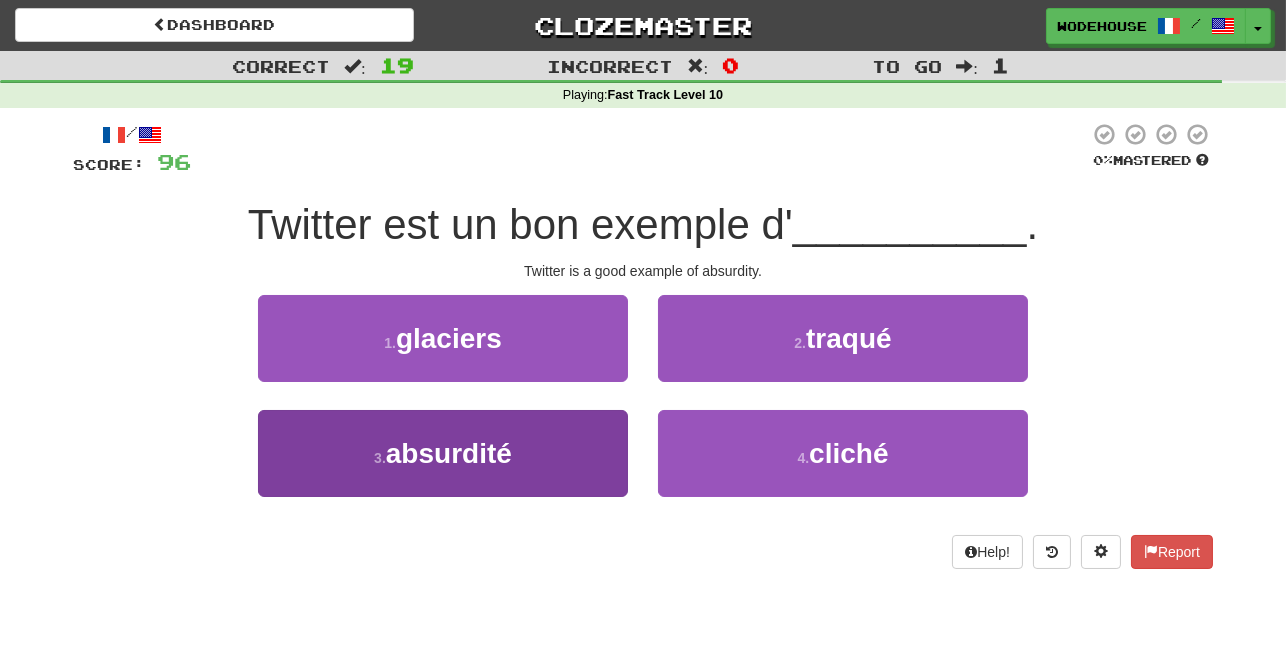 click on "3 .  absurdité" at bounding box center [443, 453] 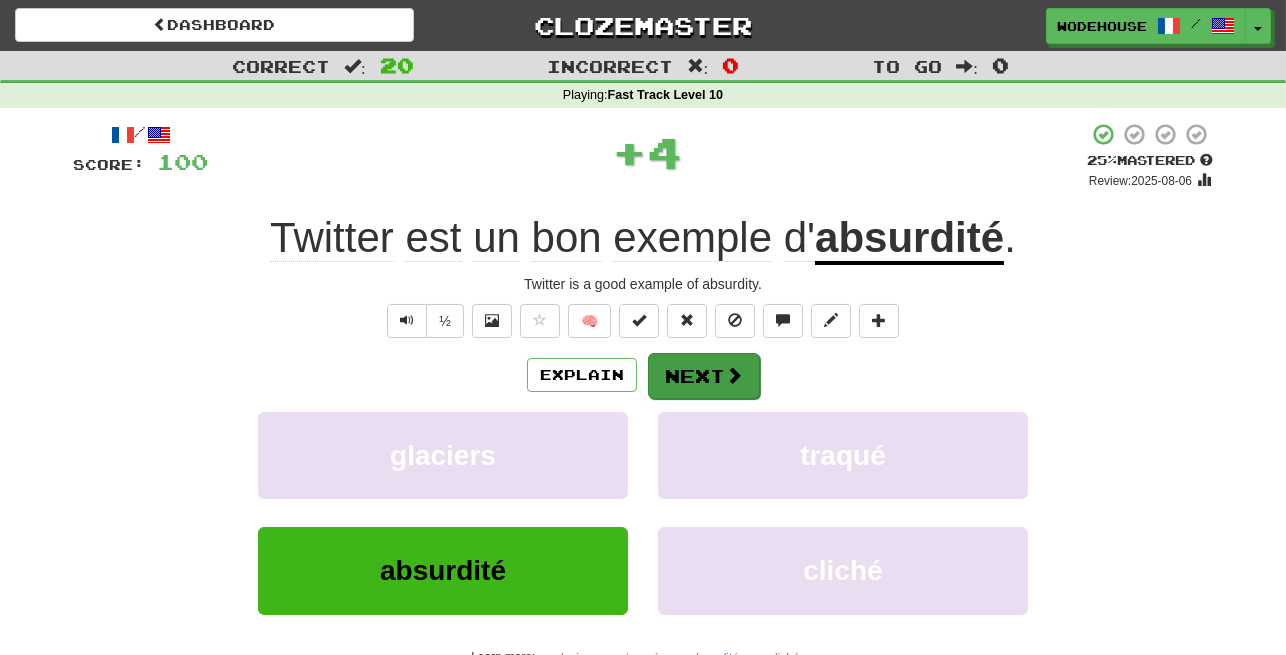 click on "Next" at bounding box center (704, 376) 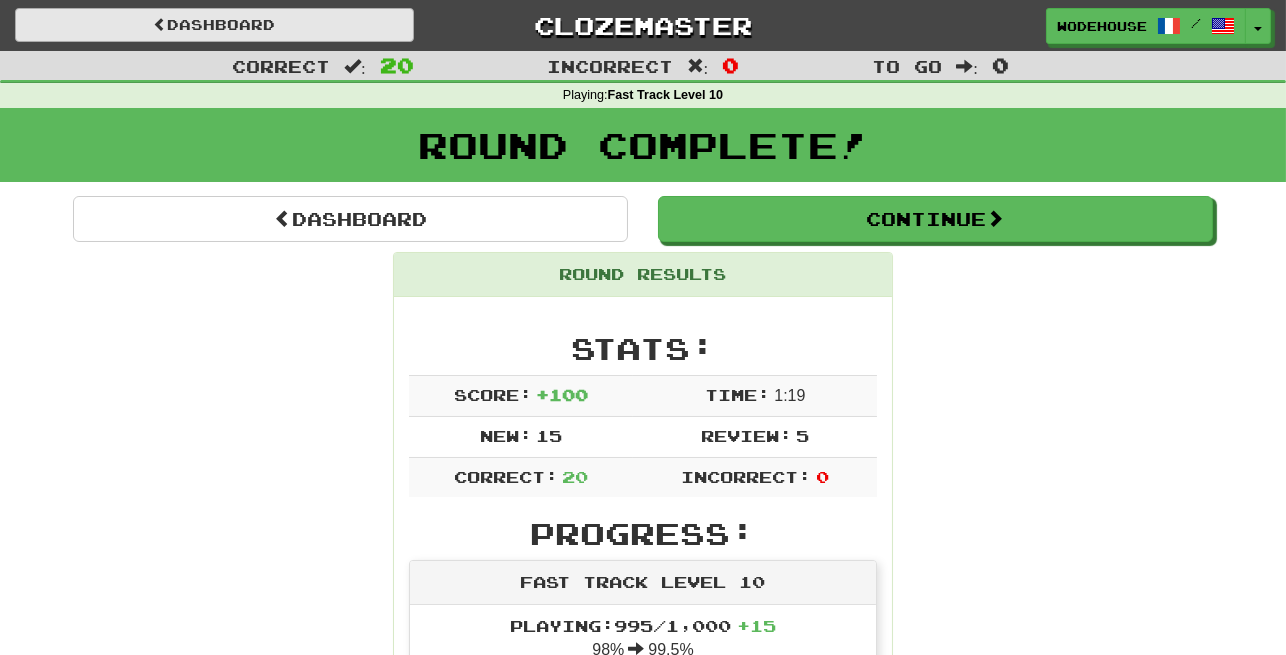 click on "Dashboard" at bounding box center [214, 25] 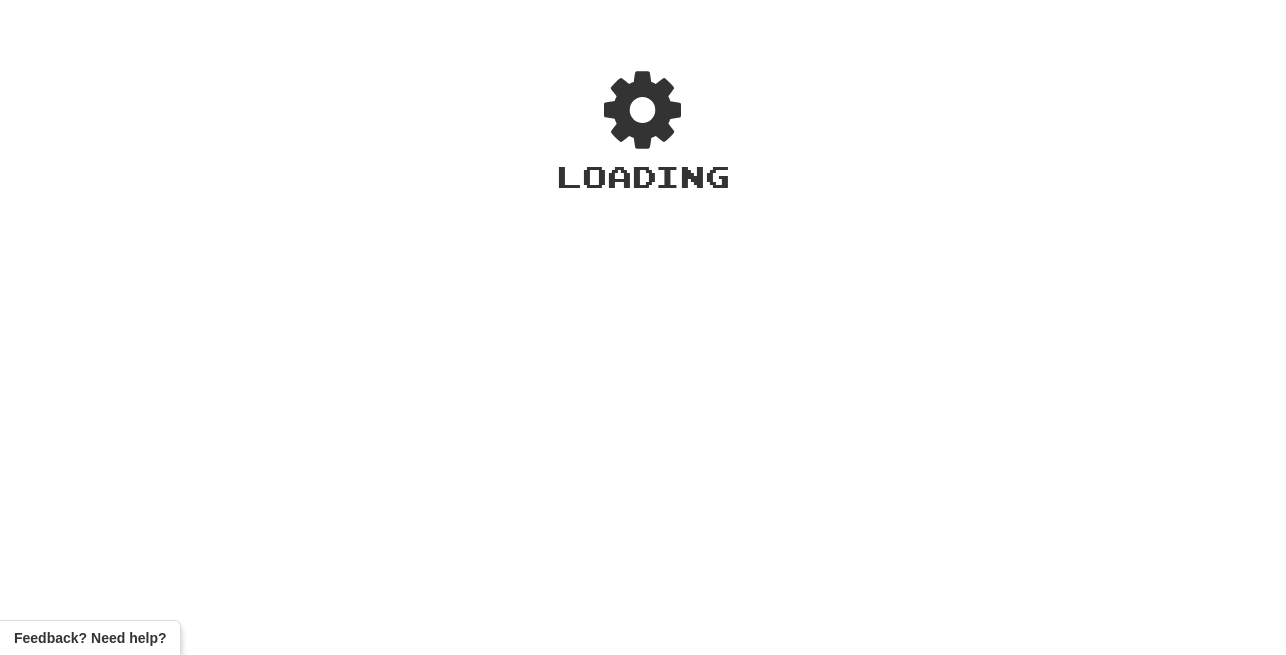 scroll, scrollTop: 0, scrollLeft: 0, axis: both 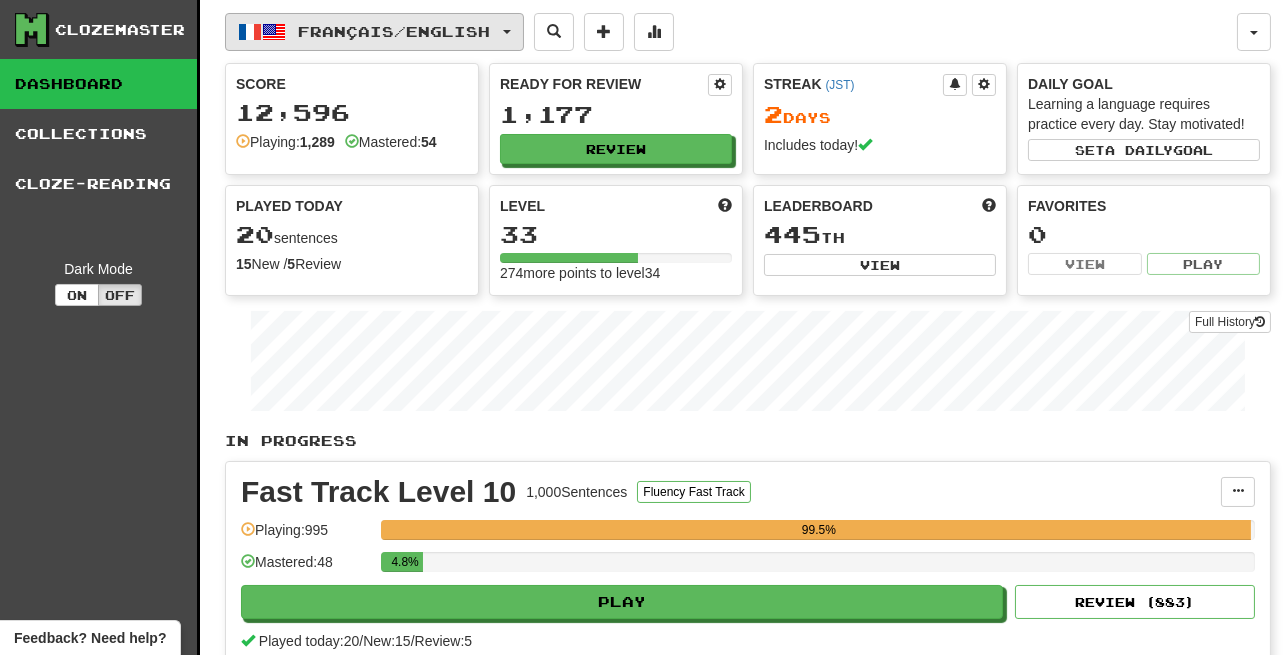 click on "Français  /  English" 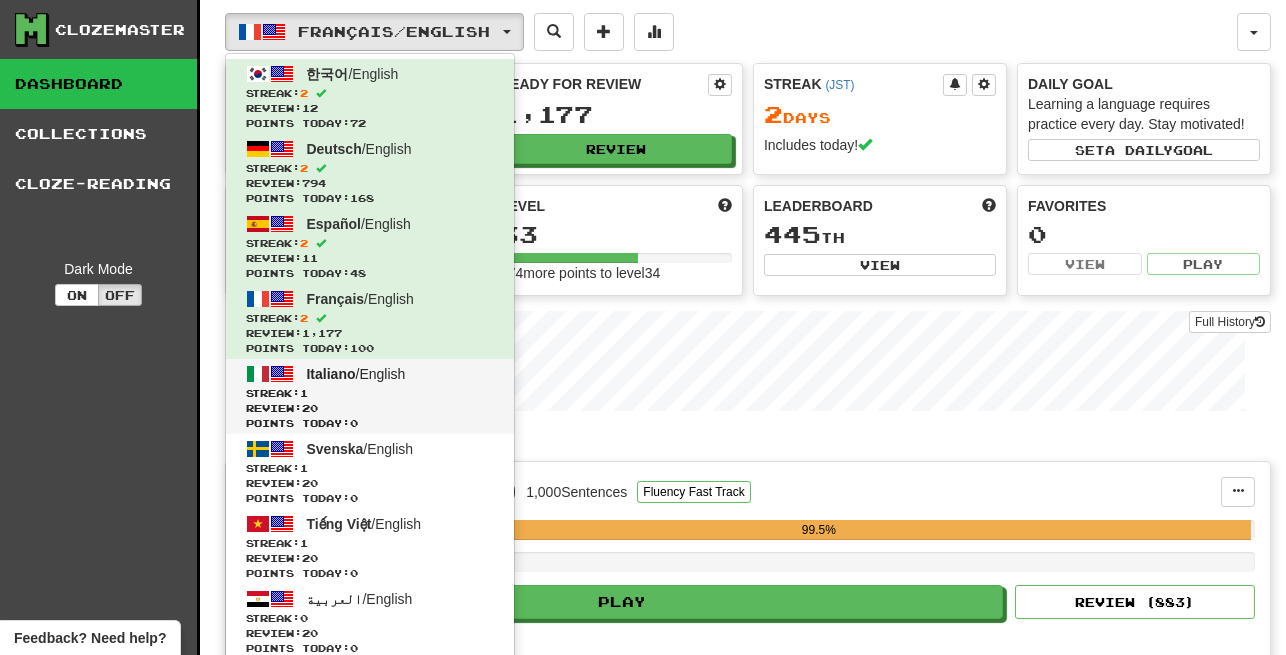 click on "Italiano  /  English" 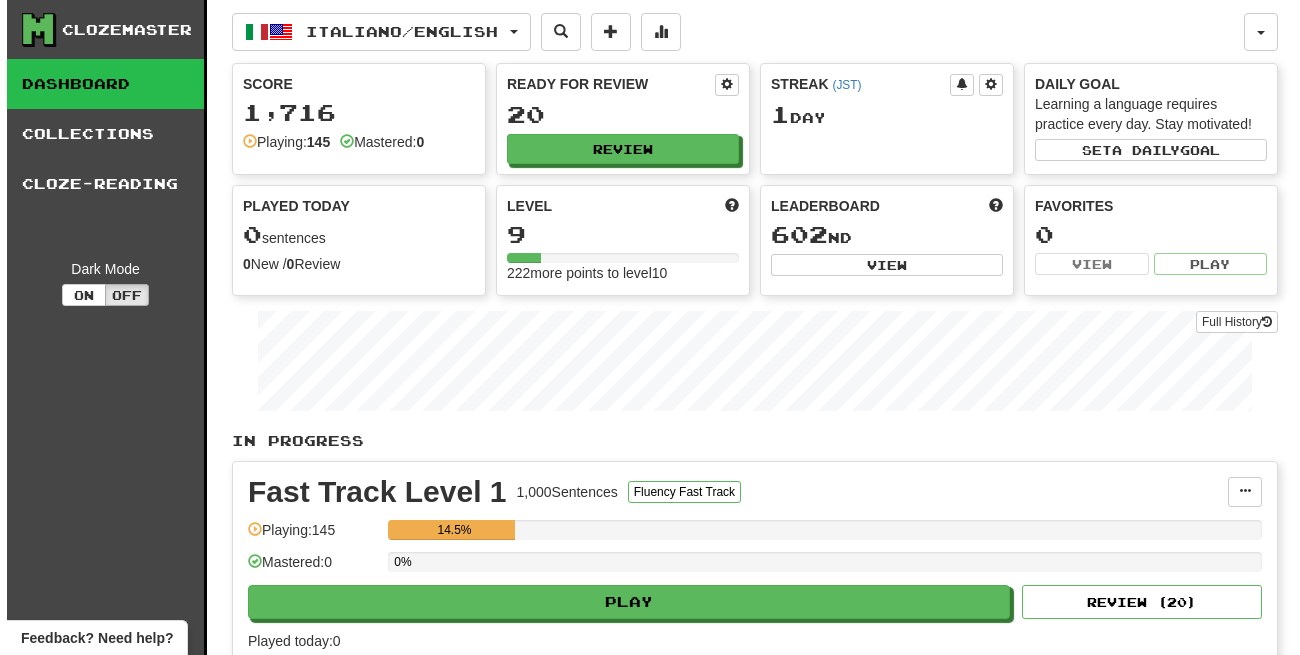 scroll, scrollTop: 0, scrollLeft: 0, axis: both 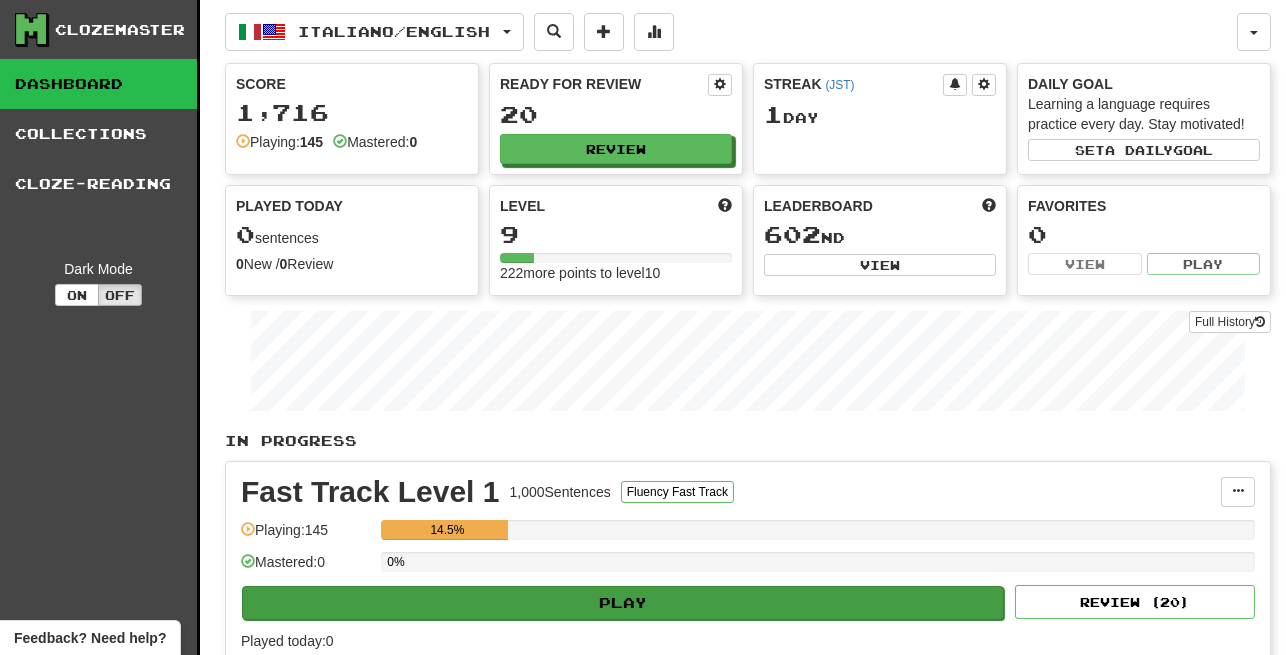 click on "Play" 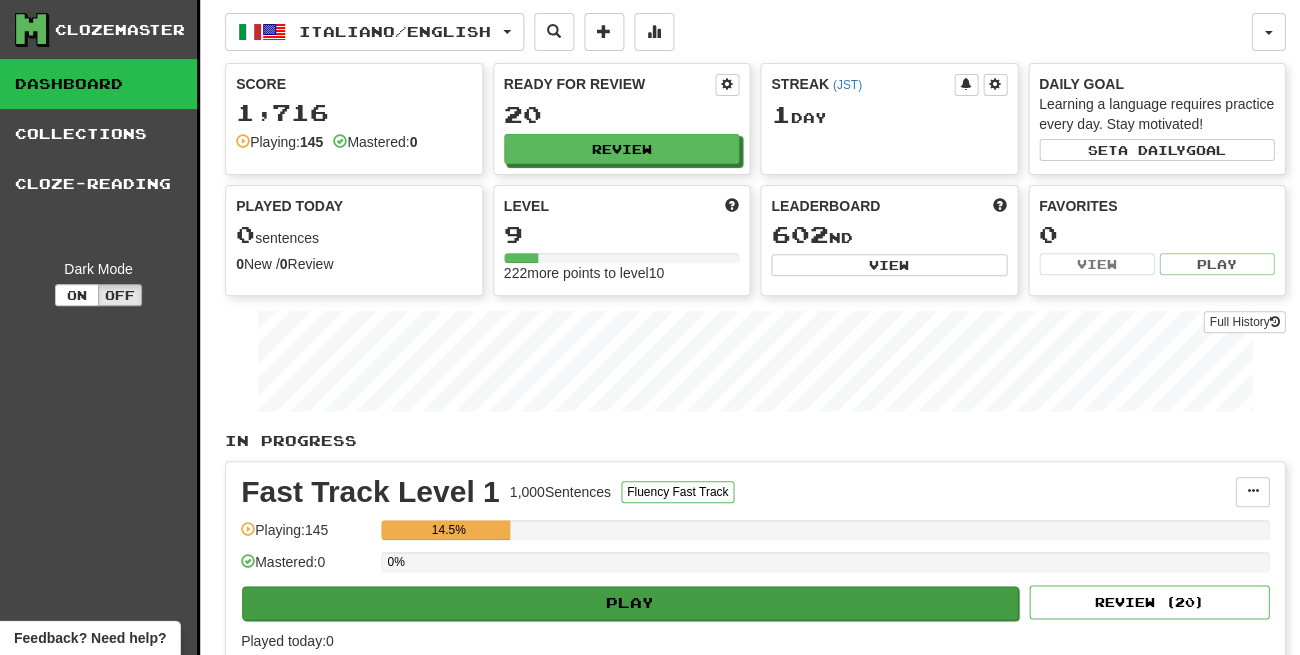 select on "**" 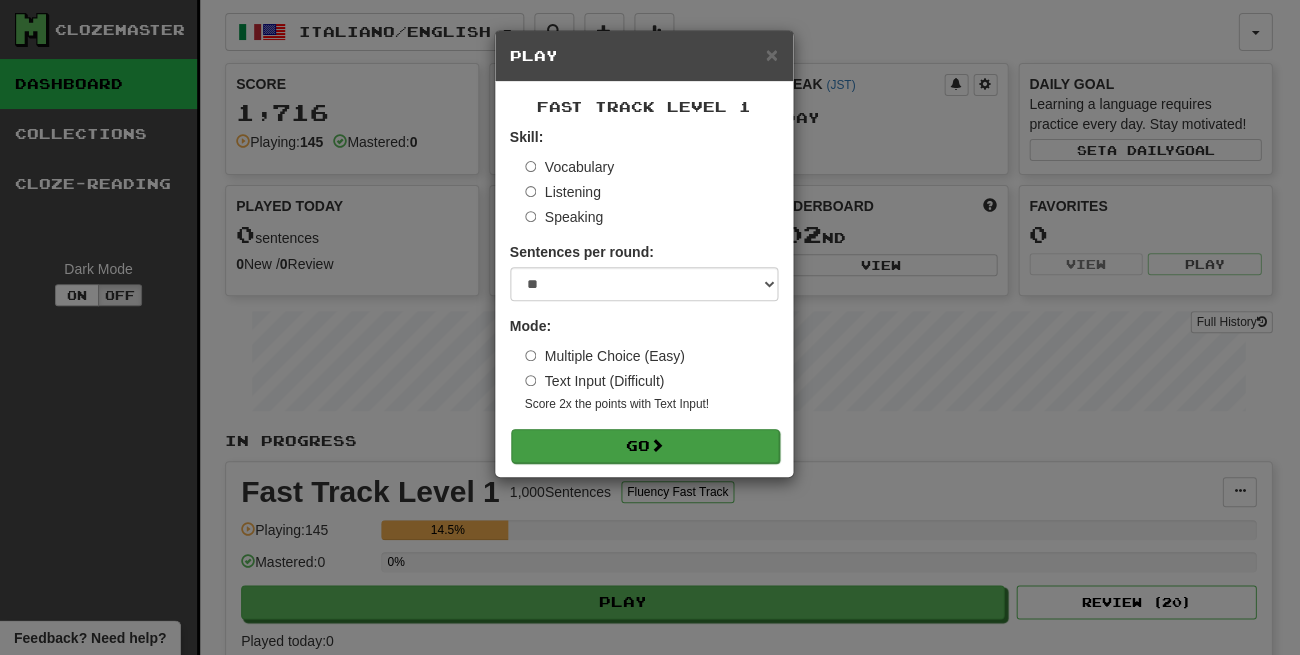 click on "Go" at bounding box center (645, 446) 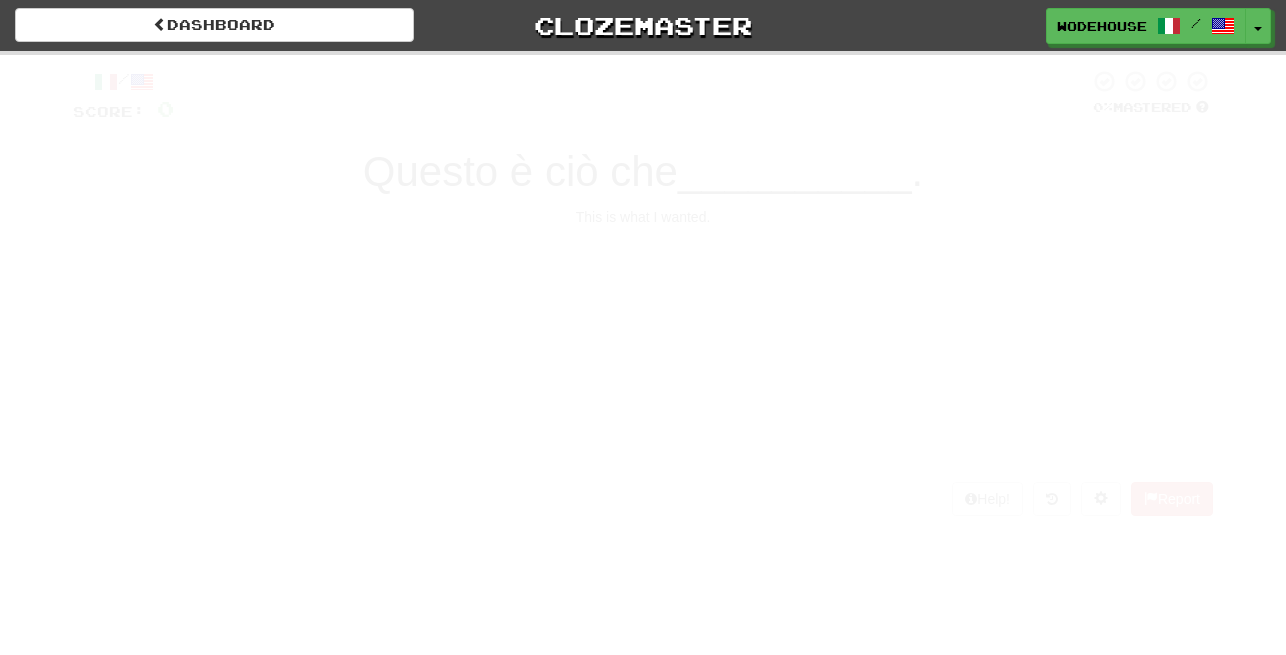 scroll, scrollTop: 0, scrollLeft: 0, axis: both 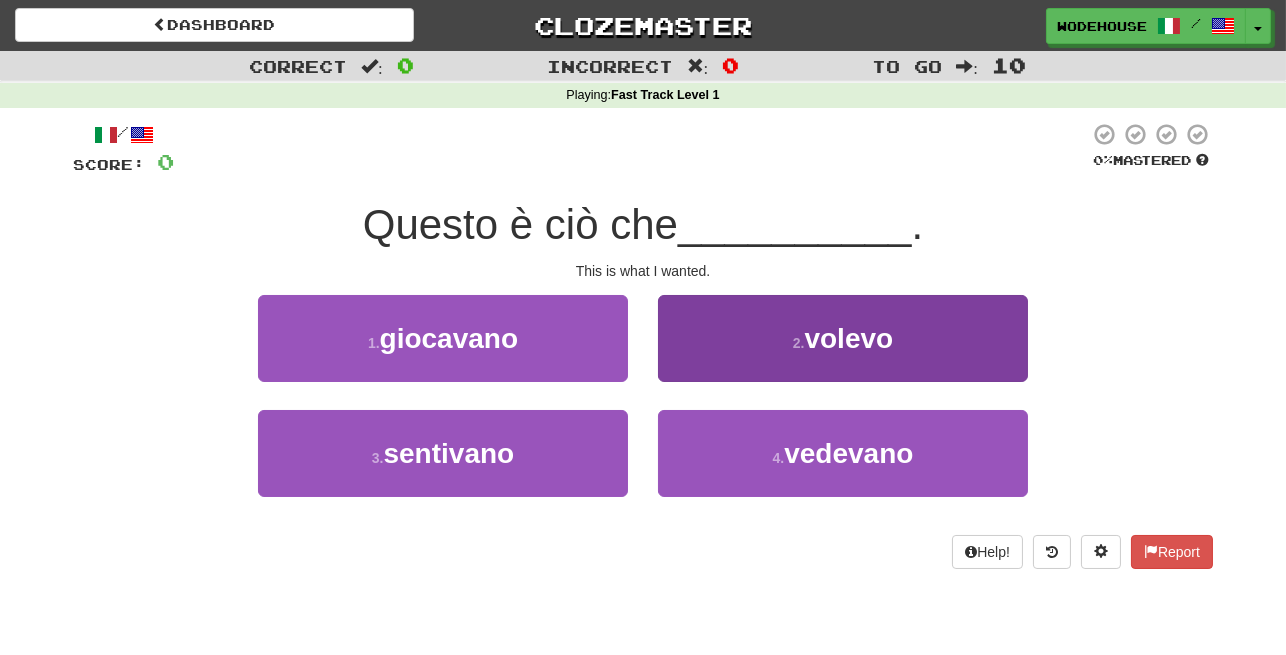 click on "2 .  volevo" at bounding box center [843, 338] 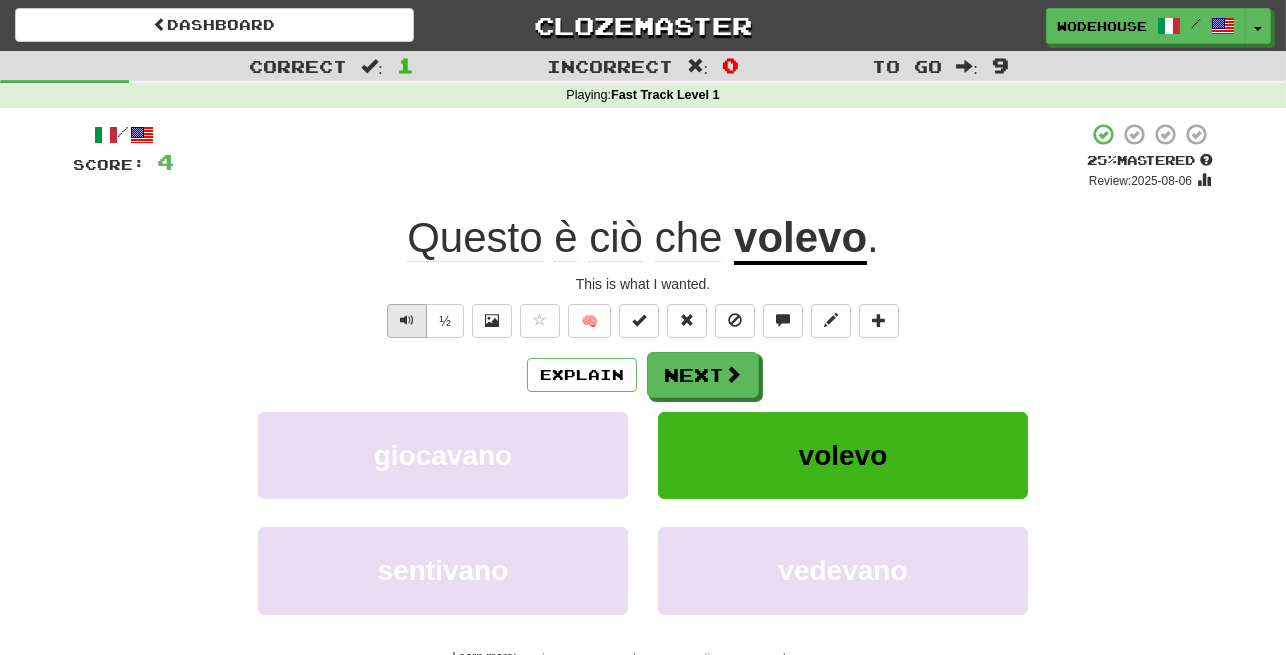 click at bounding box center (407, 321) 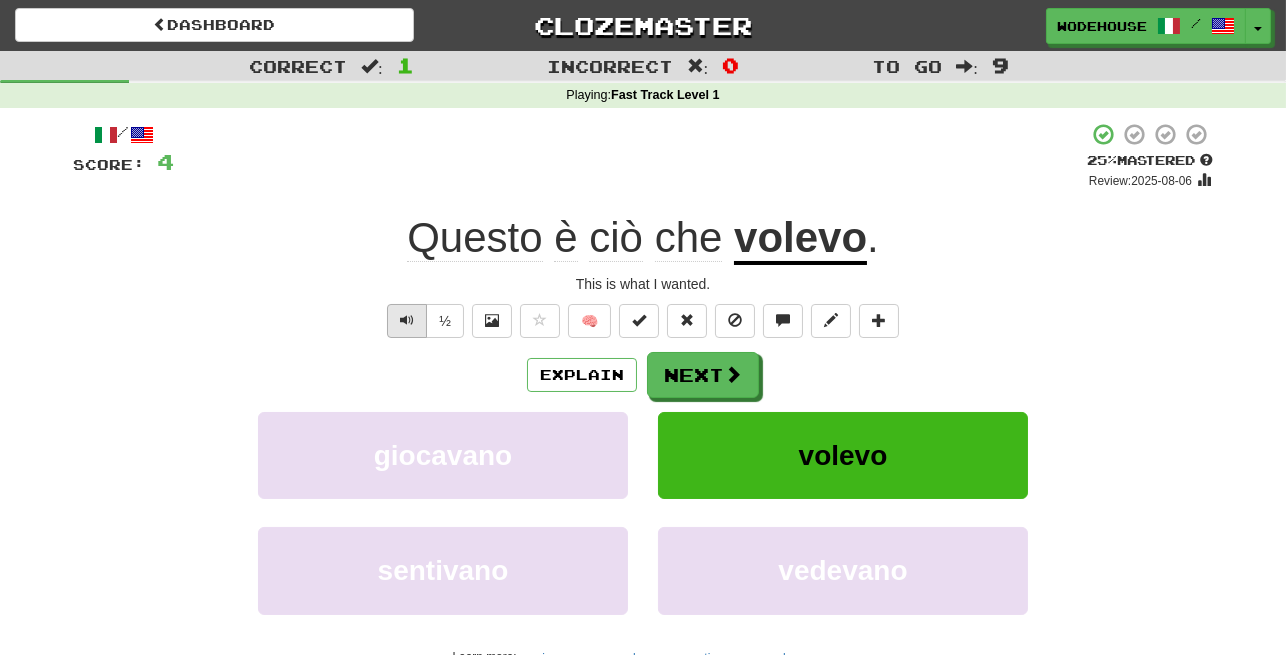 click at bounding box center [407, 321] 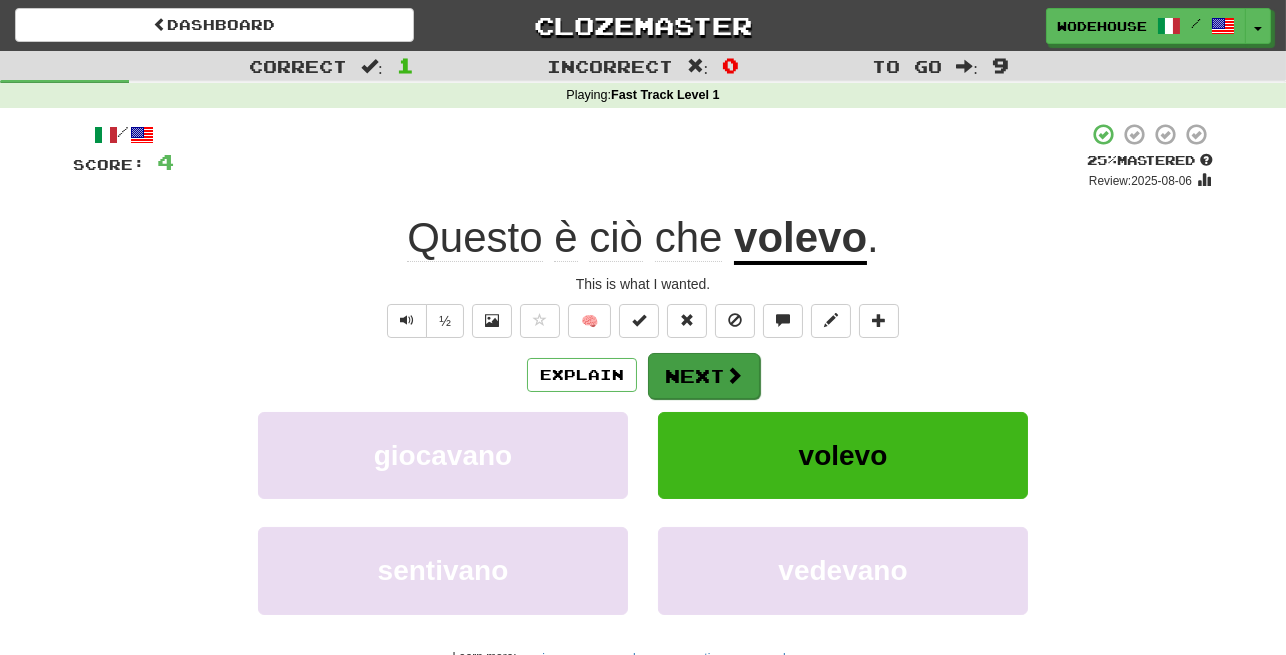 click on "Next" at bounding box center [704, 376] 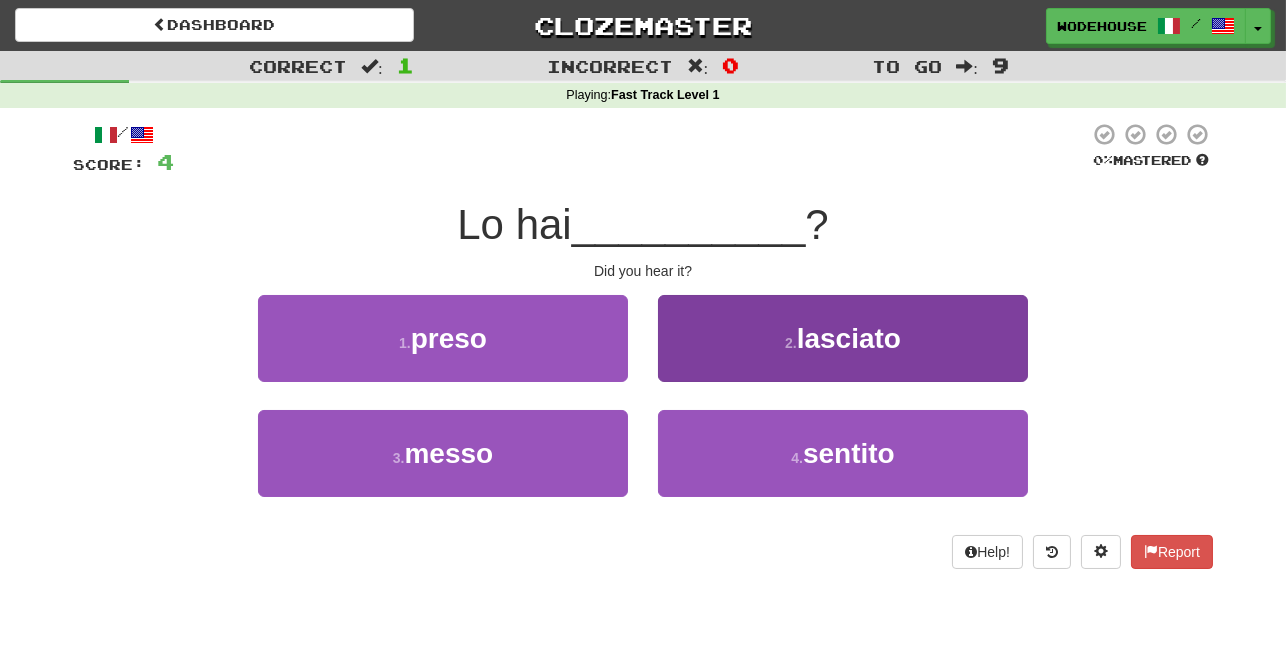 click on "lasciato" at bounding box center [849, 338] 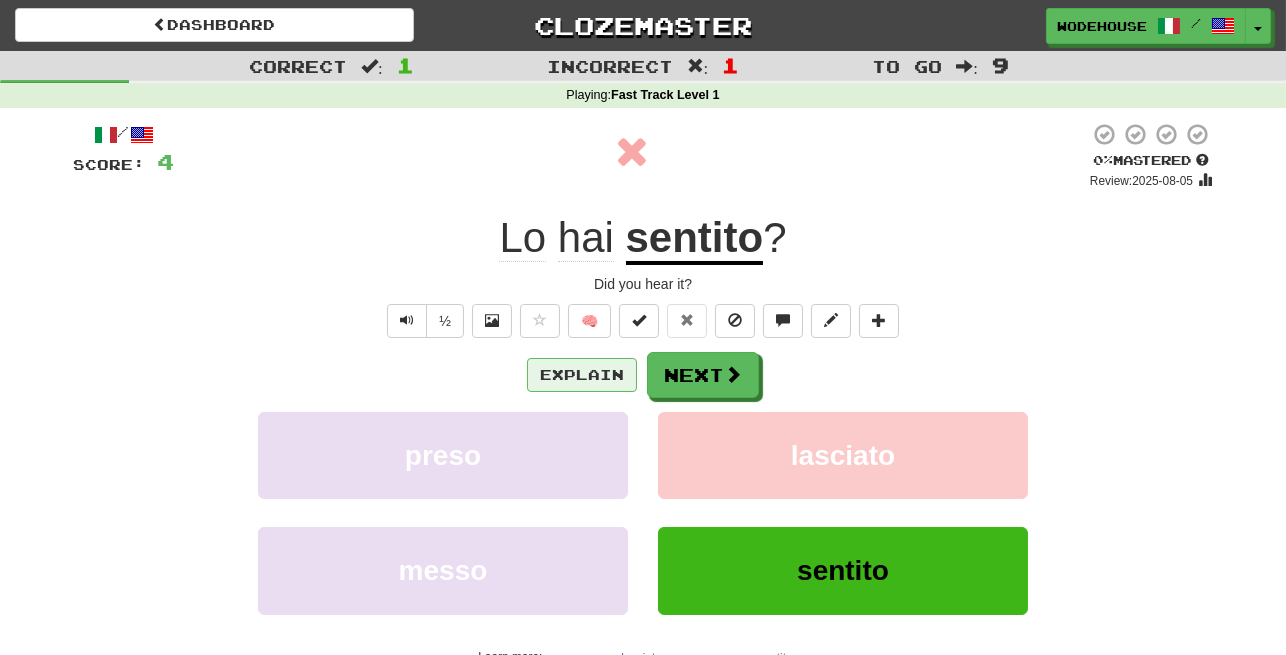 click on "Explain" at bounding box center (582, 375) 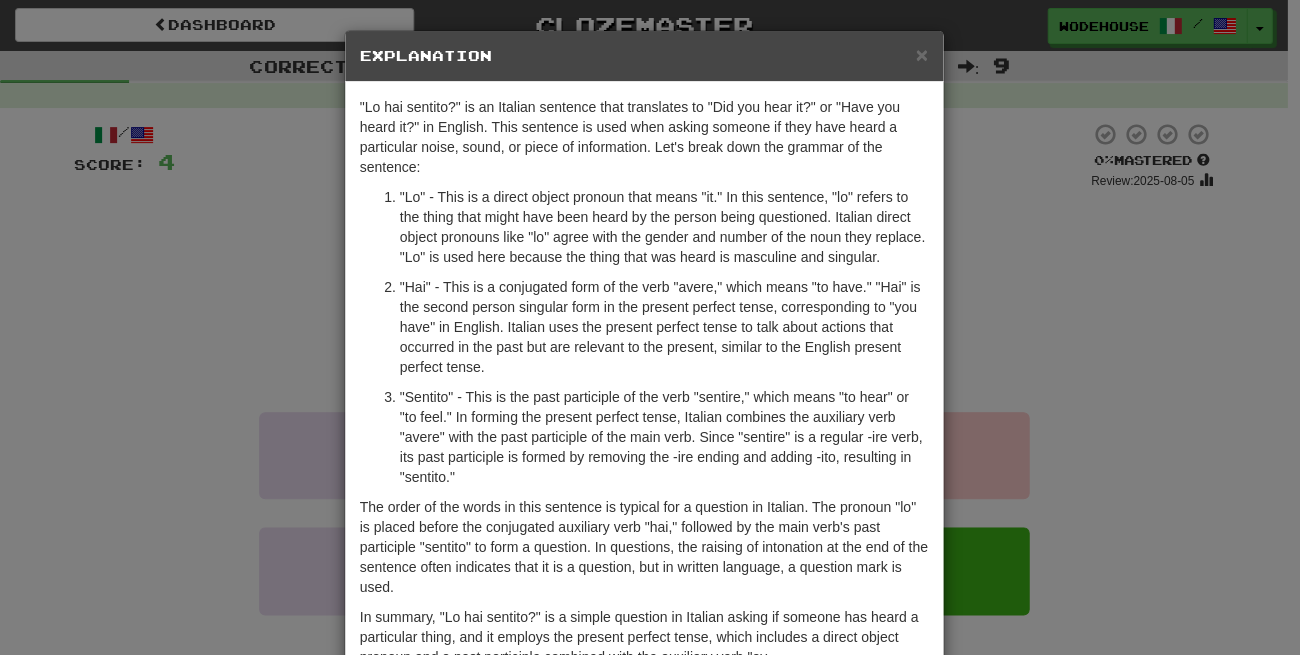 click on "× Explanation "Lo hai sentito?" is an Italian sentence that translates to "Did you hear it?" or "Have you heard it?" in English. This sentence is used when asking someone if they have heard a particular noise, sound, or piece of information. Let's break down the grammar of the sentence:
"Lo" - This is a direct object pronoun that means "it." In this sentence, "lo" refers to the thing that might have been heard by the person being questioned. Italian direct object pronouns like "lo" agree with the gender and number of the noun they replace. "Lo" is used here because the thing that was heard is masculine and singular.
"Hai" - This is a conjugated form of the verb "avere," which means "to have." "Hai" is the second person singular form in the present perfect tense, corresponding to "you have" in English. Italian uses the present perfect tense to talk about actions that occurred in the past but are relevant to the present, similar to the English present perfect tense.
Let us know !" at bounding box center [650, 327] 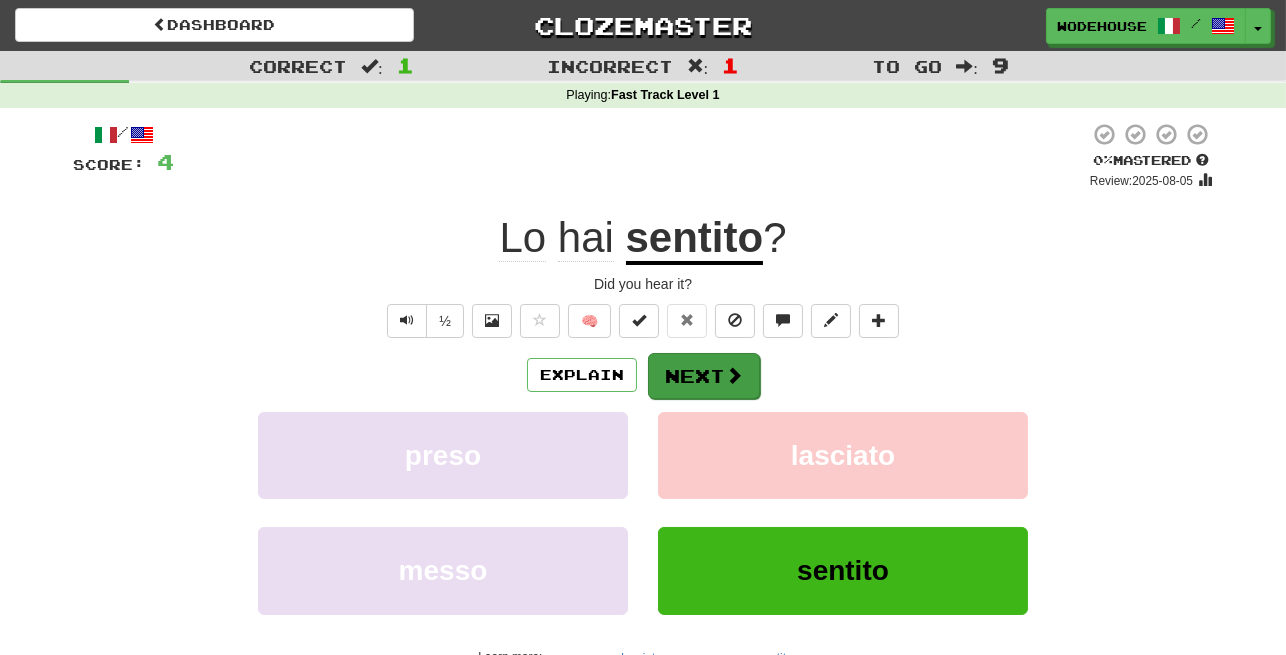 click on "Next" at bounding box center (704, 376) 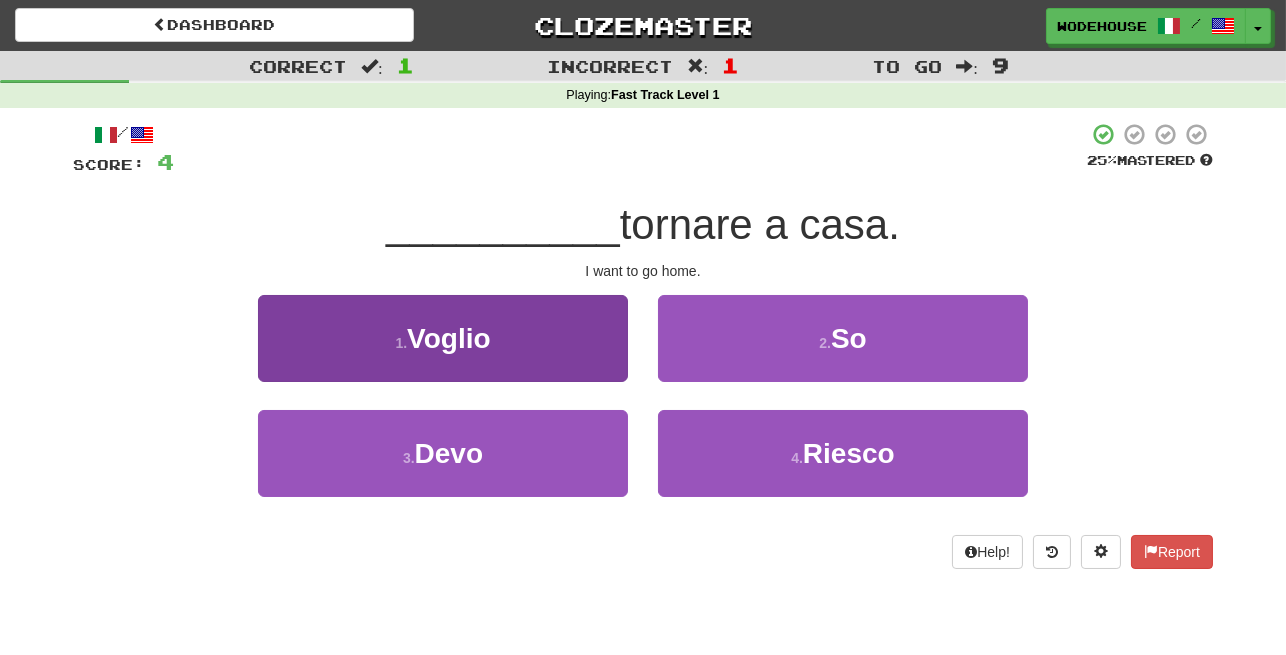 click on "1 .  Voglio" at bounding box center (443, 338) 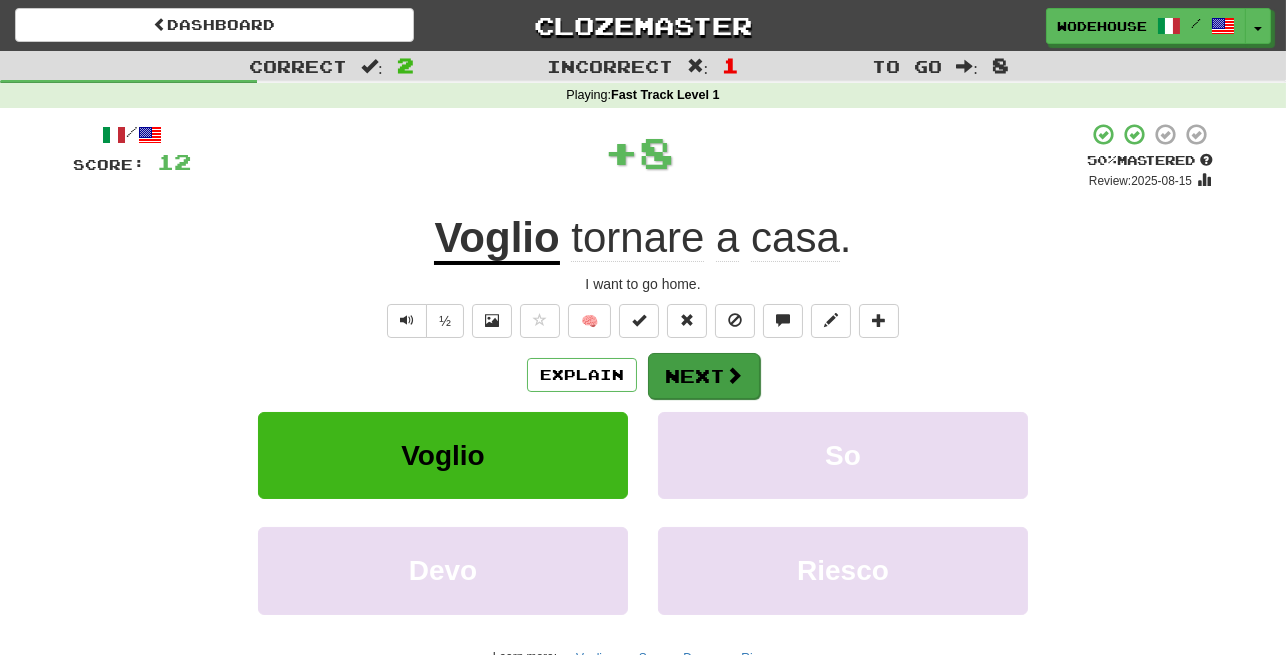 click at bounding box center [734, 375] 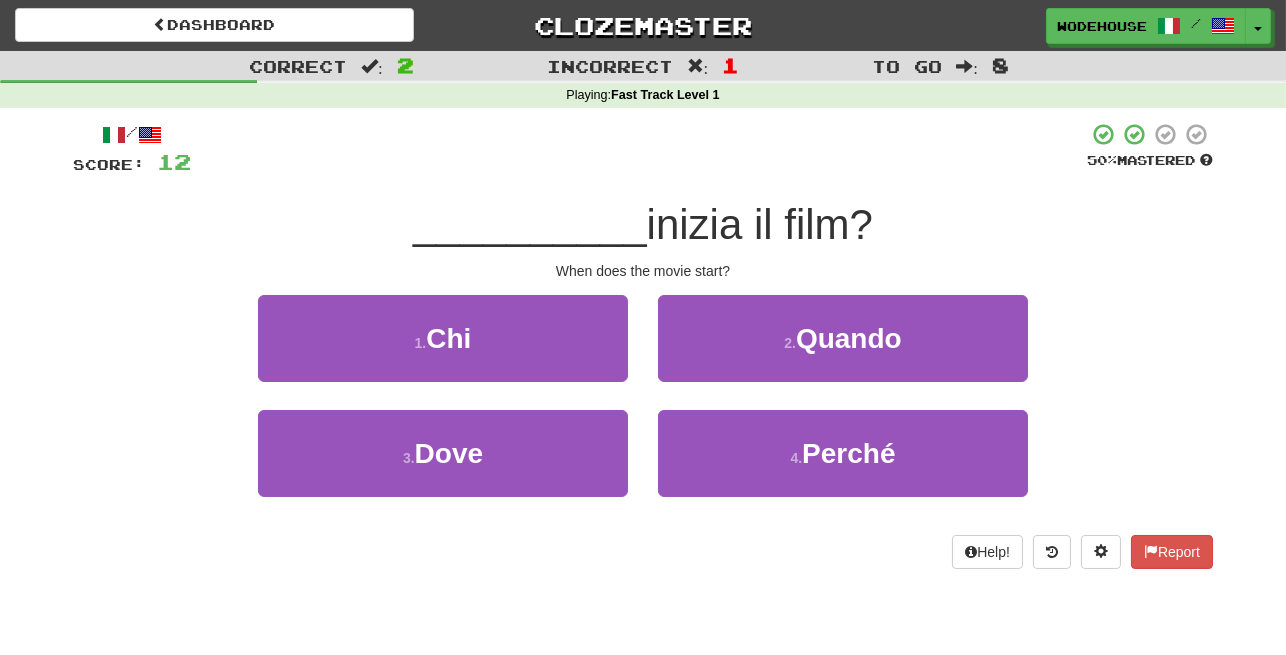 click on "2 .  Quando" at bounding box center (843, 338) 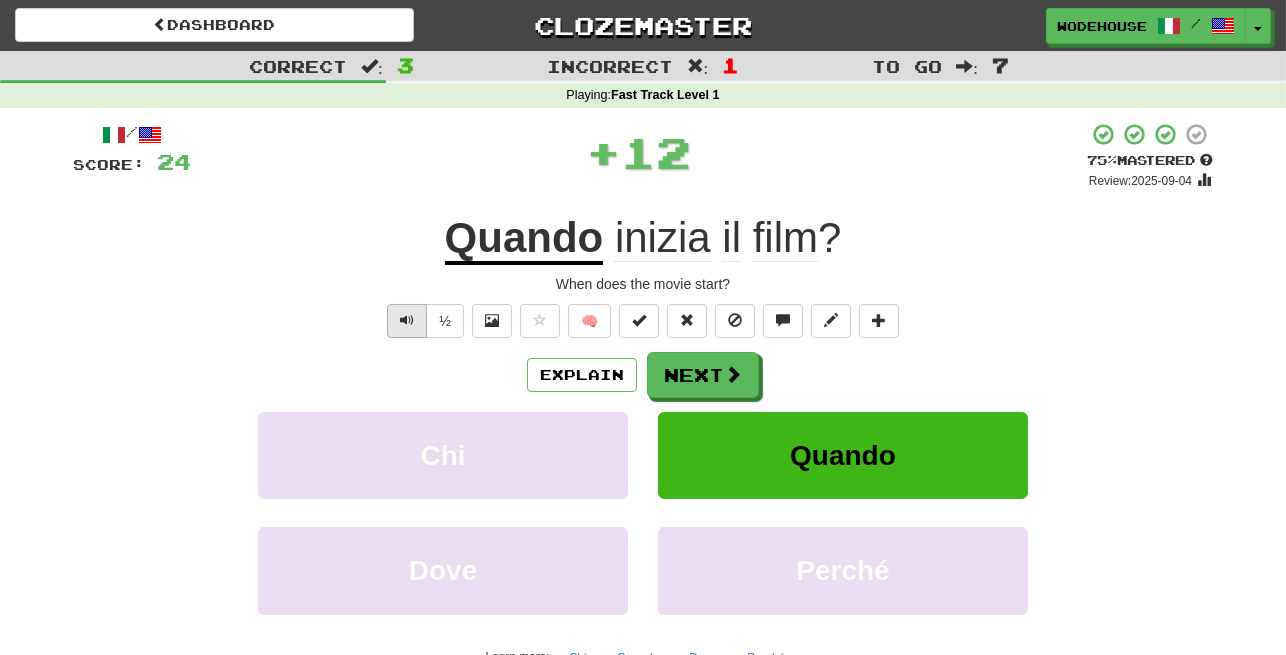click at bounding box center (407, 321) 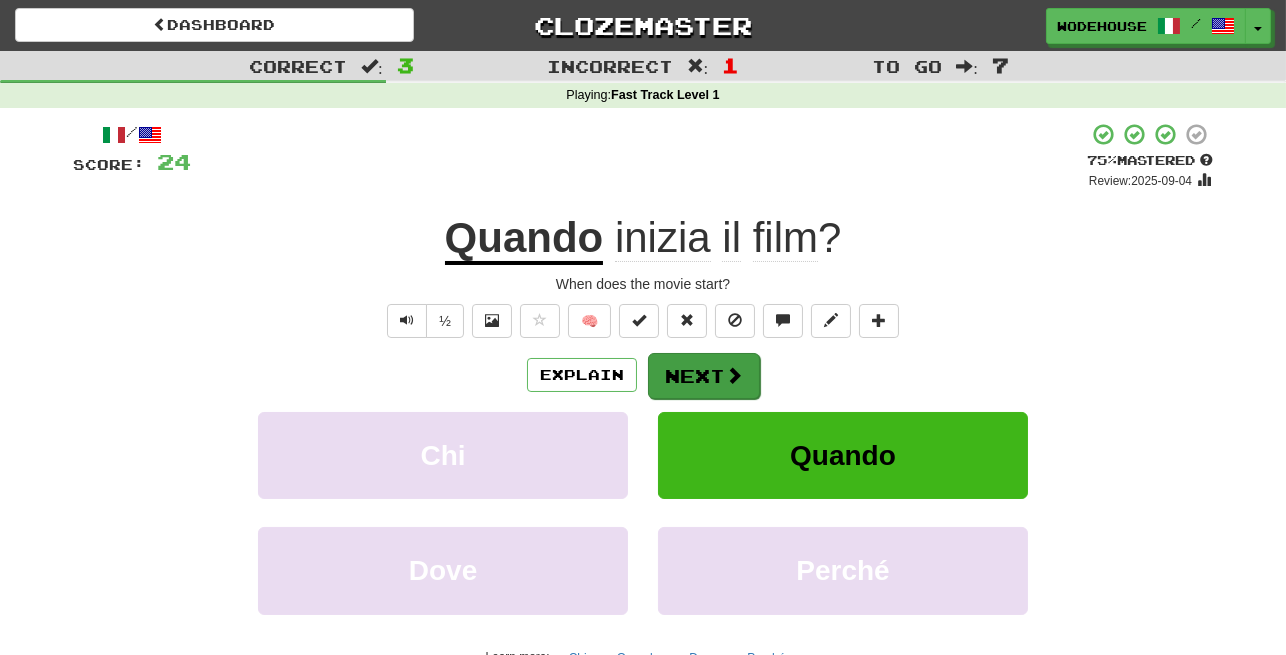 click at bounding box center [734, 375] 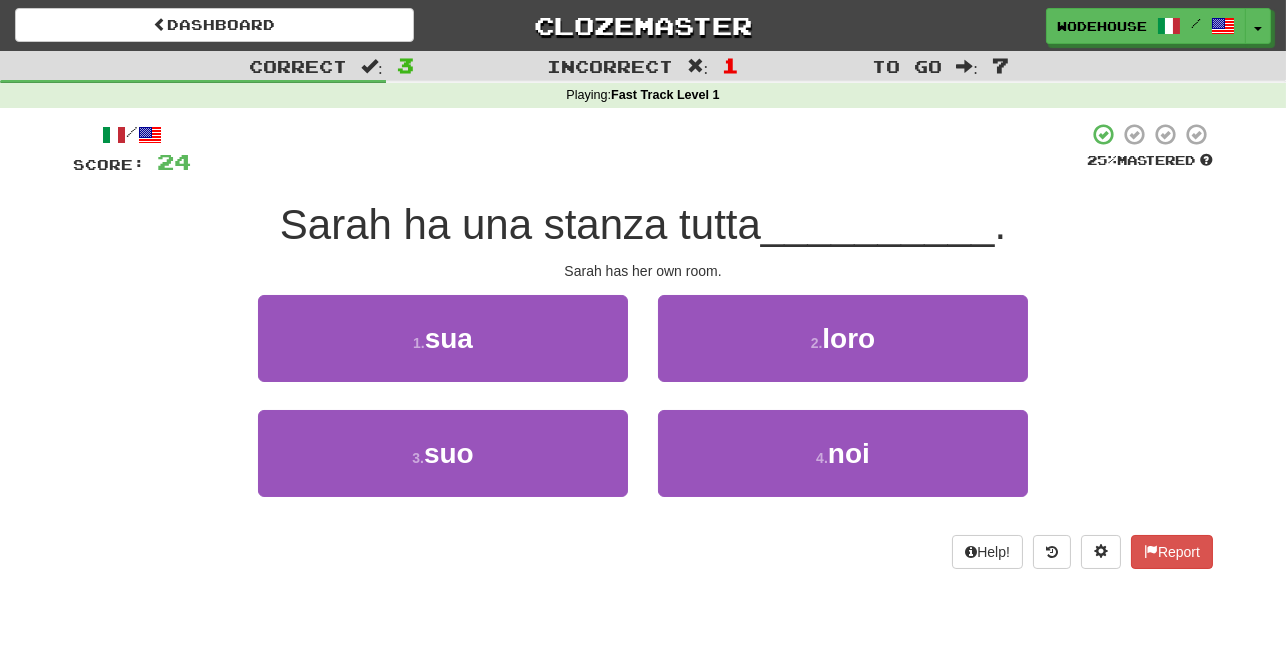 click on "1 .  sua" at bounding box center (443, 352) 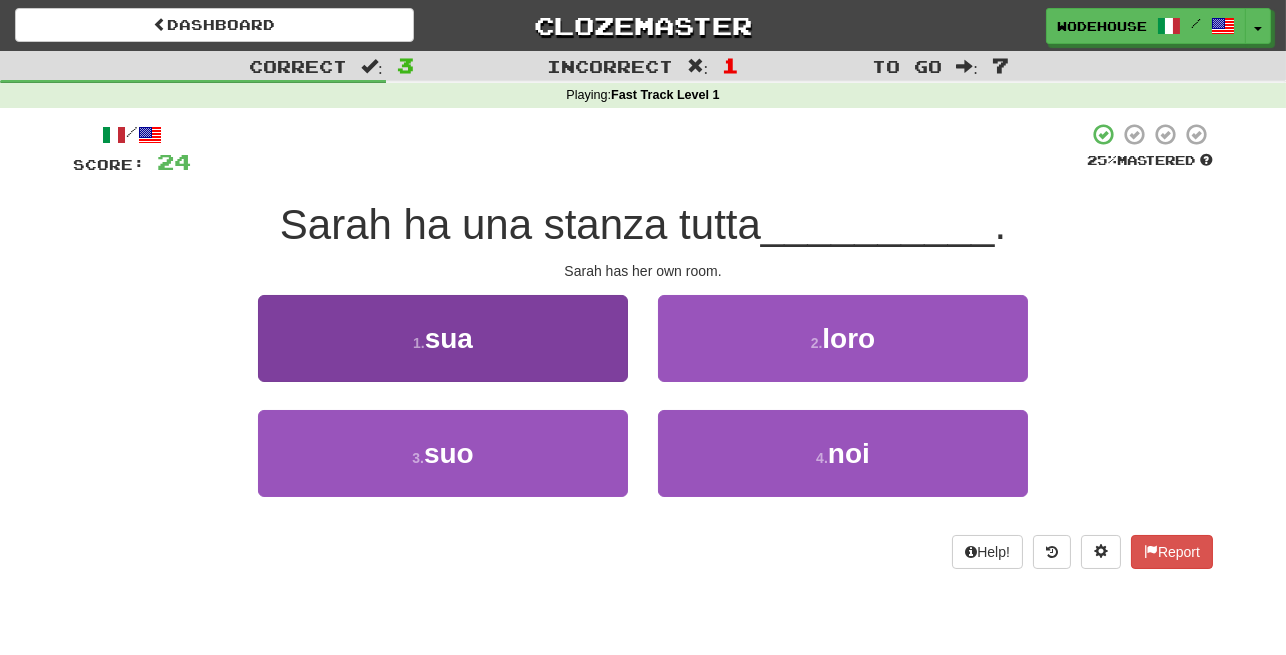 click on "1 .  sua" at bounding box center [443, 338] 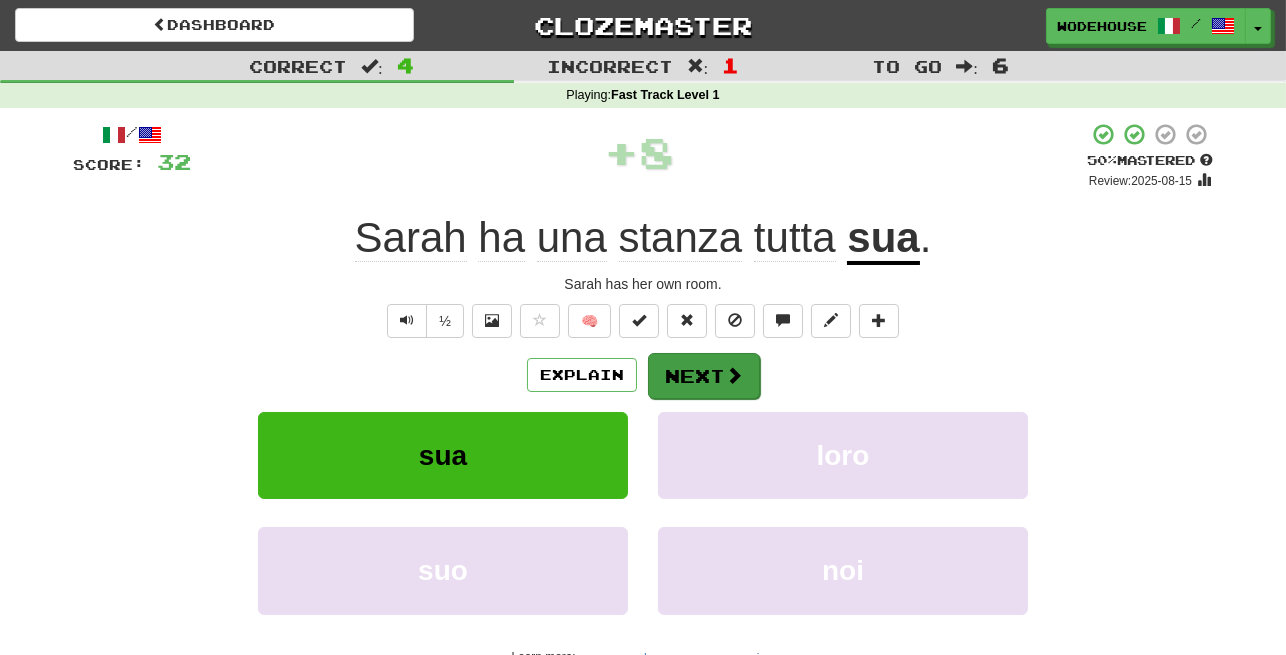 click on "Next" at bounding box center (704, 376) 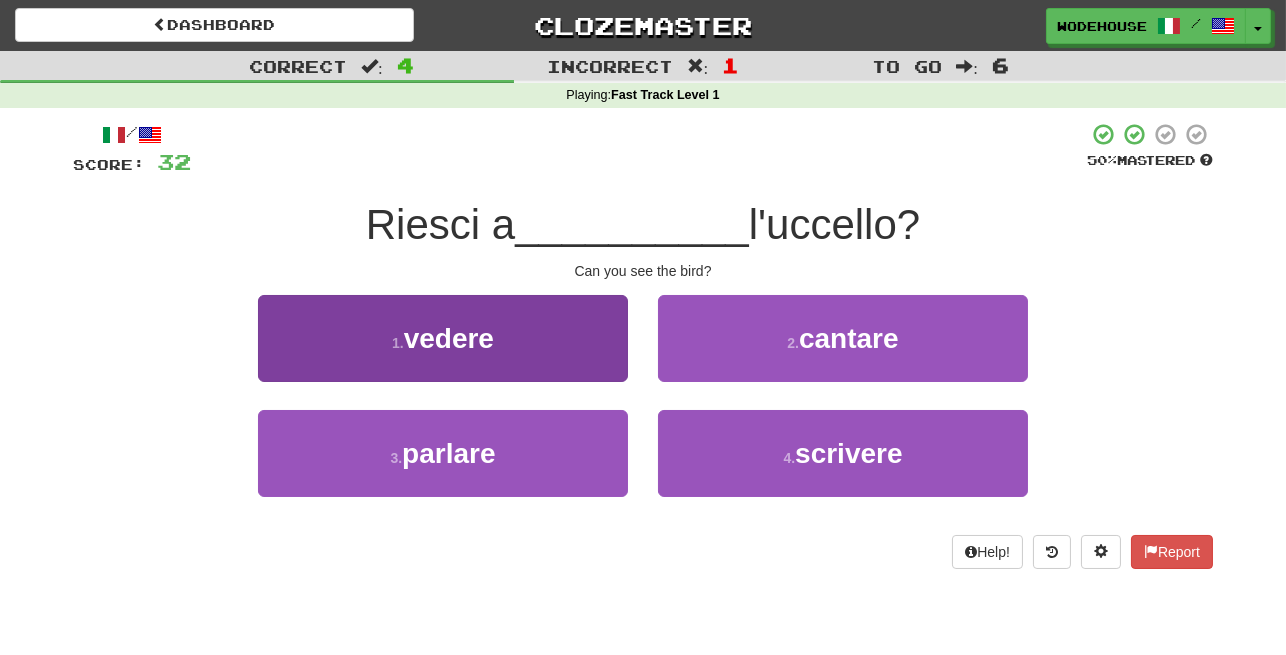 click on "1 .  vedere" at bounding box center (443, 338) 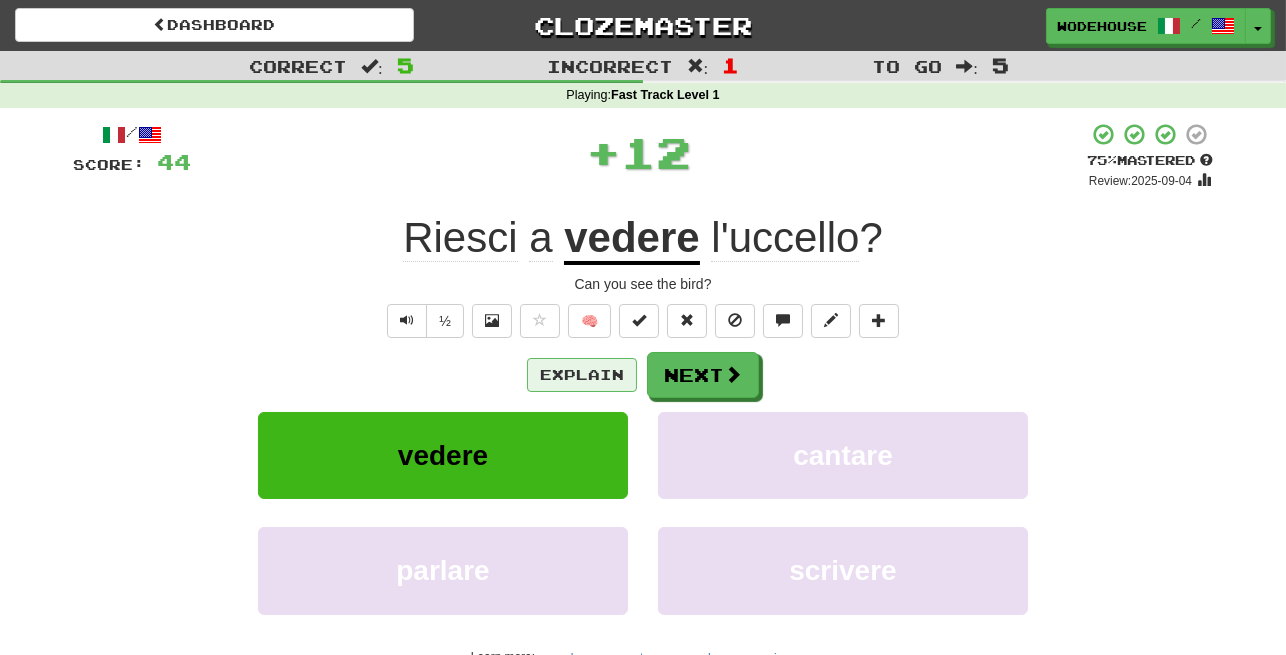click on "Explain" at bounding box center (582, 375) 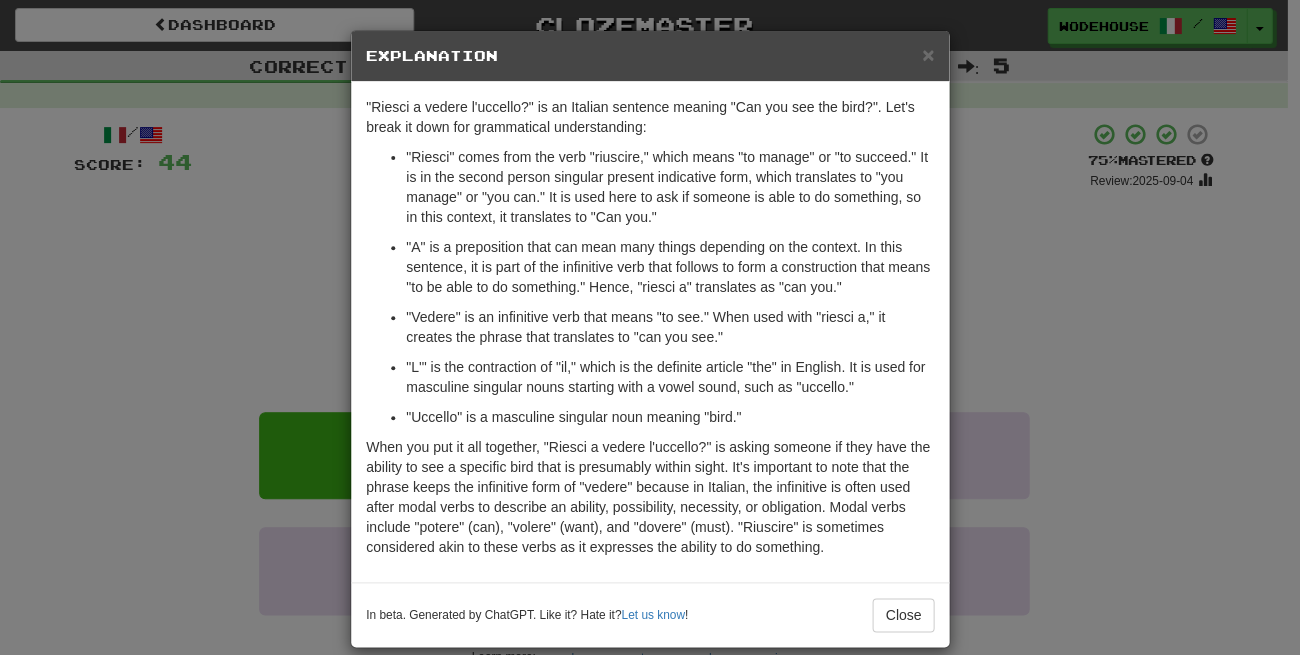 click on "× Explanation "Riesci a vedere l'uccello?" is an Italian sentence meaning "Can you see the bird?". Let's break it down for grammatical understanding:
"Riesci" comes from the verb "riuscire," which means "to manage" or "to succeed." It is in the second person singular present indicative form, which translates to "you manage" or "you can." It is used here to ask if someone is able to do something, so in this context, it translates to "Can you."
"A" is a preposition that can mean many things depending on the context. In this sentence, it is part of the infinitive verb that follows to form a construction that means "to be able to do something." Hence, "riesci a" translates as "can you."
"Vedere" is an infinitive verb that means "to see." When used with "riesci a," it creates the phrase that translates to "can you see."
"L'" is the contraction of "il," which is the definite article "the" in English. It is used for masculine singular nouns starting with a vowel sound, such as "uccello."" at bounding box center (650, 327) 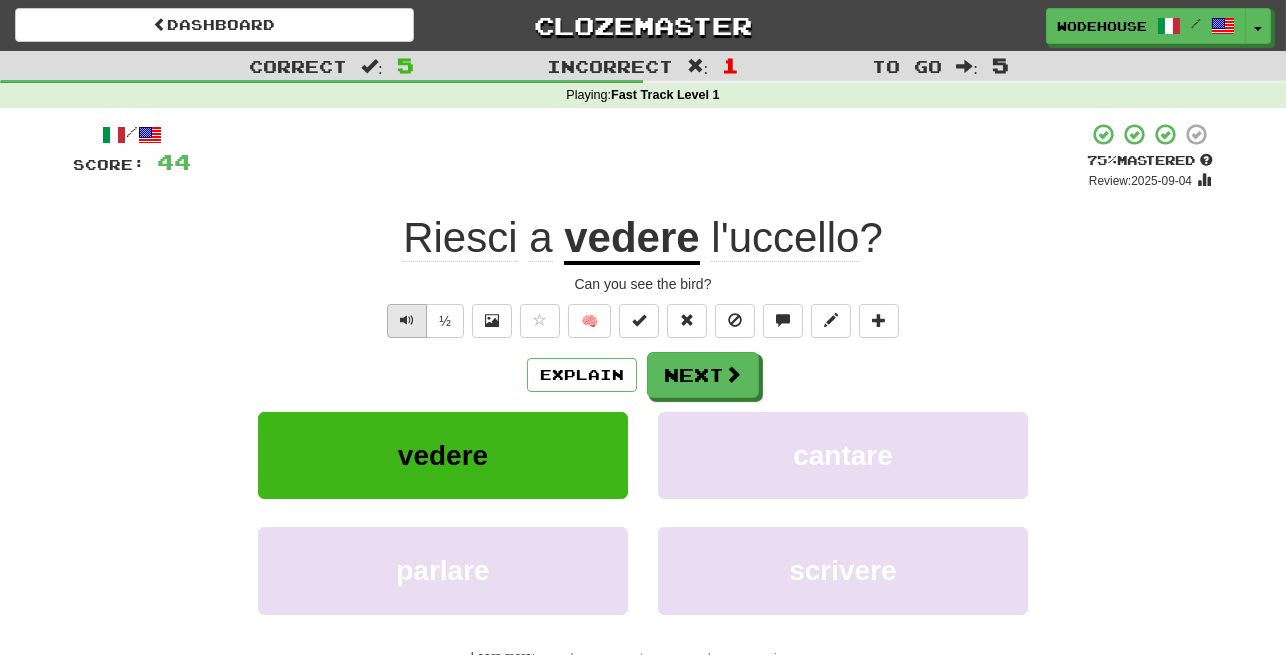 click at bounding box center [407, 320] 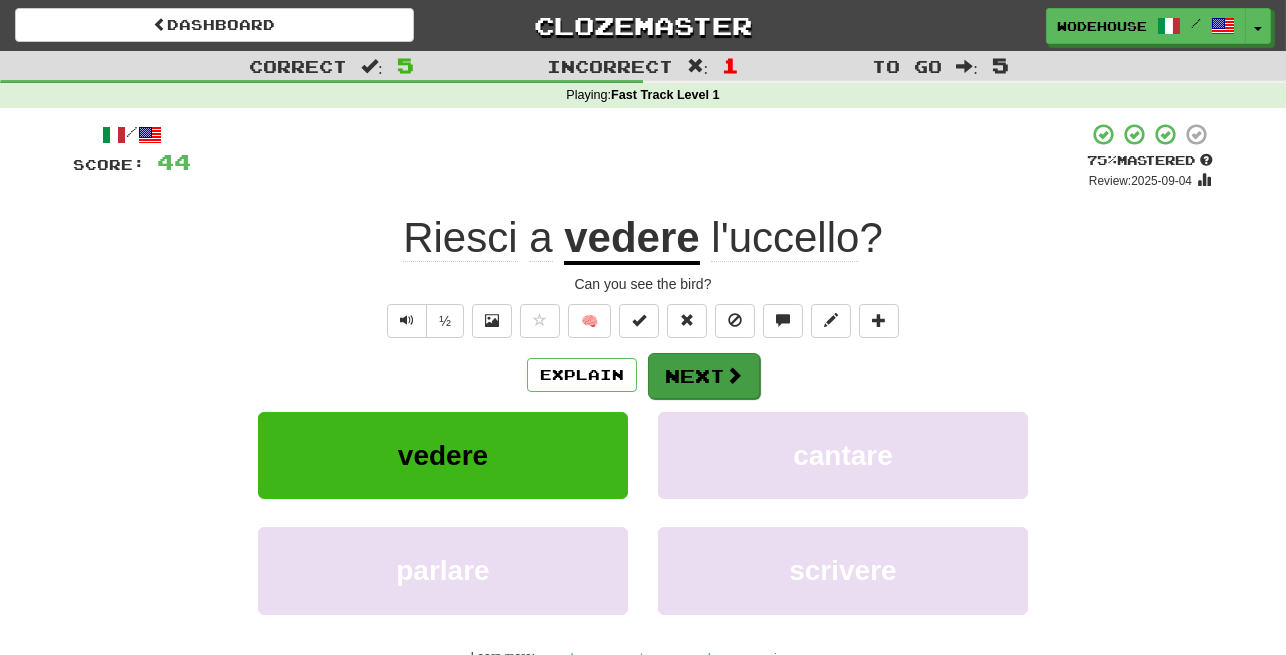 click on "Next" at bounding box center [704, 376] 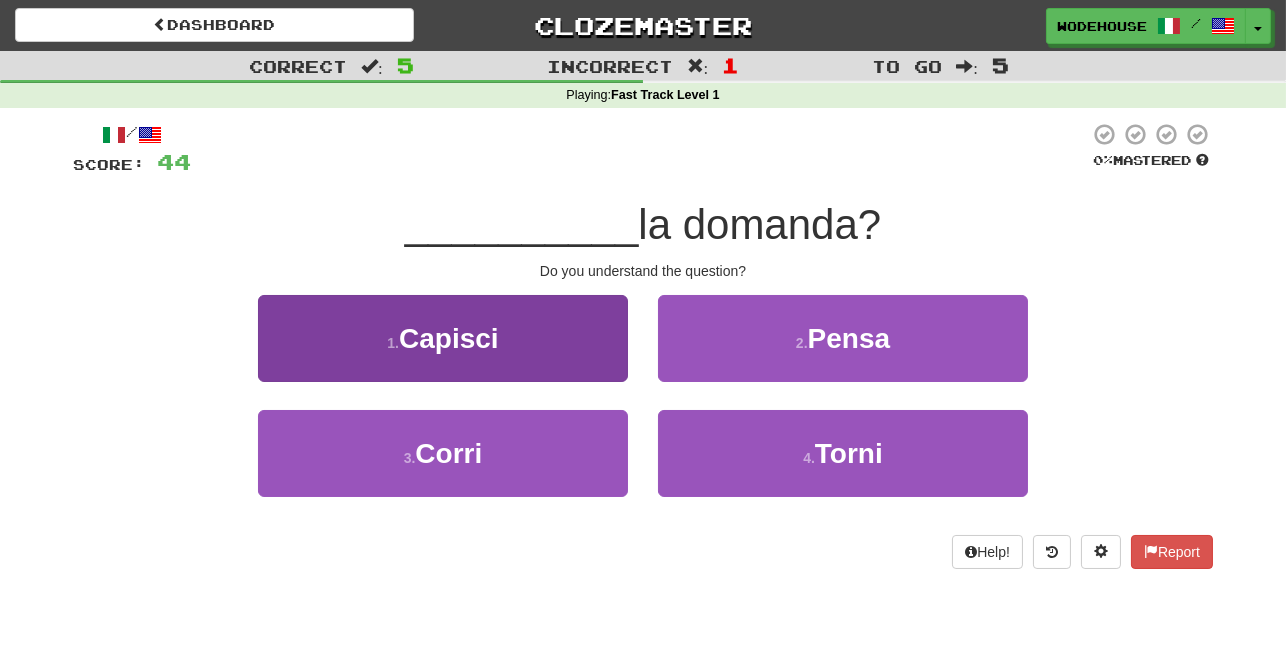 click on "1 .  Capisci" at bounding box center [443, 338] 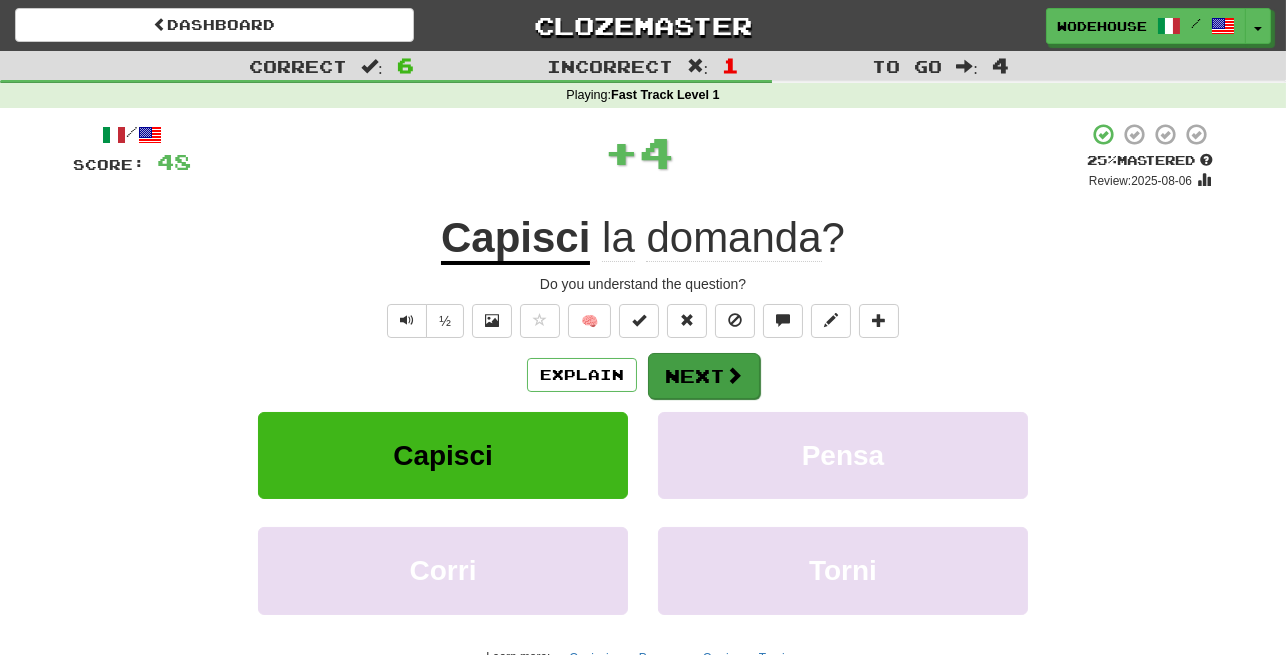 click on "Next" at bounding box center [704, 376] 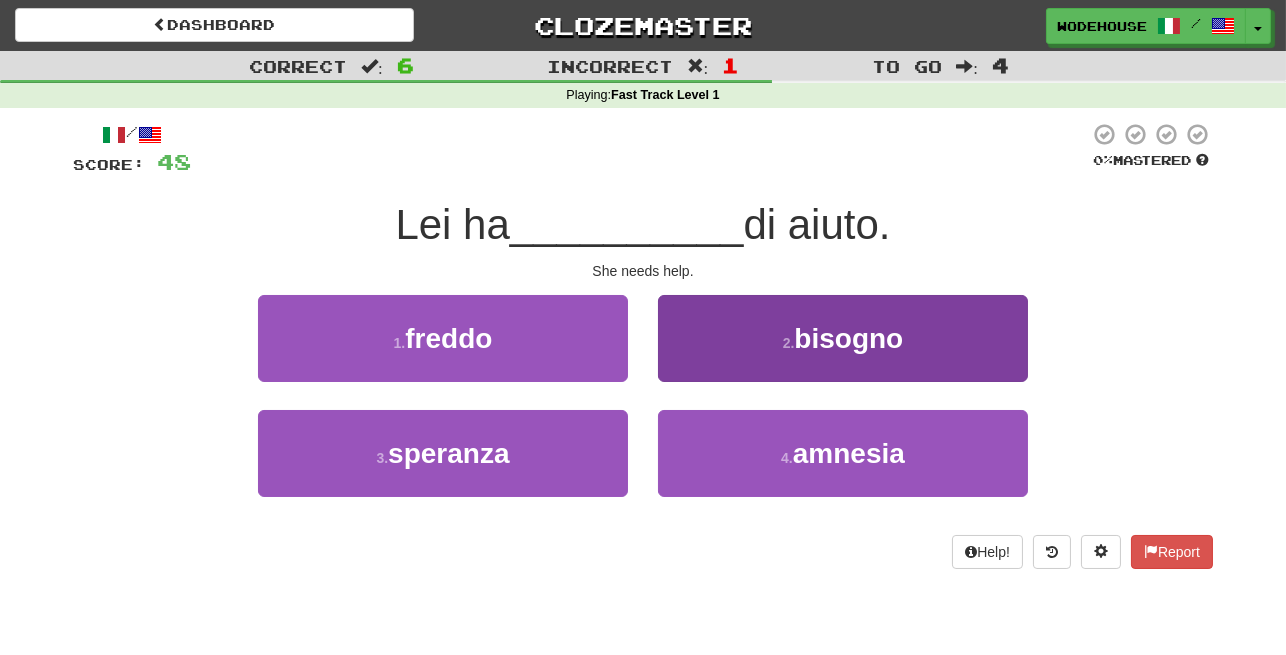 click on "2 .  bisogno" at bounding box center (843, 338) 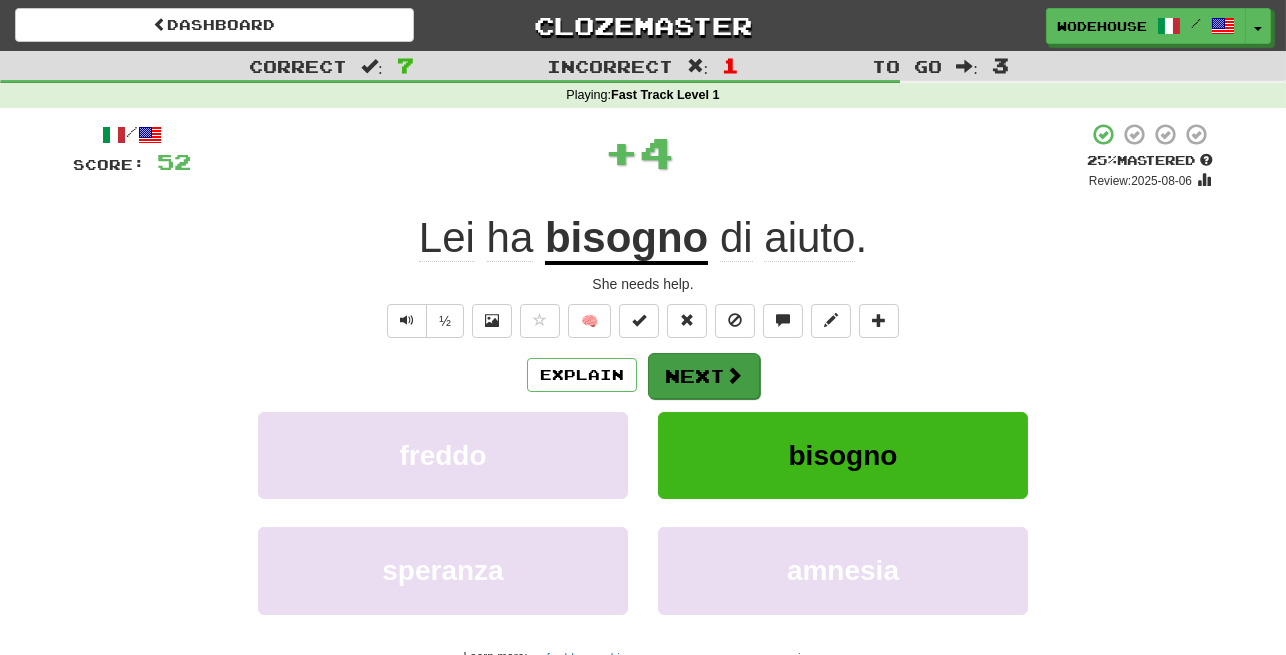 click on "Next" at bounding box center [704, 376] 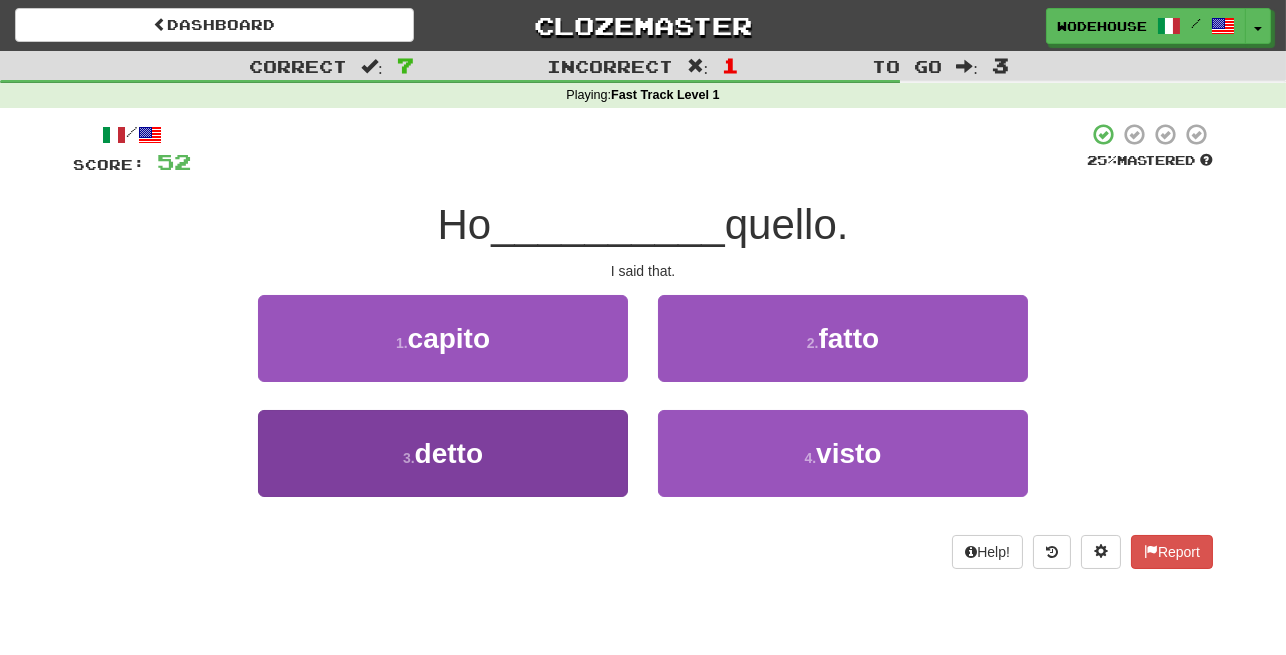 click on "3 .  detto" at bounding box center [443, 453] 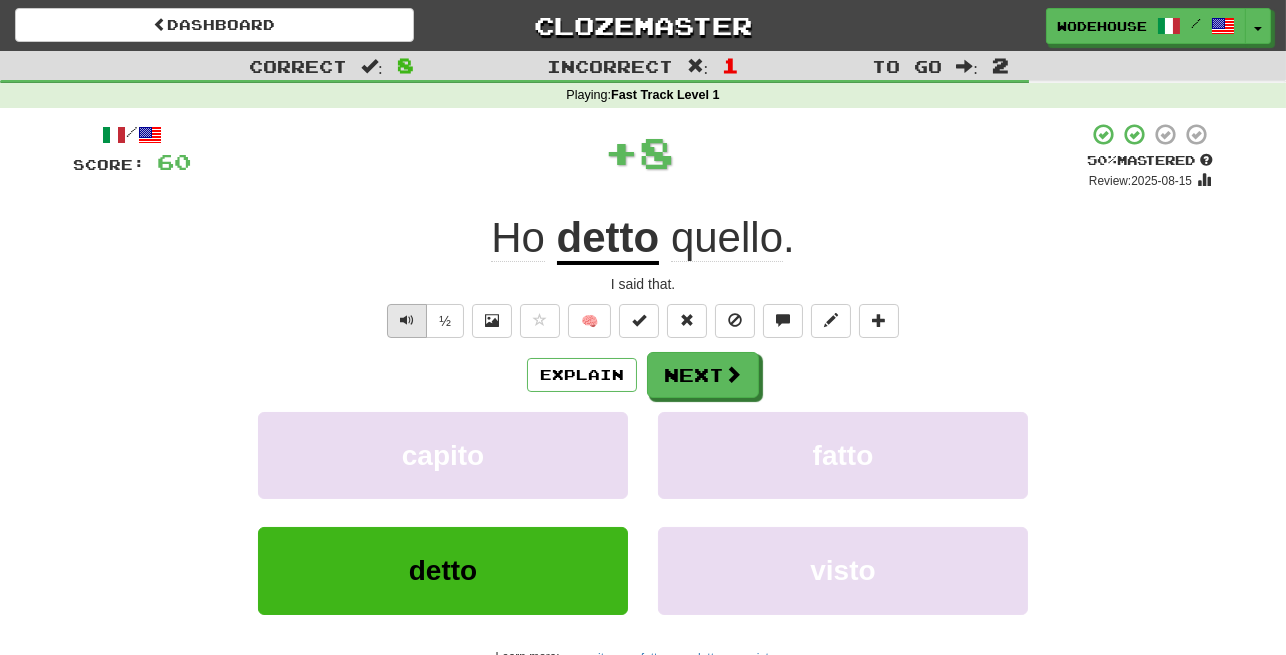 click at bounding box center [407, 320] 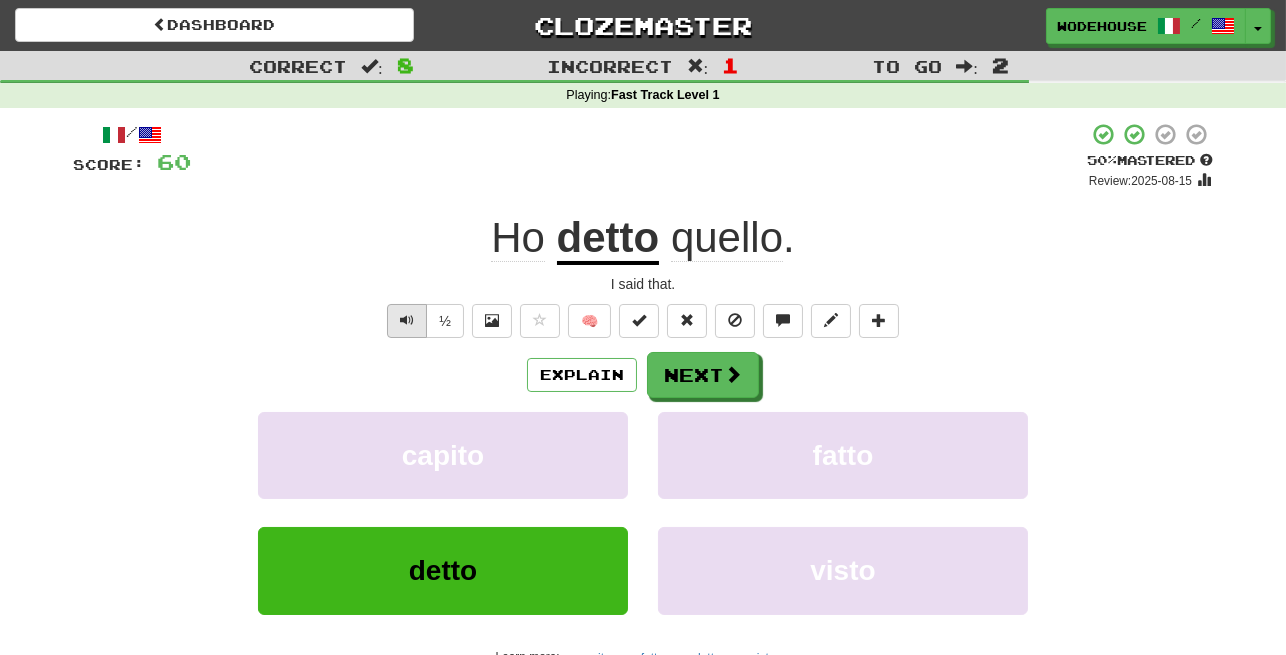 click at bounding box center [407, 320] 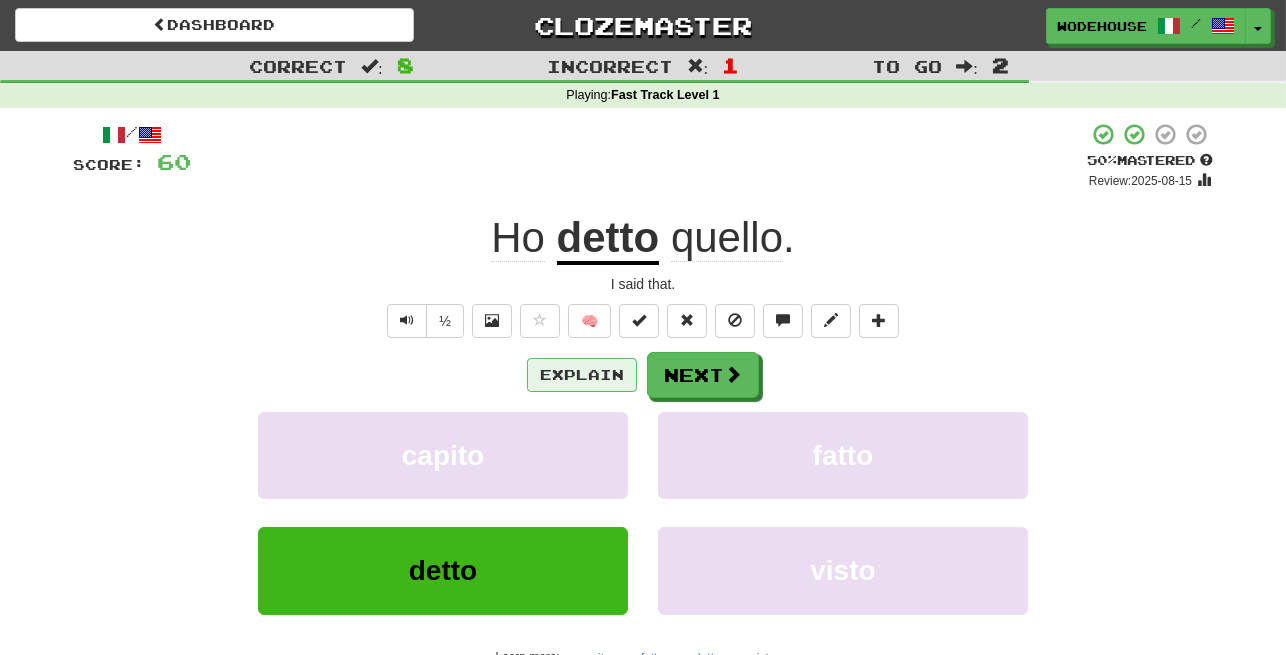 click on "Explain" at bounding box center (582, 375) 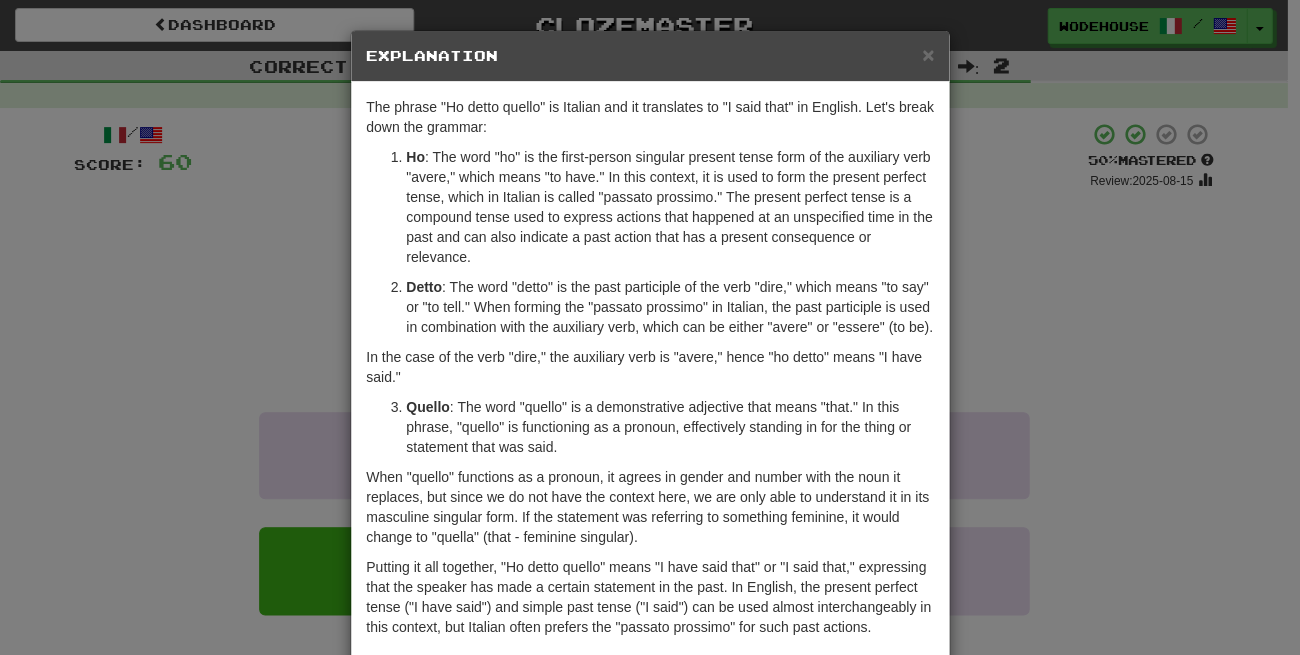 click on "× Explanation The phrase "Ho detto quello" is Italian and it translates to "I said that" in English. Let's break down the grammar:
Ho : The word "ho" is the first-person singular present tense form of the auxiliary verb "avere," which means "to have." In this context, it is used to form the present perfect tense, which in Italian is called "passato prossimo." The present perfect tense is a compound tense used to express actions that happened at an unspecified time in the past and can also indicate a past action that has a present consequence or relevance.
Detto : The word "detto" is the past participle of the verb "dire," which means "to say" or "to tell." When forming the "passato prossimo" in Italian, the past participle is used in combination with the auxiliary verb, which can be either "avere" or "essere" (to be).
In the case of the verb "dire," the auxiliary verb is "avere," hence "ho detto" means "I have said."
Quello
In beta. Generated by ChatGPT. Like it? Hate it?  ! Close" at bounding box center (650, 327) 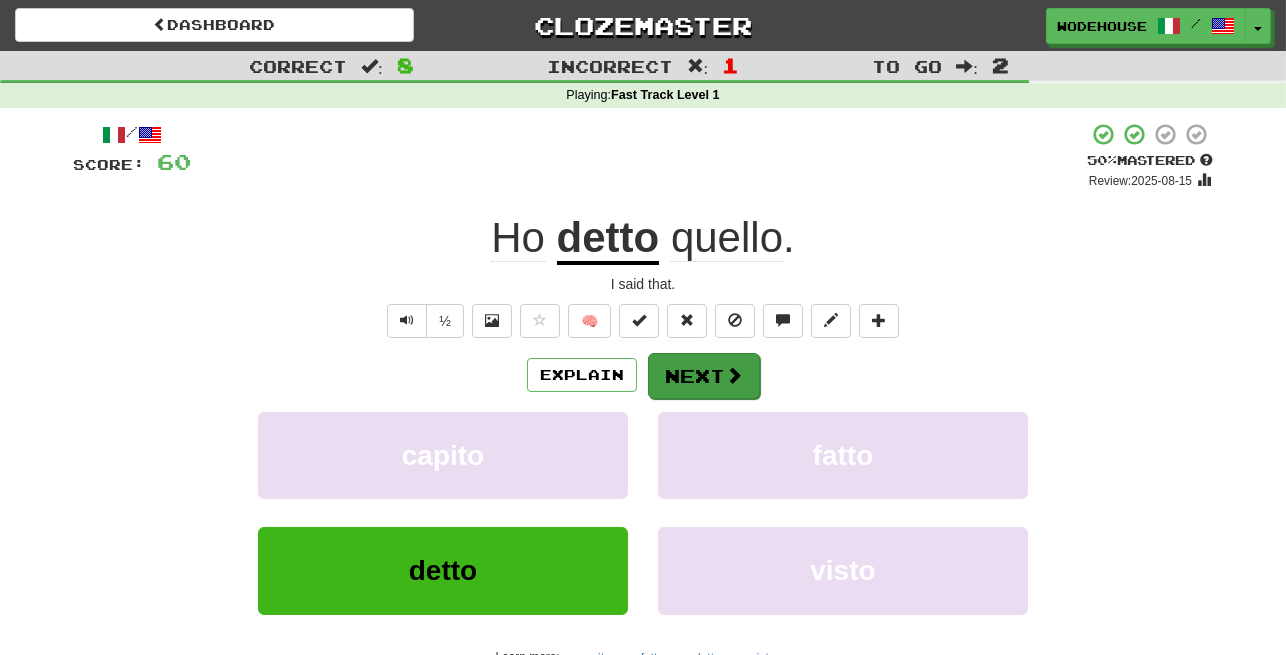 click on "Next" at bounding box center (704, 376) 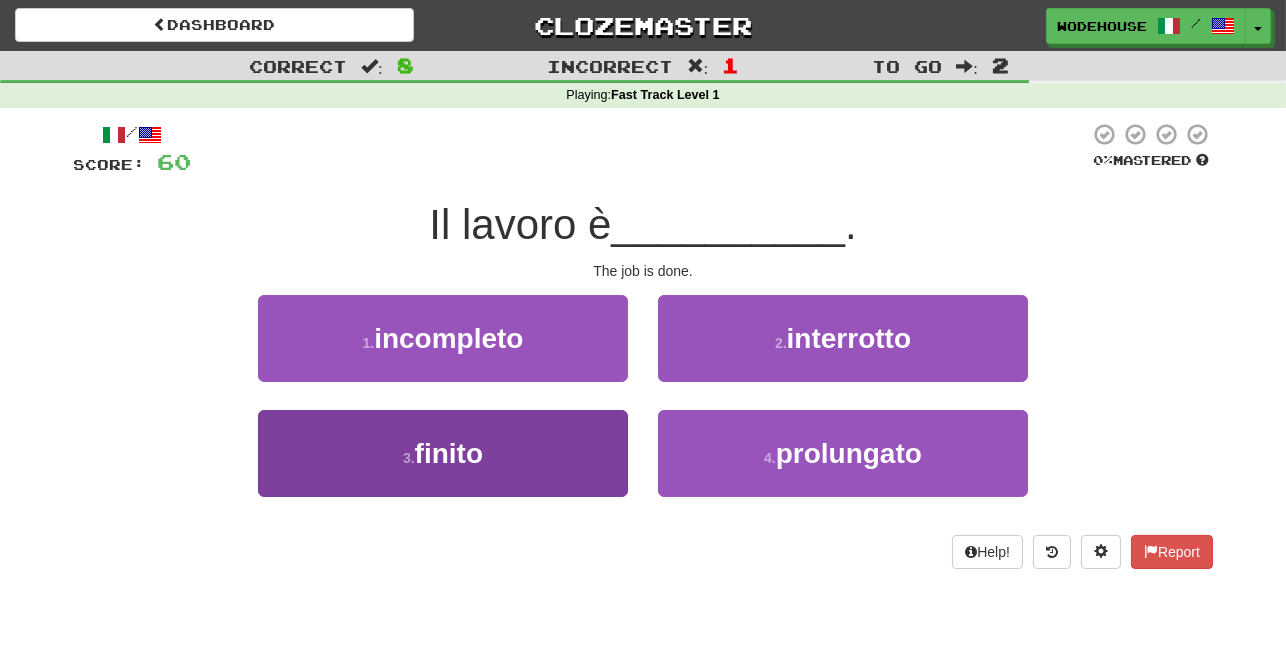 click on "3 .  finito" at bounding box center (443, 453) 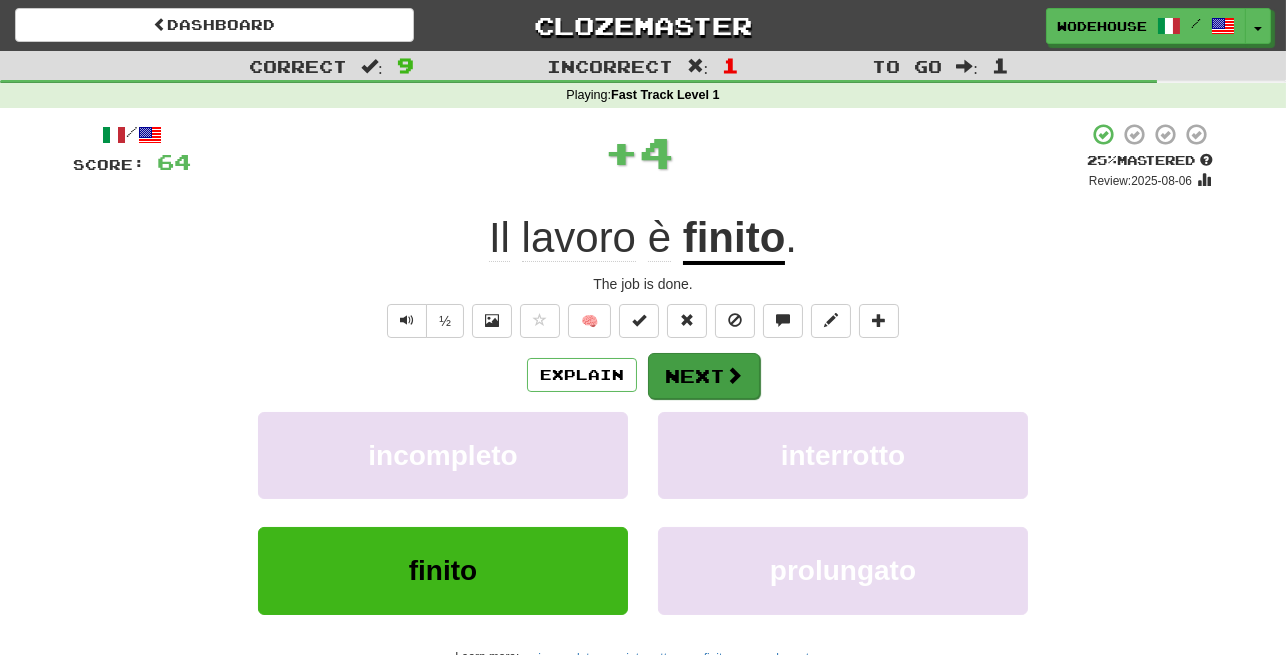 click on "Next" at bounding box center [704, 376] 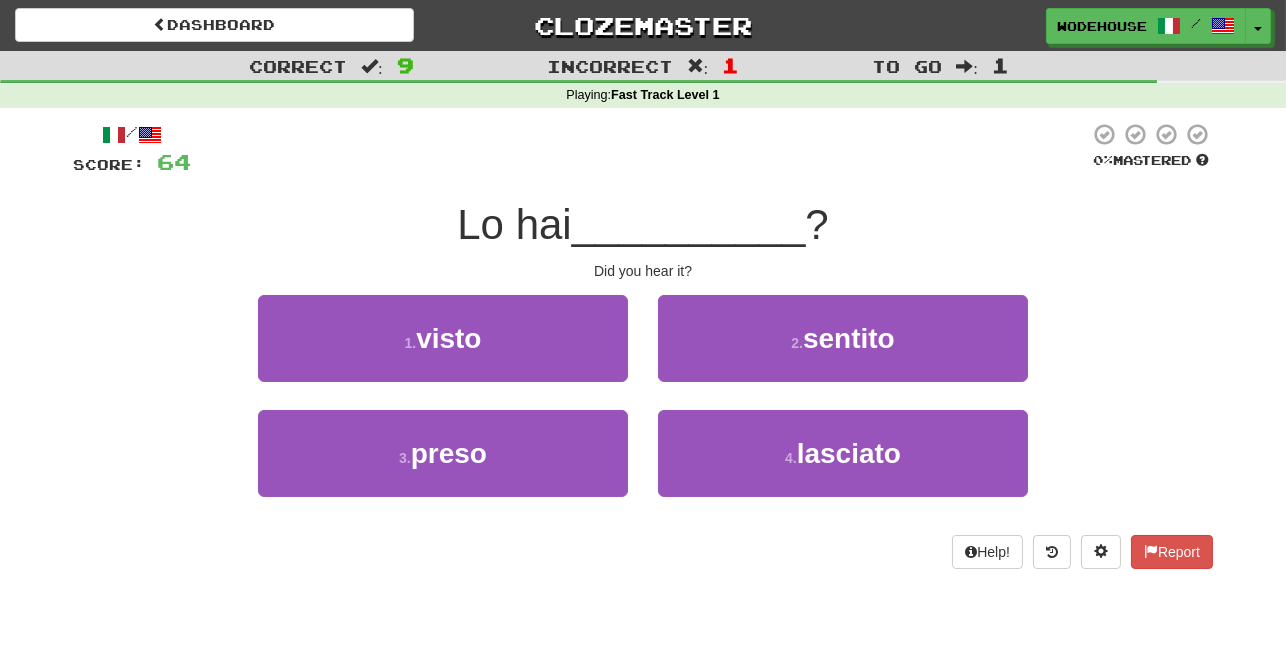 click on "2 .  sentito" at bounding box center [843, 338] 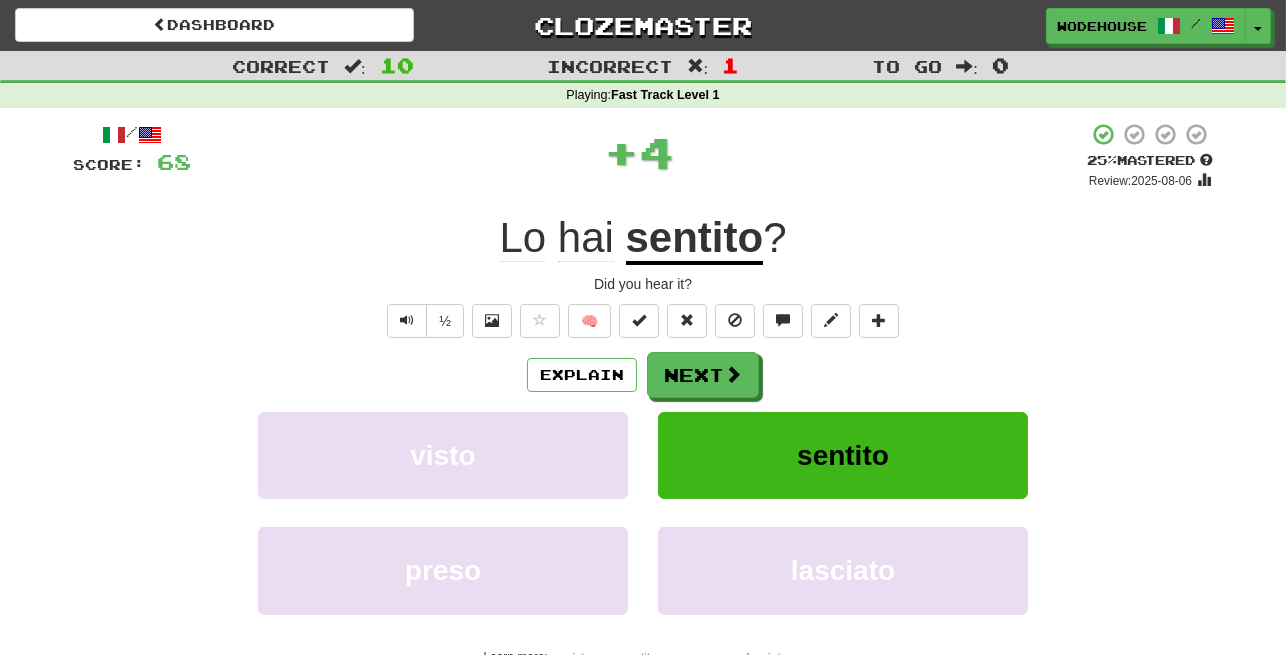 click on "Next" at bounding box center (703, 375) 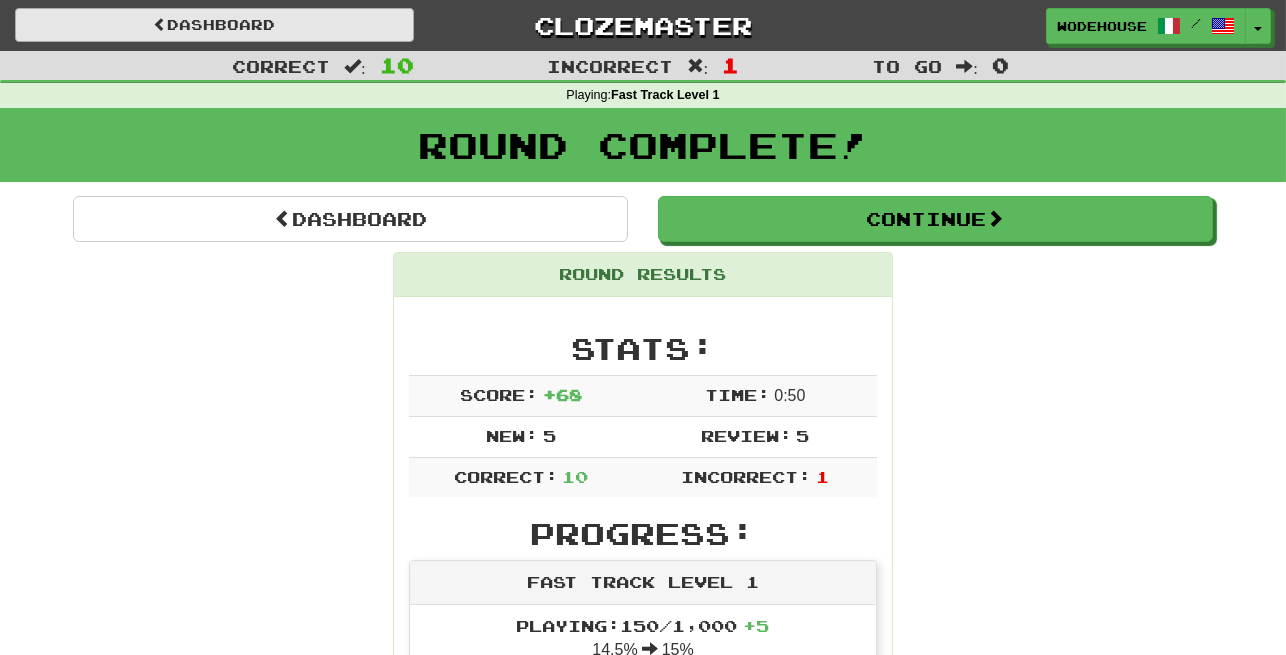 click on "Dashboard" at bounding box center (214, 25) 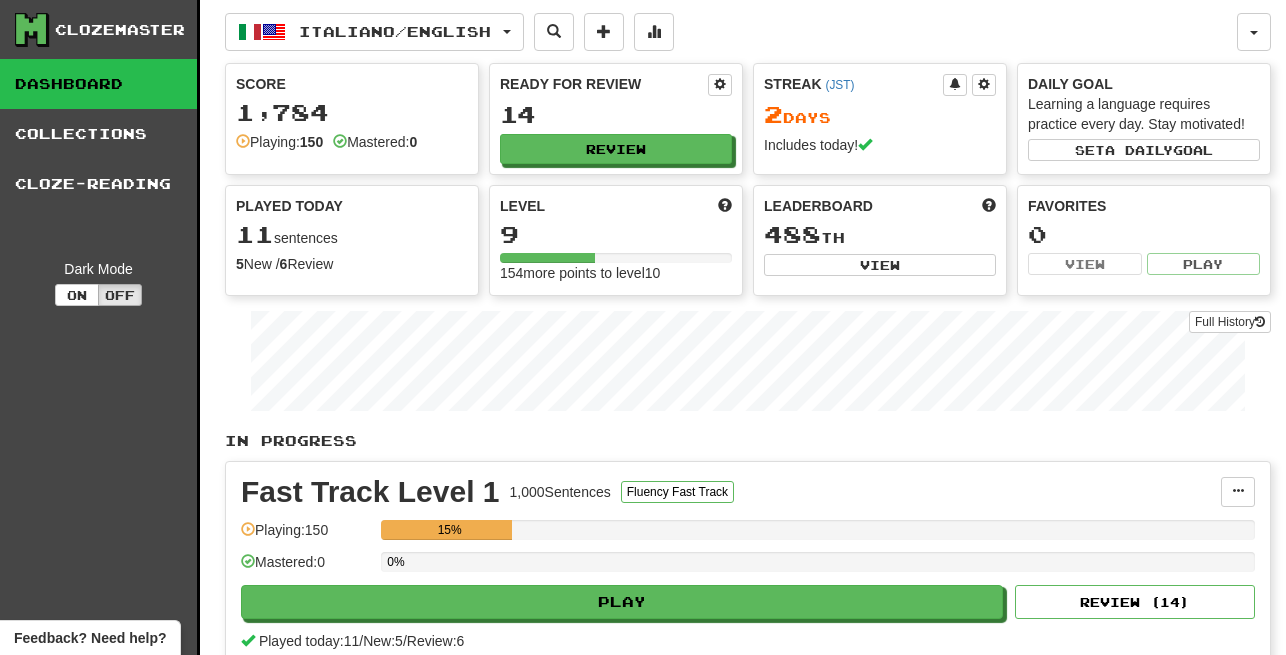 scroll, scrollTop: 0, scrollLeft: 0, axis: both 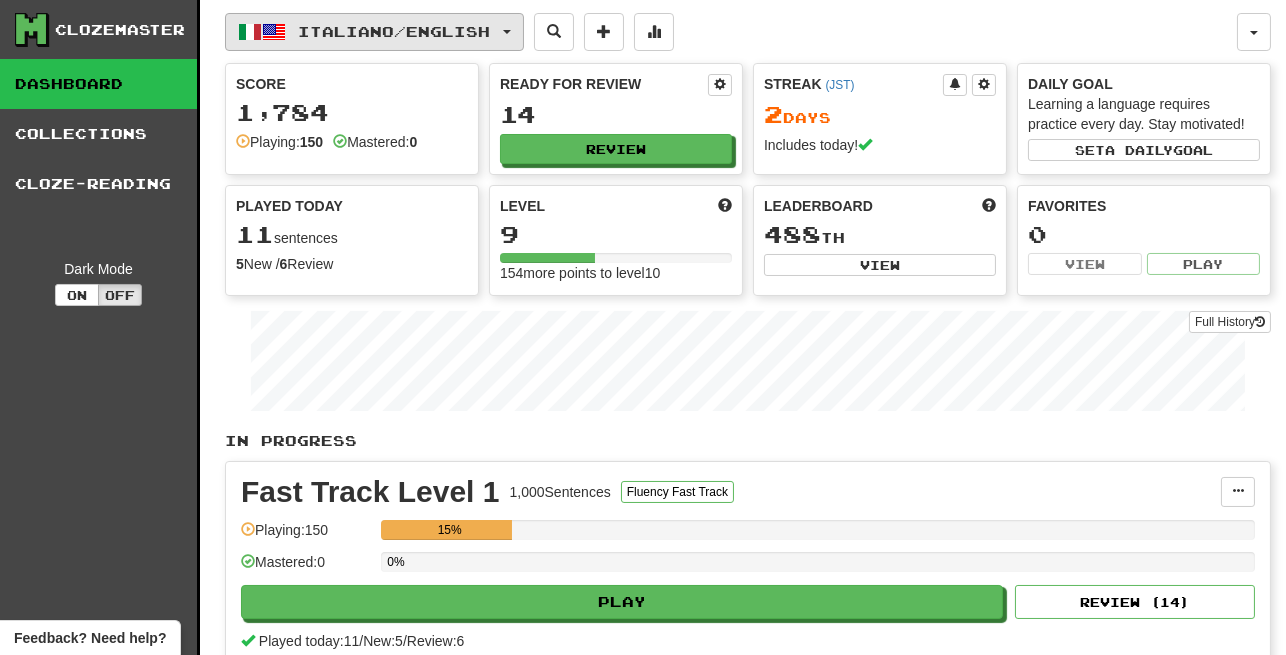 click on "Italiano  /  English" 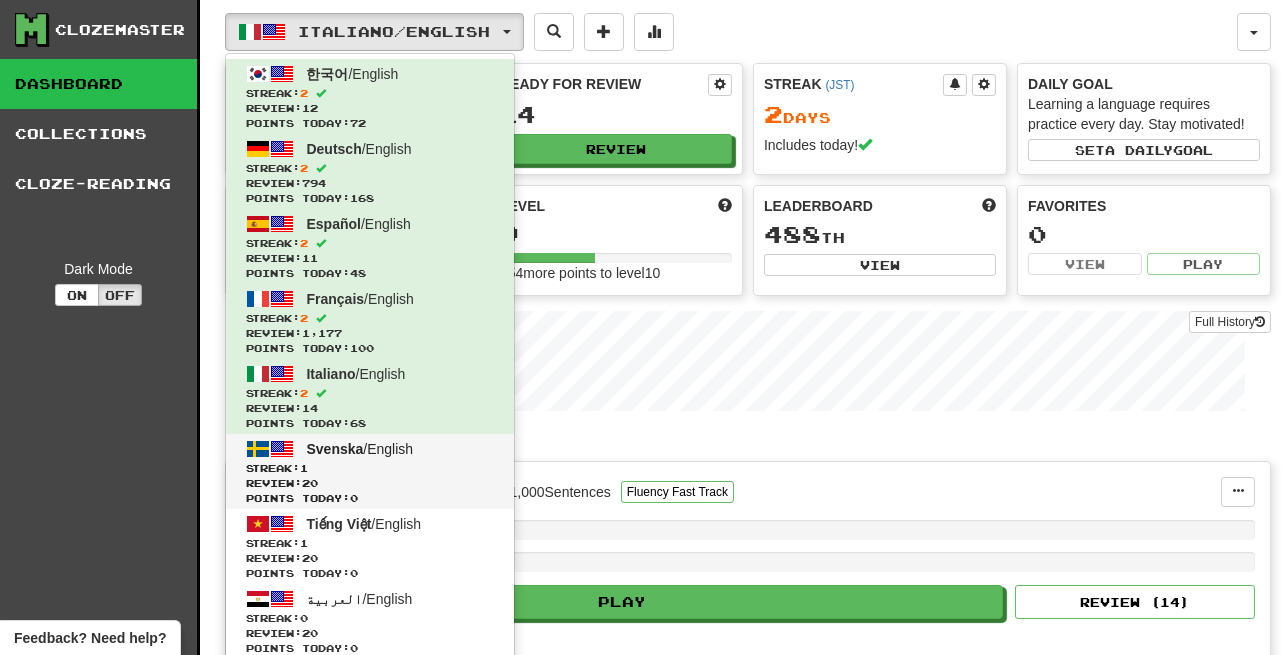 click on "Svenska  /  English" 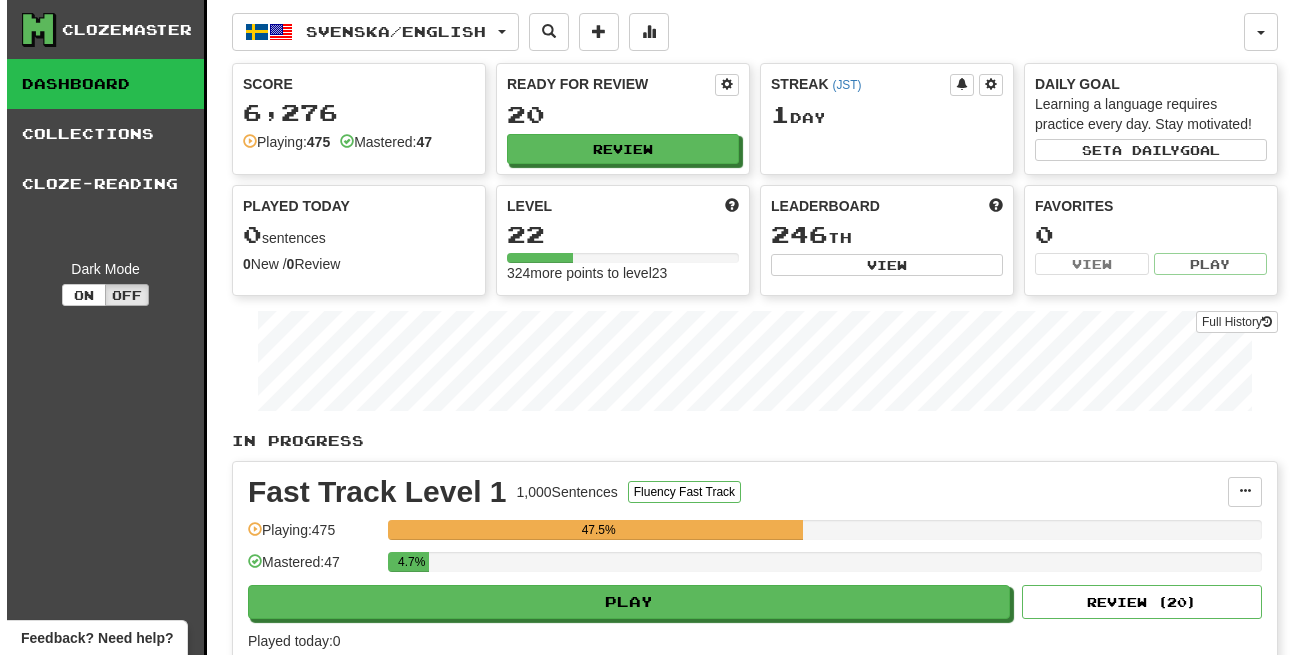 scroll, scrollTop: 0, scrollLeft: 0, axis: both 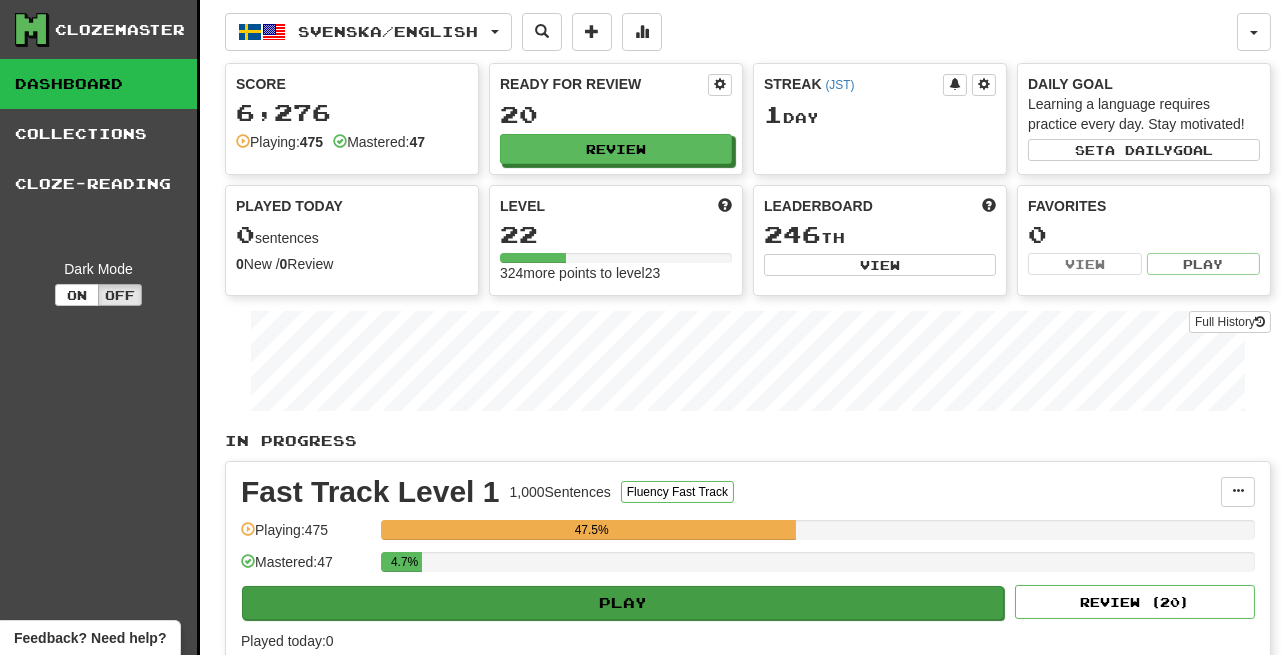click on "Play" 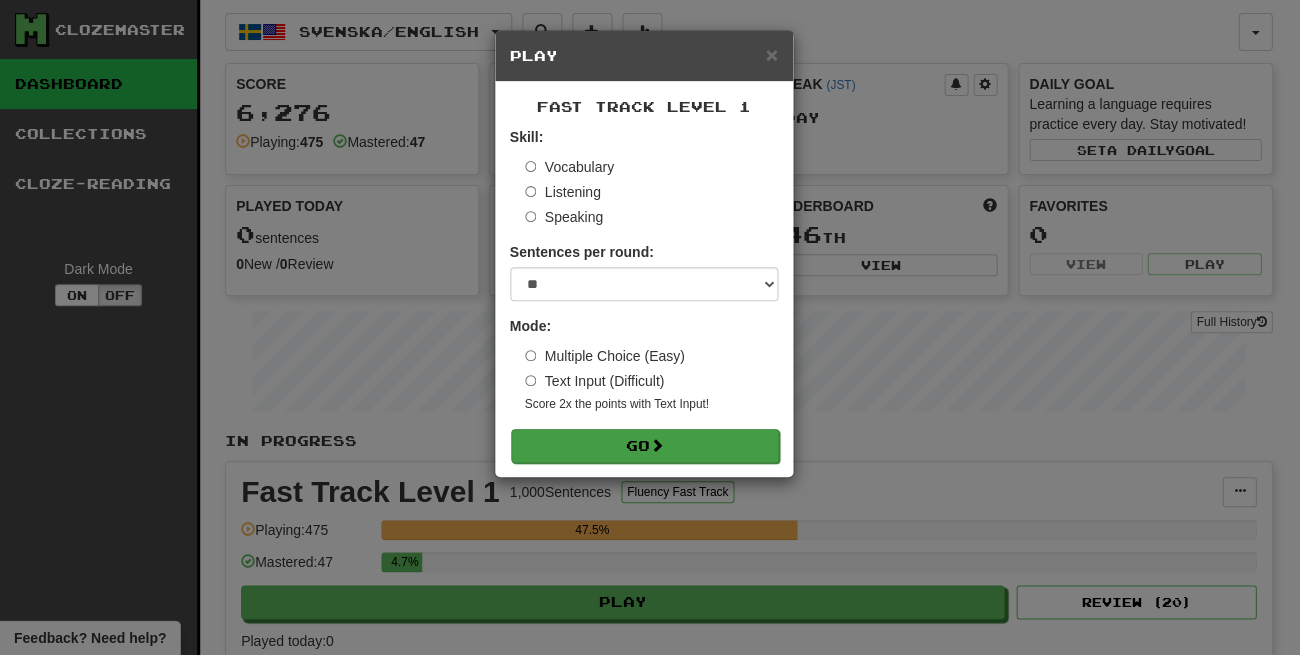 click on "Go" at bounding box center (645, 446) 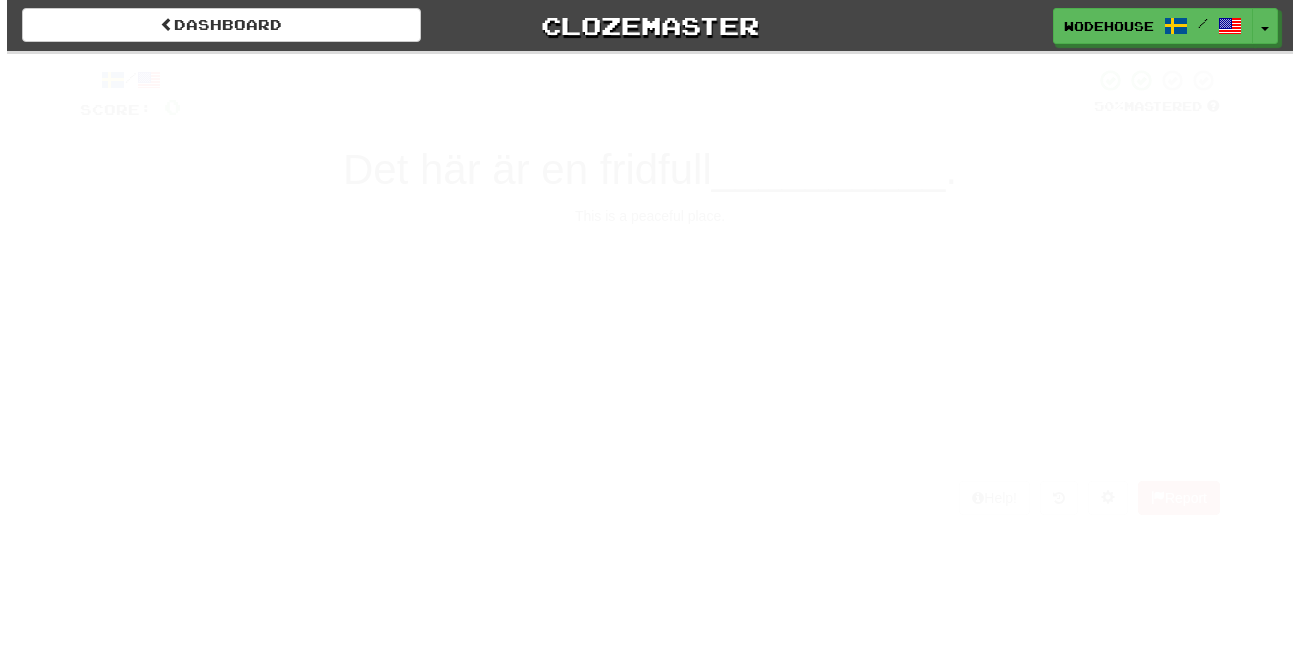 scroll, scrollTop: 0, scrollLeft: 0, axis: both 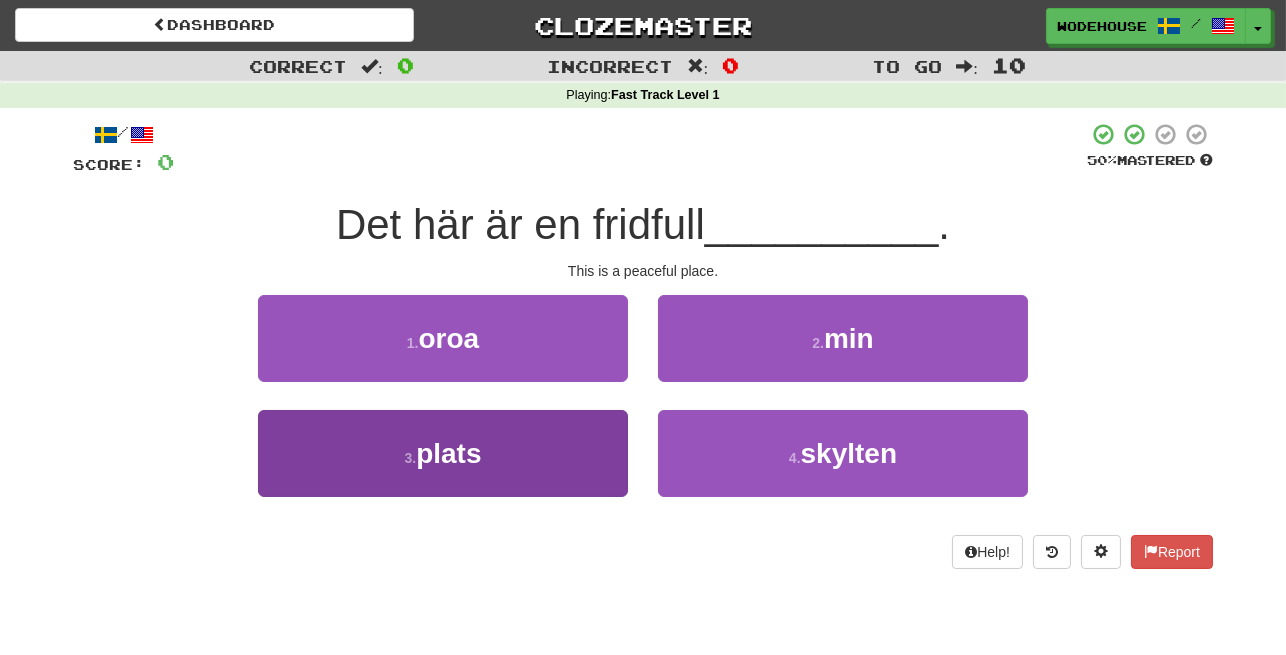 click on "3 .  plats" at bounding box center (443, 453) 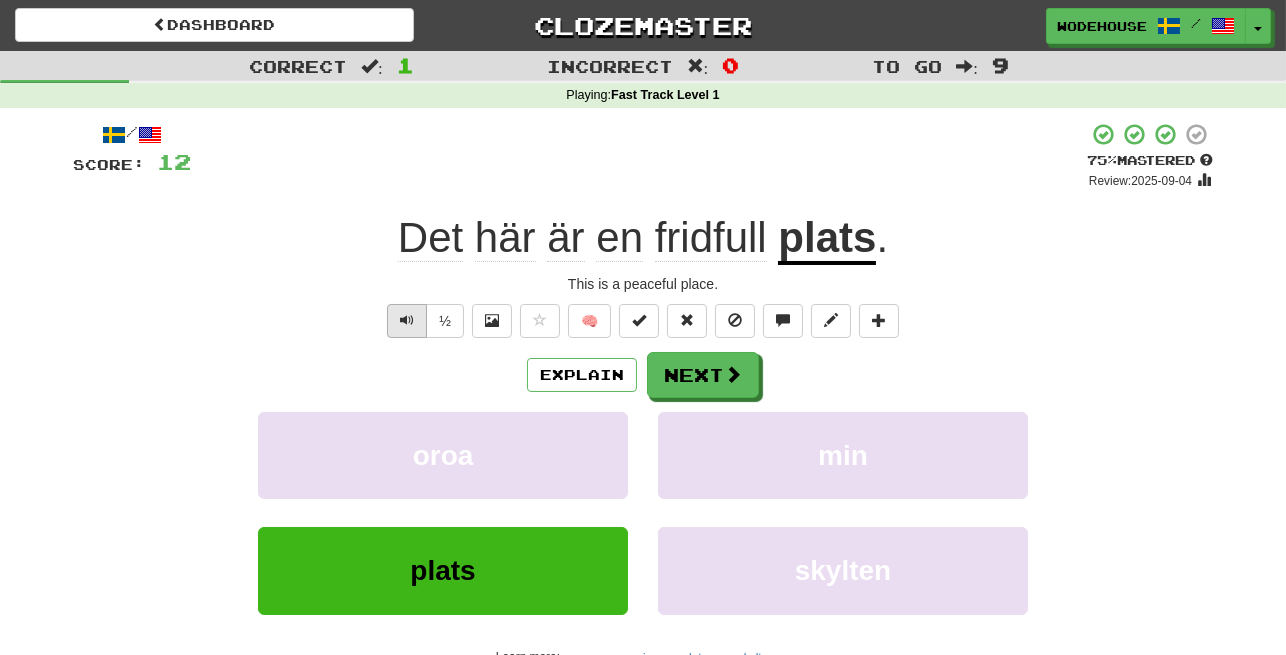 click at bounding box center (407, 320) 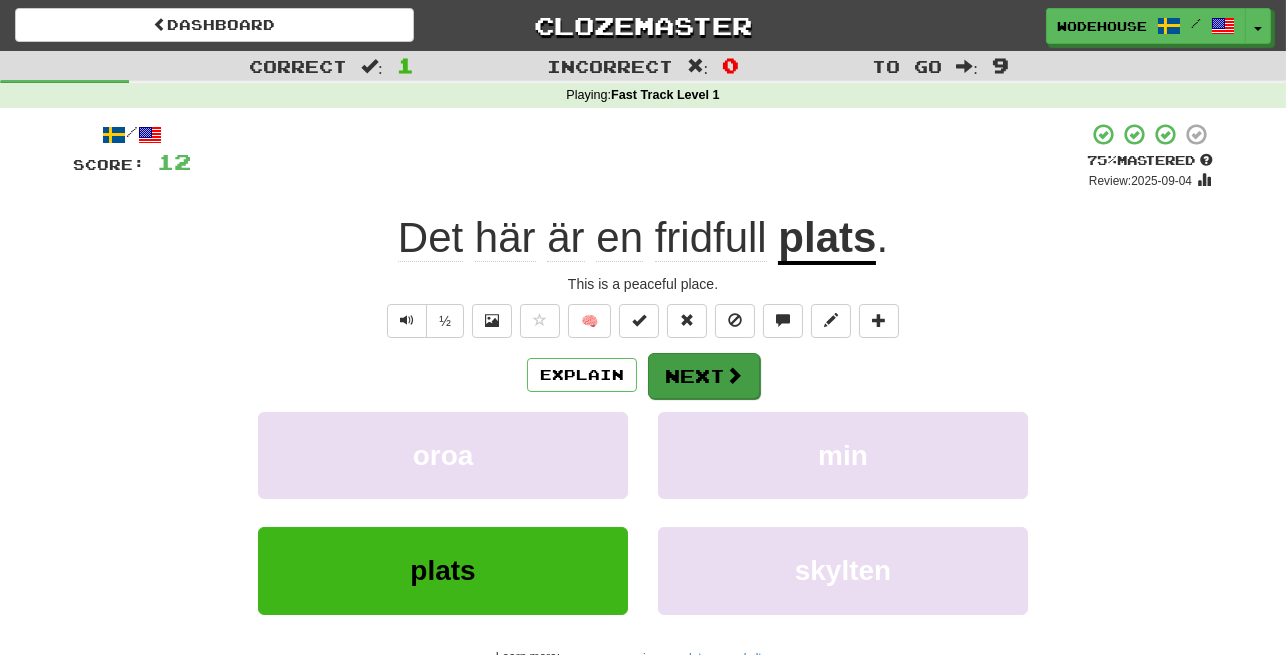 click on "Next" at bounding box center [704, 376] 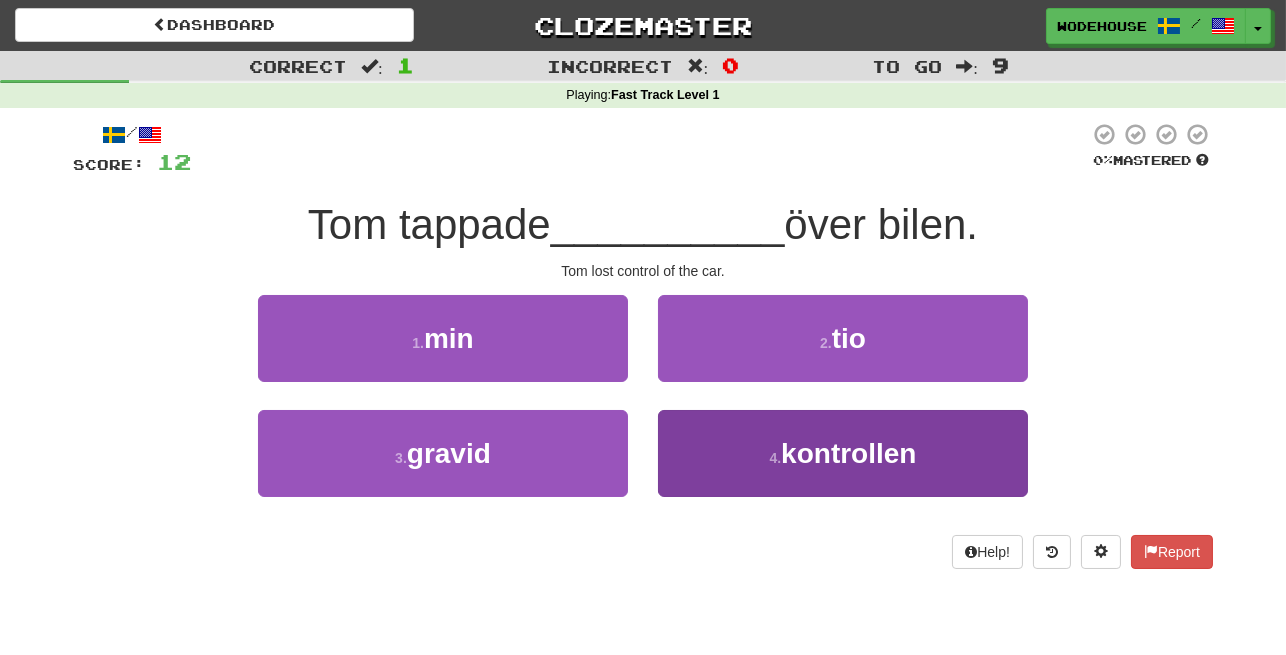 click on "4 .  kontrollen" at bounding box center (843, 453) 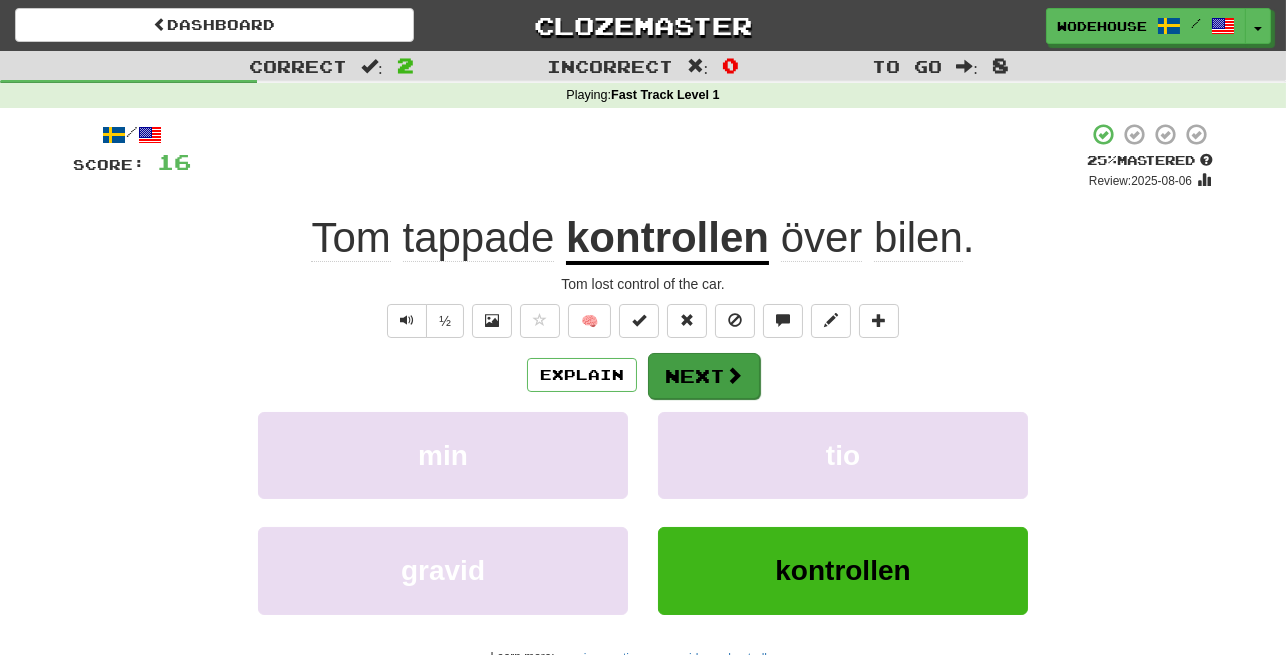 click on "Next" at bounding box center (704, 376) 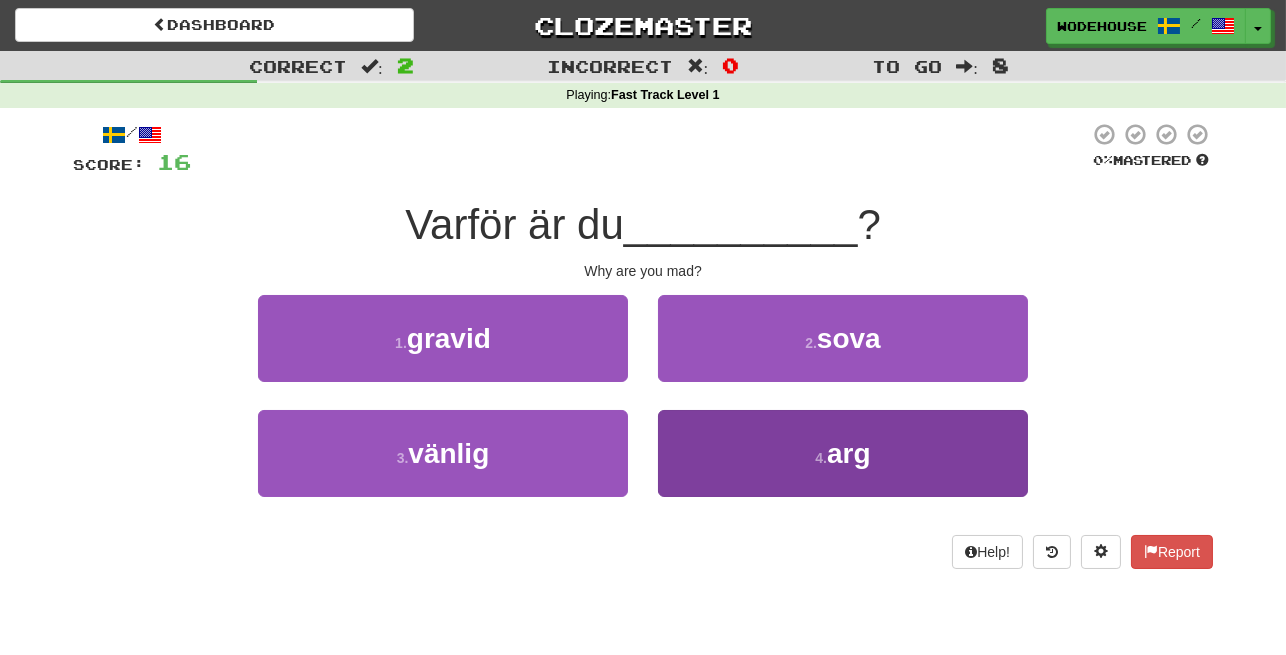 click on "4 .  arg" at bounding box center [843, 453] 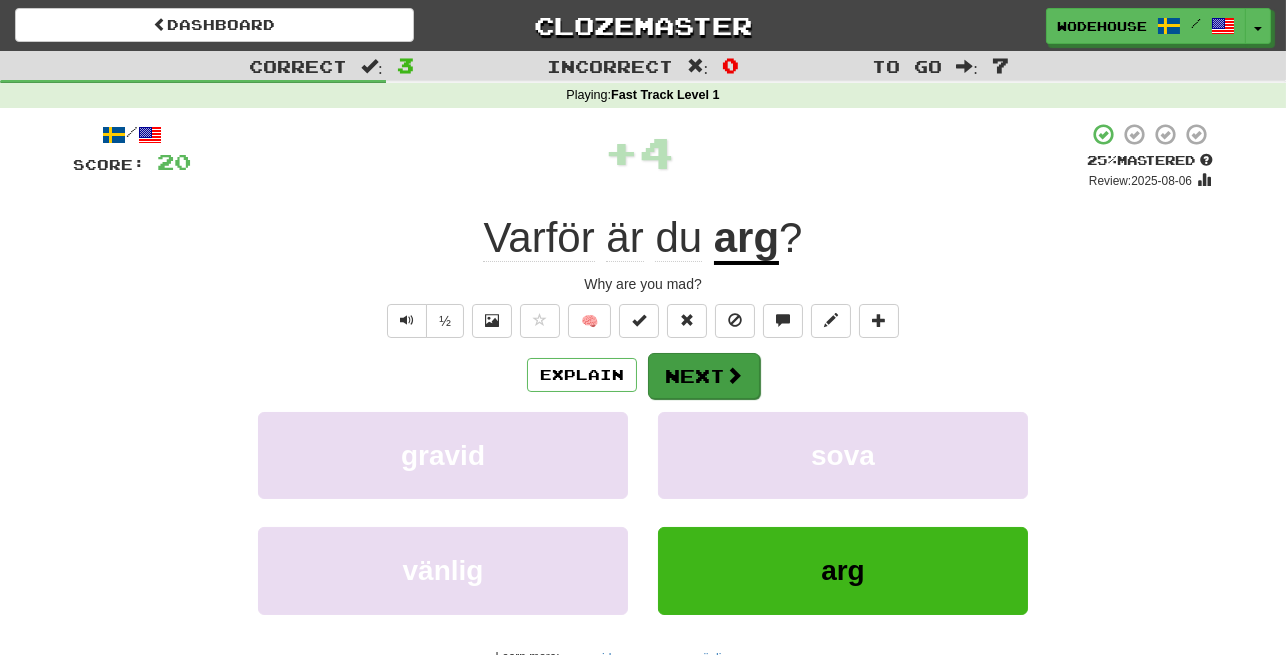 click on "Next" at bounding box center [704, 376] 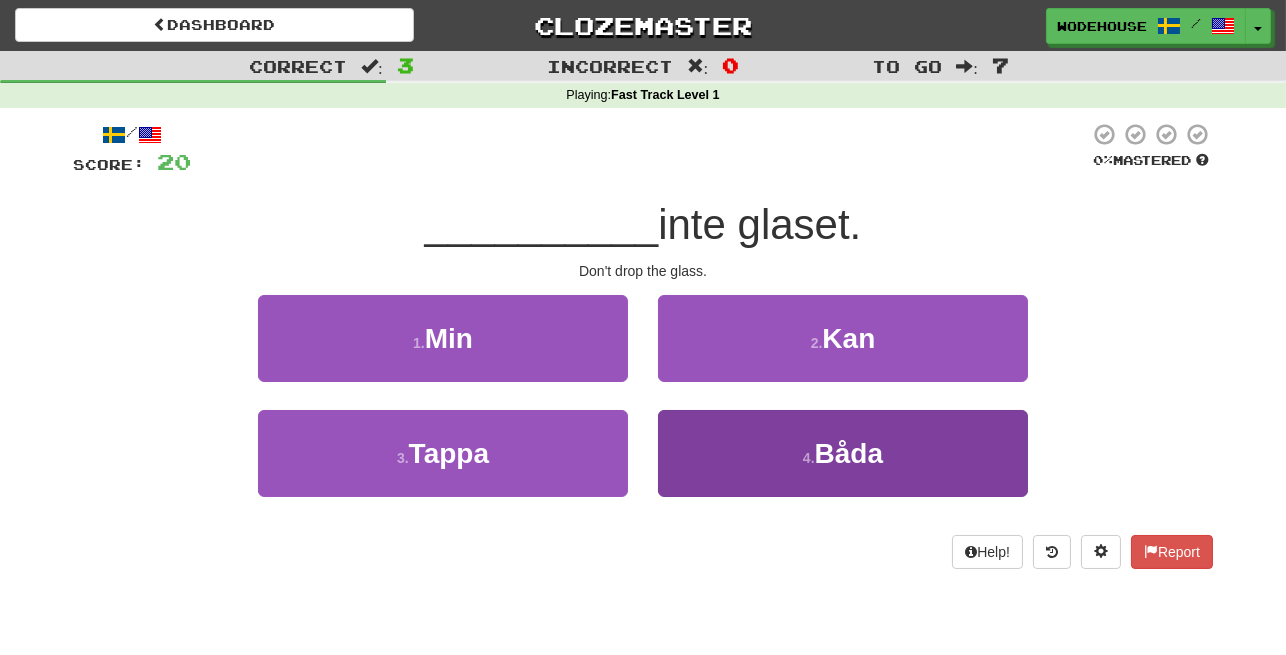 click on "4 .  Båda" at bounding box center [843, 453] 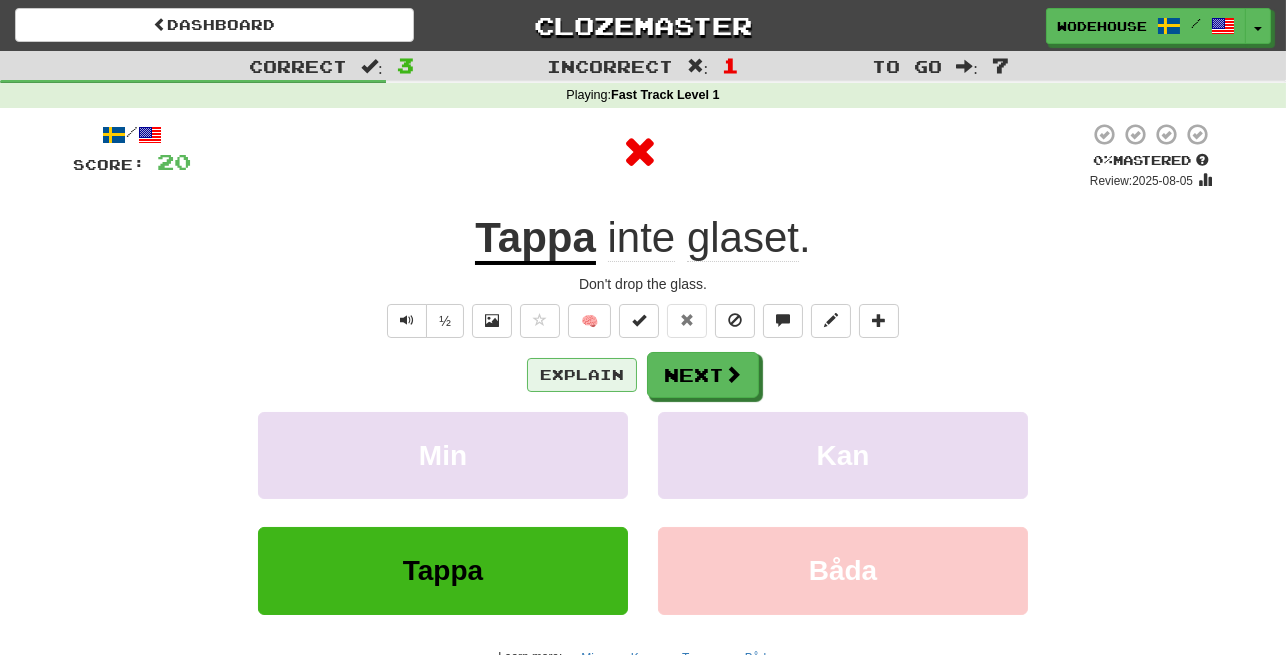 click on "Explain" at bounding box center (582, 375) 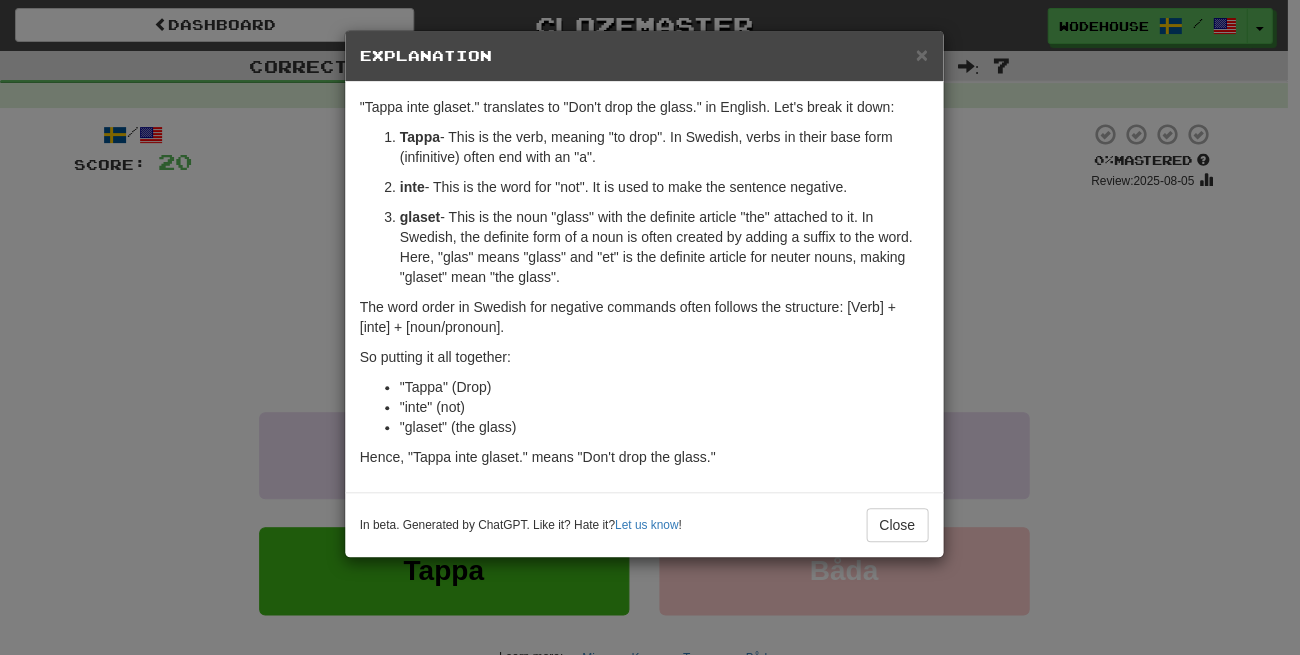click on "× Explanation "Tappa inte glaset." translates to "Don't drop the glass." in English. Let's break it down:
Tappa  - This is the verb, meaning "to drop". In Swedish, verbs in their base form (infinitive) often end with an "a".
inte  - This is the word for "not". It is used to make the sentence negative.
glaset  - This is the noun "glass" with the definite article "the" attached to it. In Swedish, the definite form of a noun is often created by adding a suffix to the word. Here, "glas" means "glass" and "et" is the definite article for neuter nouns, making "glaset" mean "the glass".
The word order in Swedish for negative commands often follows the structure: [Verb] + [inte] + [noun/pronoun].
So putting it all together:
"Tappa" (Drop)
"inte" (not)
"glaset" (the glass)
Hence, "Tappa inte glaset." means "Don't drop the glass." In beta. Generated by ChatGPT. Like it? Hate it?  Let us know ! Close" at bounding box center (650, 327) 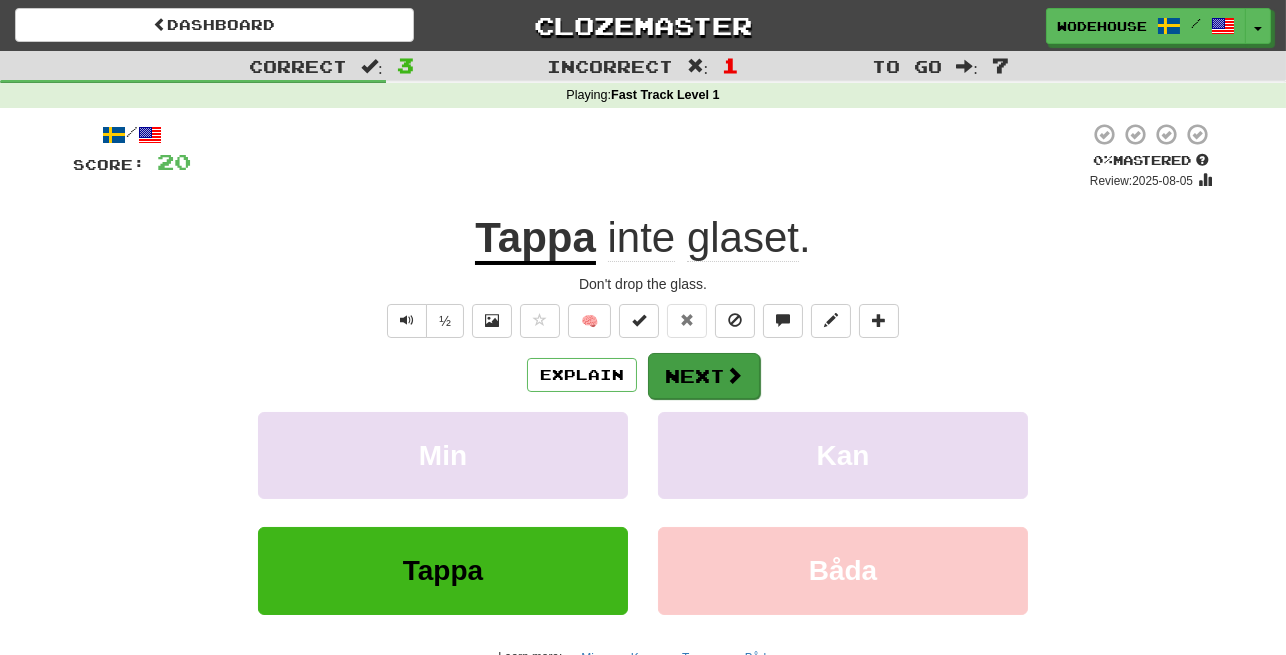 click on "Next" at bounding box center [704, 376] 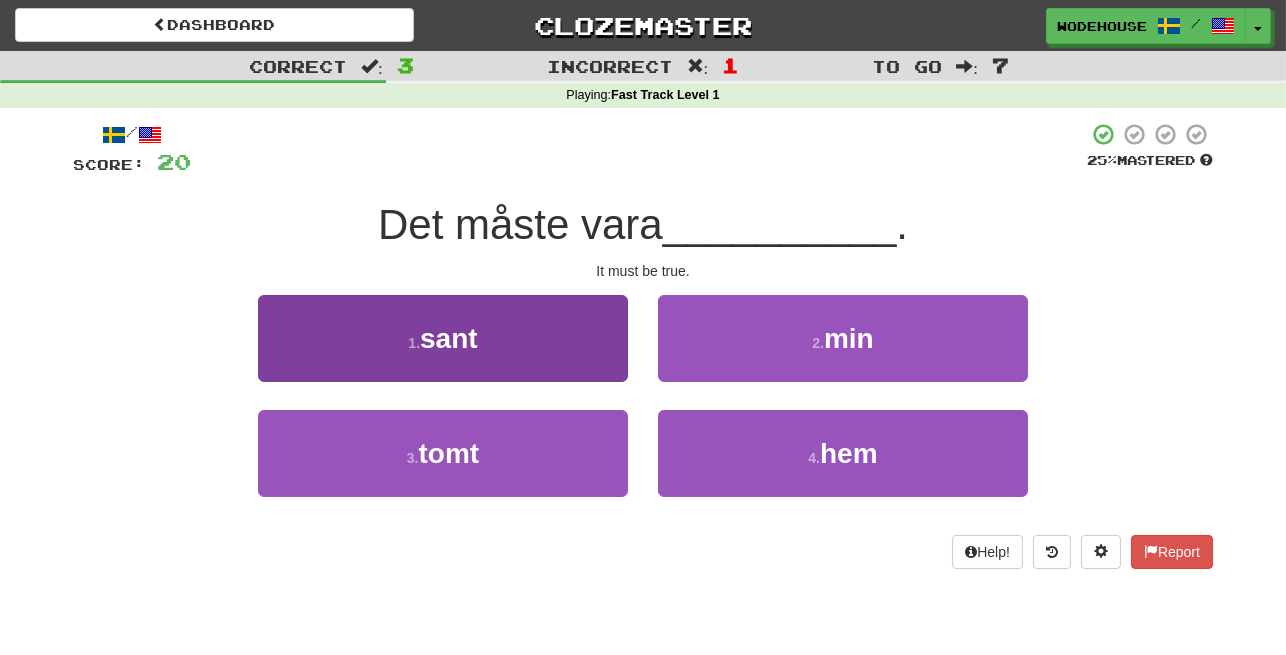 click on "1 .  sant" at bounding box center (443, 338) 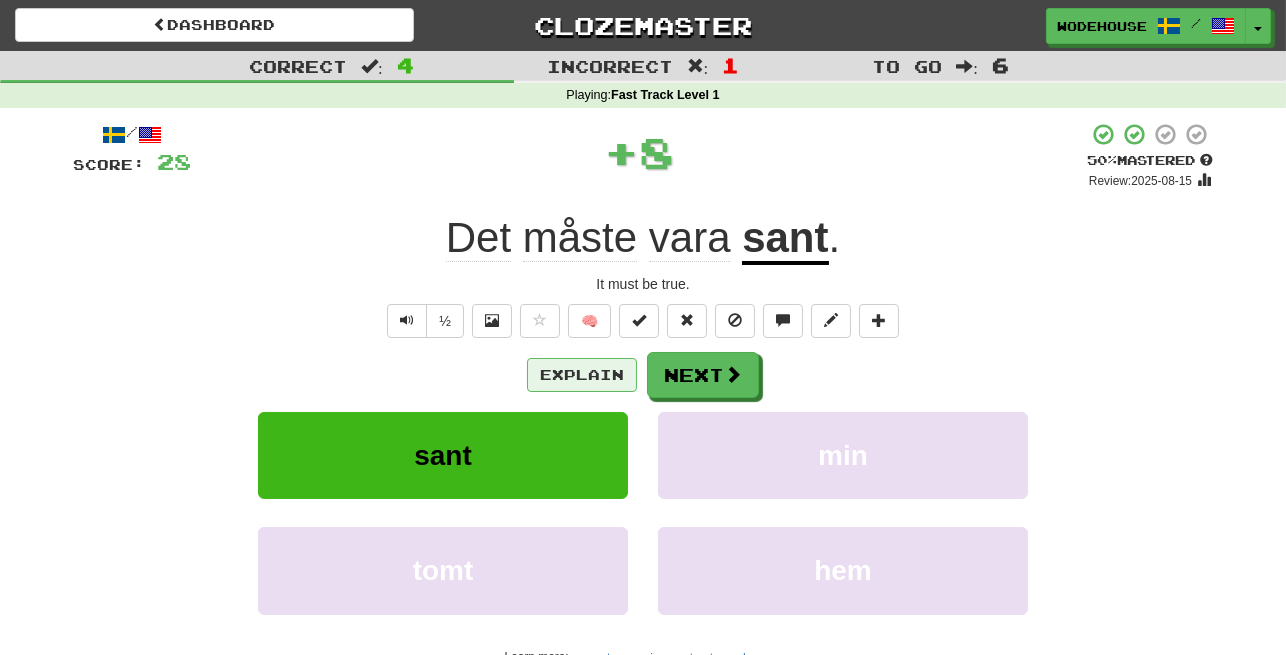 click on "Explain" at bounding box center (582, 375) 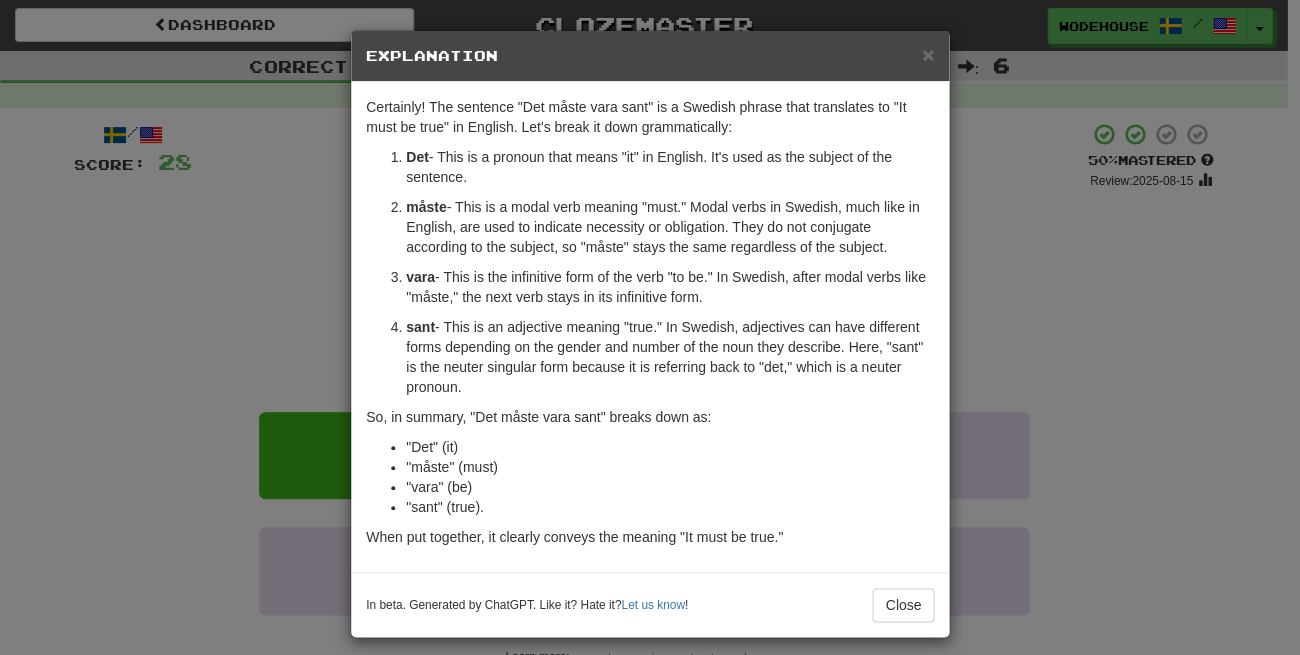 click on "× Explanation Certainly! The sentence "Det måste vara sant" is a Swedish phrase that translates to "It must be true" in English. Let's break it down grammatically:
Det  - This is a pronoun that means "it" in English. It's used as the subject of the sentence.
måste  - This is a modal verb meaning "must." Modal verbs in Swedish, much like in English, are used to indicate necessity or obligation. They do not conjugate according to the subject, so "måste" stays the same regardless of the subject.
vara  - This is the infinitive form of the verb "to be." In Swedish, after modal verbs like "måste," the next verb stays in its infinitive form.
sant  - This is an adjective meaning "true." In Swedish, adjectives can have different forms depending on the gender and number of the noun they describe. Here, "sant" is the neuter singular form because it is referring back to "det," which is a neuter pronoun.
So, in summary, "Det måste vara sant" breaks down as:
"Det" (it)
!" at bounding box center [650, 327] 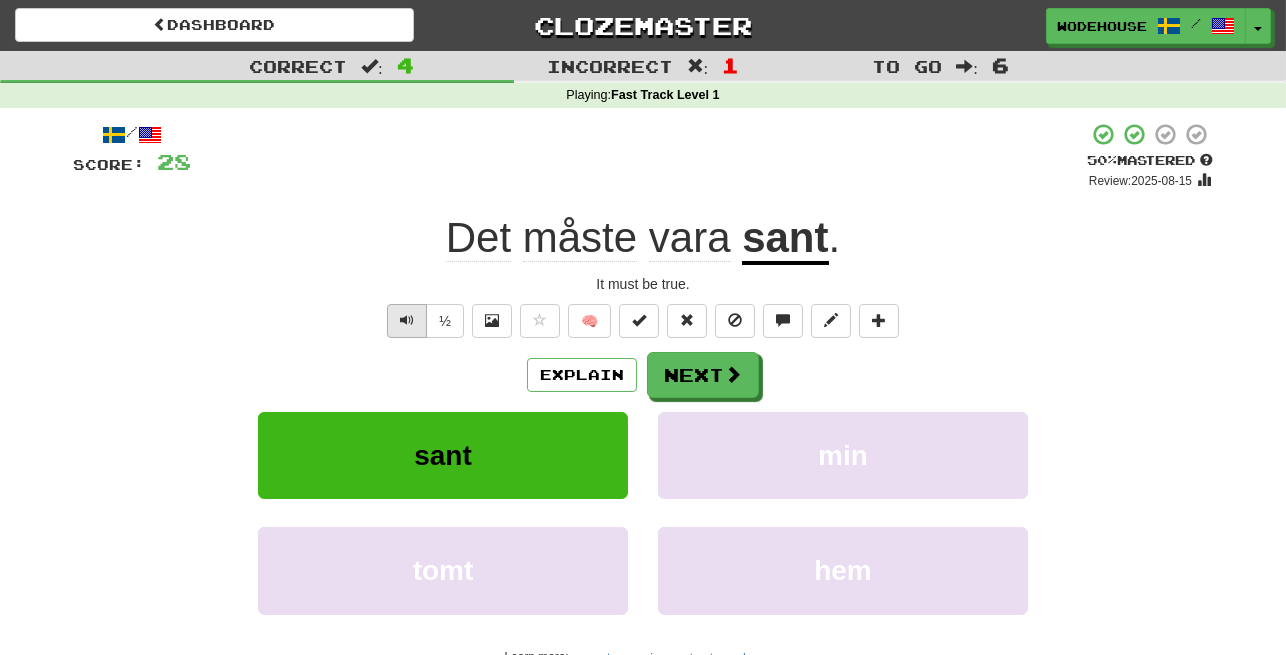 click at bounding box center (407, 320) 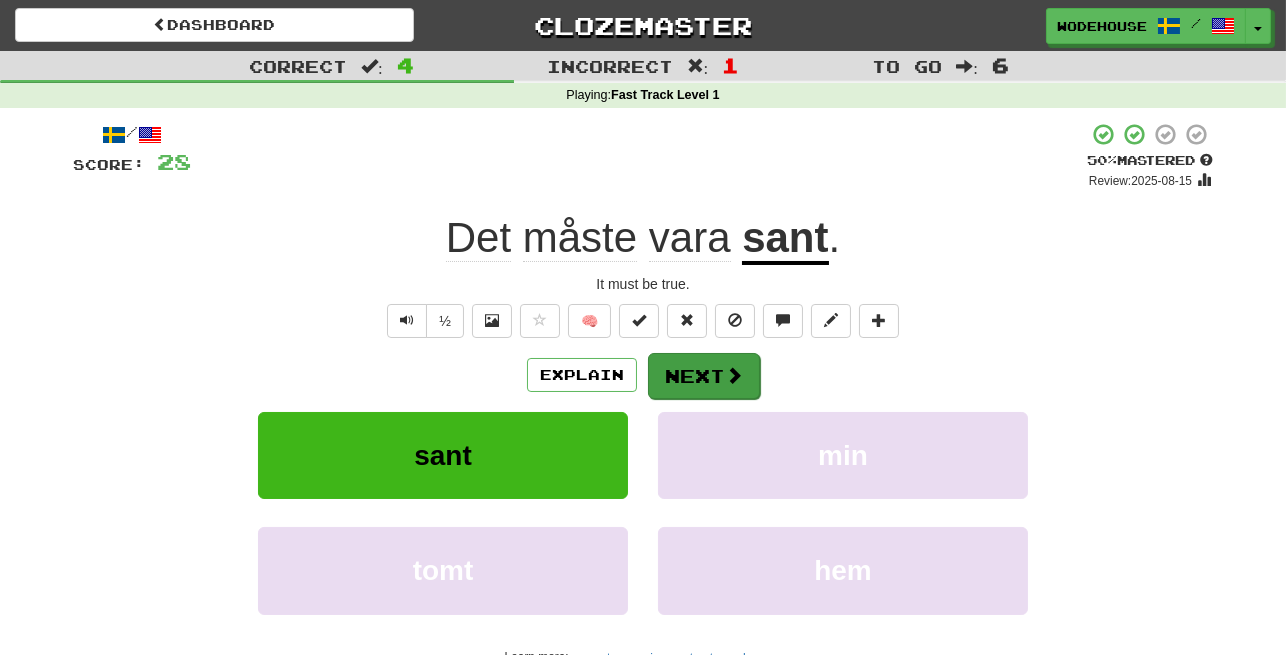 click on "Next" at bounding box center [704, 376] 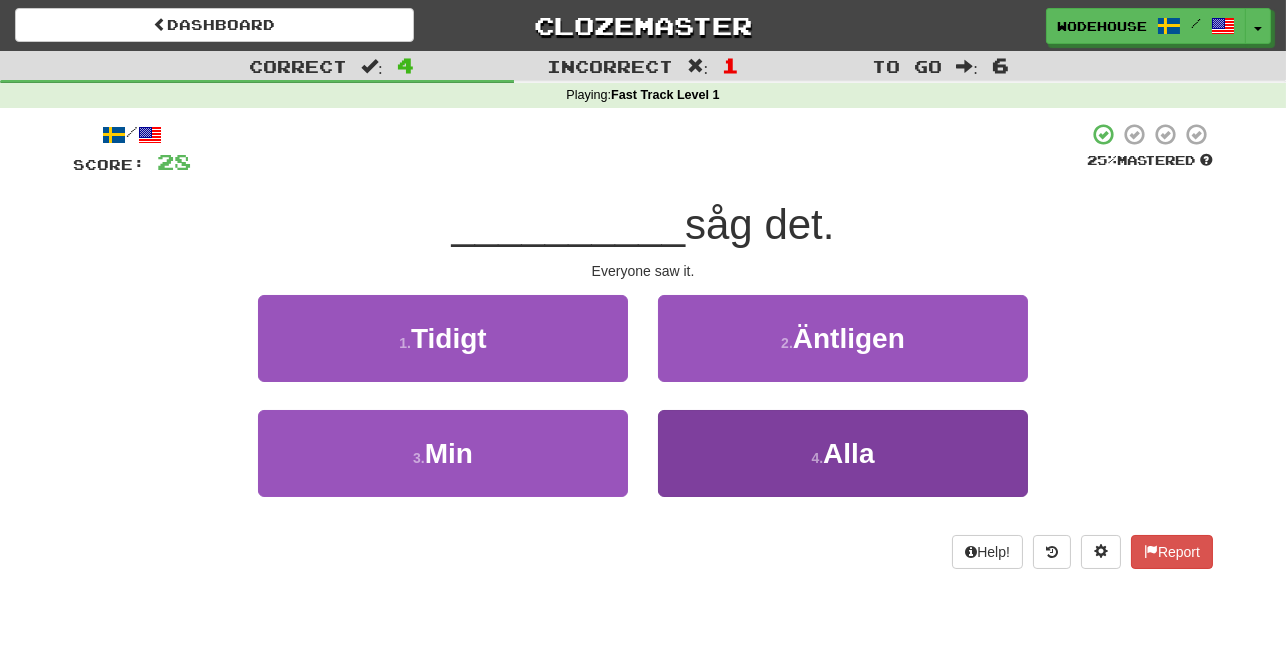 click on "4 .  Alla" at bounding box center [843, 453] 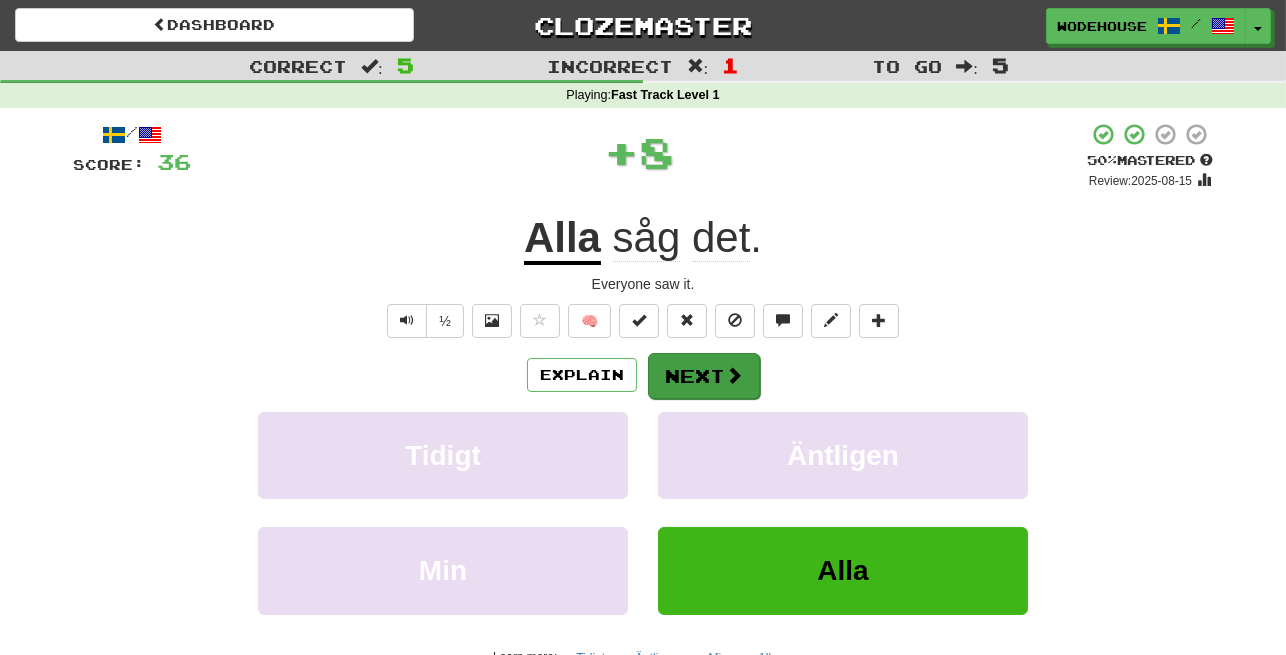 click on "Next" at bounding box center [704, 376] 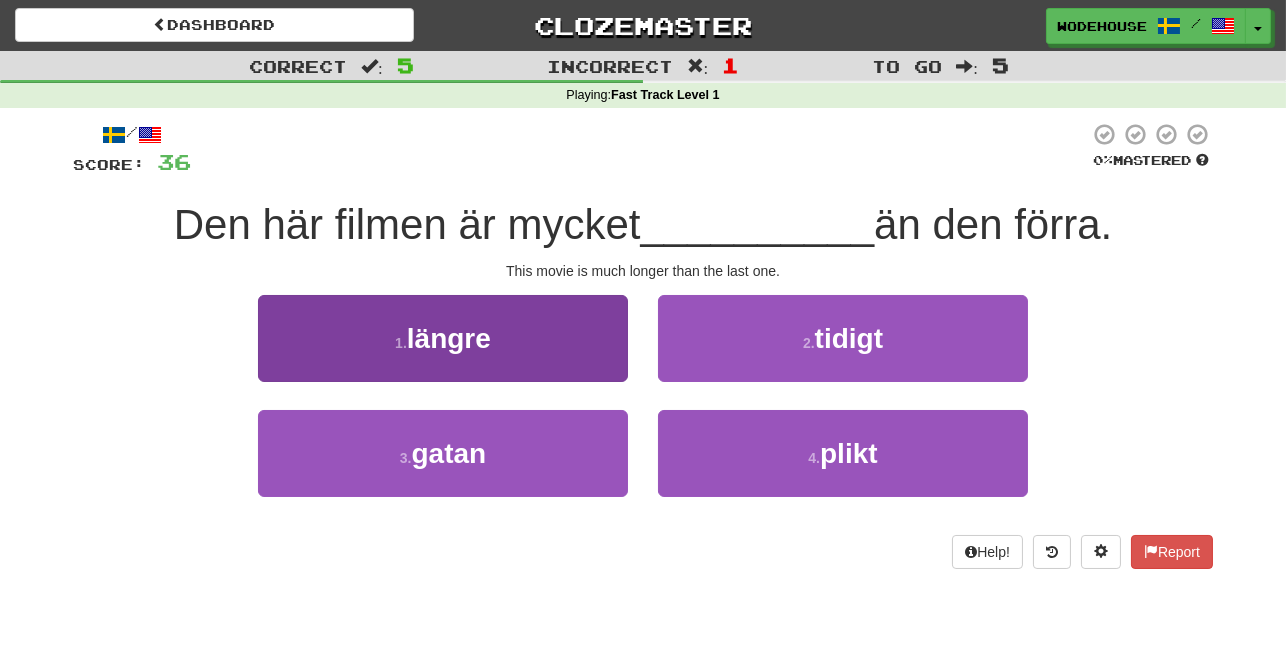 click on "1 .  längre" at bounding box center (443, 338) 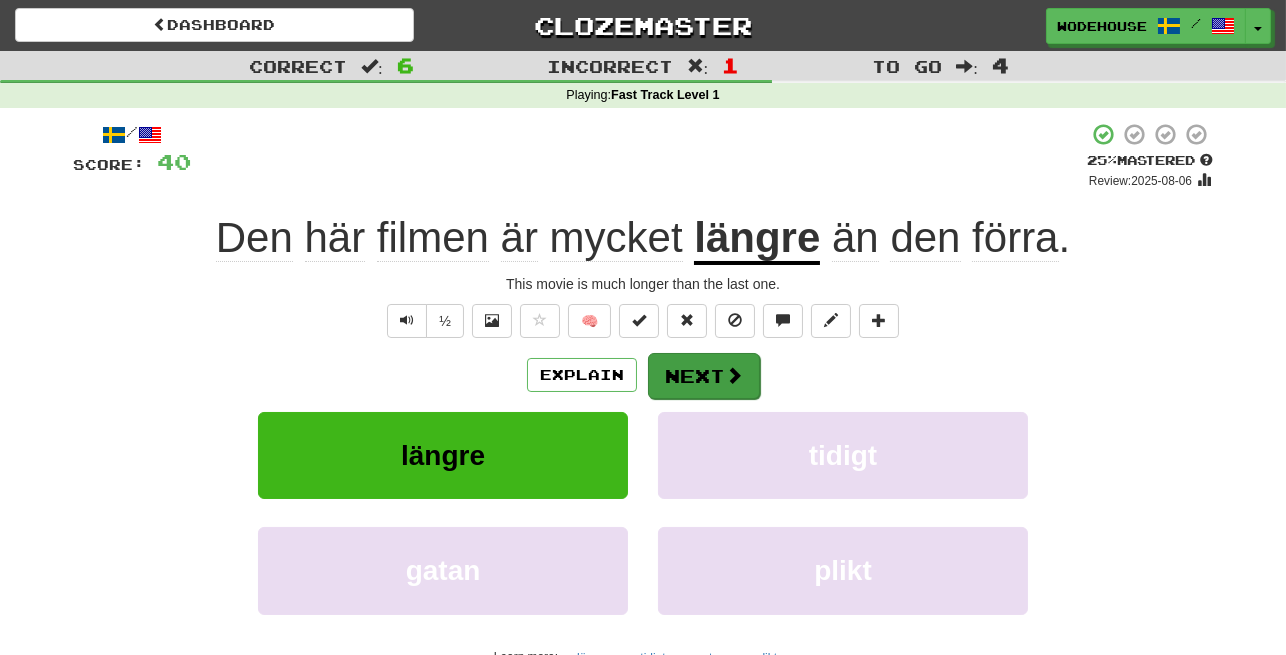 click on "Next" at bounding box center (704, 376) 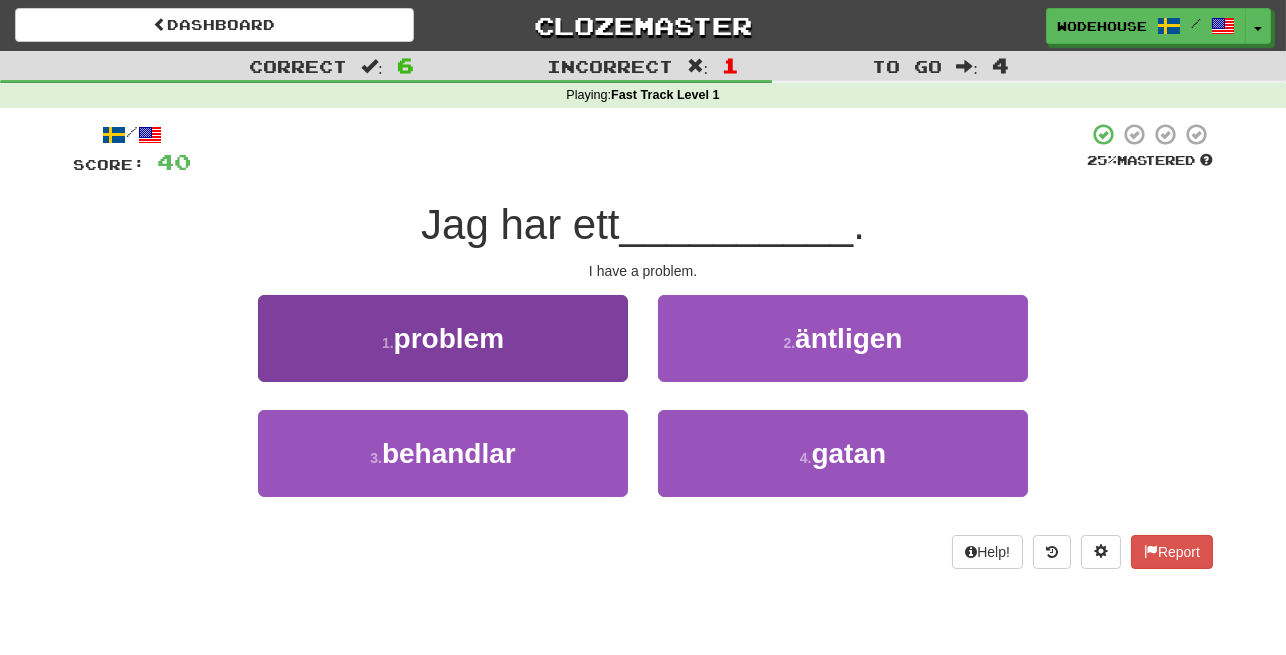 click on "1 .  problem" at bounding box center [443, 338] 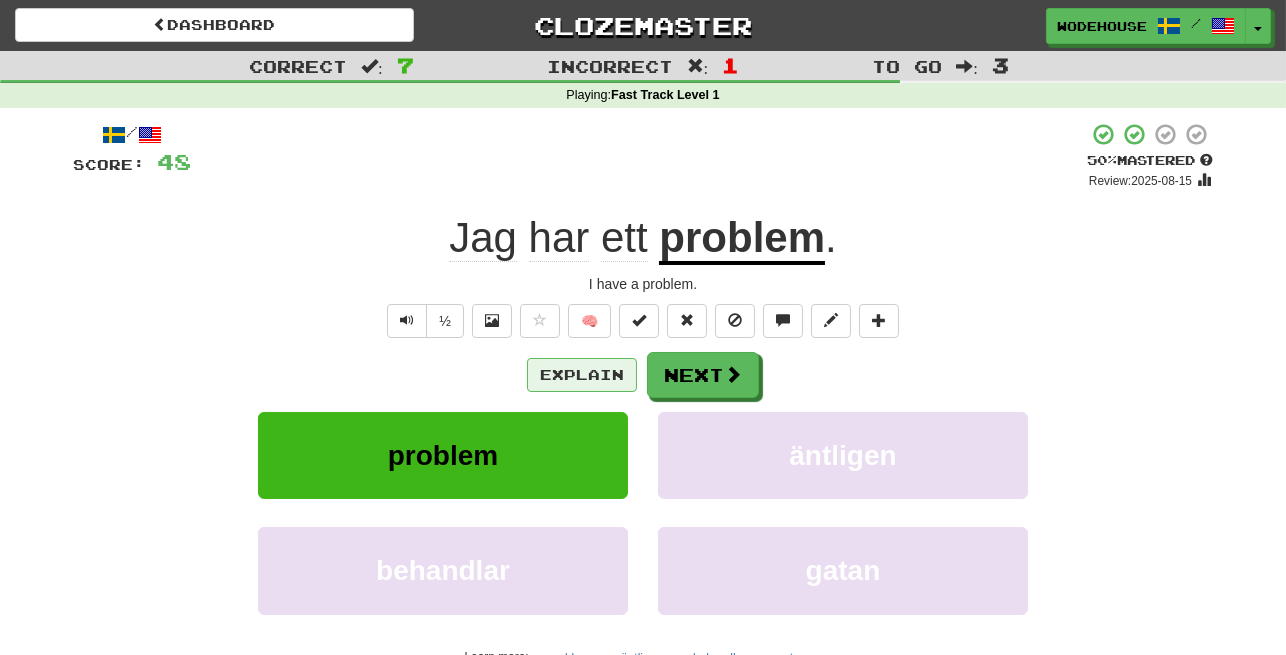 click on "Explain" at bounding box center (582, 375) 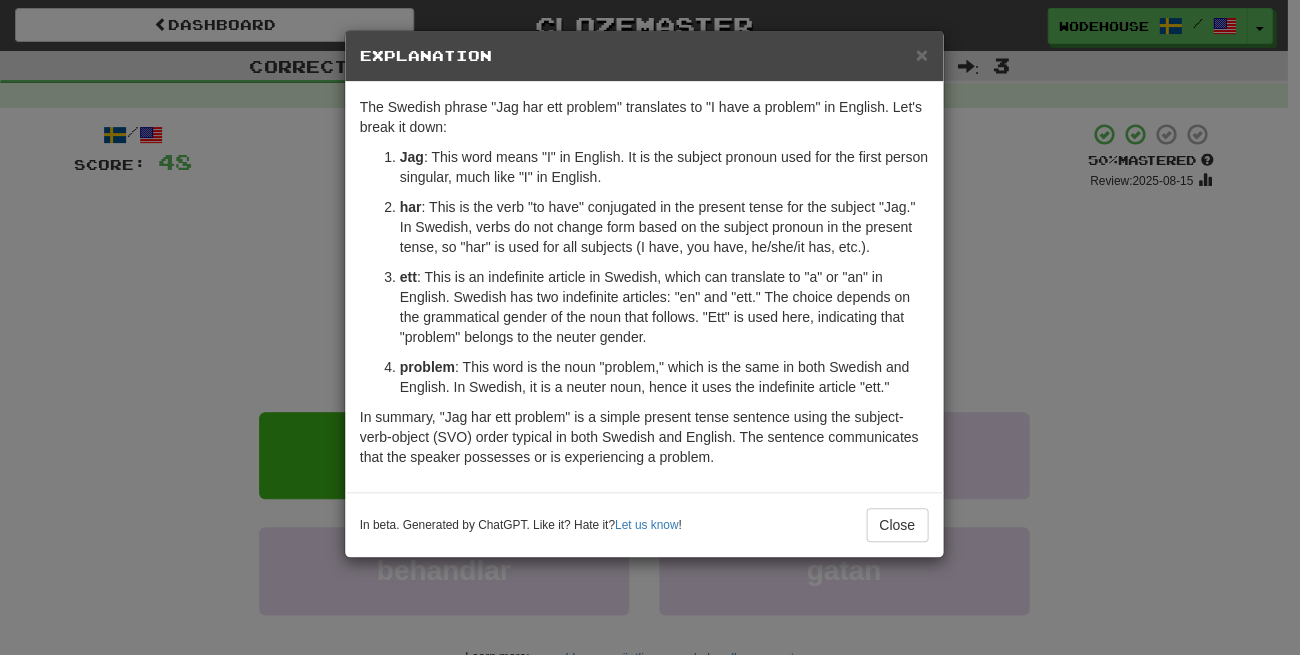 click on "× Explanation The Swedish phrase "Jag har ett problem" translates to "I have a problem" in English. Let's break it down:
Jag : This word means "I" in English. It is the subject pronoun used for the first person singular, much like "I" in English.
har : This is the verb "to have" conjugated in the present tense for the subject "Jag." In Swedish, verbs do not change form based on the subject pronoun in the present tense, so "har" is used for all subjects (I have, you have, he/she/it has, etc.).
ett : This is an indefinite article in Swedish, which can translate to "a" or "an" in English. Swedish has two indefinite articles: "en" and "ett." The choice depends on the grammatical gender of the noun that follows. "Ett" is used here, indicating that "problem" belongs to the neuter gender.
problem : This word is the noun "problem," which is the same in both Swedish and English. In Swedish, it is a neuter noun, hence it uses the indefinite article "ett."
Let us know ! Close" at bounding box center (650, 327) 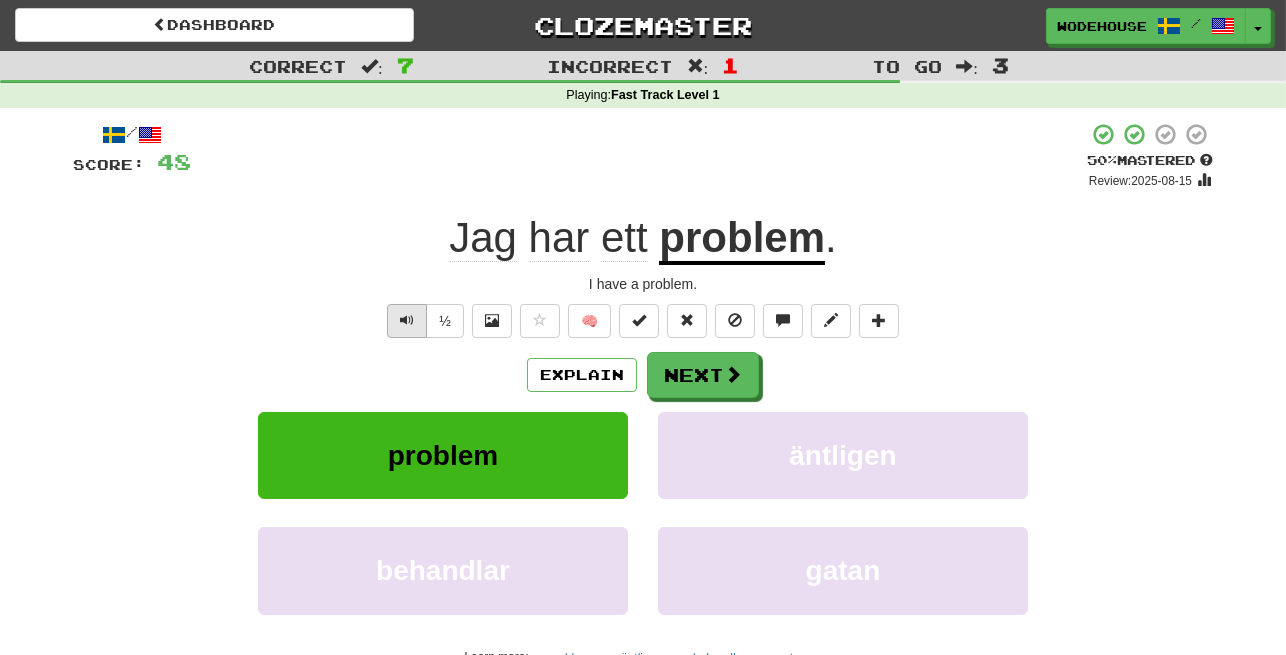 click at bounding box center (407, 320) 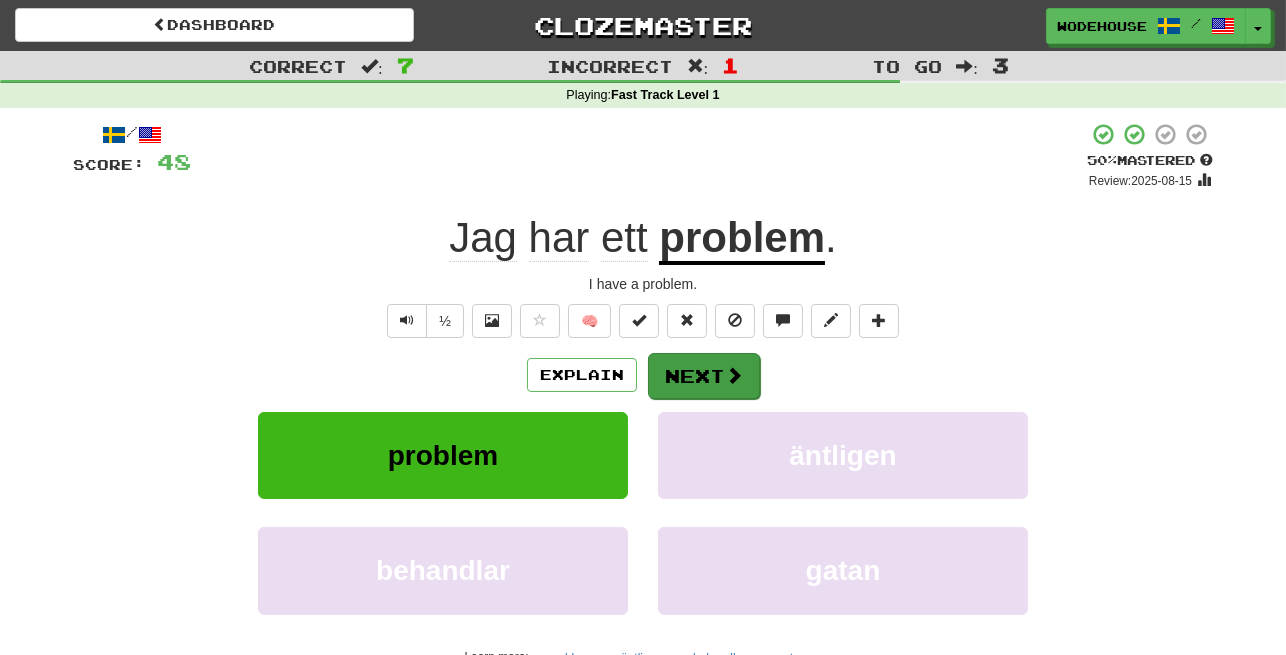 click on "Next" at bounding box center [704, 376] 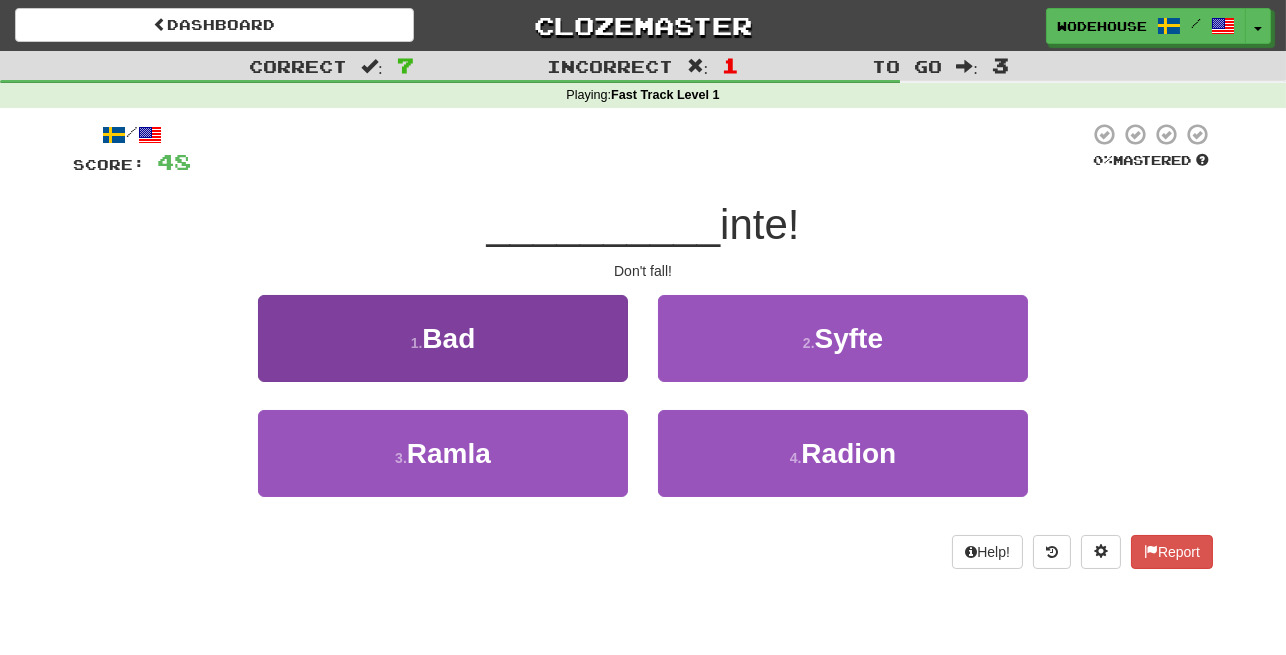 click on "1 .  Bad" at bounding box center [443, 338] 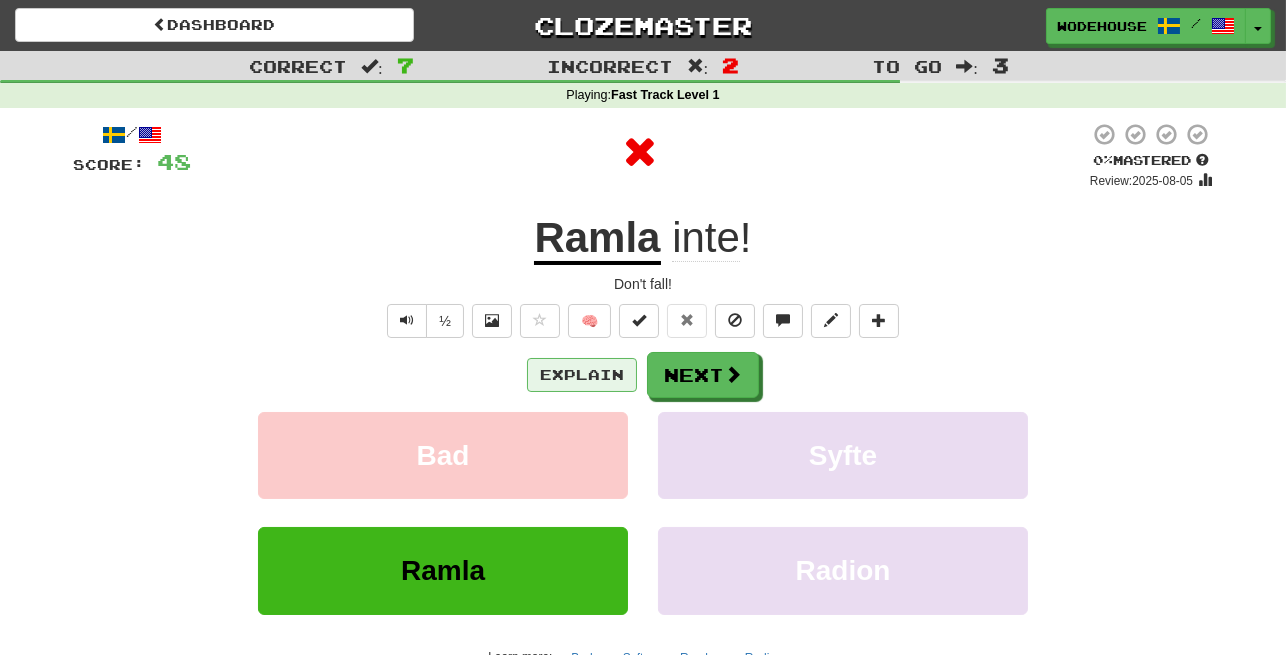 click on "Explain" at bounding box center (582, 375) 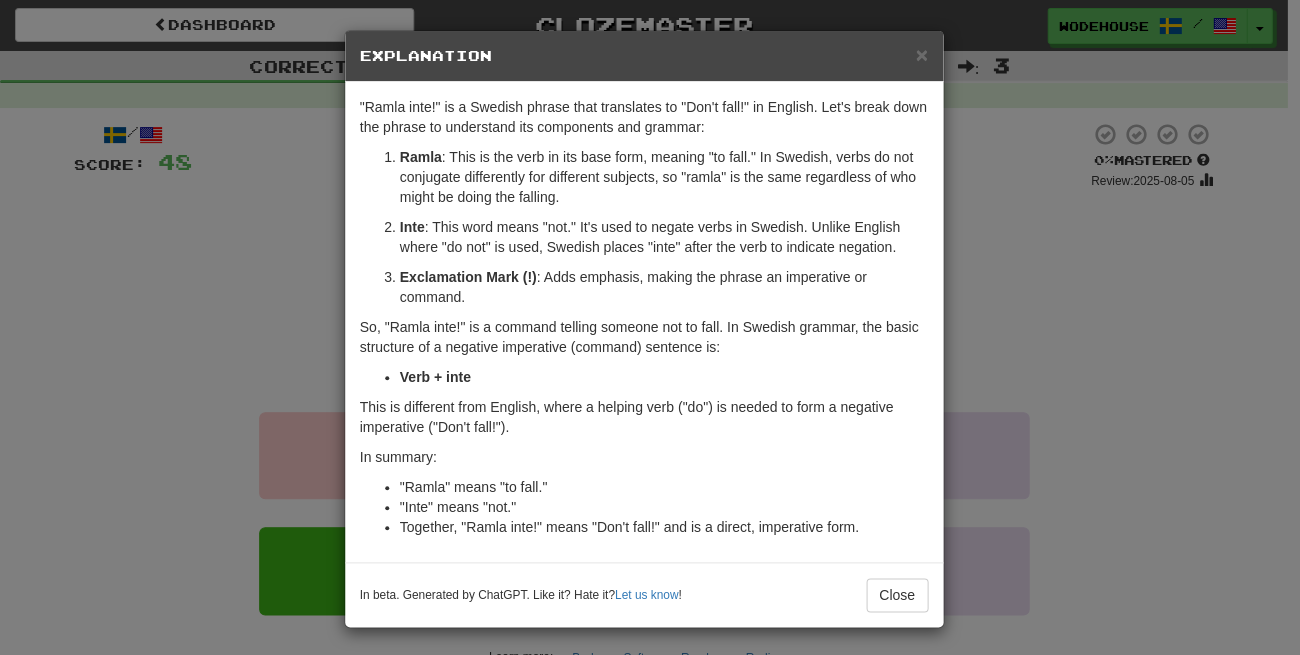 click on "× Explanation "Ramla inte!" is a Swedish phrase that translates to "Don't fall!" in English. Let's break down the phrase to understand its components and grammar:
Ramla : This is the verb in its base form, meaning "to fall." In Swedish, verbs do not conjugate differently for different subjects, so "ramla" is the same regardless of who might be doing the falling.
Inte : This word means "not." It's used to negate verbs in Swedish. Unlike English where "do not" is used, Swedish places "inte" after the verb to indicate negation.
Exclamation Mark (!) : Adds emphasis, making the phrase an imperative or command.
So, "Ramla inte!" is a command telling someone not to fall. In Swedish grammar, the basic structure of a negative imperative (command) sentence is:
Verb + inte
This is different from English, where a helping verb ("do") is needed to form a negative imperative ("Don't fall!").
In summary:
"Ramla" means "to fall."
"Inte" means "not."
Let us know ! Close" at bounding box center (650, 327) 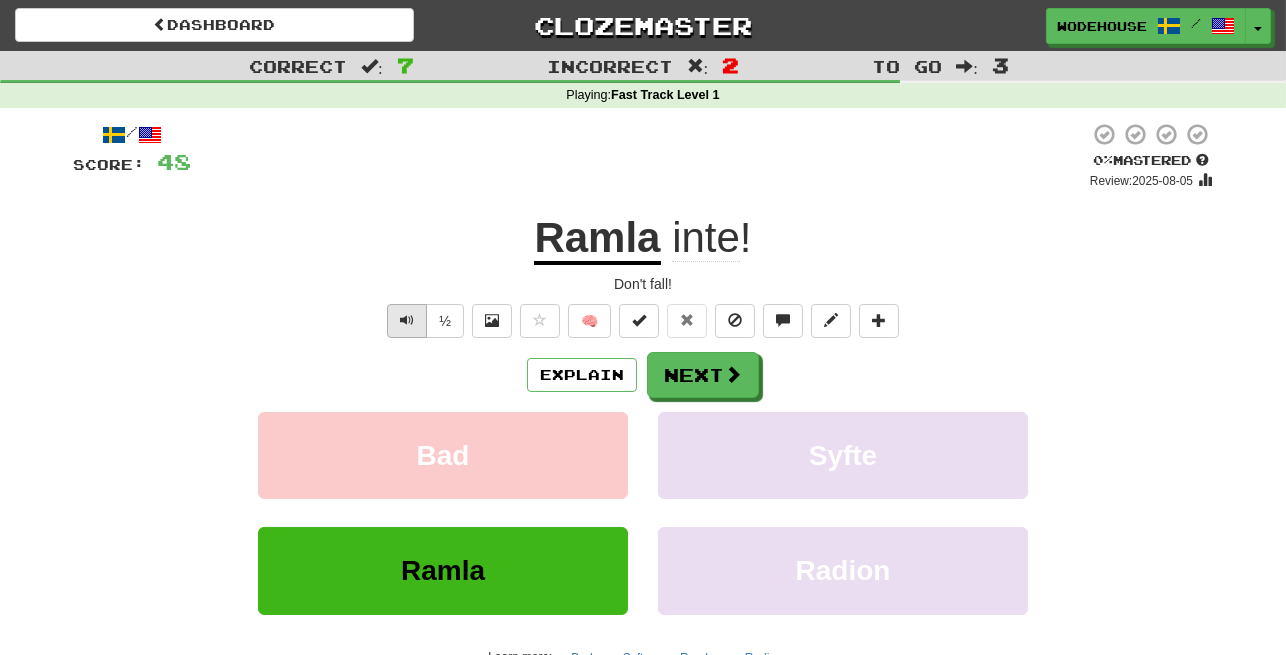 click at bounding box center [407, 321] 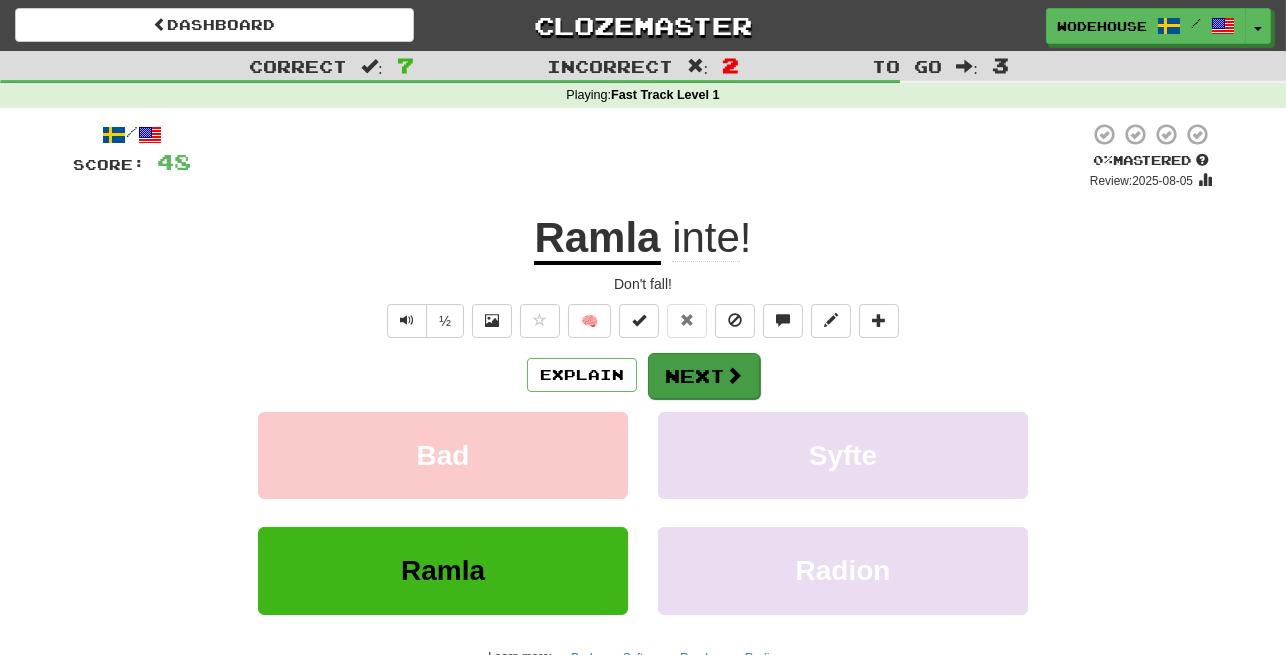 click on "Next" at bounding box center (704, 376) 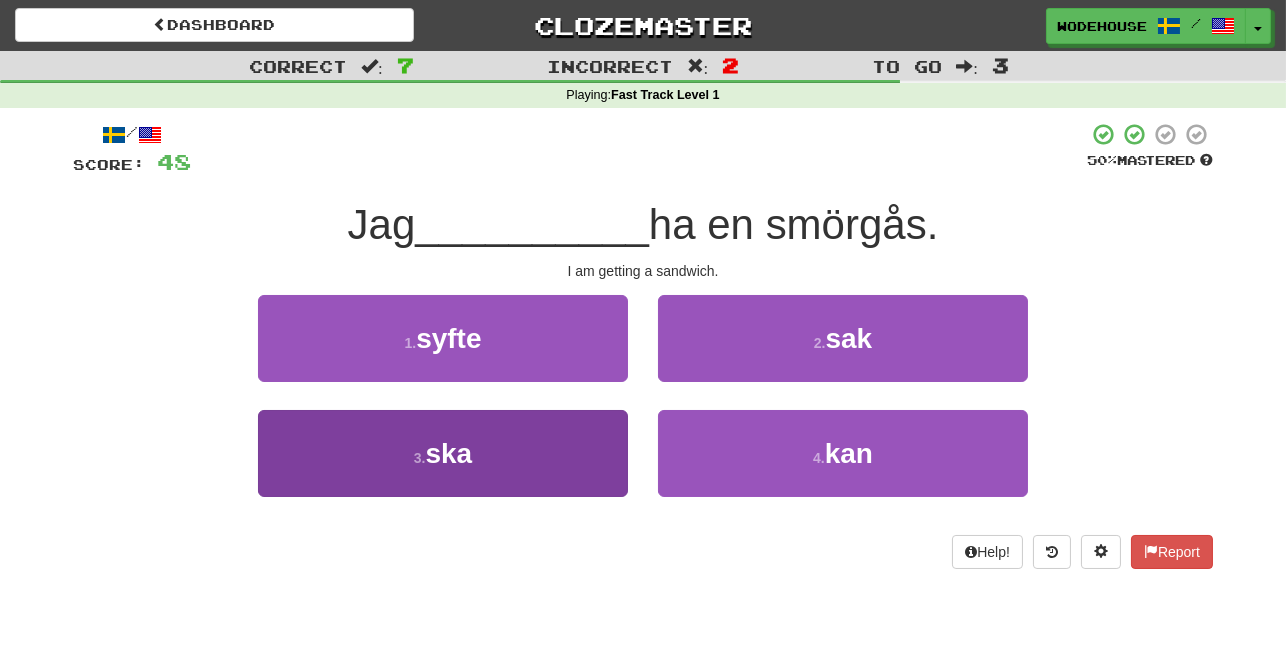 click on "3 .  ska" at bounding box center [443, 453] 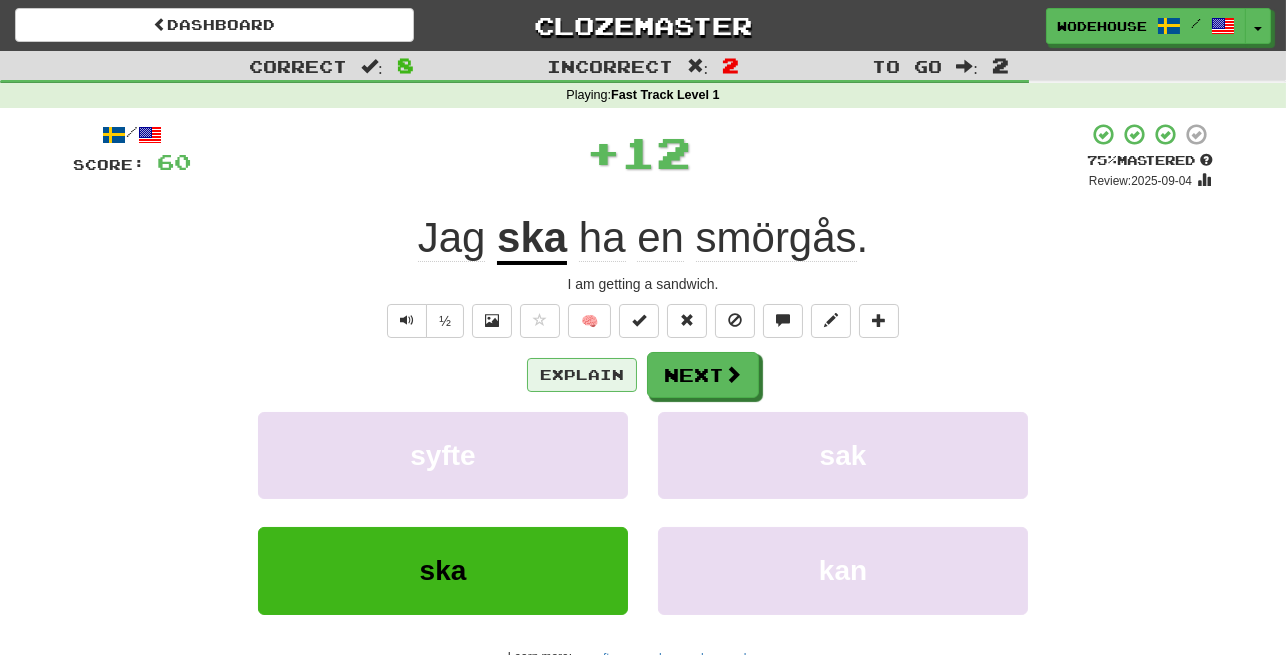 click on "Explain" at bounding box center (582, 375) 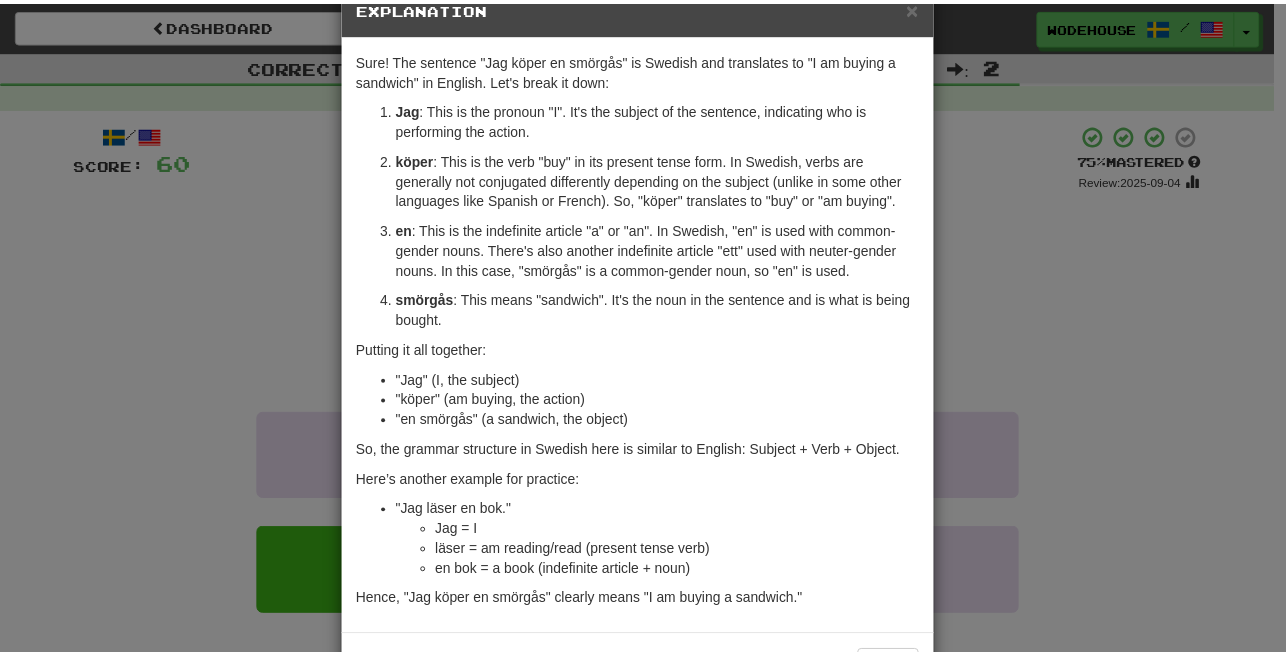 scroll, scrollTop: 73, scrollLeft: 0, axis: vertical 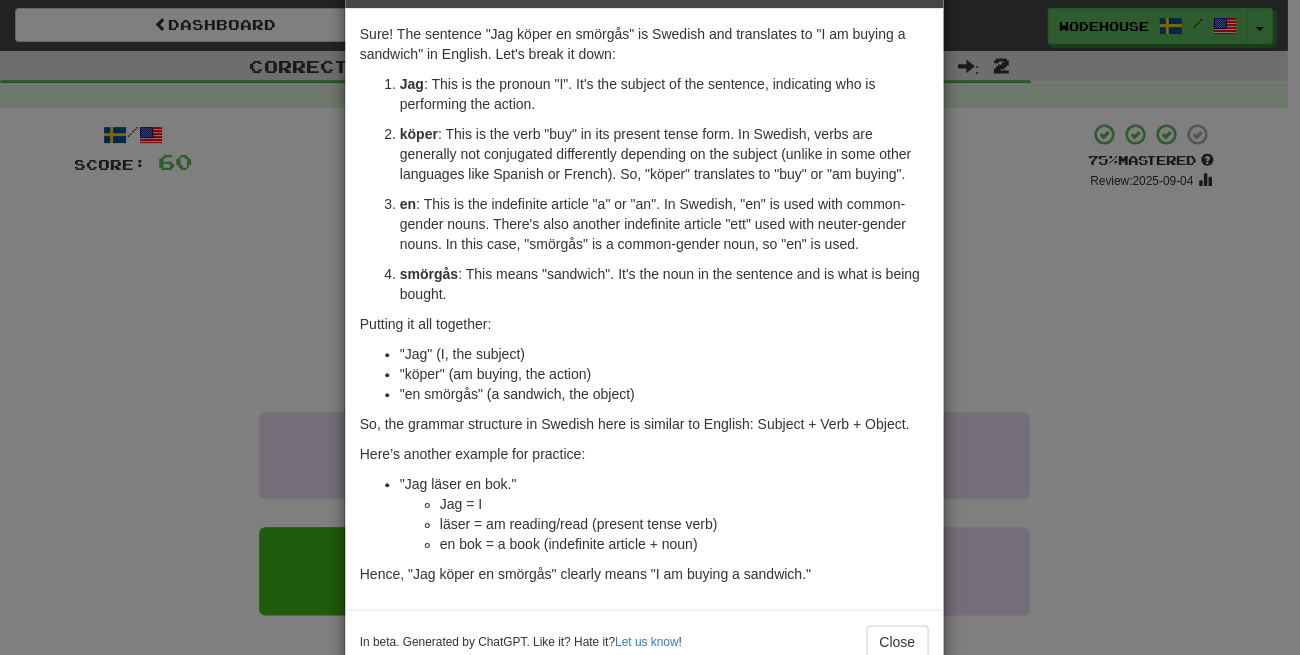 click on "× Explanation Sure! The sentence "Jag köper en smörgås" is Swedish and translates to "I am buying a sandwich" in English. Let's break it down:
Jag : This is the pronoun "I". It's the subject of the sentence, indicating who is performing the action.
köper : This is the verb "buy" in its present tense form. In Swedish, verbs are generally not conjugated differently depending on the subject (unlike in some other languages like Spanish or French). So, "köper" translates to "buy" or "am buying".
en : This is the indefinite article "a" or "an". In Swedish, "en" is used with common-gender nouns. There's also another indefinite article "ett" used with neuter-gender nouns. In this case, "smörgås" is a common-gender noun, so "en" is used.
smörgås : This means "sandwich". It's the noun in the sentence and is what is being bought.
Putting it all together:
"Jag" (I, the subject)
"köper" (am buying, the action)
"en smörgås" (a sandwich, the object)
Jag = I" at bounding box center (650, 327) 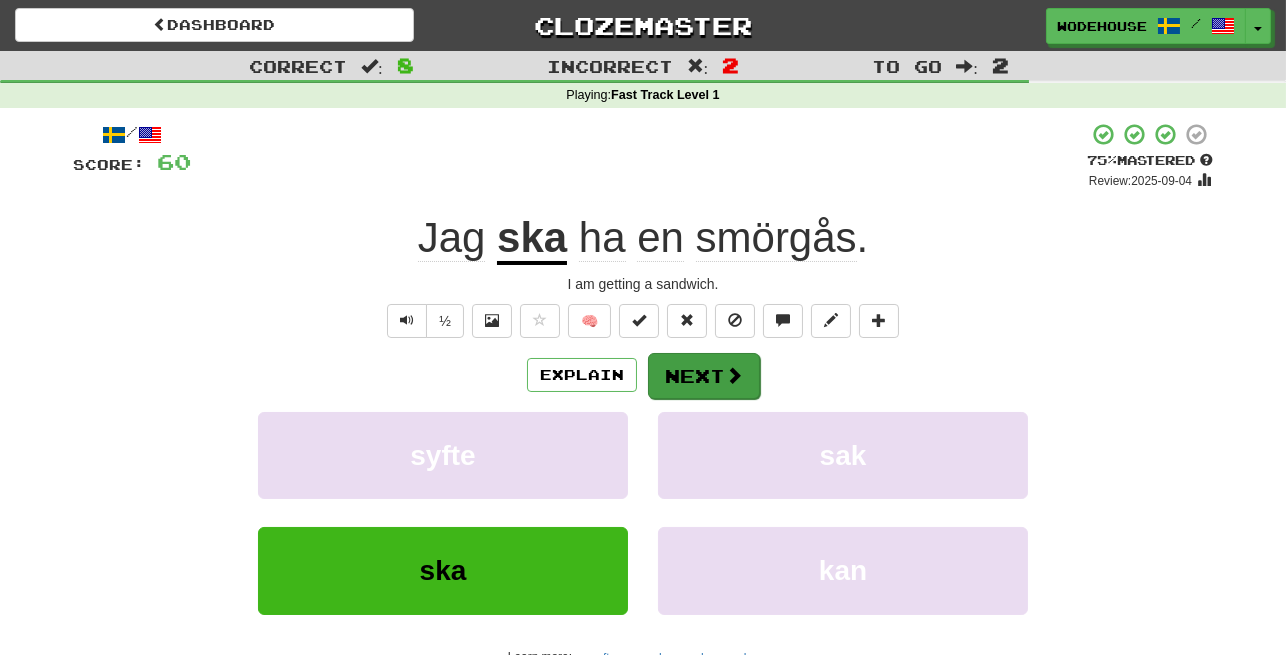 click on "Next" at bounding box center (704, 376) 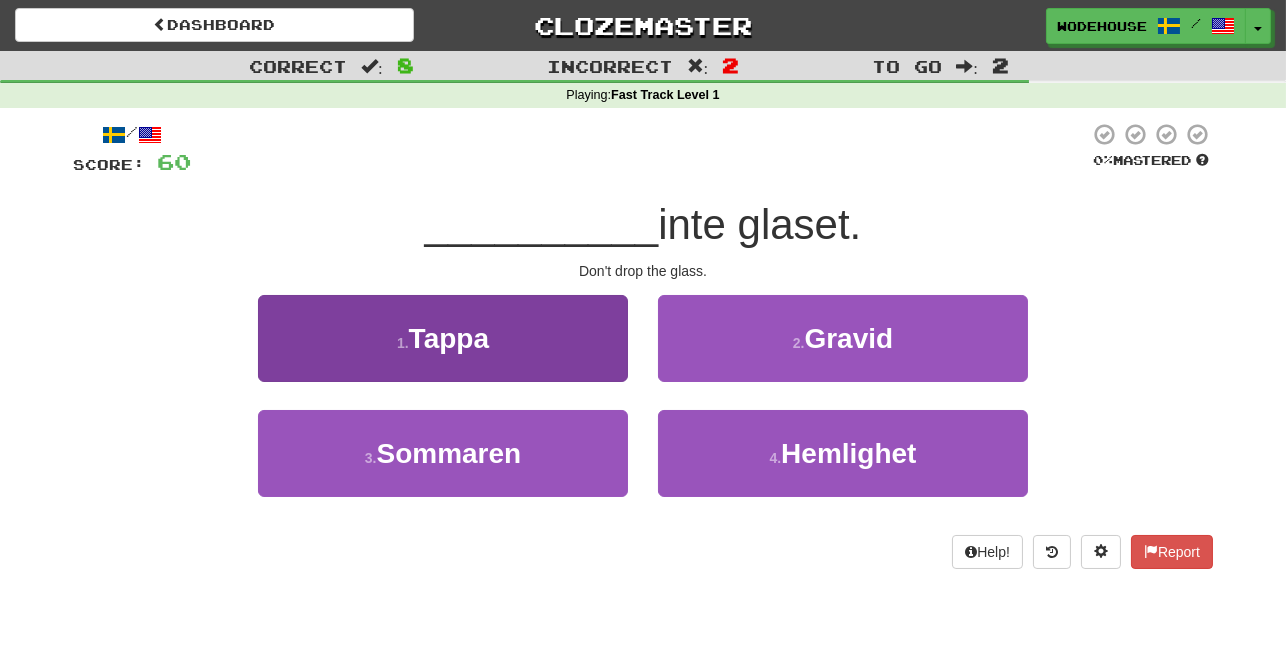 click on "1 .  Tappa" at bounding box center [443, 338] 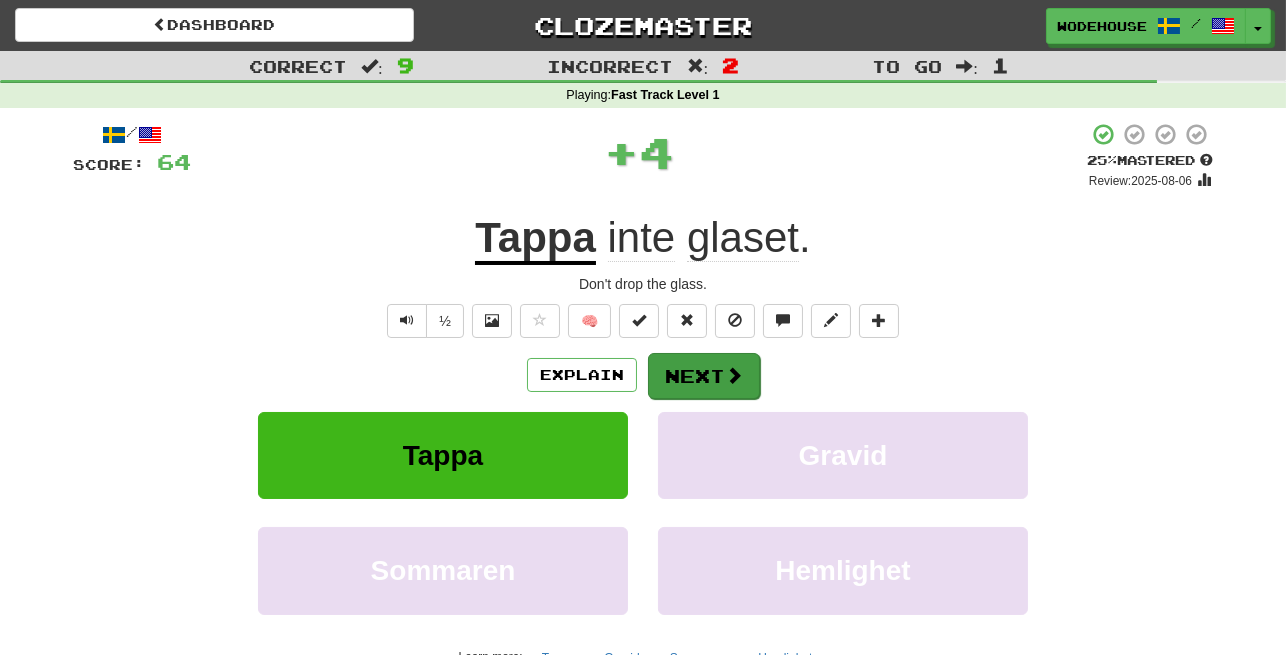 click at bounding box center (734, 375) 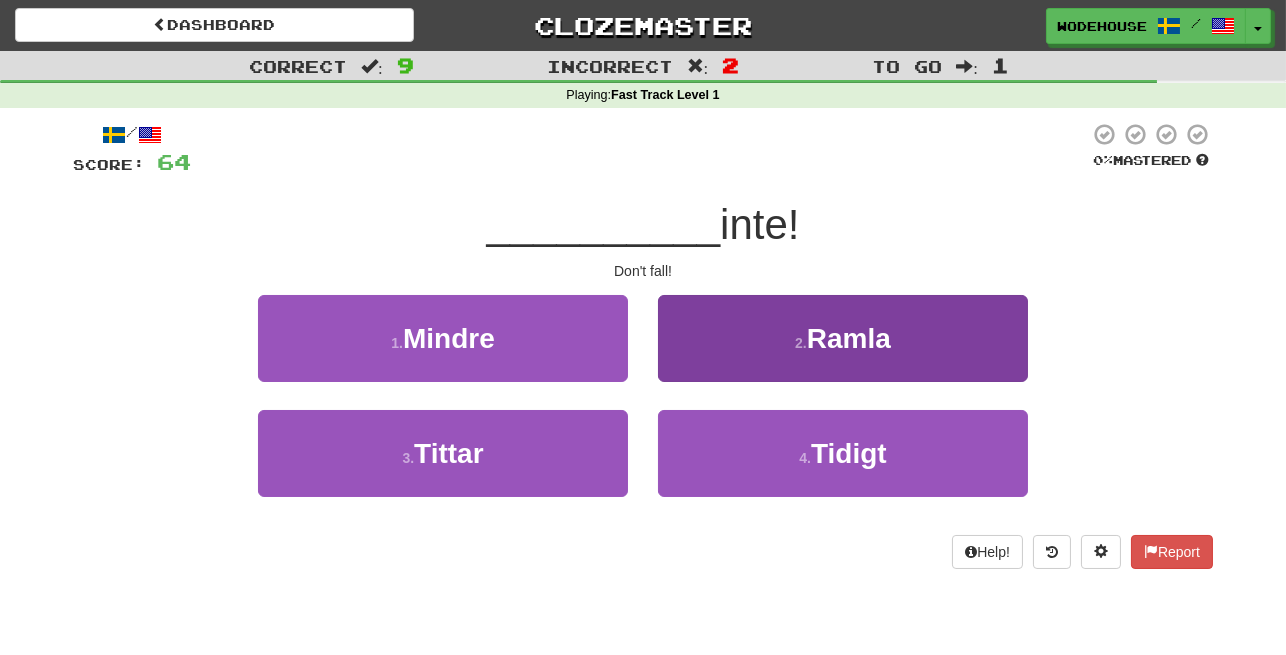 click on "Ramla" at bounding box center (849, 338) 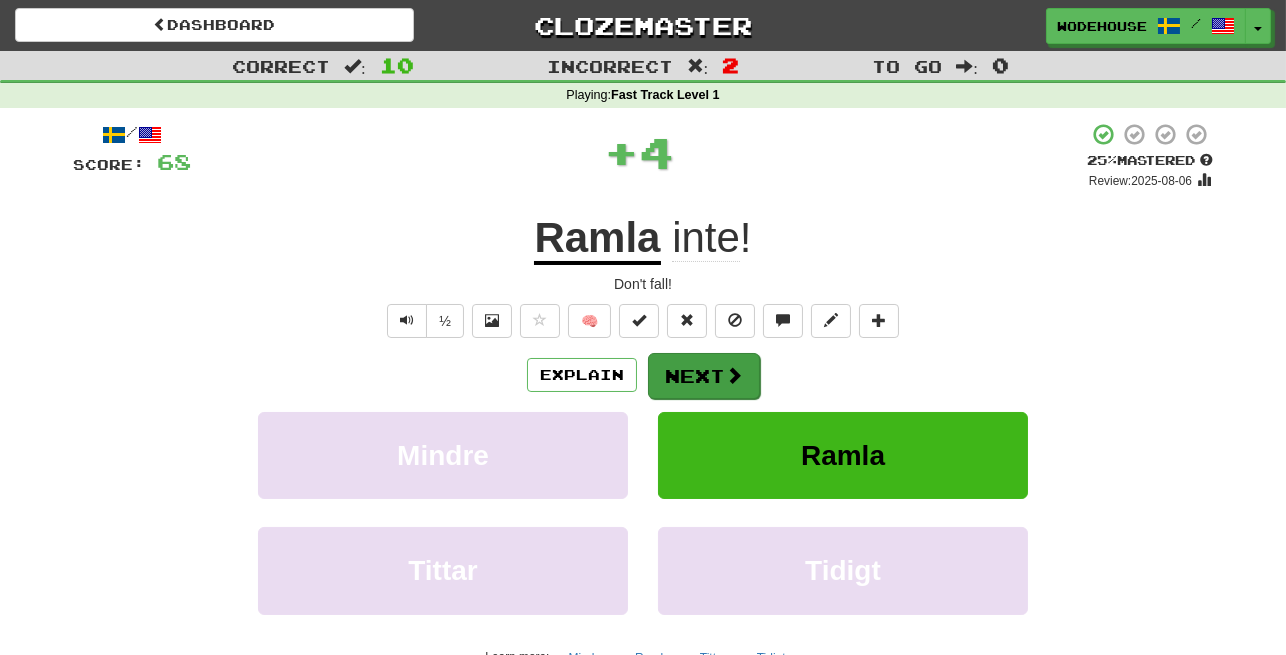 click on "Next" at bounding box center [704, 376] 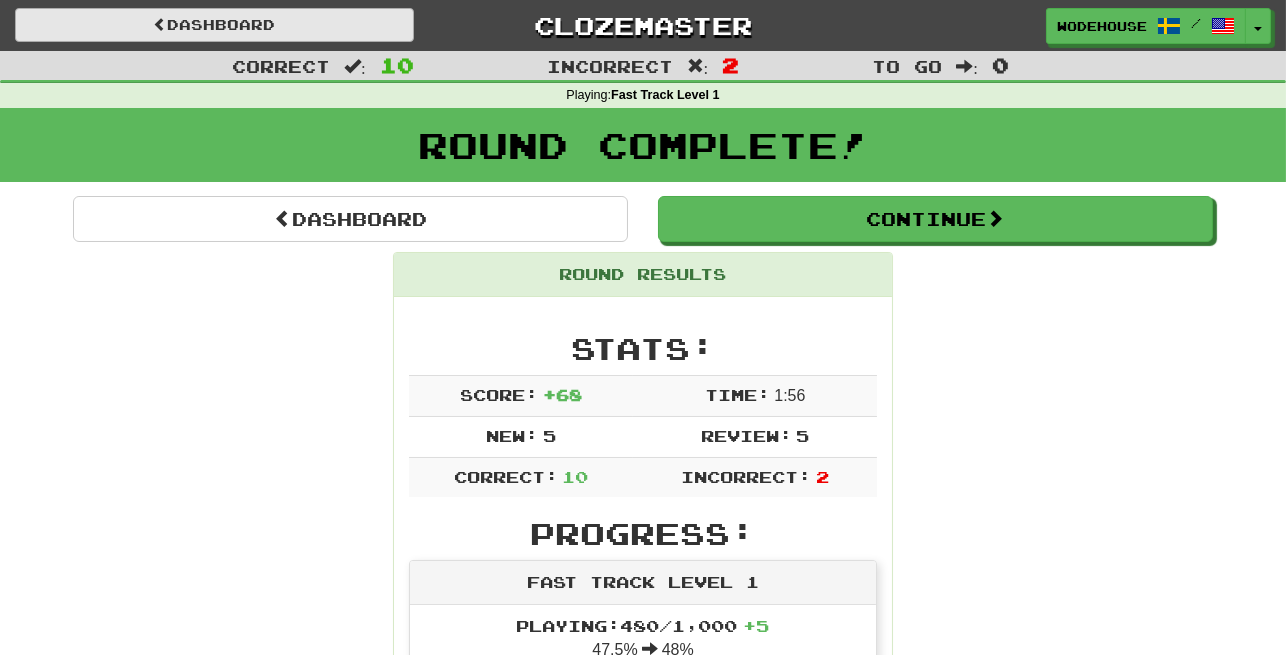 click on "Dashboard" at bounding box center [214, 25] 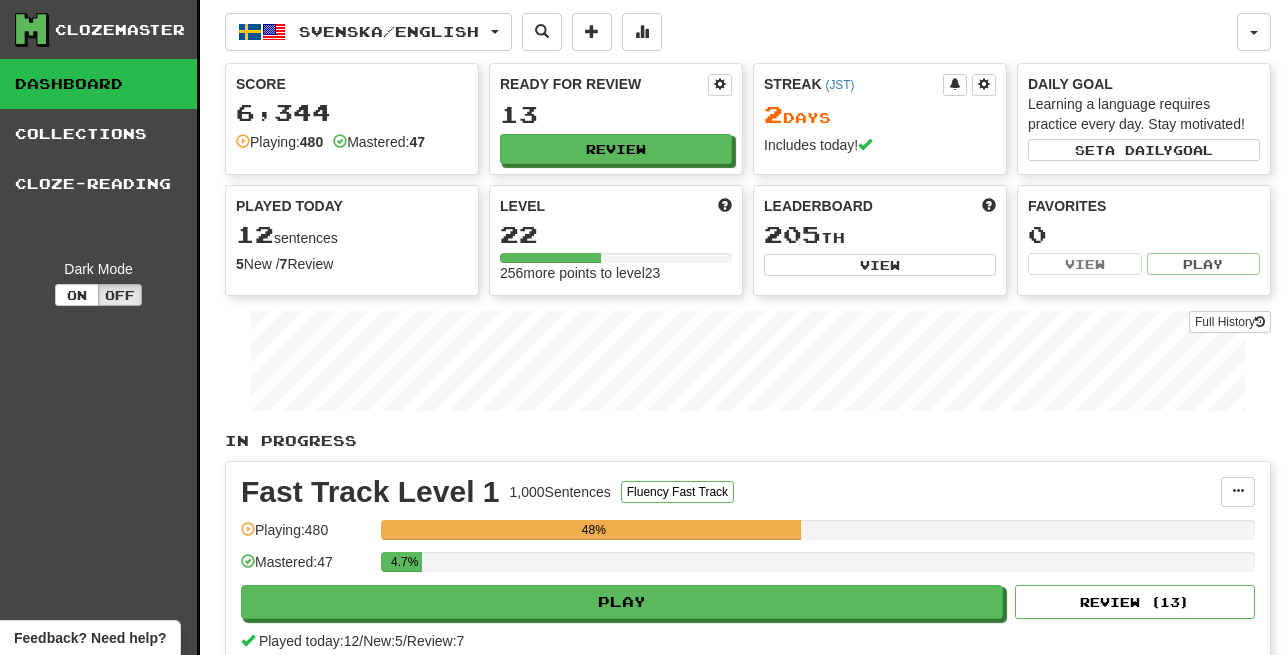 scroll, scrollTop: 0, scrollLeft: 0, axis: both 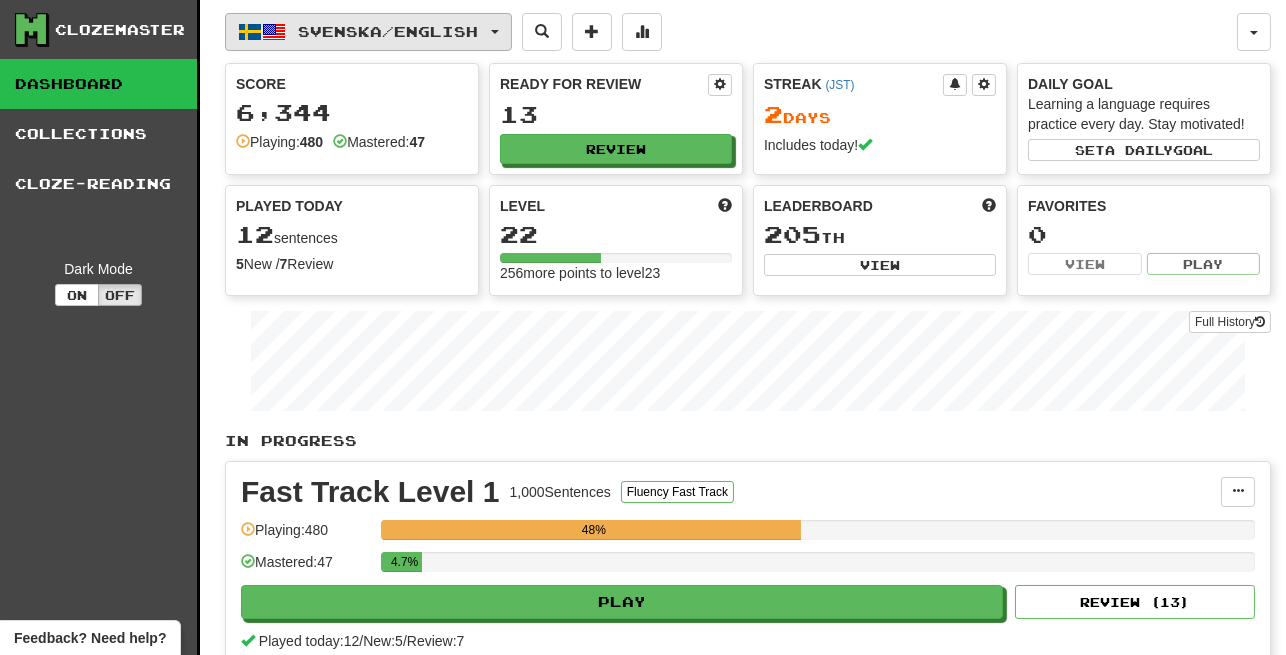 click on "Svenska  /  English" 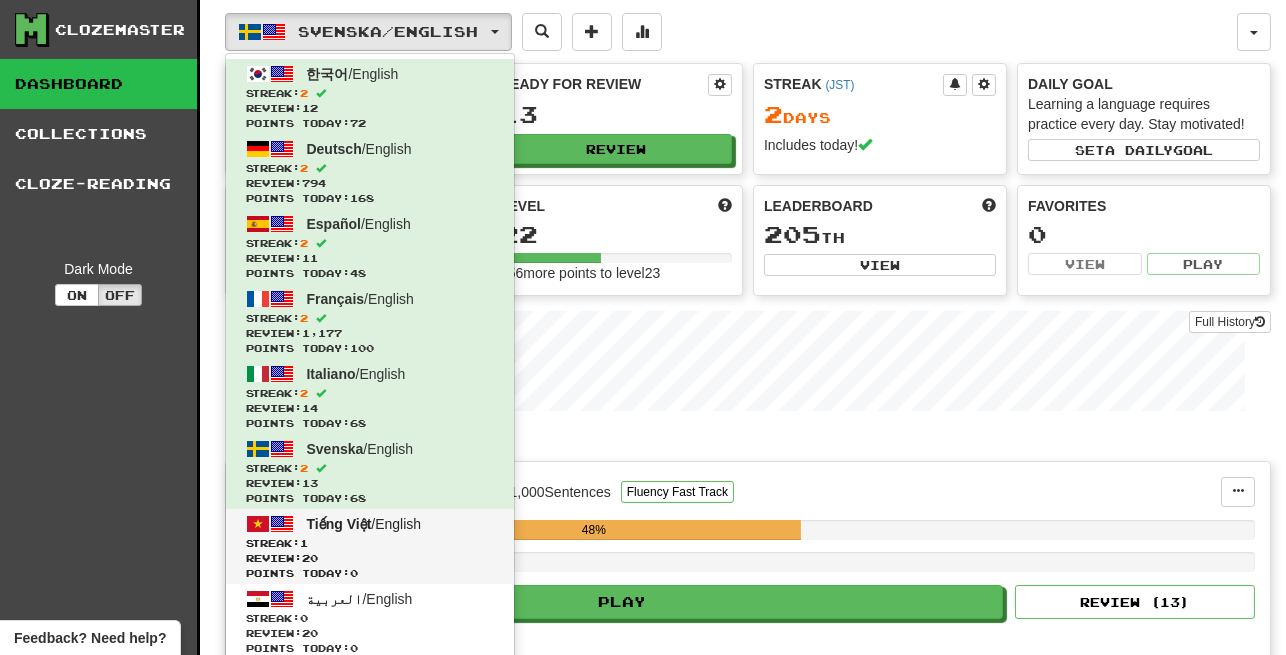 click on "Tiếng Việt  /  English" 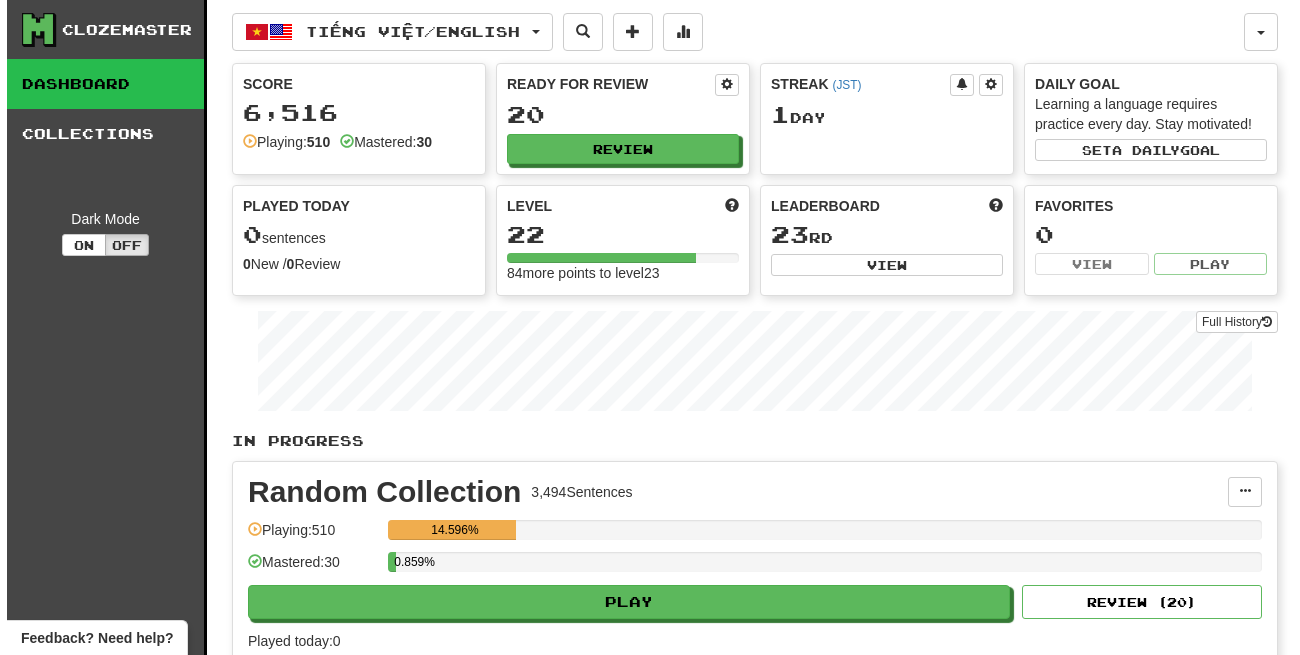 scroll, scrollTop: 0, scrollLeft: 0, axis: both 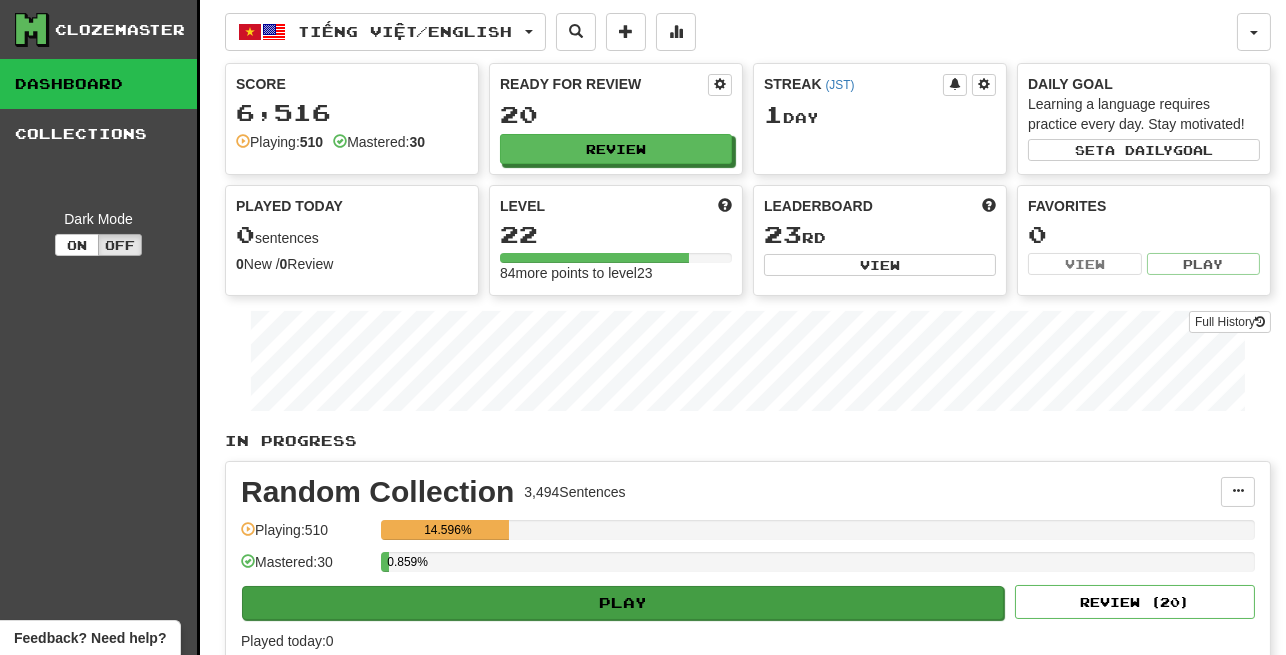 click on "Play" at bounding box center (623, 603) 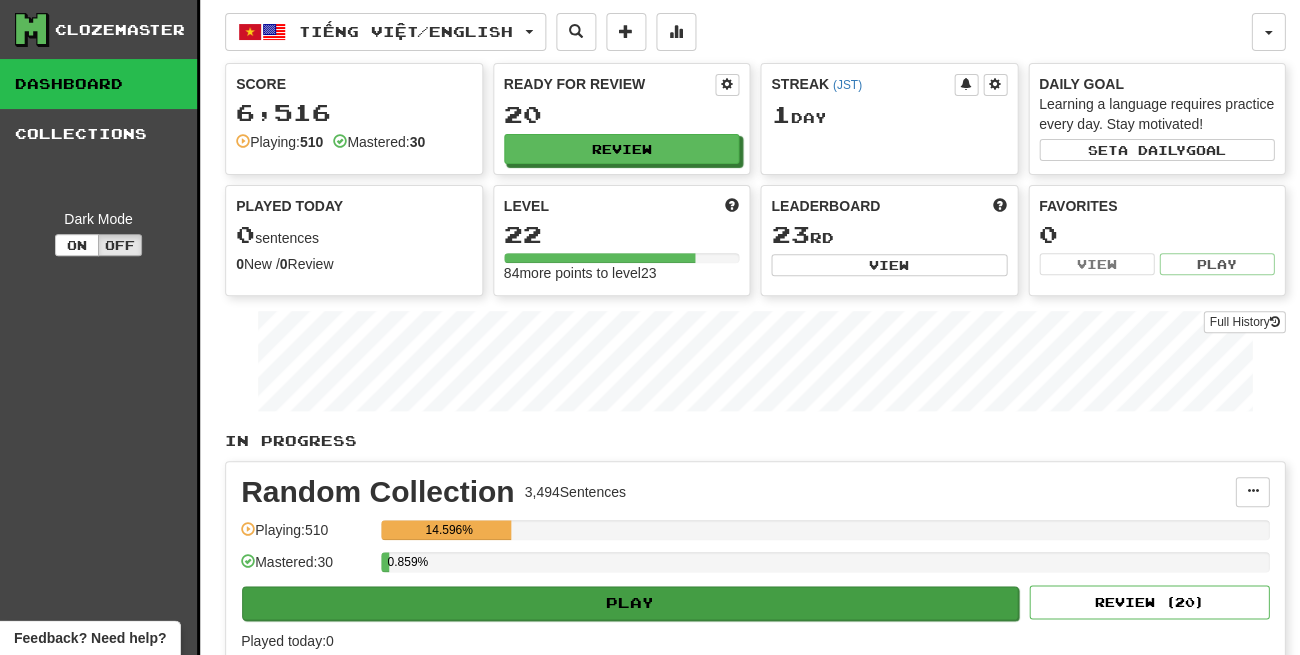 select on "**" 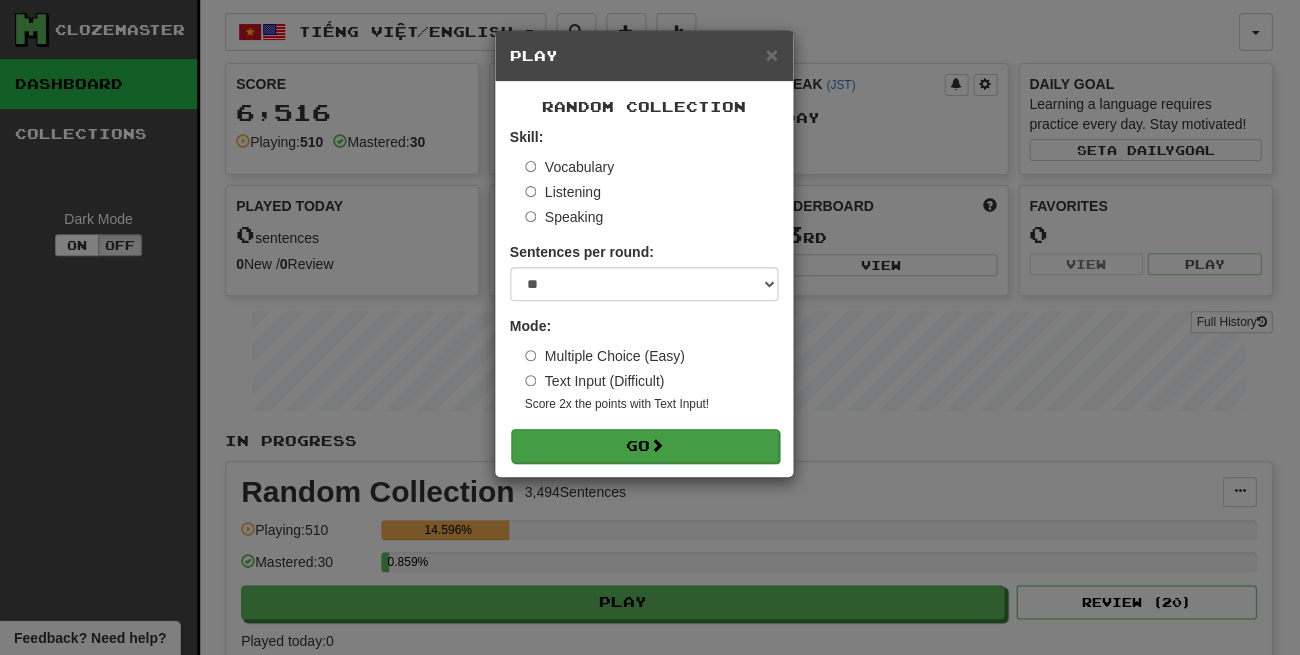 click on "Go" at bounding box center (645, 446) 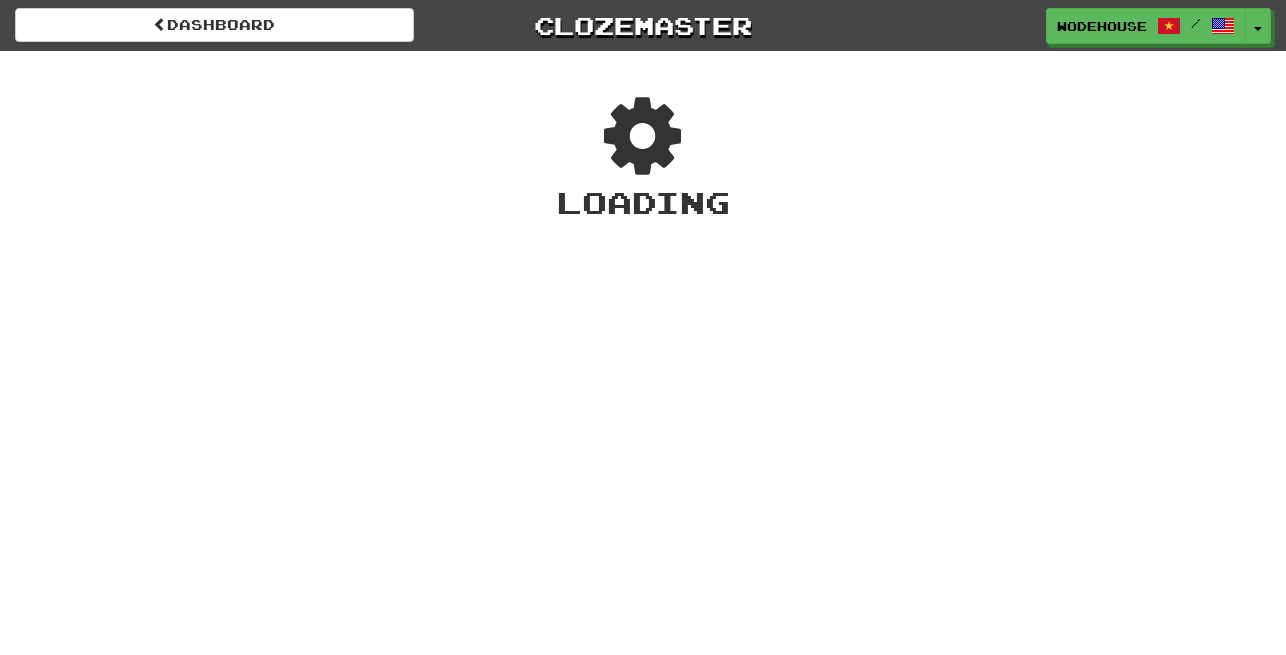 scroll, scrollTop: 0, scrollLeft: 0, axis: both 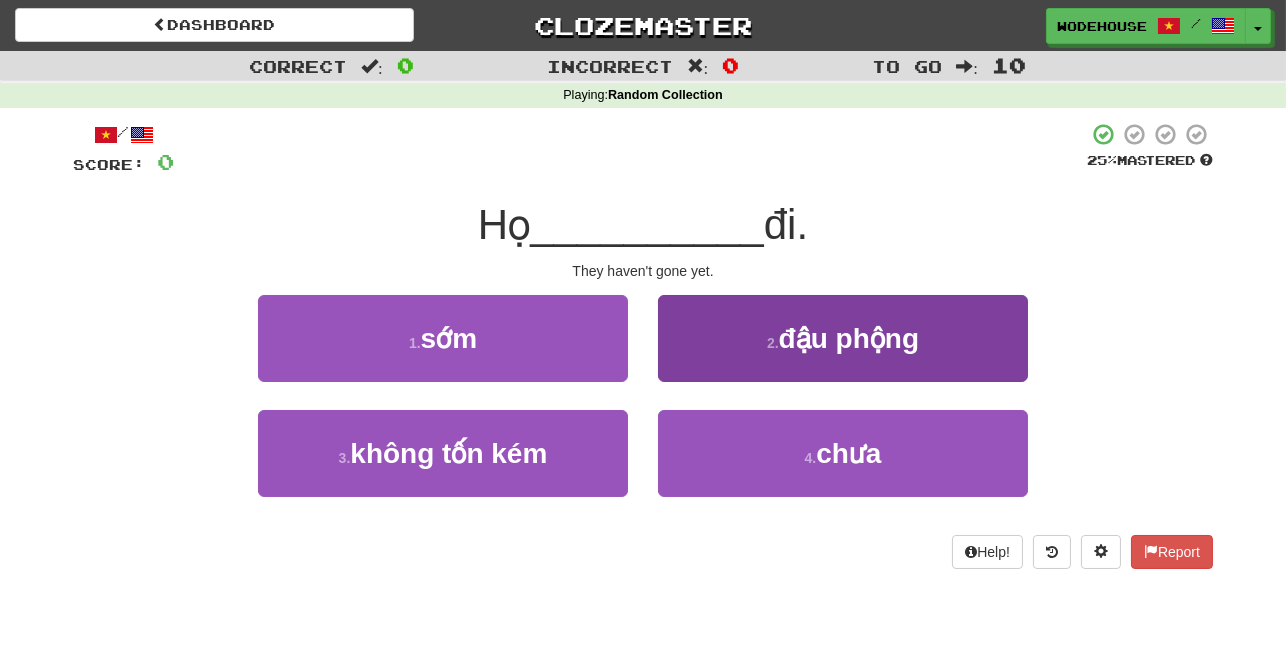 click on "4 .  chưa" at bounding box center (843, 453) 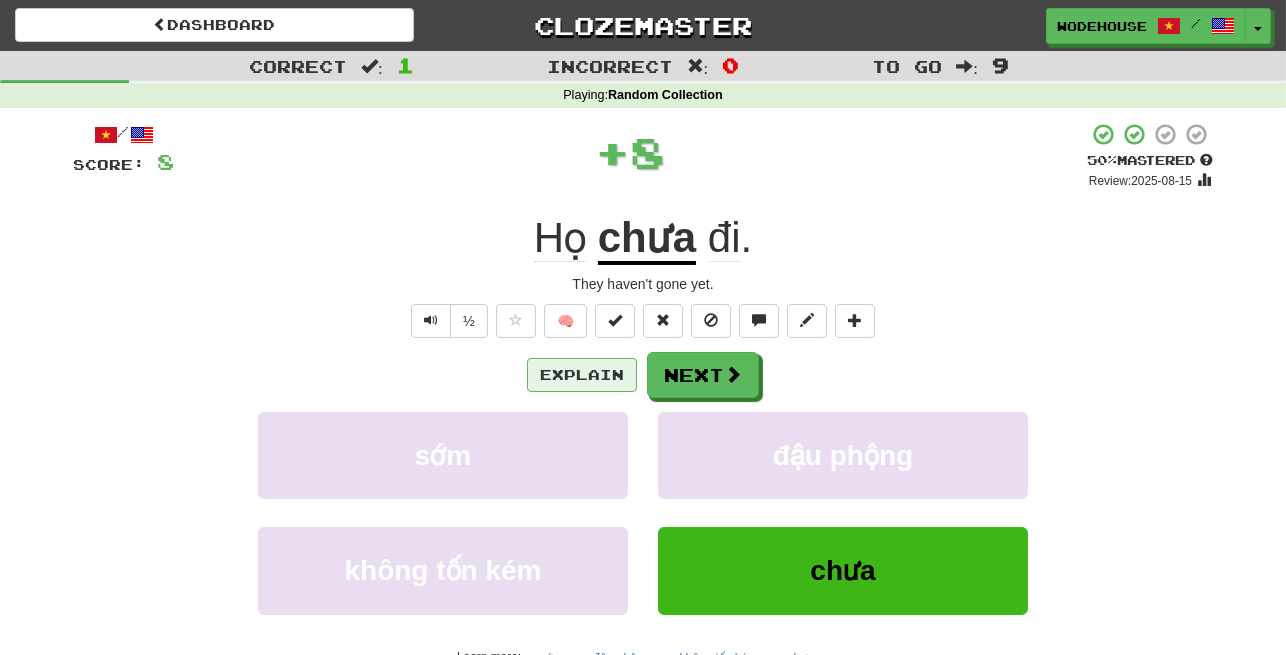 click on "Explain" at bounding box center [582, 375] 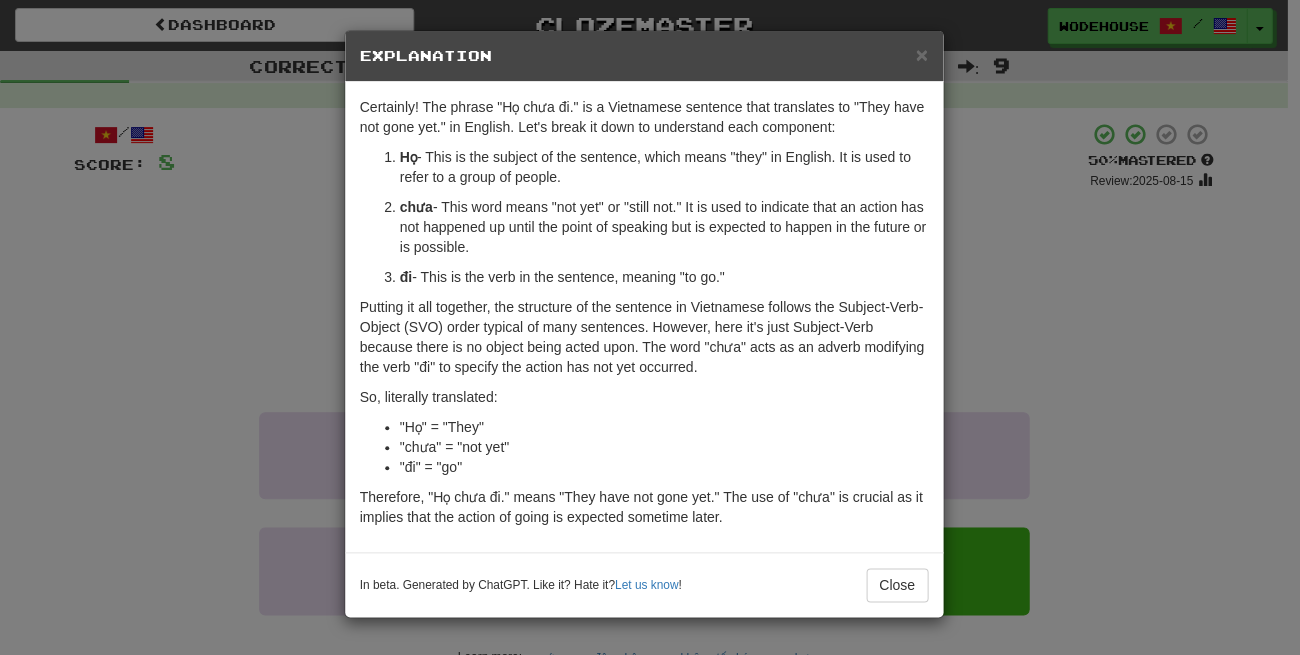 click on "× Explanation Certainly! The phrase "Họ chưa đi." is a Vietnamese sentence that translates to "They have not gone yet." in English. Let's break it down to understand each component:
Họ  - This is the subject of the sentence, which means "they" in English. It is used to refer to a group of people.
chưa  - This word means "not yet" or "still not." It is used to indicate that an action has not happened up until the point of speaking but is expected to happen in the future or is possible.
đi  - This is the verb in the sentence, meaning "to go."
Putting it all together, the structure of the sentence in Vietnamese follows the Subject-Verb-Object (SVO) order typical of many sentences. However, here it's just Subject-Verb because there is no object being acted upon. The word "chưa" acts as an adverb modifying the verb "đi" to specify the action has not yet occurred.
So, literally translated:
"Họ" = "They"
"chưa" = "not yet"
"đi" = "go"
Let us know ! Close" at bounding box center (650, 327) 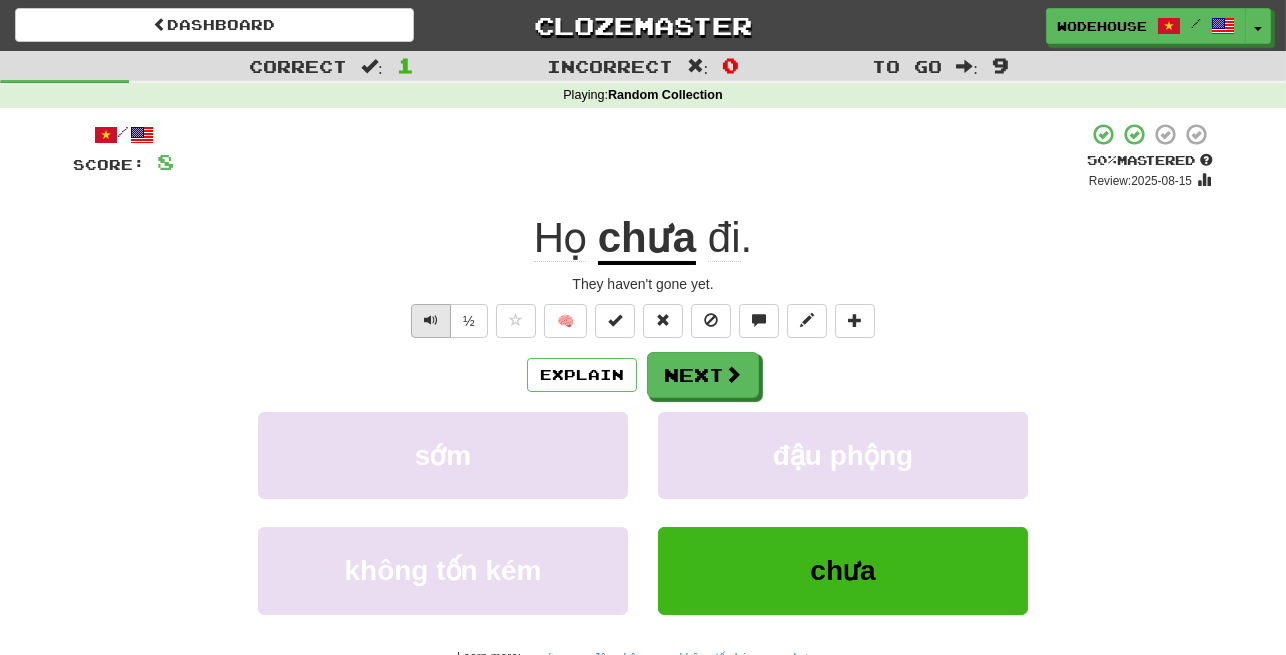 click at bounding box center [431, 320] 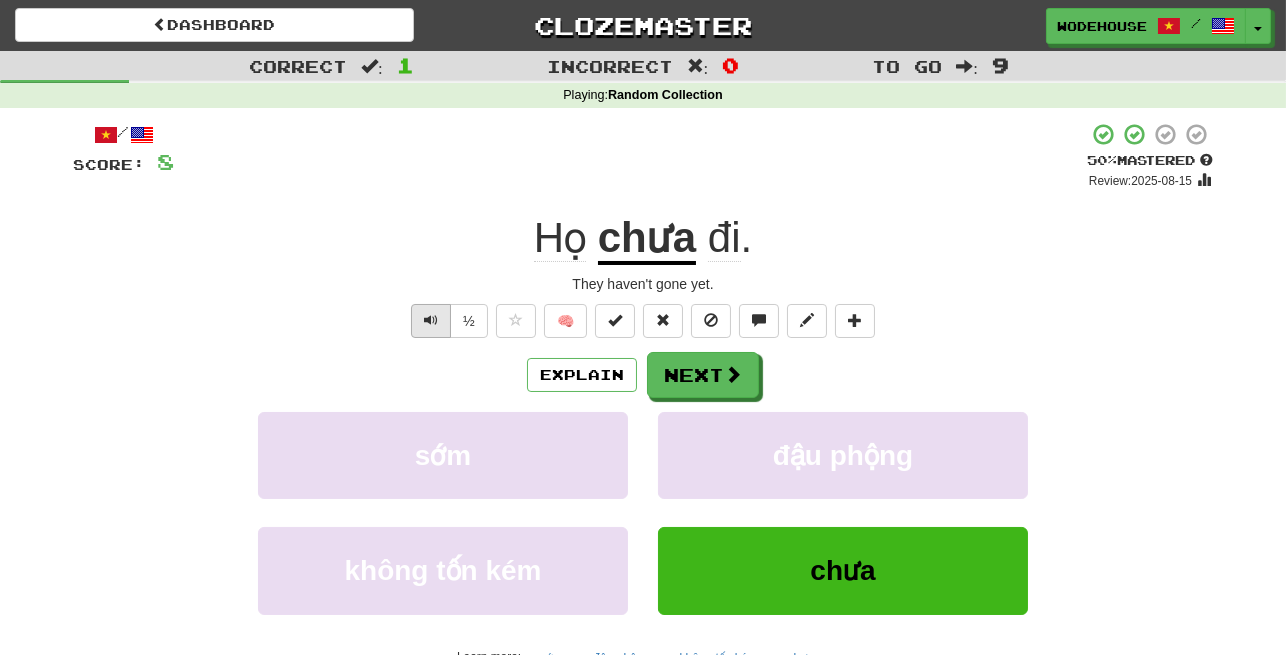 click at bounding box center (431, 320) 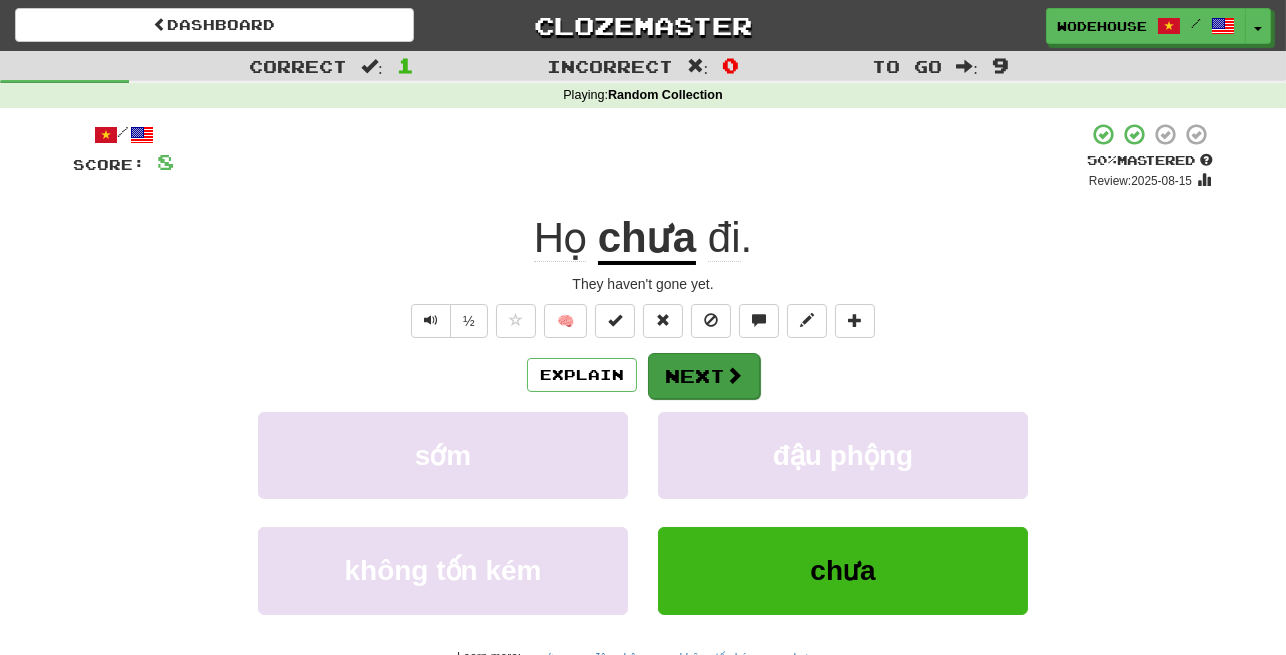 click on "Next" at bounding box center (704, 376) 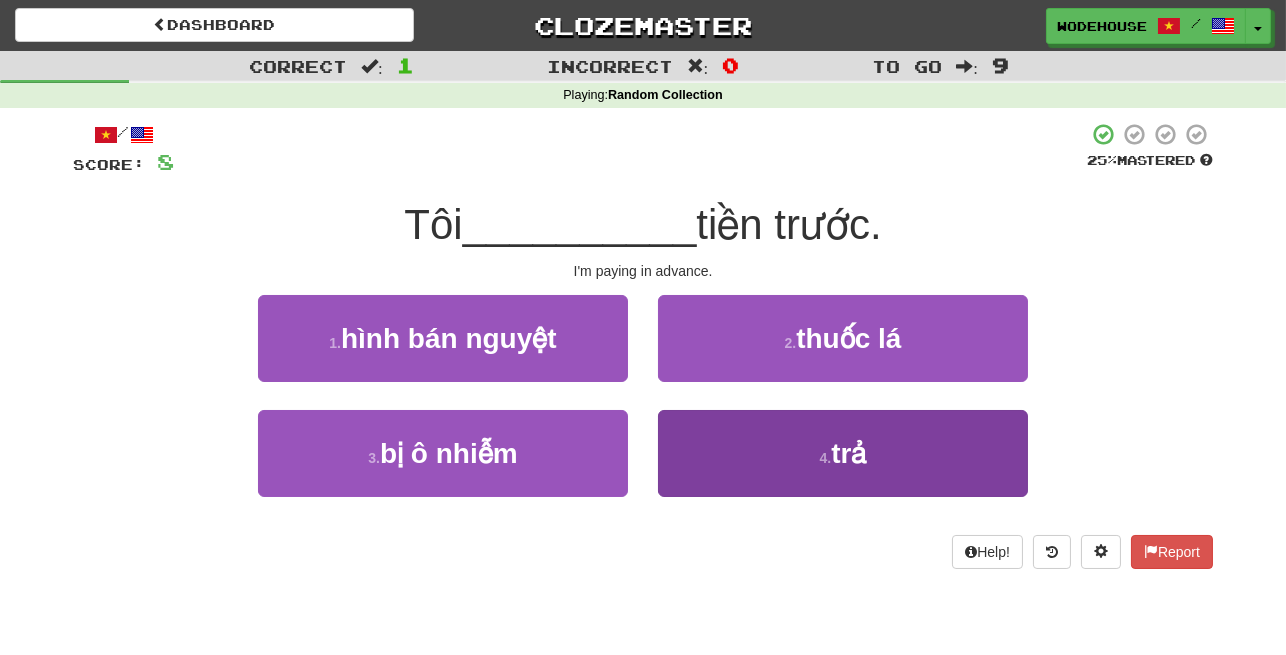 click on "4 .  trả" at bounding box center [843, 453] 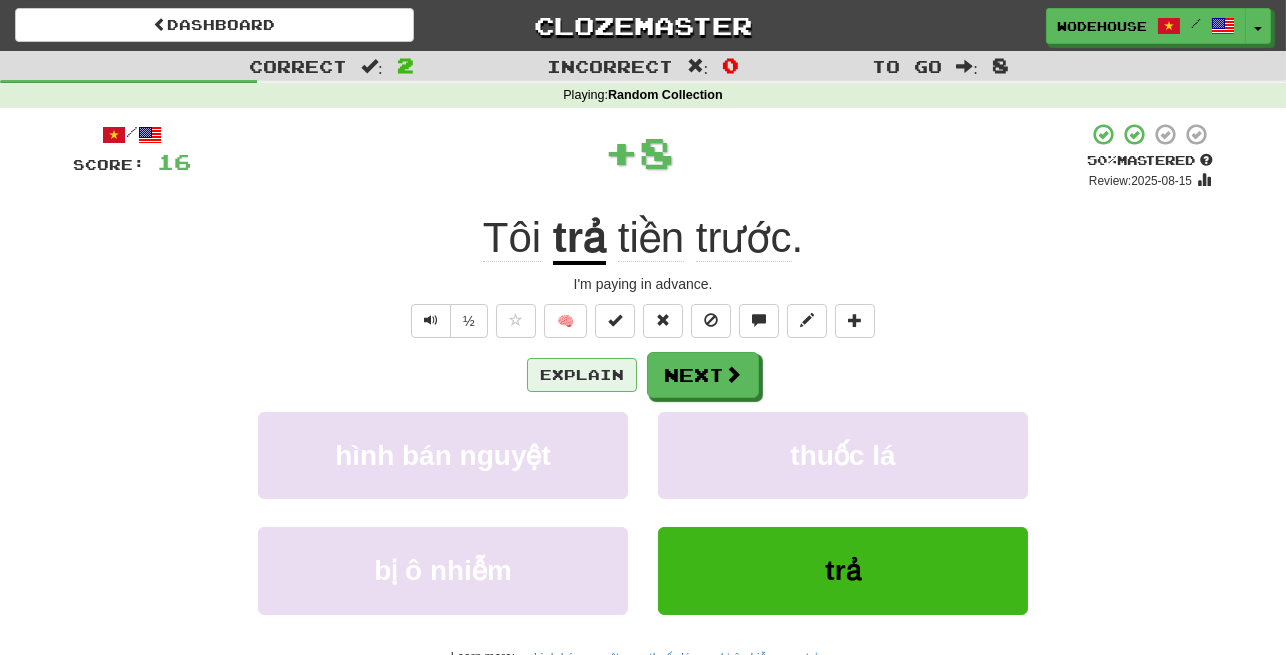 click on "Explain" at bounding box center [582, 375] 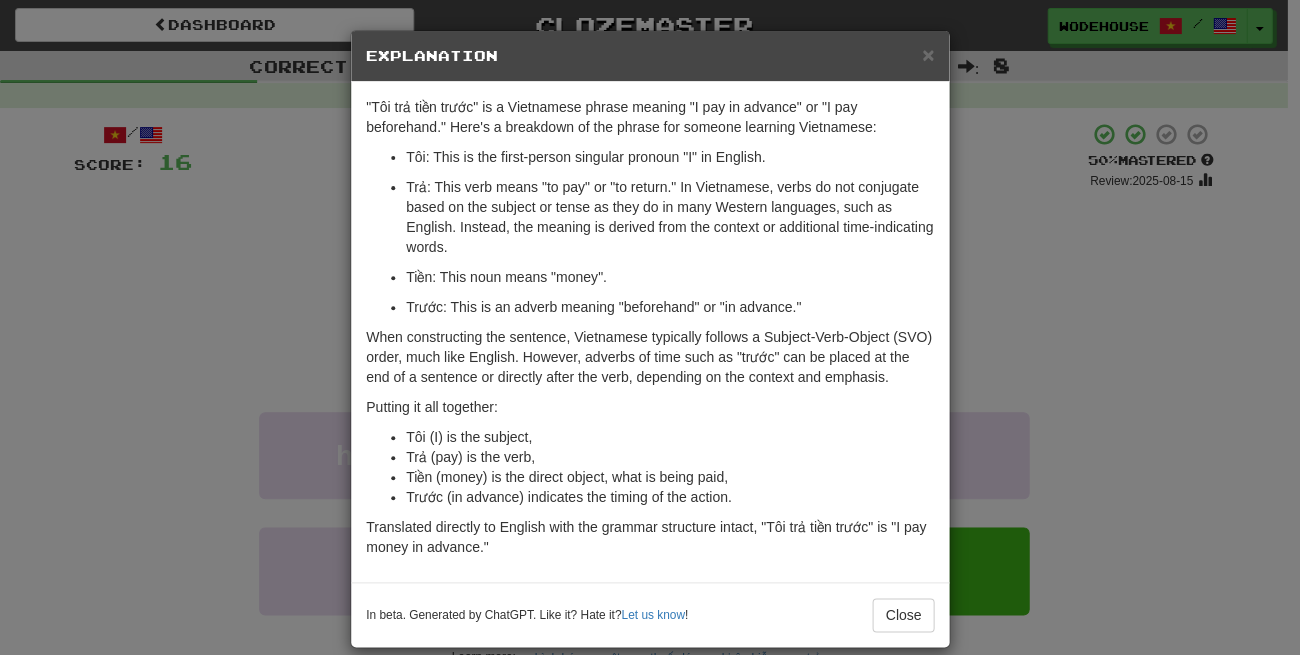 click on "× Explanation "Tôi trả tiền trước" is a Vietnamese phrase meaning "I pay in advance" or "I pay beforehand." Here's a breakdown of the phrase for someone learning Vietnamese:
Tôi: This is the first-person singular pronoun "I" in English.
Trả: This verb means "to pay" or "to return." In Vietnamese, verbs do not conjugate based on the subject or tense as they do in many Western languages, such as English. Instead, the meaning is derived from the context or additional time-indicating words.
Tiền: This noun means "money".
Trước: This is an adverb meaning "beforehand" or "in advance."
When constructing the sentence, Vietnamese typically follows a Subject-Verb-Object (SVO) order, much like English. However, adverbs of time such as "trước" can be placed at the end of a sentence or directly after the verb, depending on the context and emphasis.
Putting it all together:
Tôi (I) is the subject,
Trả (pay) is the verb,
Let us know ! Close" at bounding box center (650, 327) 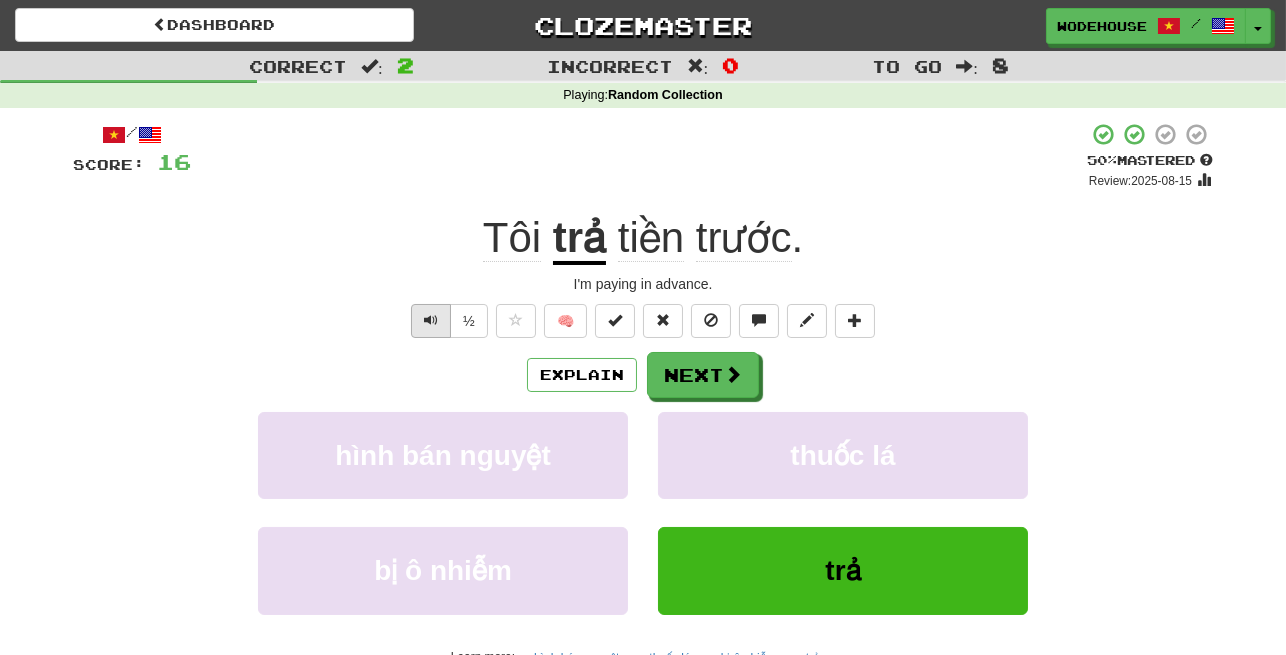 click at bounding box center [431, 321] 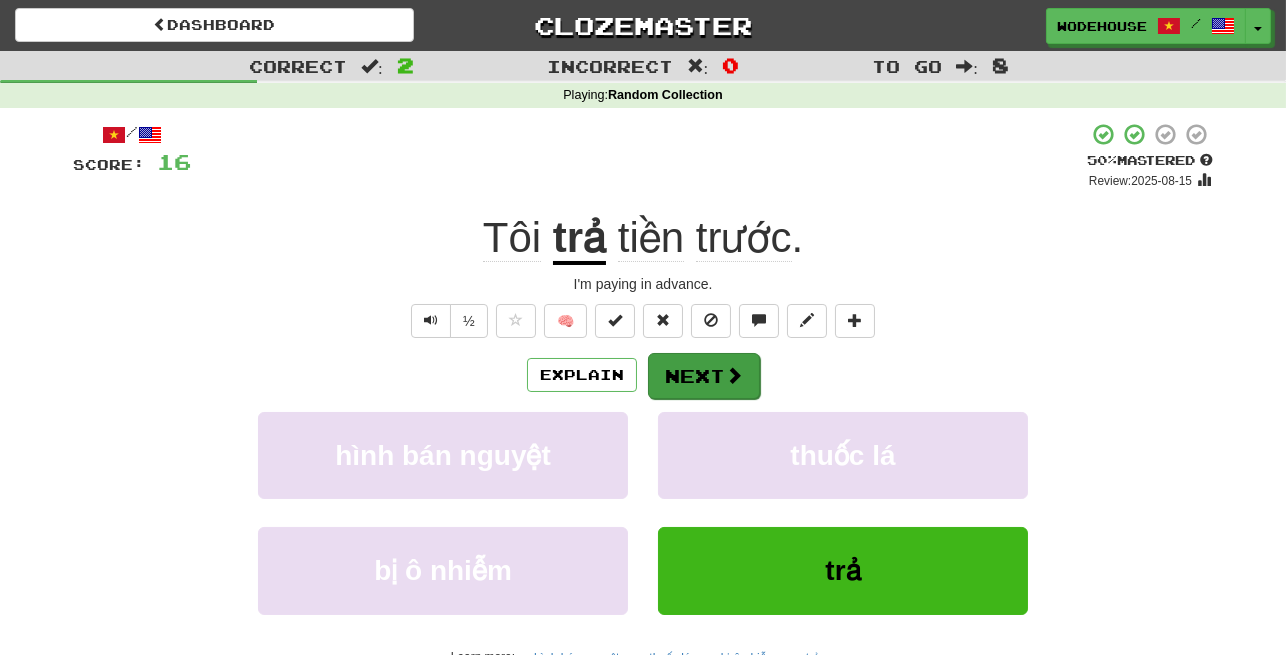 click on "Next" at bounding box center [704, 376] 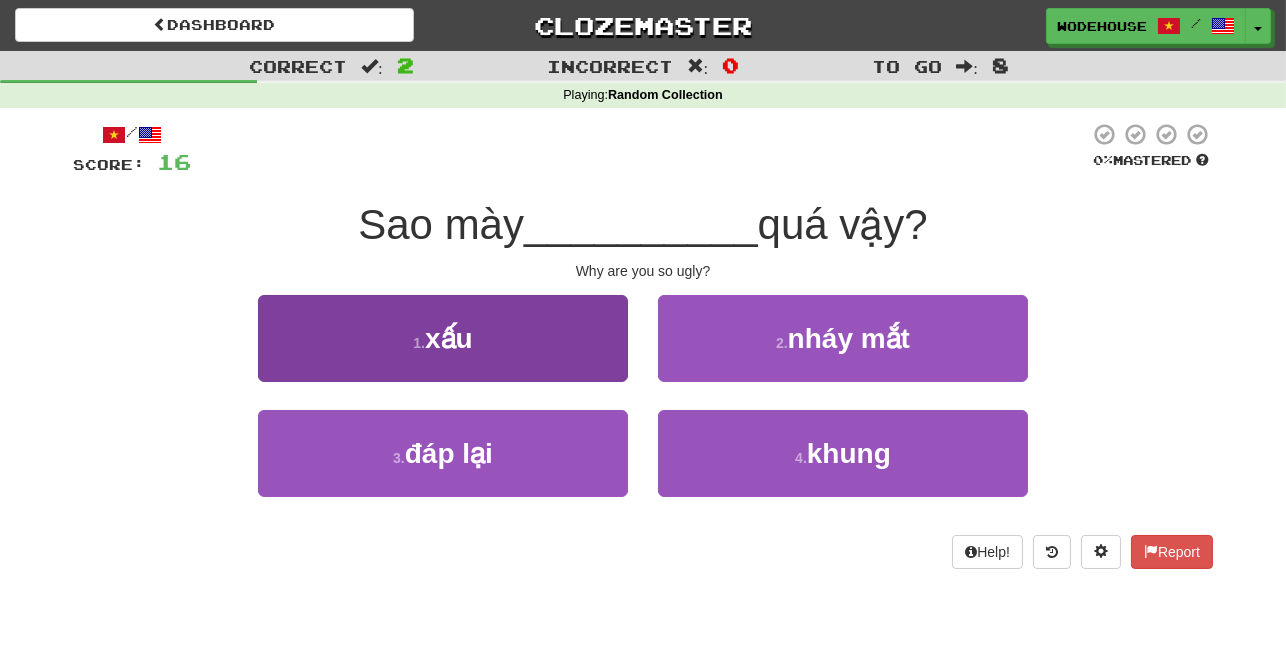 click on "xấu" at bounding box center [449, 338] 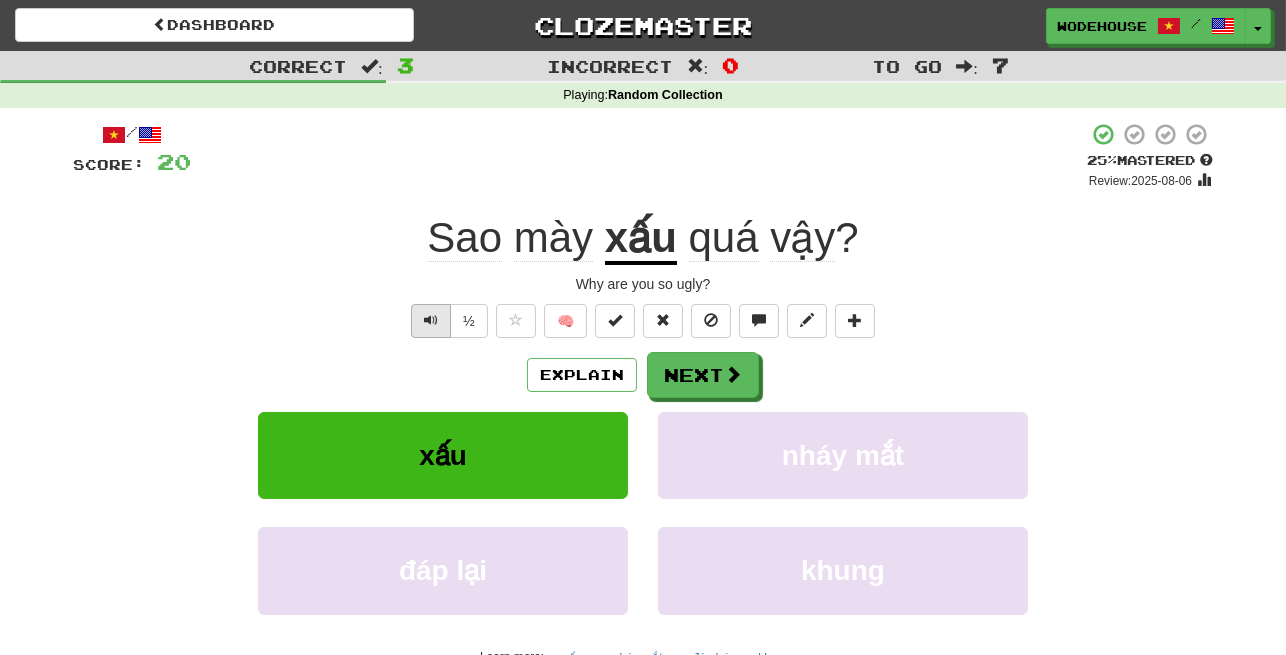 click at bounding box center [431, 320] 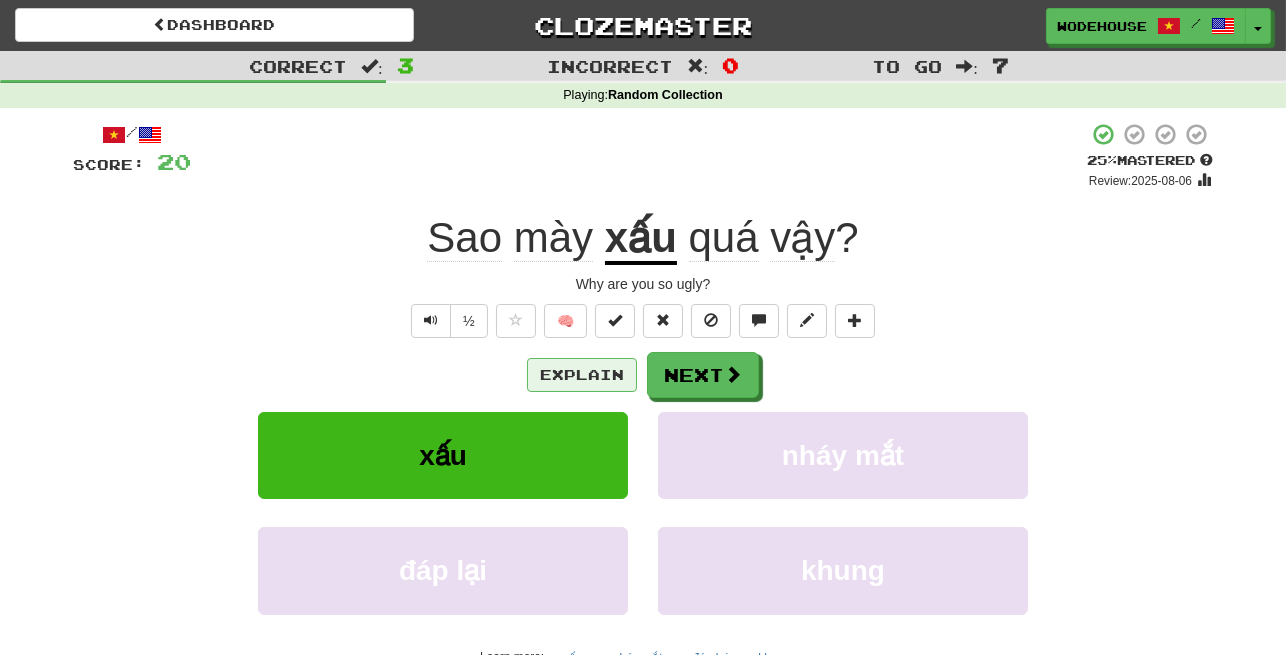click on "Explain" at bounding box center (582, 375) 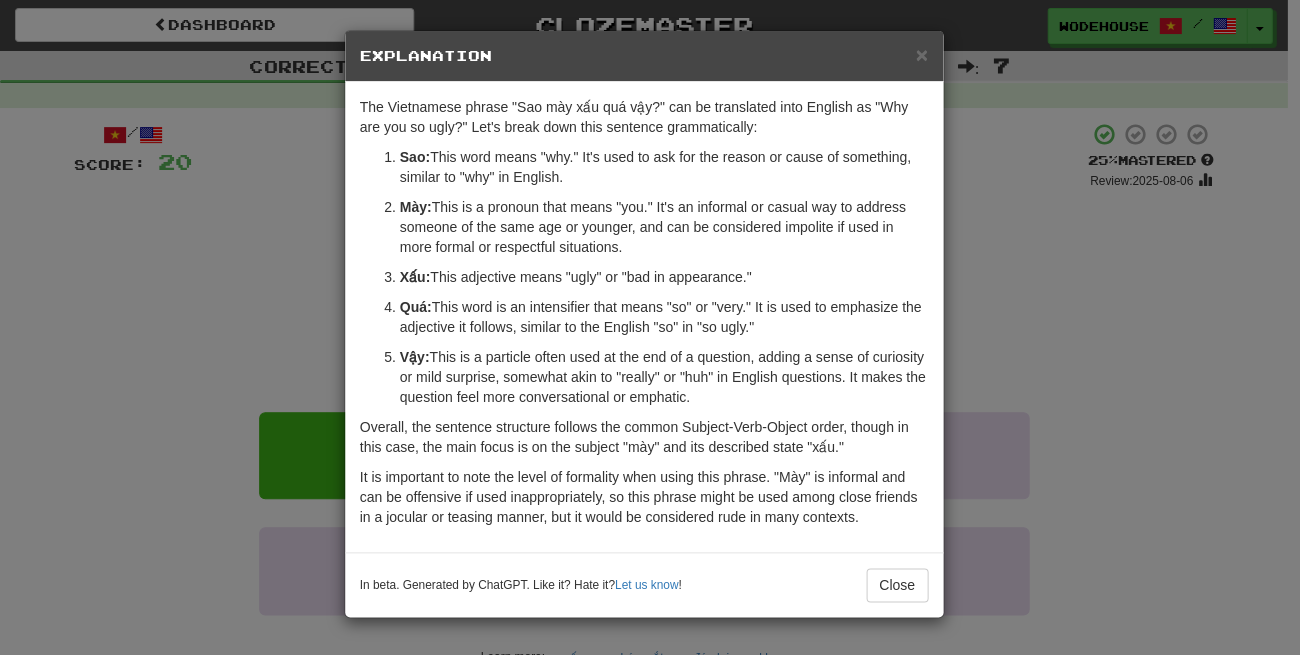 click on "× Explanation The Vietnamese phrase "Sao mày xấu quá vậy?" can be translated into English as "Why are you so ugly?" Let's break down this sentence grammatically:
Sao:  This word means "why." It's used to ask for the reason or cause of something, similar to "why" in English.
Mày:  This is a pronoun that means "you." It's an informal or casual way to address someone of the same age or younger, and can be considered impolite if used in more formal or respectful situations.
Xấu:  This adjective means "ugly" or "bad in appearance."
Quá:  This word is an intensifier that means "so" or "very." It is used to emphasize the adjective it follows, similar to the English "so" in "so ugly."
Vậy:  This is a particle often used at the end of a question, adding a sense of curiosity or mild surprise, somewhat akin to "really" or "huh" in English questions. It makes the question feel more conversational or emphatic.
In beta. Generated by ChatGPT. Like it? Hate it?  Let us know" at bounding box center [650, 327] 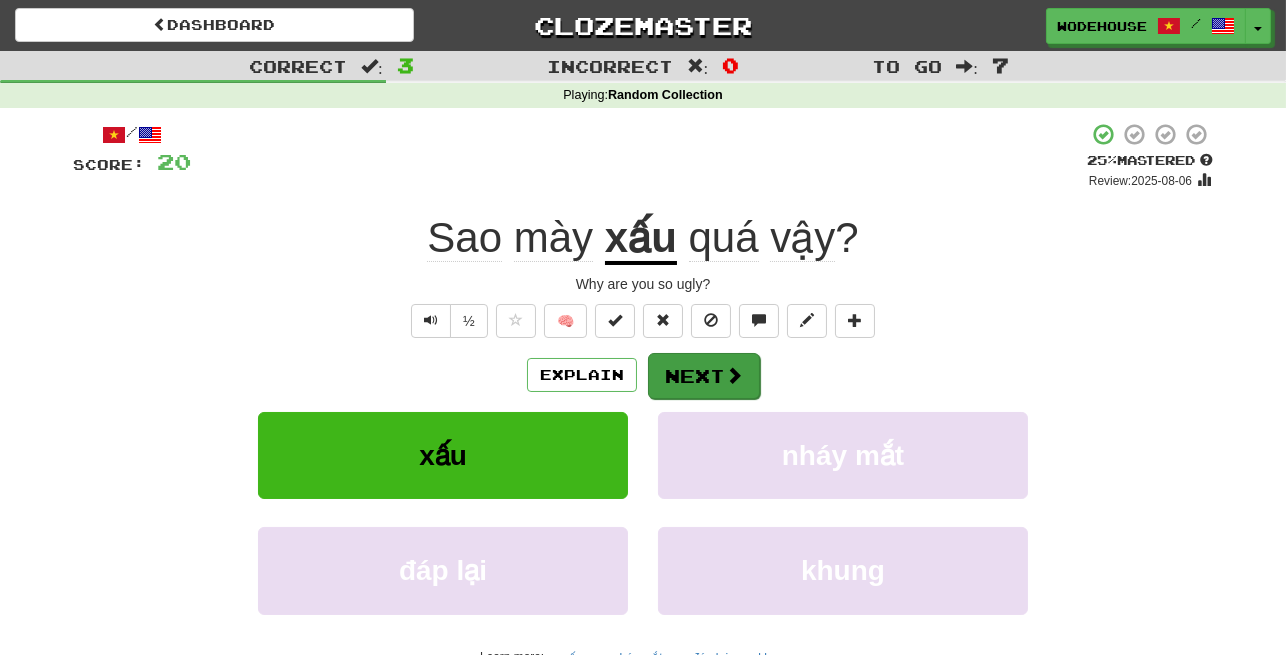 click on "Next" at bounding box center (704, 376) 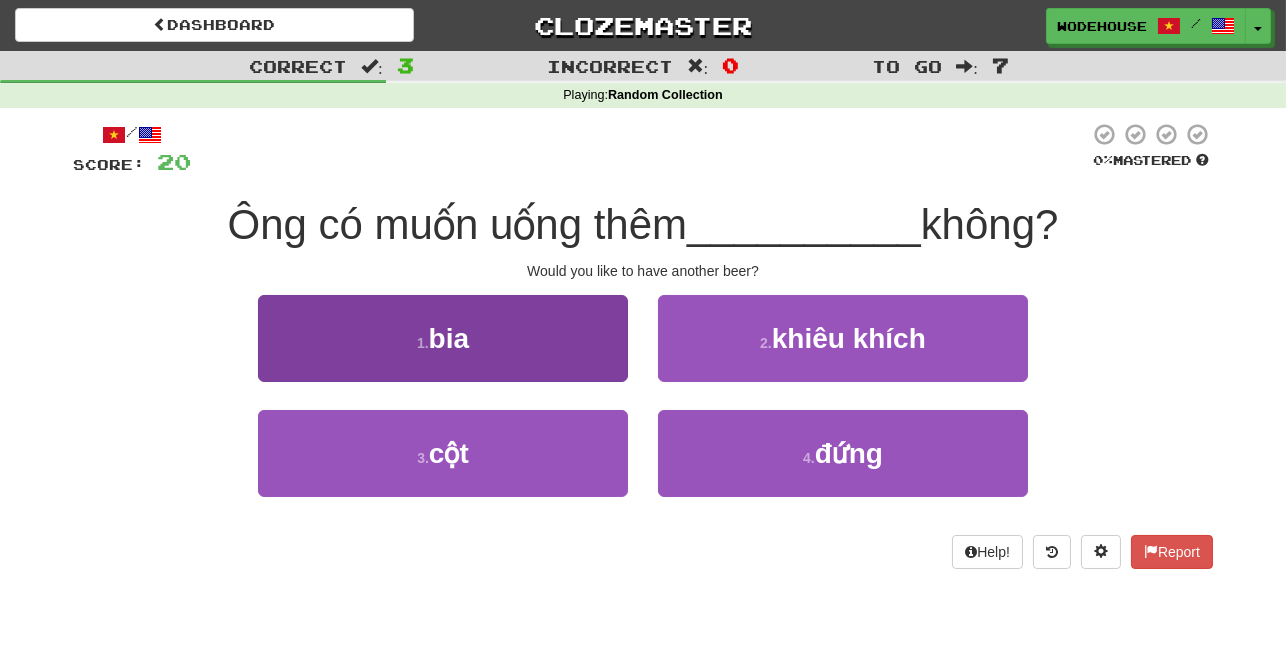 click on "1 .  bia" at bounding box center [443, 338] 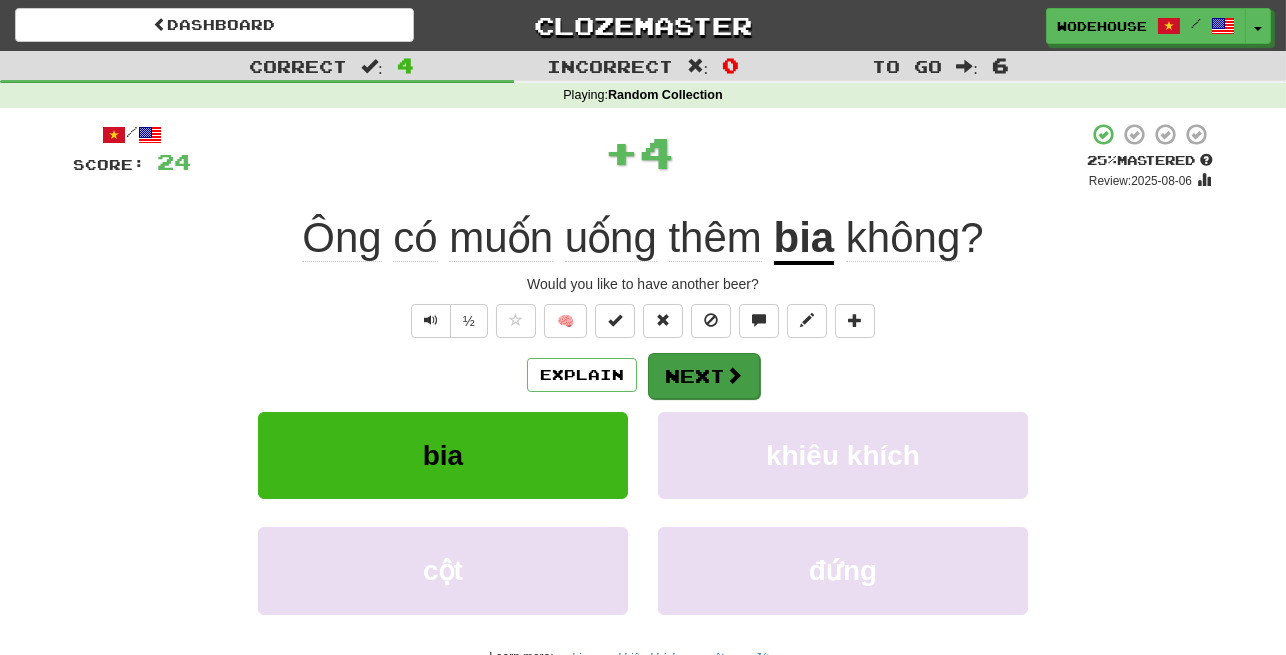 click on "Next" at bounding box center [704, 376] 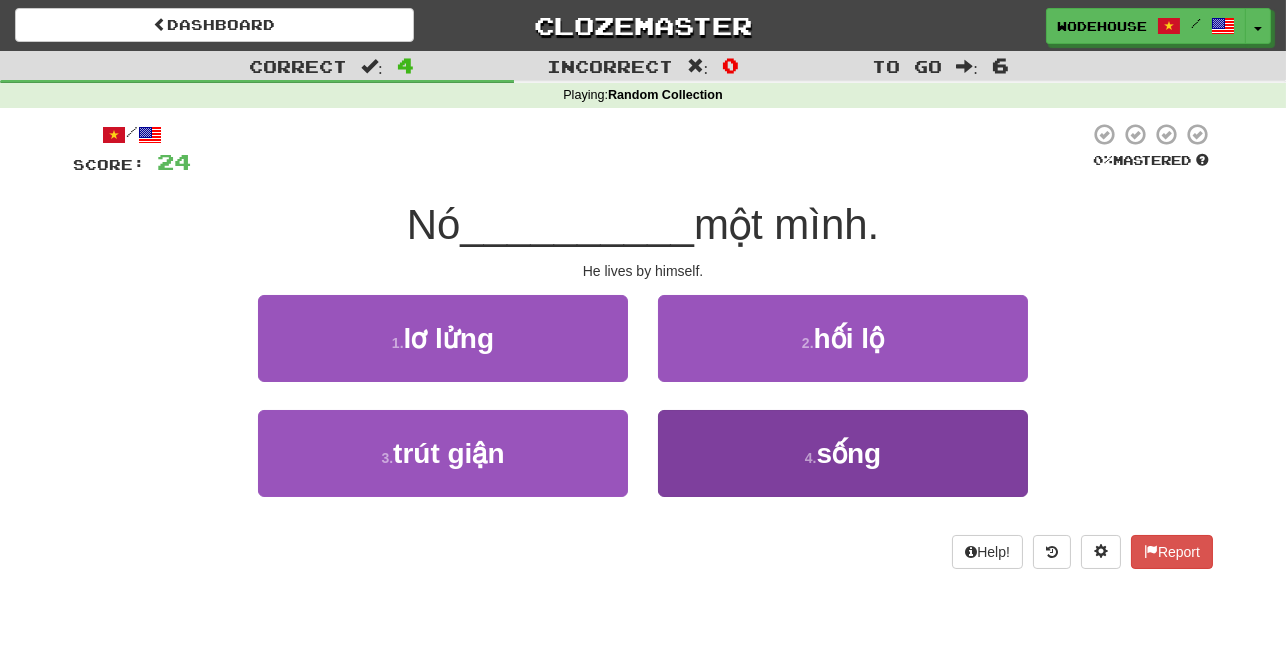 click on "4 .  sống" at bounding box center [843, 453] 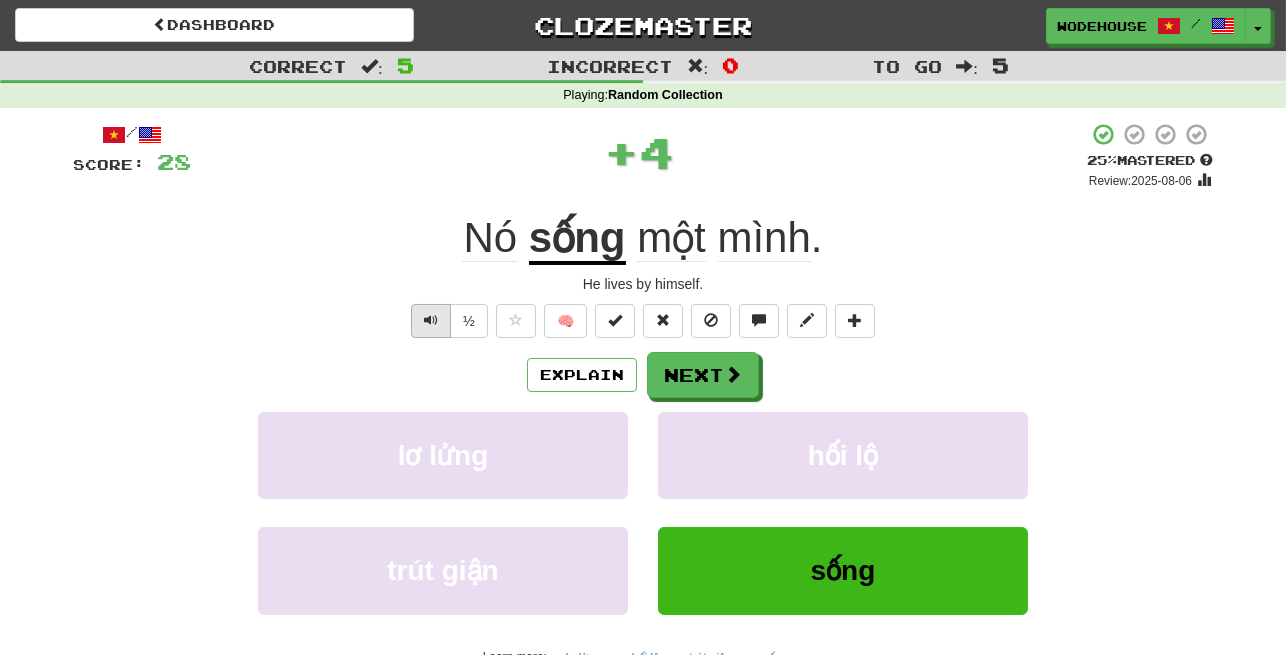 click at bounding box center [431, 320] 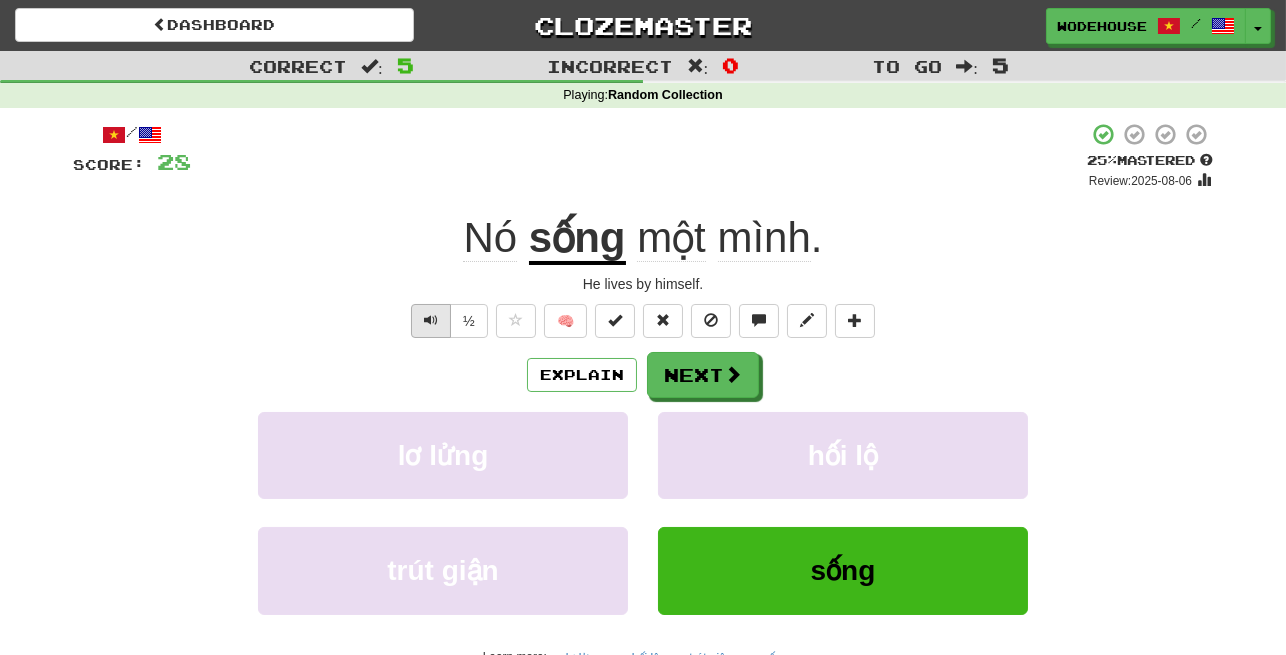 click at bounding box center (431, 320) 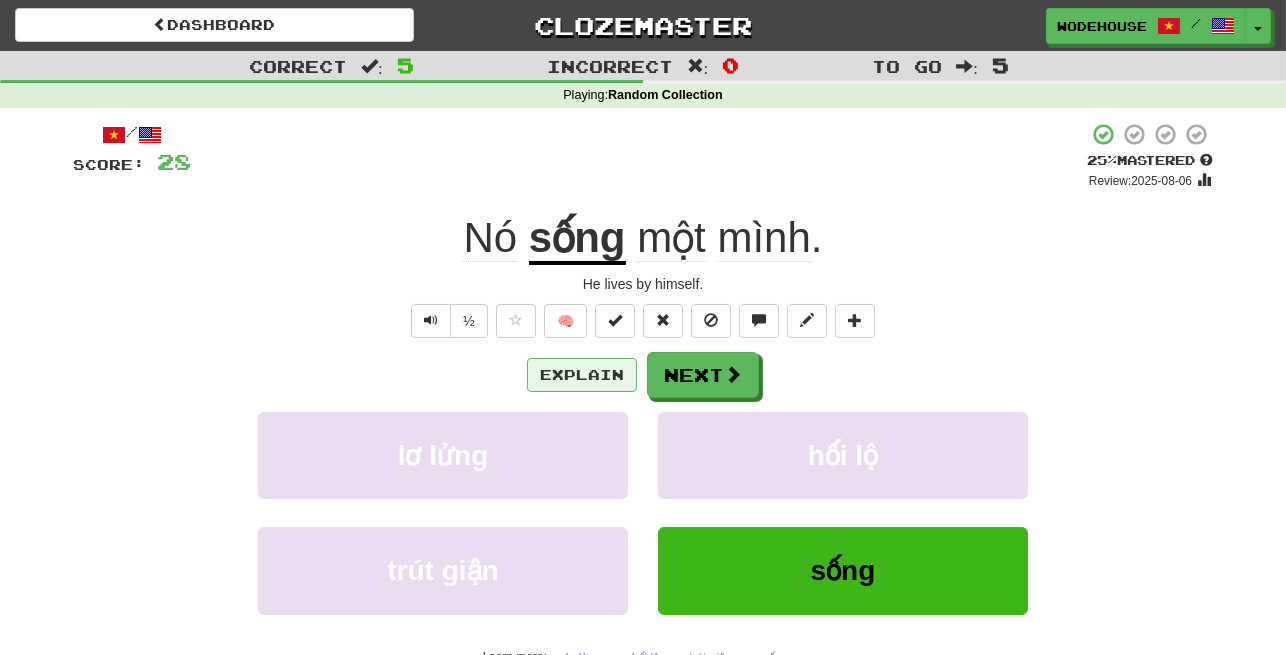 click on "Explain" at bounding box center (582, 375) 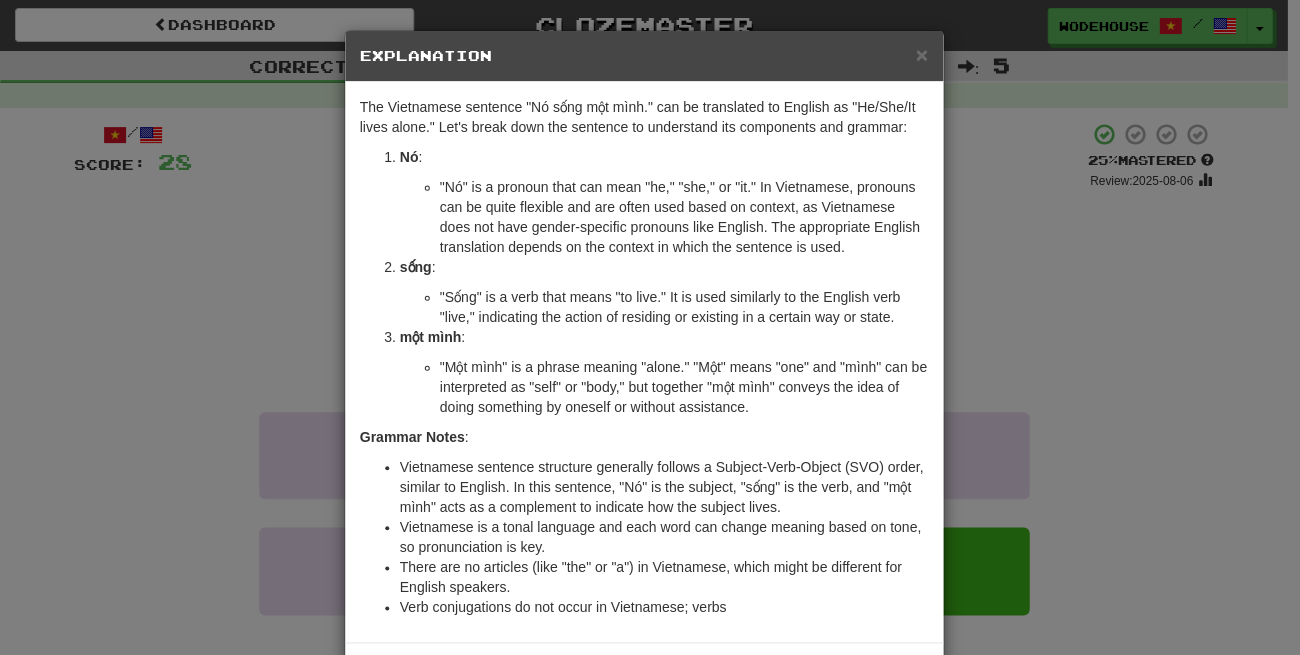 click on "× Explanation The Vietnamese sentence "Nó sống một mình." can be translated to English as "He/She/It lives alone." Let's break down the sentence to understand its components and grammar:
Nó :
"Nó" is a pronoun that can mean "he," "she," or "it." In Vietnamese, pronouns can be quite flexible and are often used based on context, as Vietnamese does not have gender-specific pronouns like English. The appropriate English translation depends on the context in which the sentence is used.
sống :
"Sống" is a verb that means "to live." It is used similarly to the English verb "live," indicating the action of residing or existing in a certain way or state.
một mình :
"Một mình" is a phrase meaning "alone." "Một" means "one" and "mình" can be interpreted as "self" or "body," but together "một mình" conveys the idea of doing something by oneself or without assistance.
Grammar Notes :
Verb conjugations do not occur in Vietnamese; verbs
! Close" at bounding box center [650, 327] 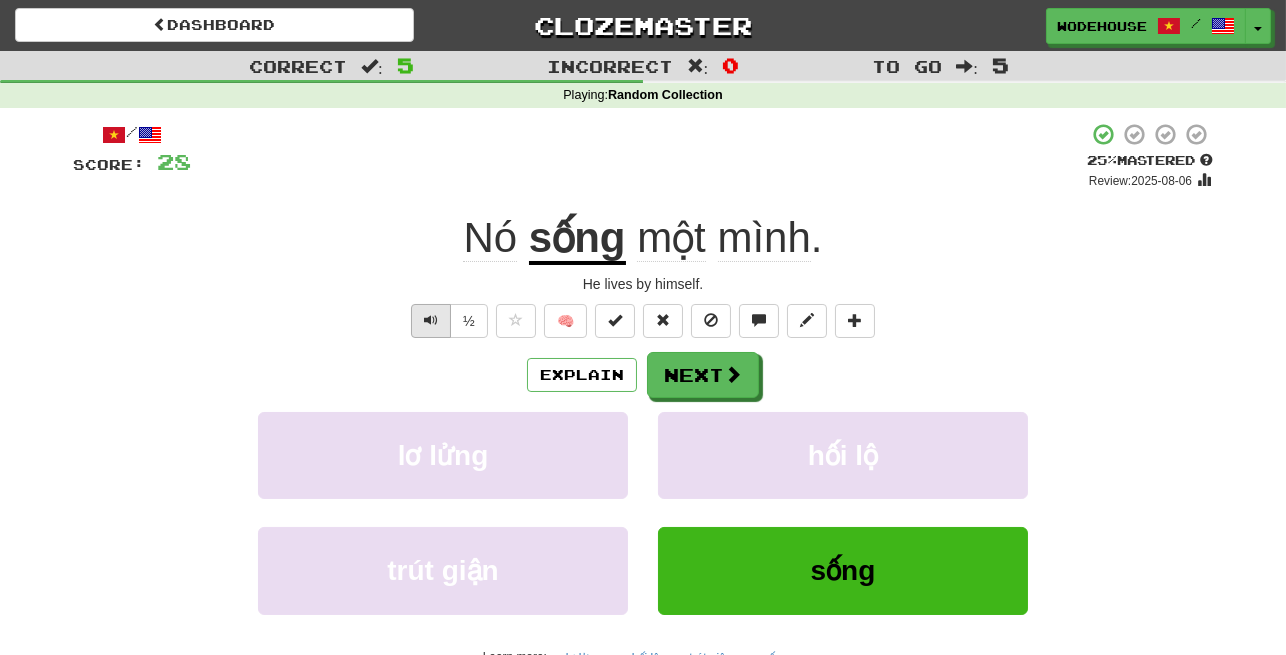 click at bounding box center (431, 320) 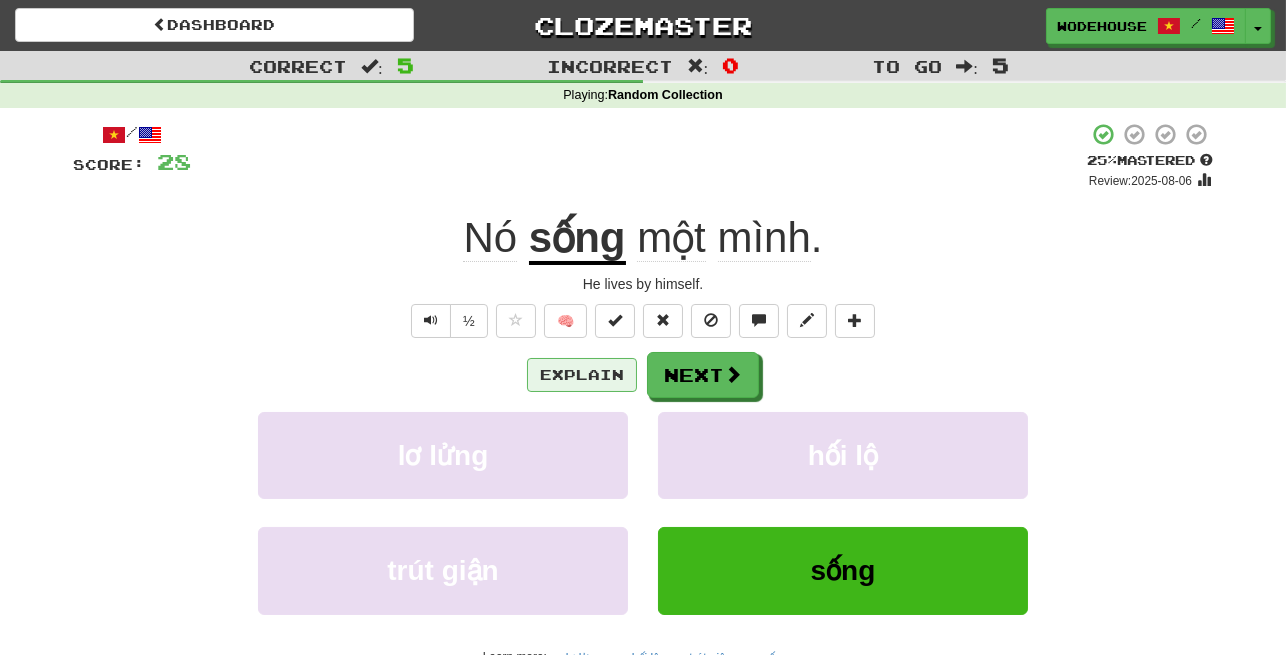 click on "Explain" at bounding box center (582, 375) 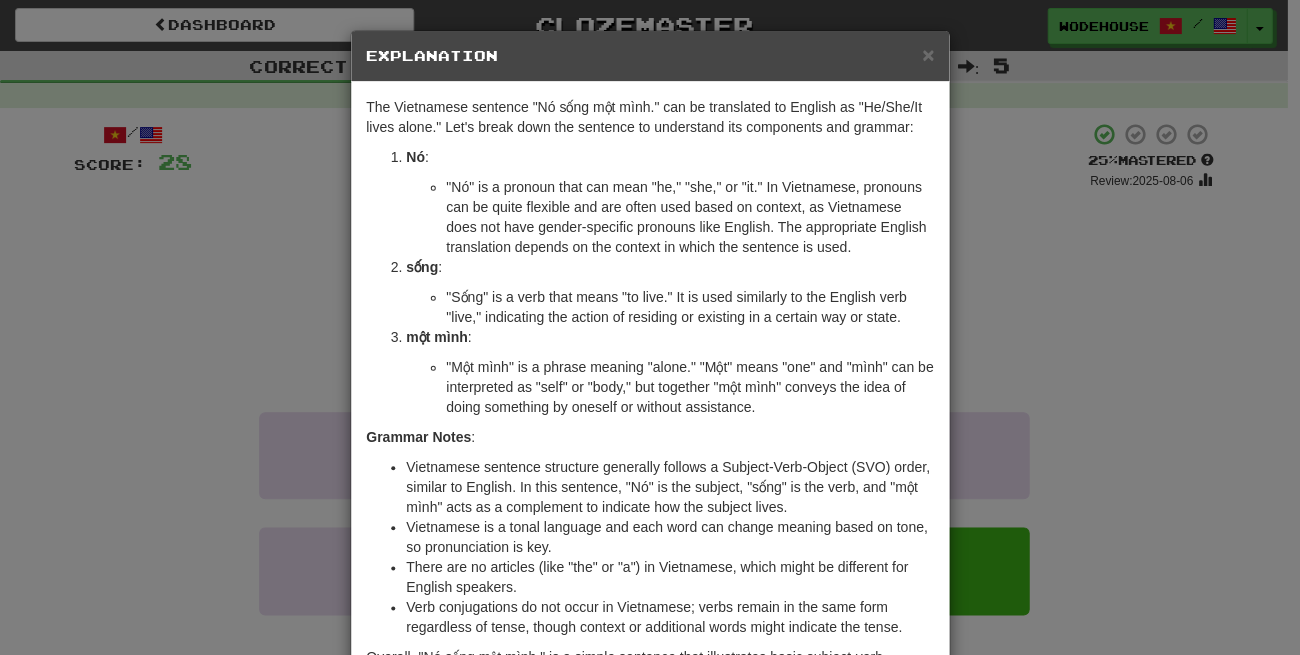click on "× Explanation The Vietnamese sentence "Nó sống một mình." can be translated to English as "He/She/It lives alone." Let's break down the sentence to understand its components and grammar:
Nó :
"Nó" is a pronoun that can mean "he," "she," or "it." In Vietnamese, pronouns can be quite flexible and are often used based on context, as Vietnamese does not have gender-specific pronouns like English. The appropriate English translation depends on the context in which the sentence is used.
sống :
"Sống" is a verb that means "to live." It is used similarly to the English verb "live," indicating the action of residing or existing in a certain way or state.
một mình :
"Một mình" is a phrase meaning "alone." "Một" means "one" and "mình" can be interpreted as "self" or "body," but together "một mình" conveys the idea of doing something by oneself or without assistance.
Grammar Notes :
In beta. Generated by ChatGPT. Like it? Hate it?  ! Close" at bounding box center (650, 327) 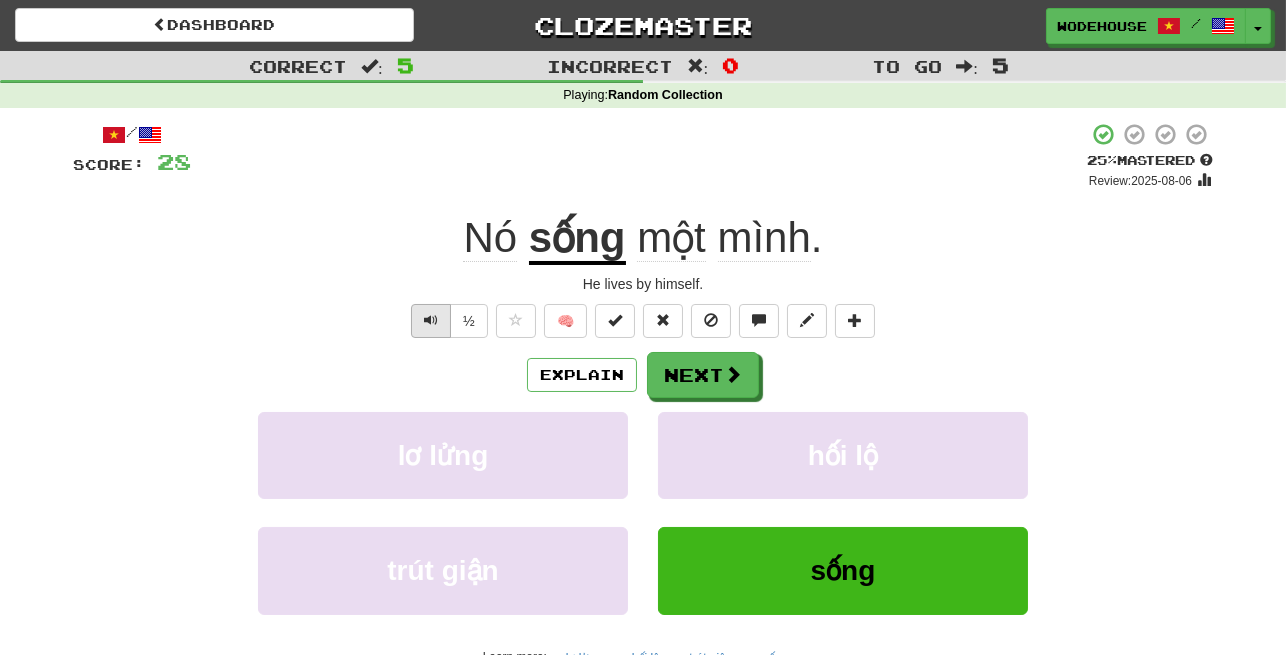 click at bounding box center [431, 321] 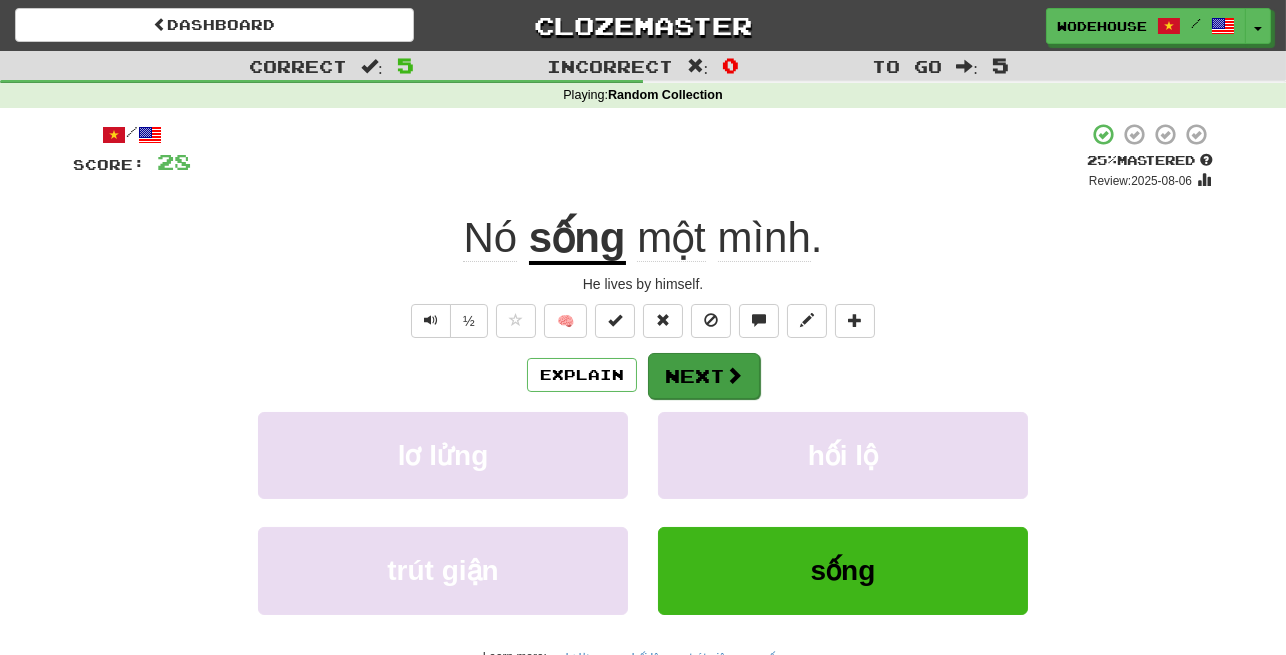 click on "Next" at bounding box center [704, 376] 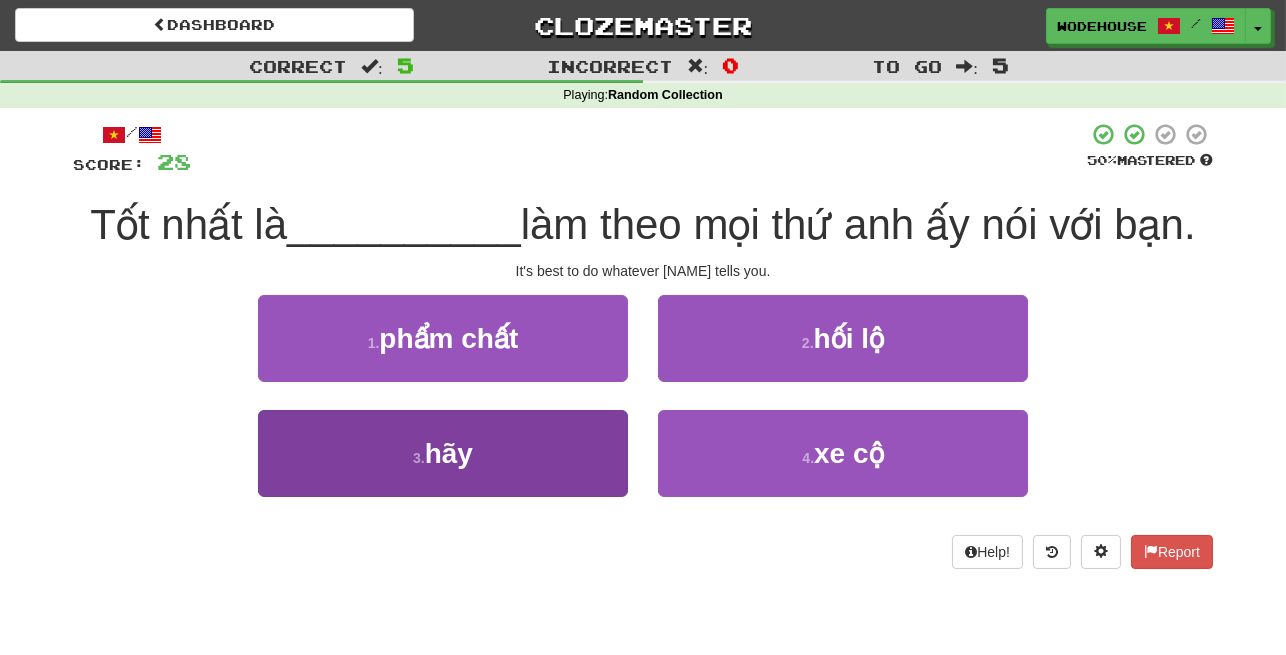 click on "3 .  hãy" at bounding box center (443, 453) 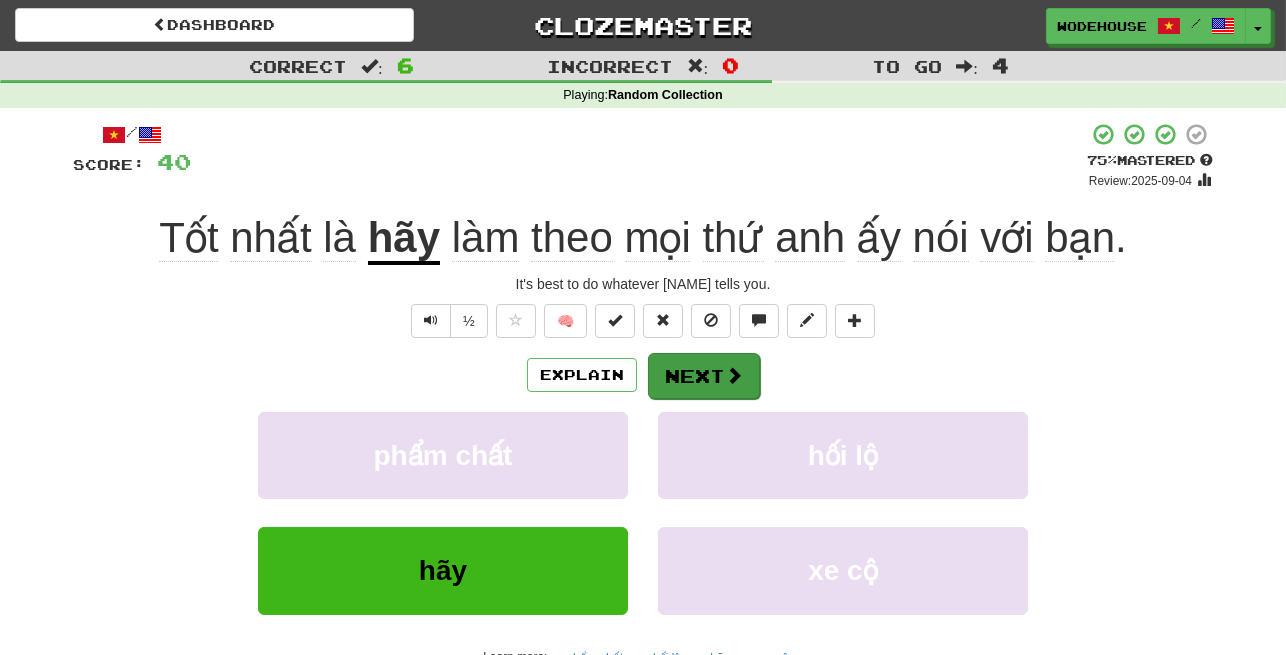click on "Next" at bounding box center [704, 376] 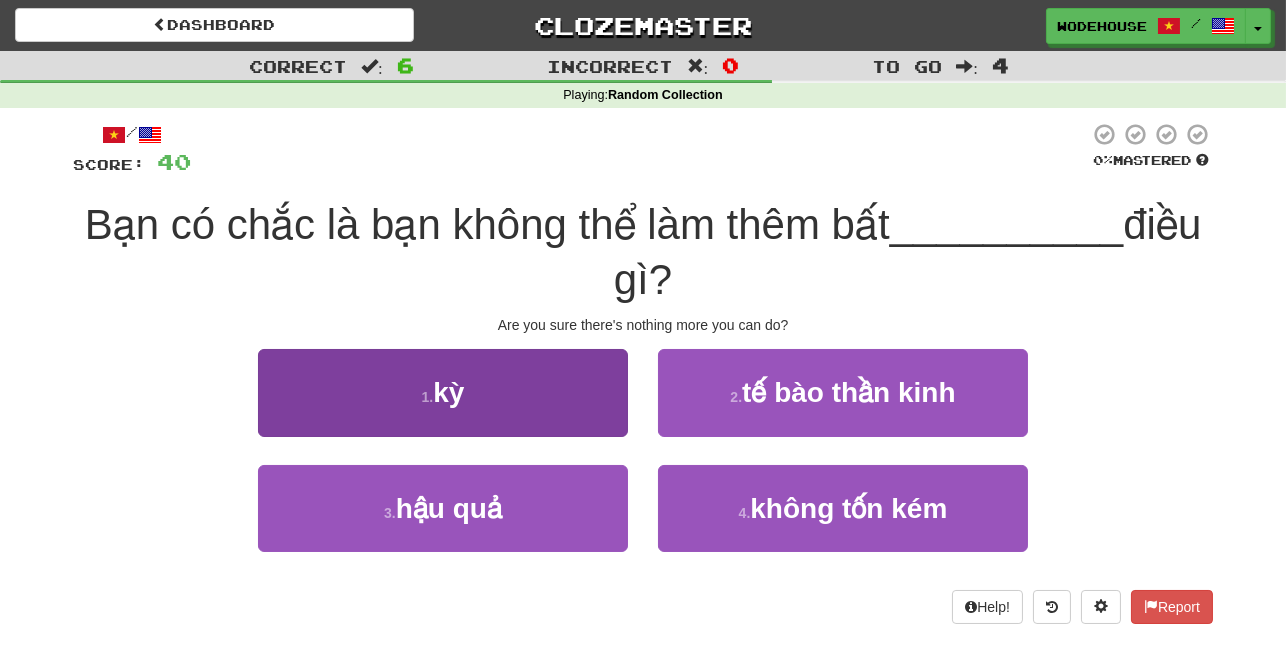 click on "1 .  kỳ" at bounding box center (443, 392) 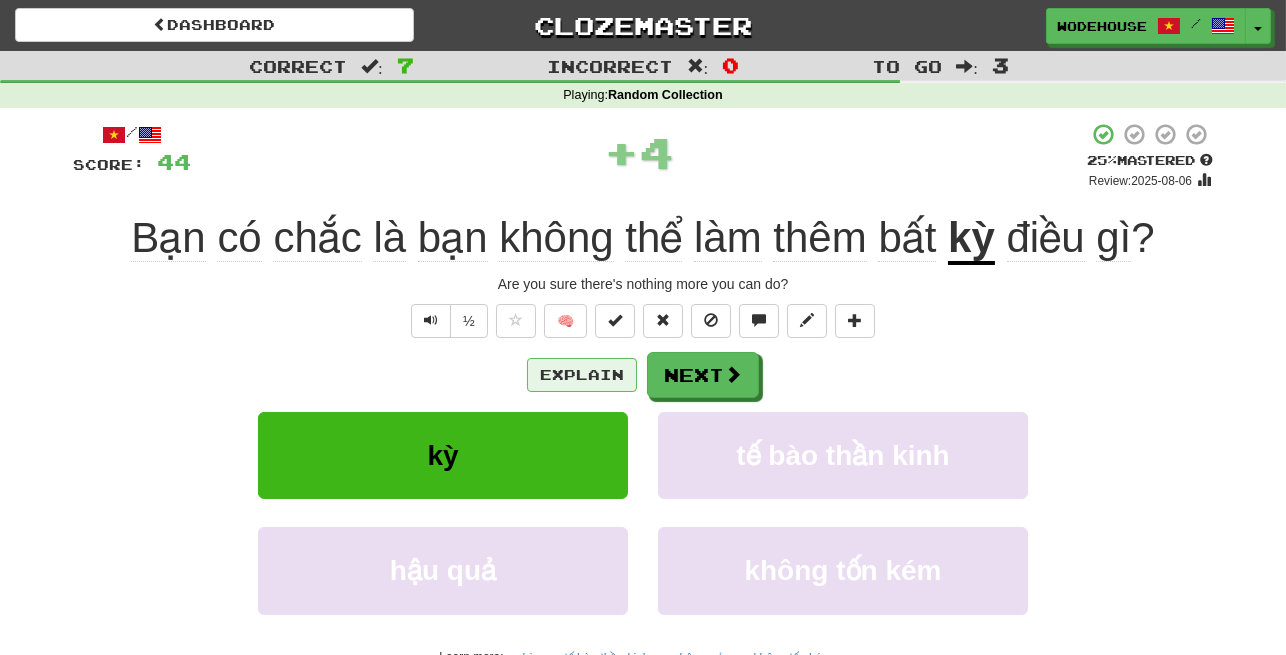 click on "Explain" at bounding box center (582, 375) 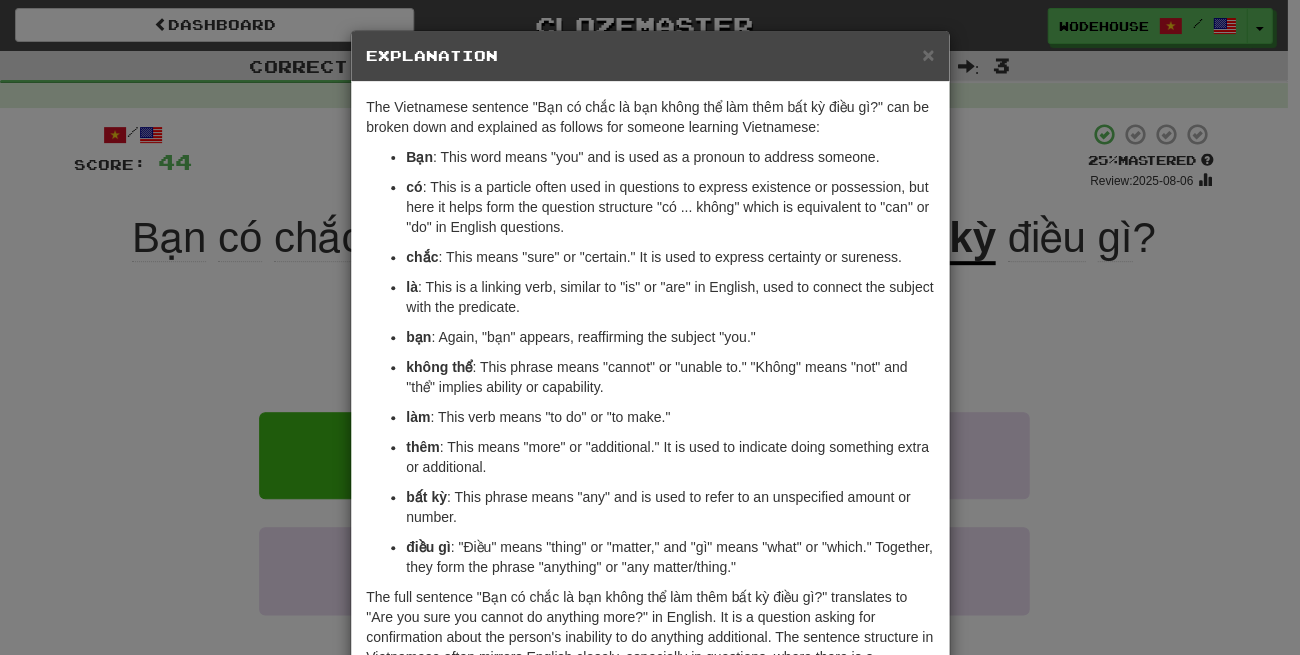 click on "× Explanation The Vietnamese sentence "Bạn có chắc là bạn không thể làm thêm bất kỳ điều gì?" can be broken down and explained as follows for someone learning Vietnamese:
Bạn : This word means "you" and is used as a pronoun to address someone.
có : This is a particle often used in questions to express existence or possession, but here it helps form the question structure "có ... không" which is equivalent to "can" or "do" in English questions.
chắc : This means "sure" or "certain." It is used to express certainty or sureness.
là : This is a linking verb, similar to "is" or "are" in English, used to connect the subject with the predicate.
bạn : Again, "bạn" appears, reaffirming the subject "you."
không thể : This phrase means "cannot" or "unable to." "Không" means "not" and "thể" implies ability or capability.
làm : This verb means "to do" or "to make."
thêm
bất kỳ
điều gì
Let us know ! Close" at bounding box center (650, 327) 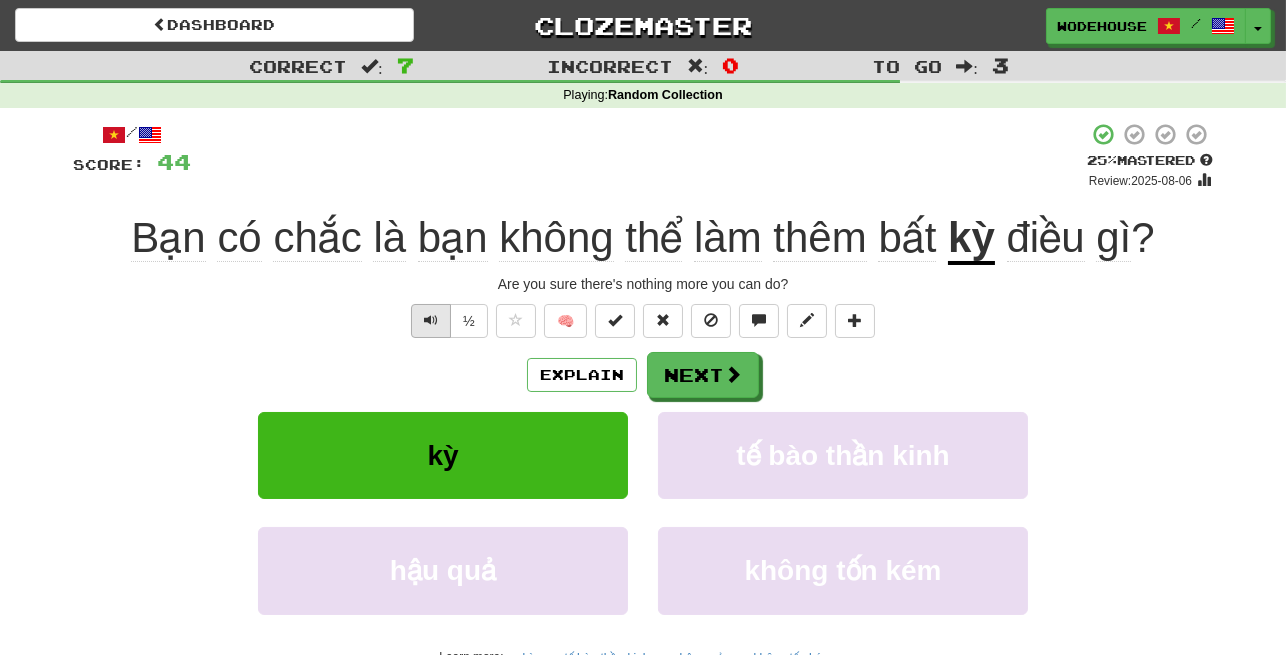 click at bounding box center [431, 321] 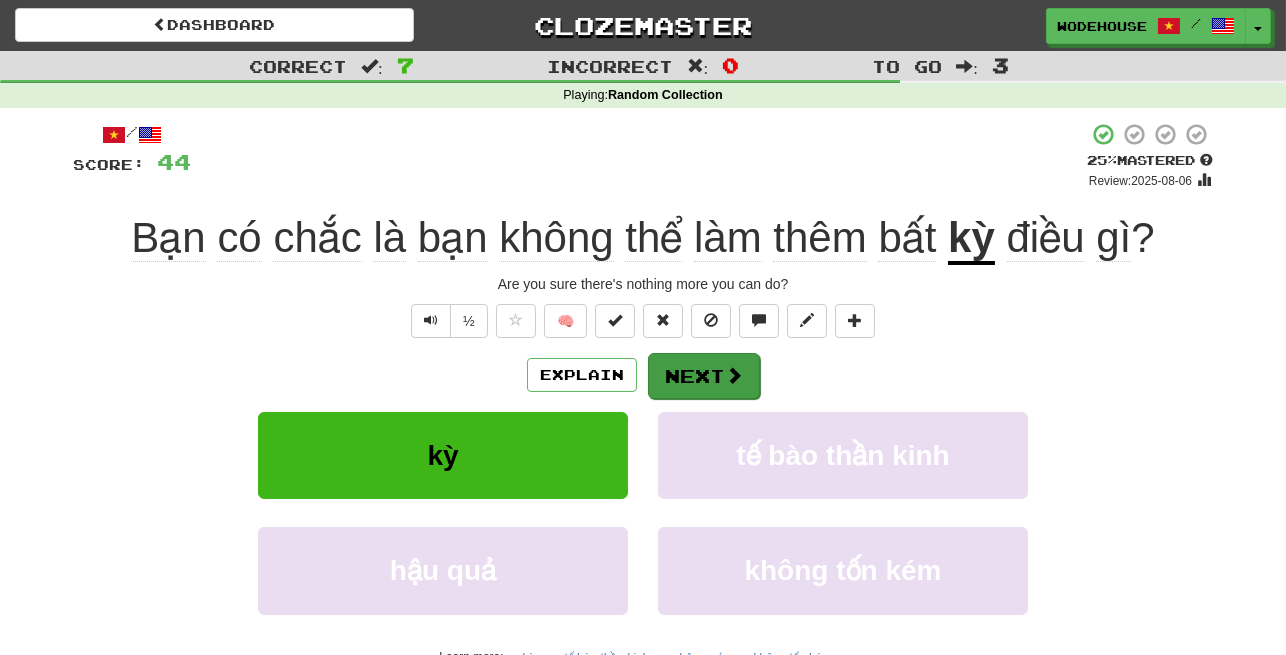 click on "Next" at bounding box center (704, 376) 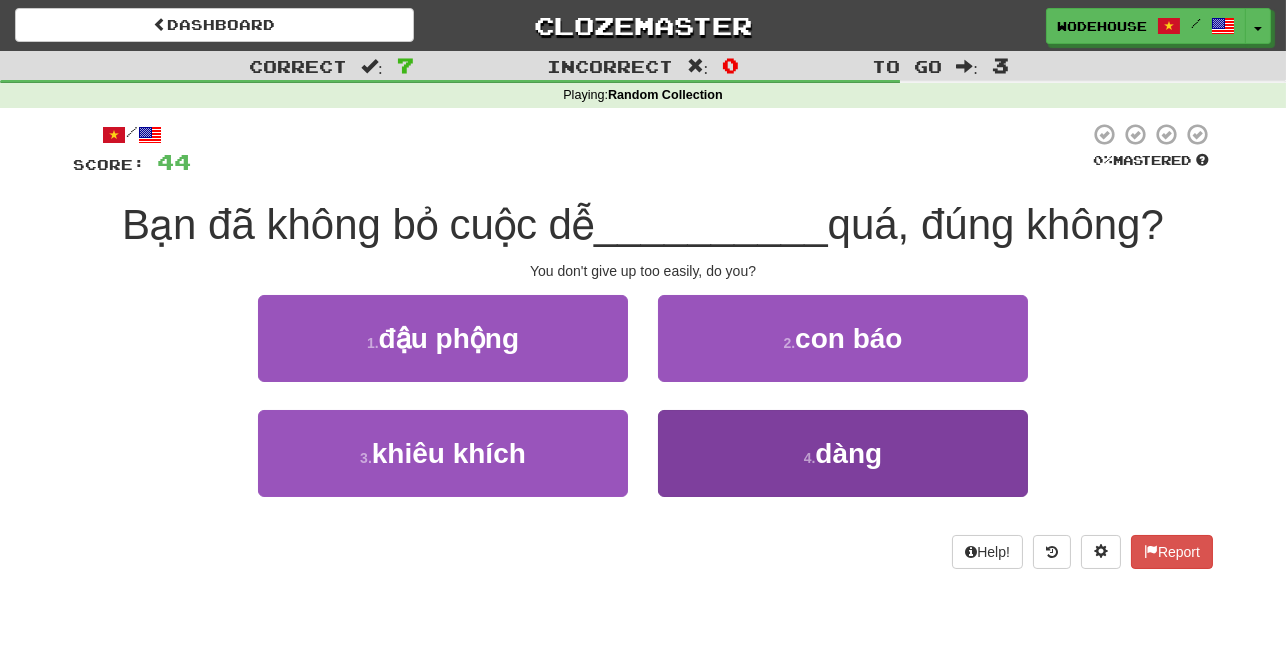 click on "4 .  dàng" at bounding box center [843, 453] 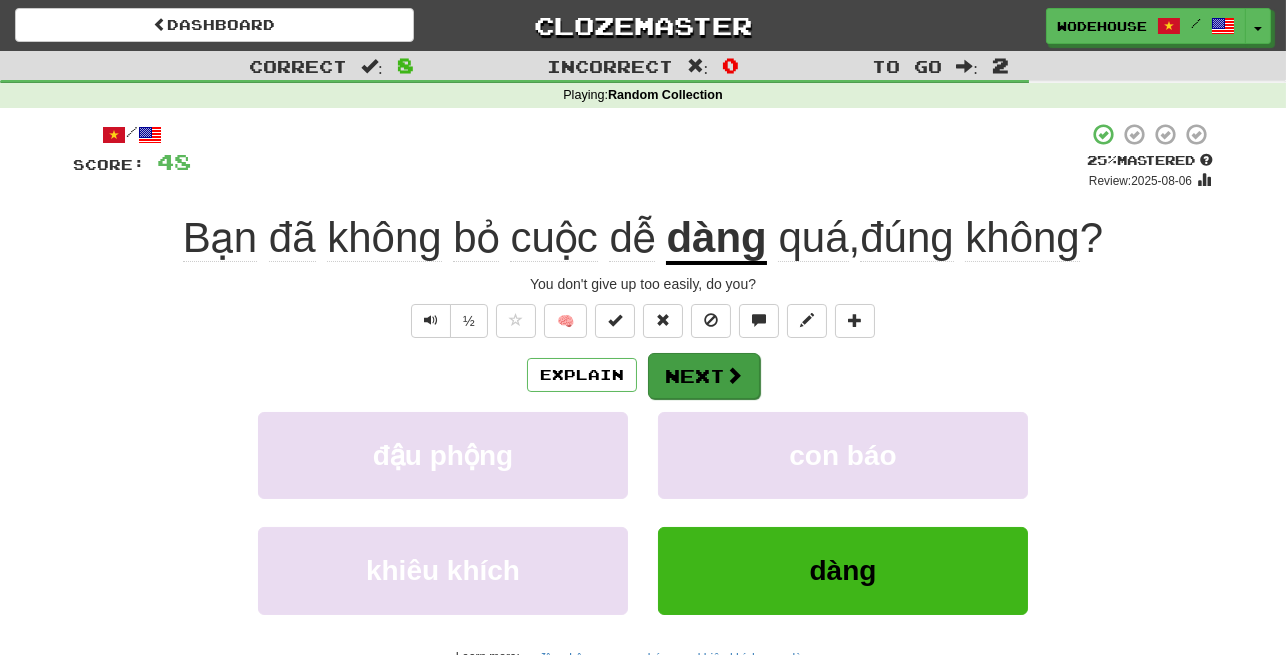 click on "Next" at bounding box center (704, 376) 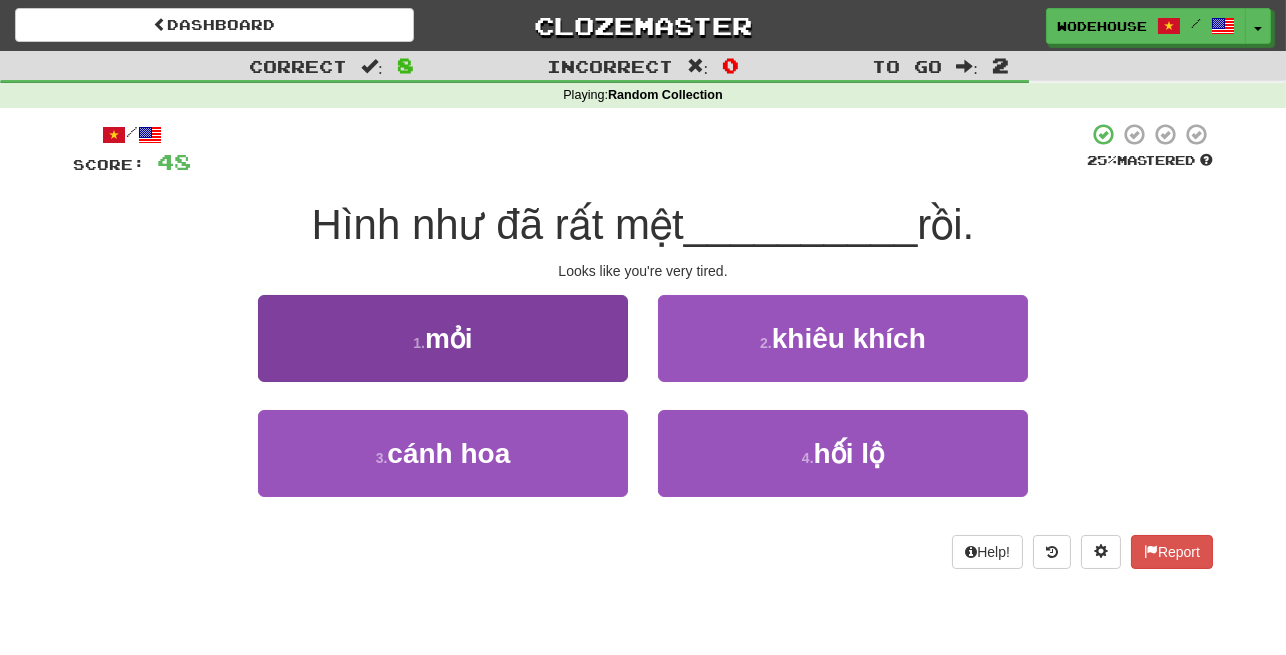 click on "1 .  mỏi" at bounding box center [443, 338] 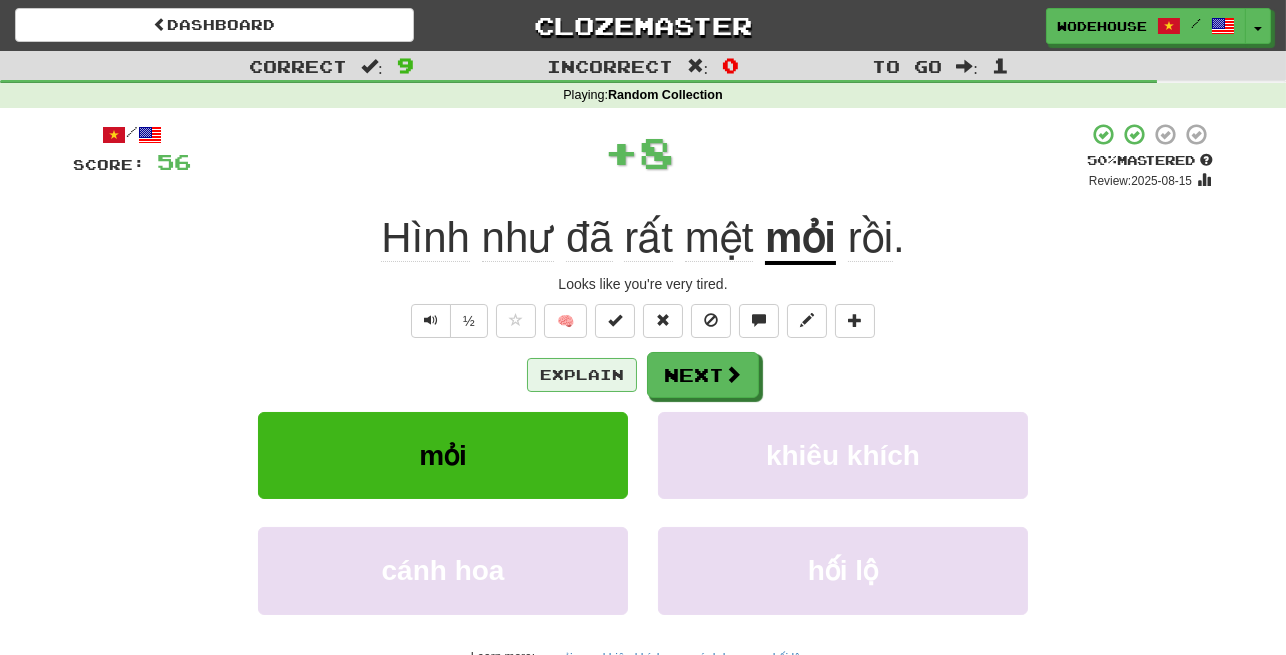 click on "Explain" at bounding box center (582, 375) 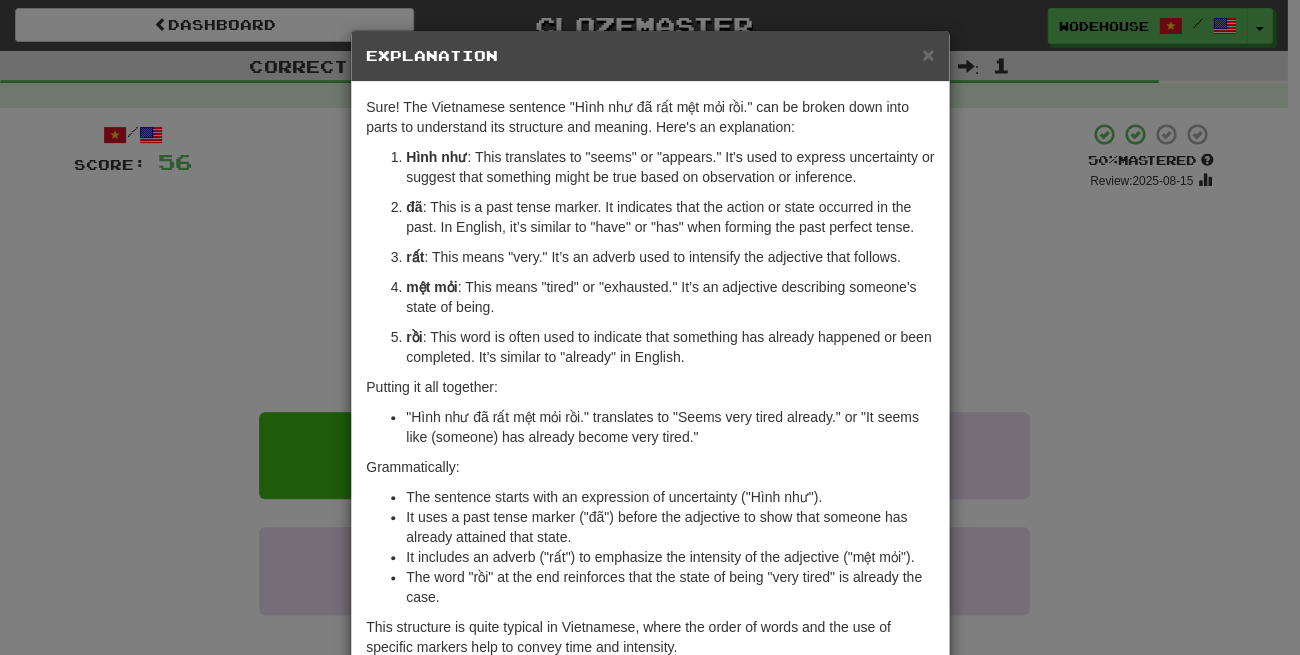 click on "× Explanation Sure! The Vietnamese sentence "Hình như đã rất mệt mỏi rồi." can be broken down into parts to understand its structure and meaning. Here's an explanation:
Hình như : This translates to "seems" or "appears." It's used to express uncertainty or suggest that something might be true based on observation or inference.
đã : This is a past tense marker. It indicates that the action or state occurred in the past. In English, it’s similar to "have" or "has" when forming the past perfect tense.
rất : This means "very." It’s an adverb used to intensify the adjective that follows.
mệt mỏi : This means "tired" or "exhausted." It’s an adjective describing someone's state of being.
rồi : This word is often used to indicate that something has already happened or been completed. It’s similar to "already" in English.
Putting it all together:
Grammatically:
The sentence starts with an expression of uncertainty ("Hình như")." at bounding box center (650, 327) 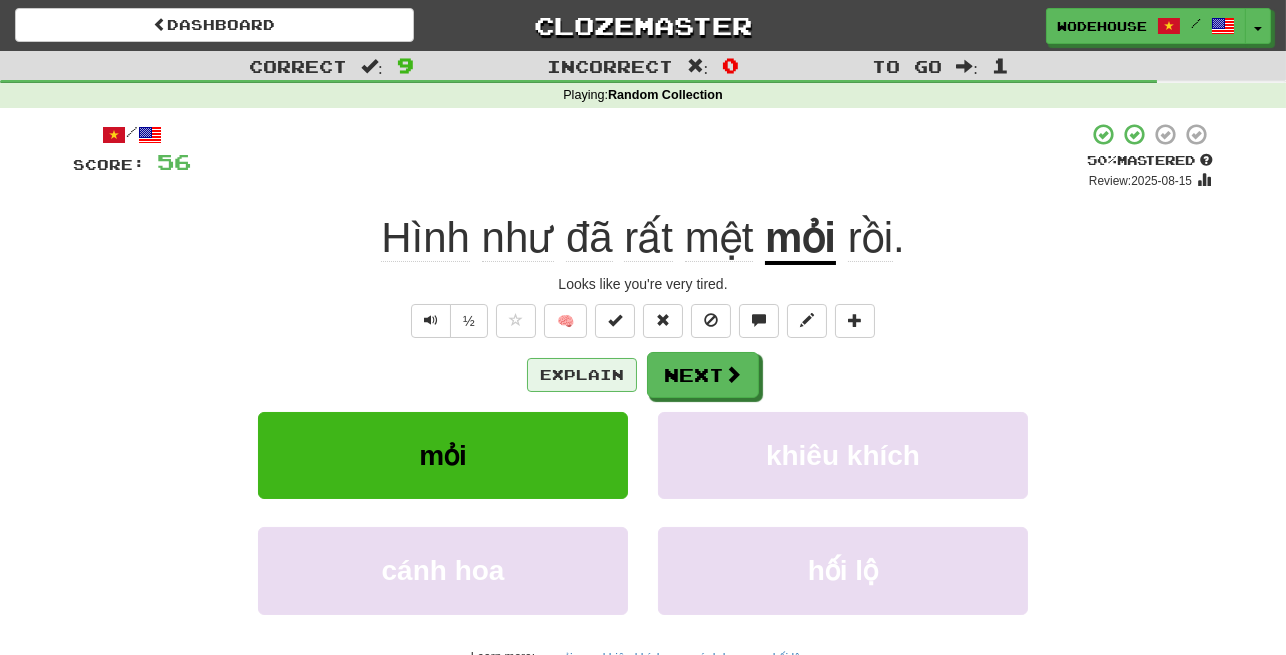 click on "Explain" at bounding box center [582, 375] 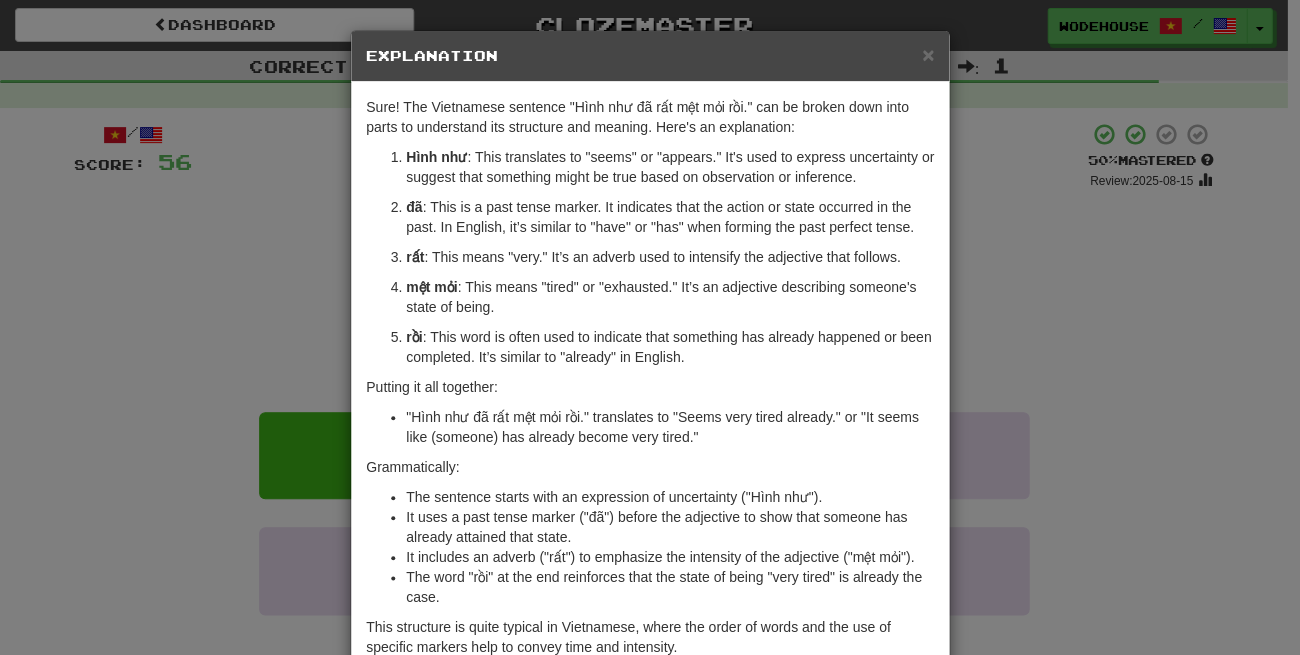 click on "× Explanation Sure! The Vietnamese sentence "Hình như đã rất mệt mỏi rồi." can be broken down into parts to understand its structure and meaning. Here's an explanation:
Hình như : This translates to "seems" or "appears." It's used to express uncertainty or suggest that something might be true based on observation or inference.
đã : This is a past tense marker. It indicates that the action or state occurred in the past. In English, it’s similar to "have" or "has" when forming the past perfect tense.
rất : This means "very." It’s an adverb used to intensify the adjective that follows.
mệt mỏi : This means "tired" or "exhausted." It’s an adjective describing someone's state of being.
rồi : This word is often used to indicate that something has already happened or been completed. It’s similar to "already" in English.
Putting it all together:
Grammatically:
The sentence starts with an expression of uncertainty ("Hình như")." at bounding box center (650, 327) 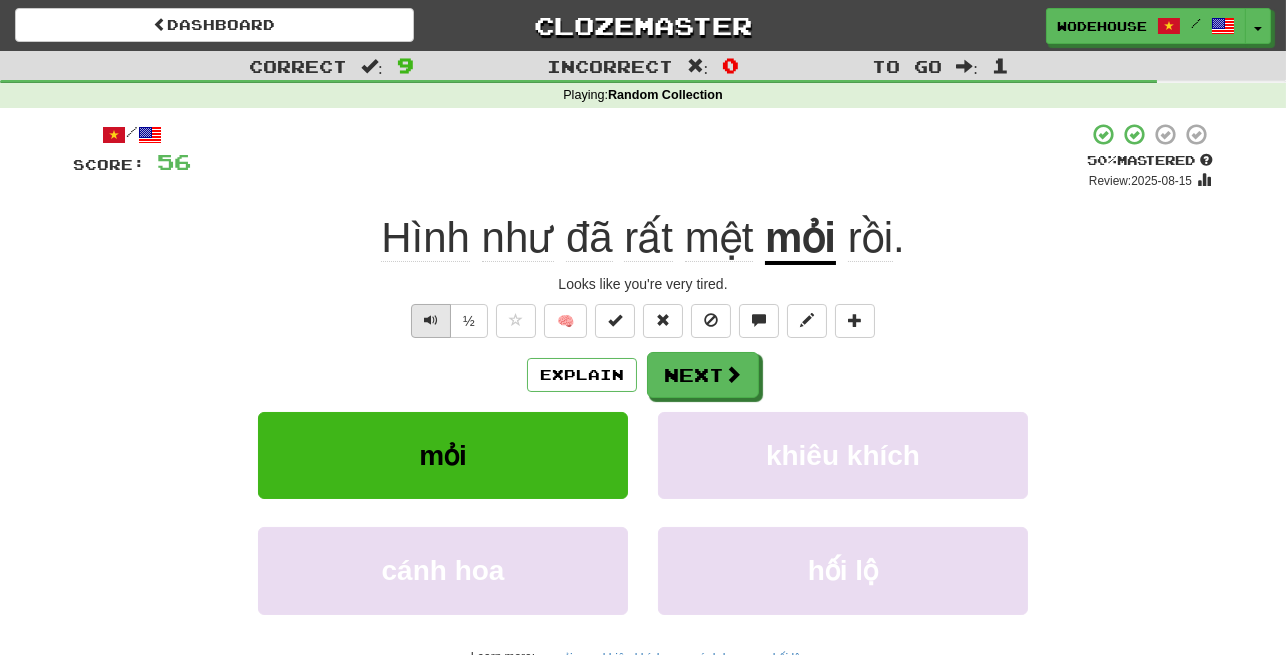 click at bounding box center [431, 320] 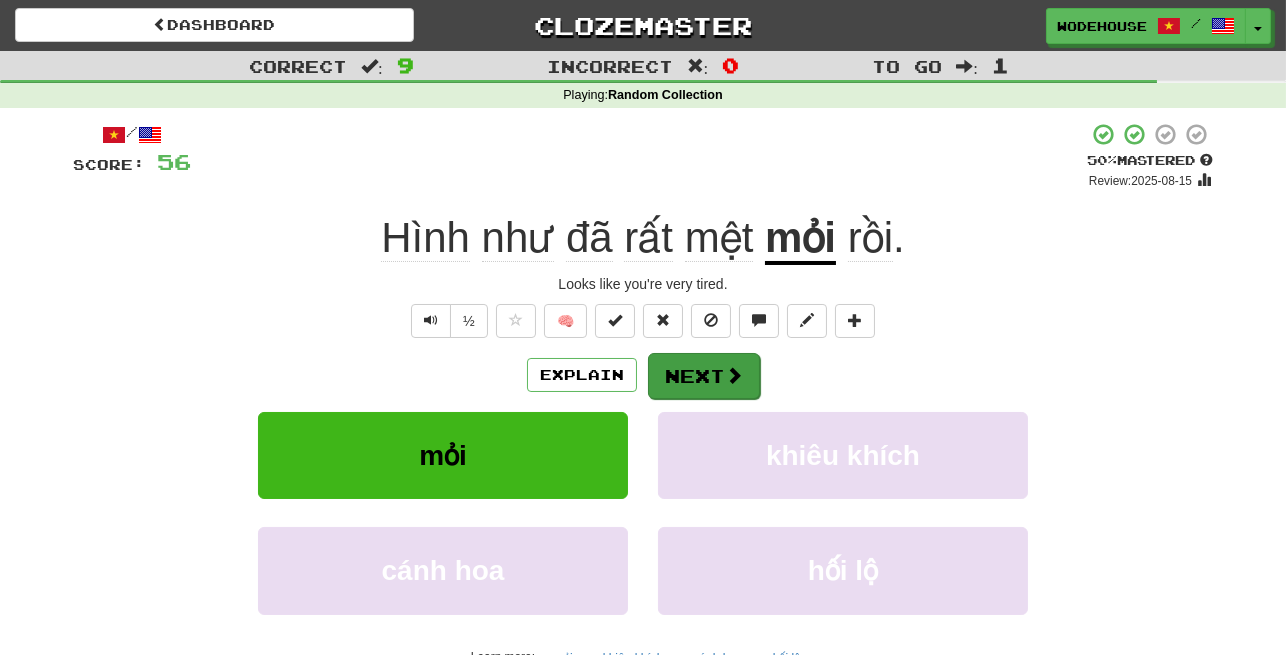 click on "Next" at bounding box center (704, 376) 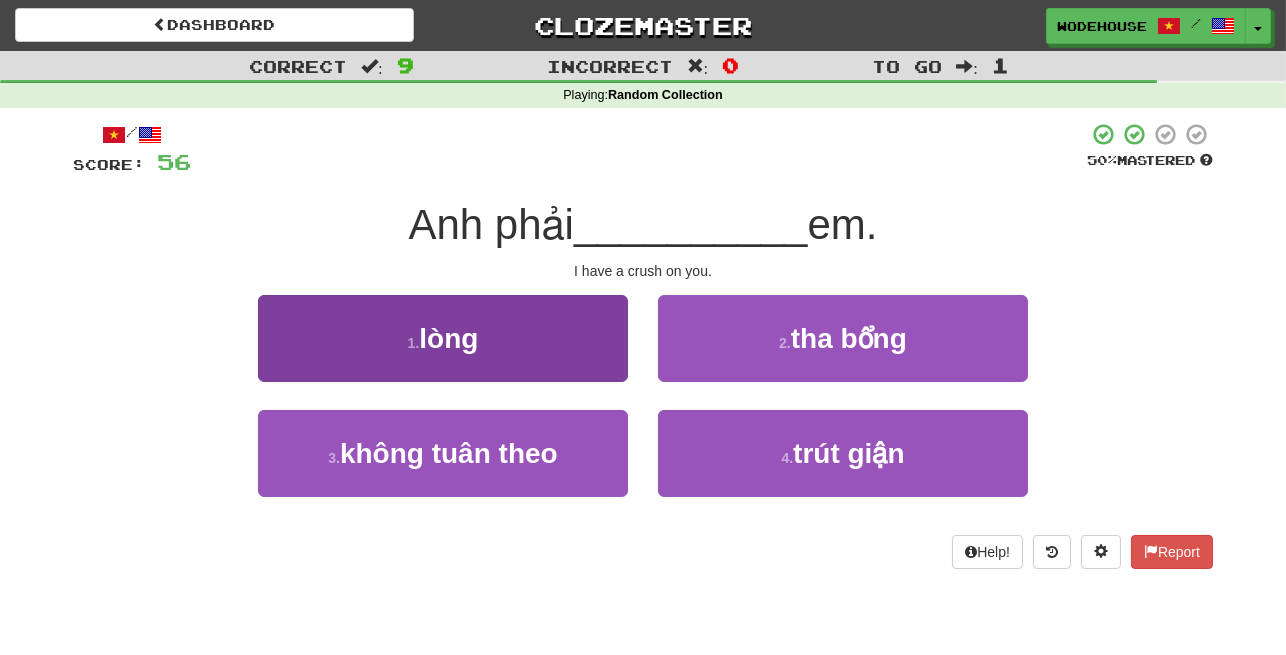 click on "1 .  lòng" at bounding box center (443, 338) 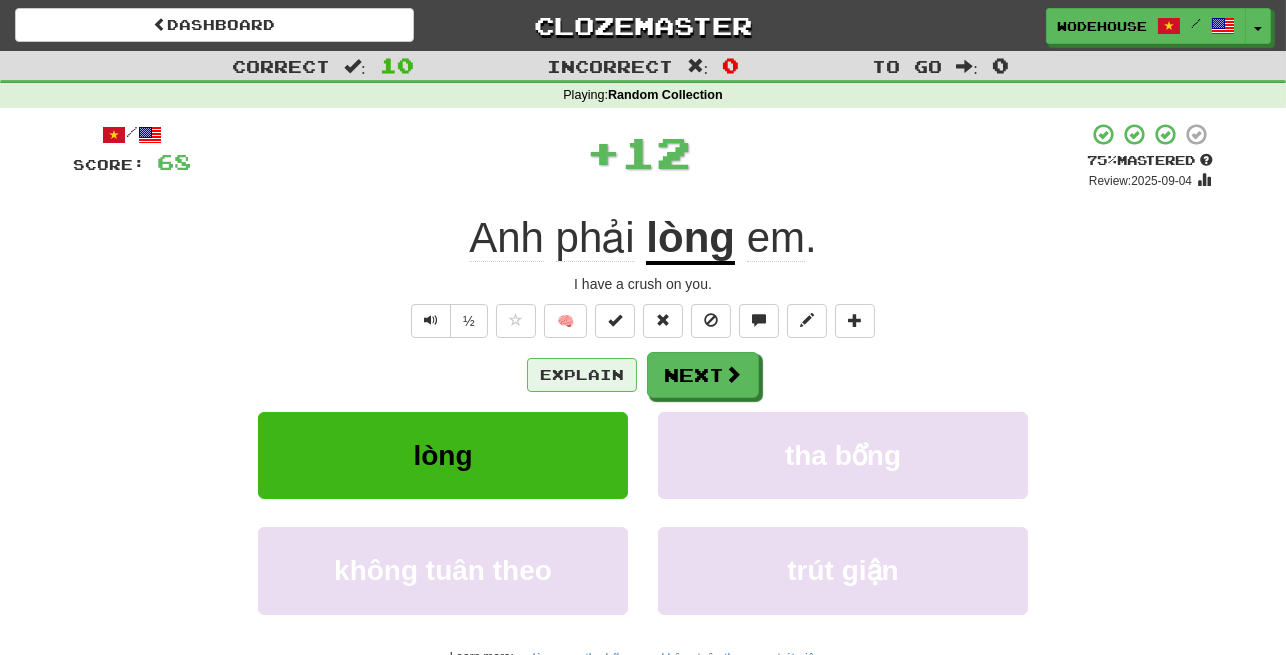 click on "Explain" at bounding box center [582, 375] 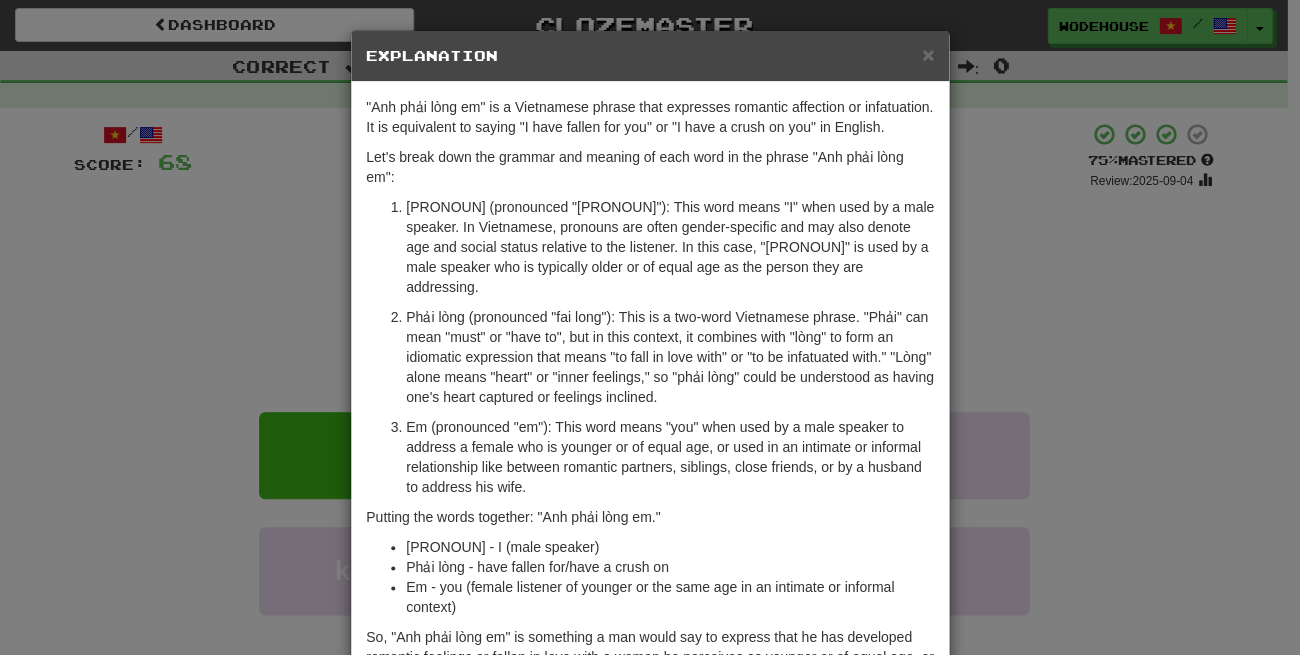 click on "× Explanation "Anh phải lòng em" is a Vietnamese phrase that expresses romantic affection or infatuation. It is equivalent to saying "I have fallen for you" or "I have a crush on you" in English.
Let's break down the grammar and meaning of each word in the phrase "Anh phải lòng em":
Anh (pronounced "anh"): This word means "I" when used by a male speaker. In Vietnamese, pronouns are often gender-specific and may also denote age and social status relative to the listener. In this case, "anh" is used by a male speaker who is typically older or of equal age as the person they are addressing.
Phải lòng (pronounced "fai long"): This is a two-word Vietnamese phrase. "Phải" can mean "must" or "have to", but in this context, it combines with "lòng" to form an idiomatic expression that means "to fall in love with" or "to be infatuated with." "Lòng" alone means "heart" or "inner feelings," so "phải lòng" could be understood as having one's heart captured or feelings inclined." at bounding box center (650, 327) 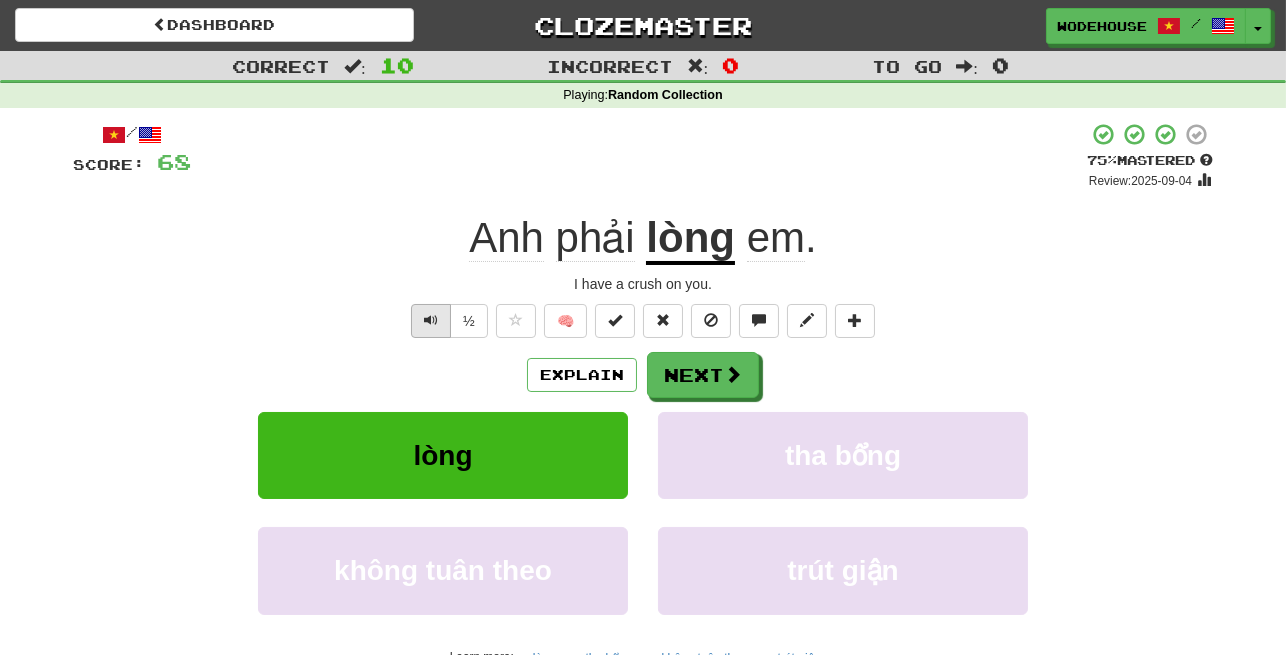 click at bounding box center (431, 321) 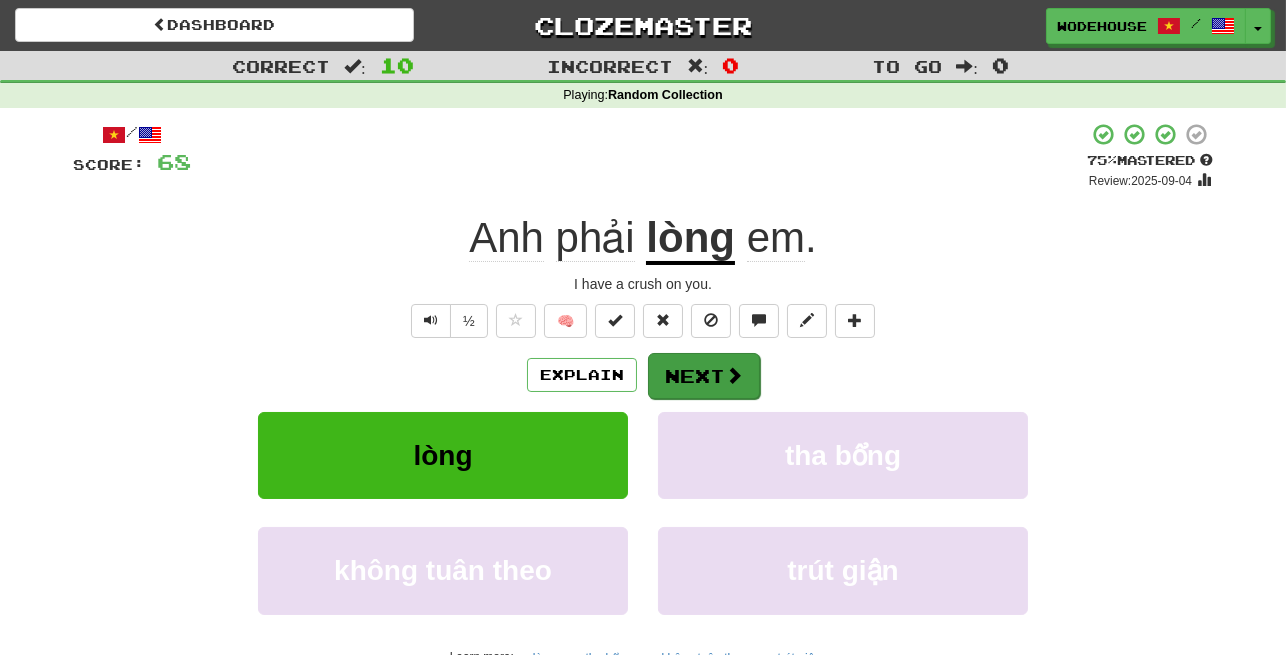 click on "Next" at bounding box center [704, 376] 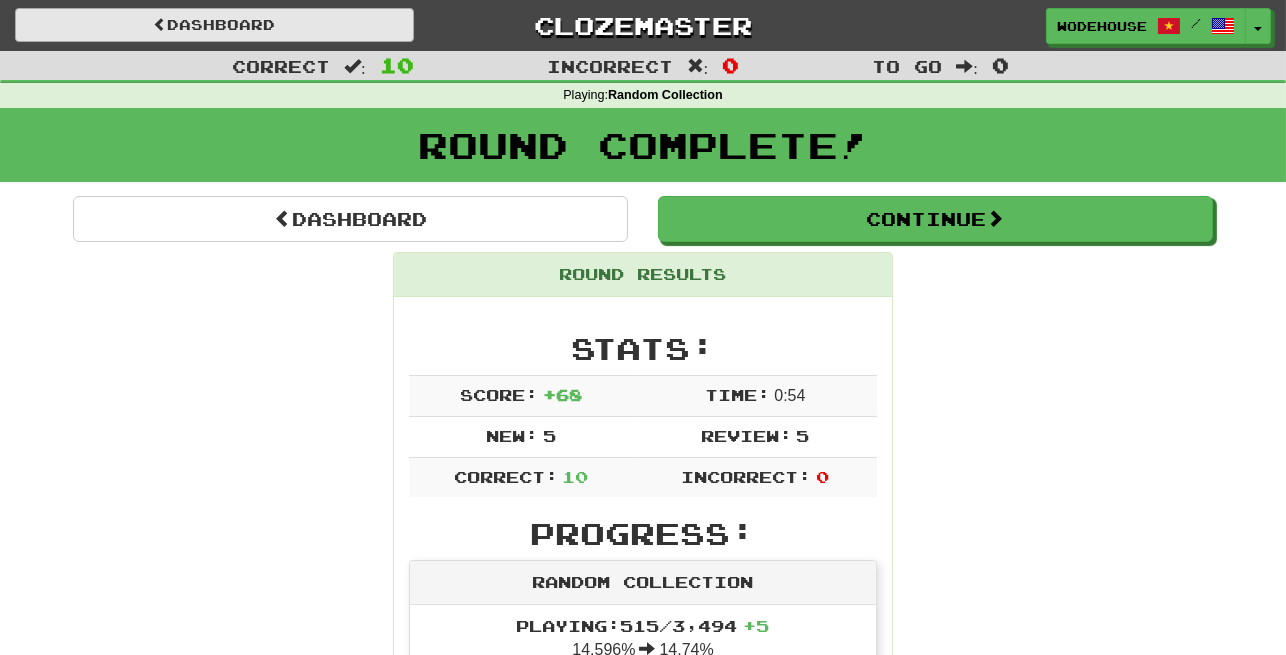 click on "Dashboard" at bounding box center [214, 25] 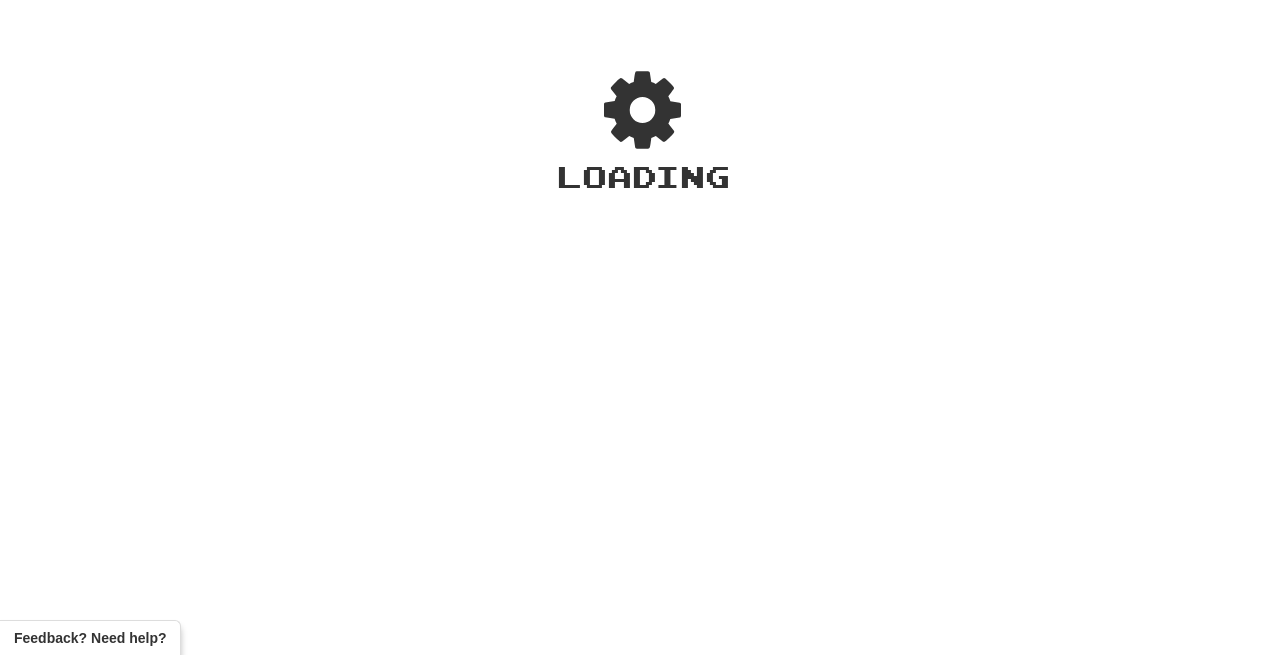 scroll, scrollTop: 0, scrollLeft: 0, axis: both 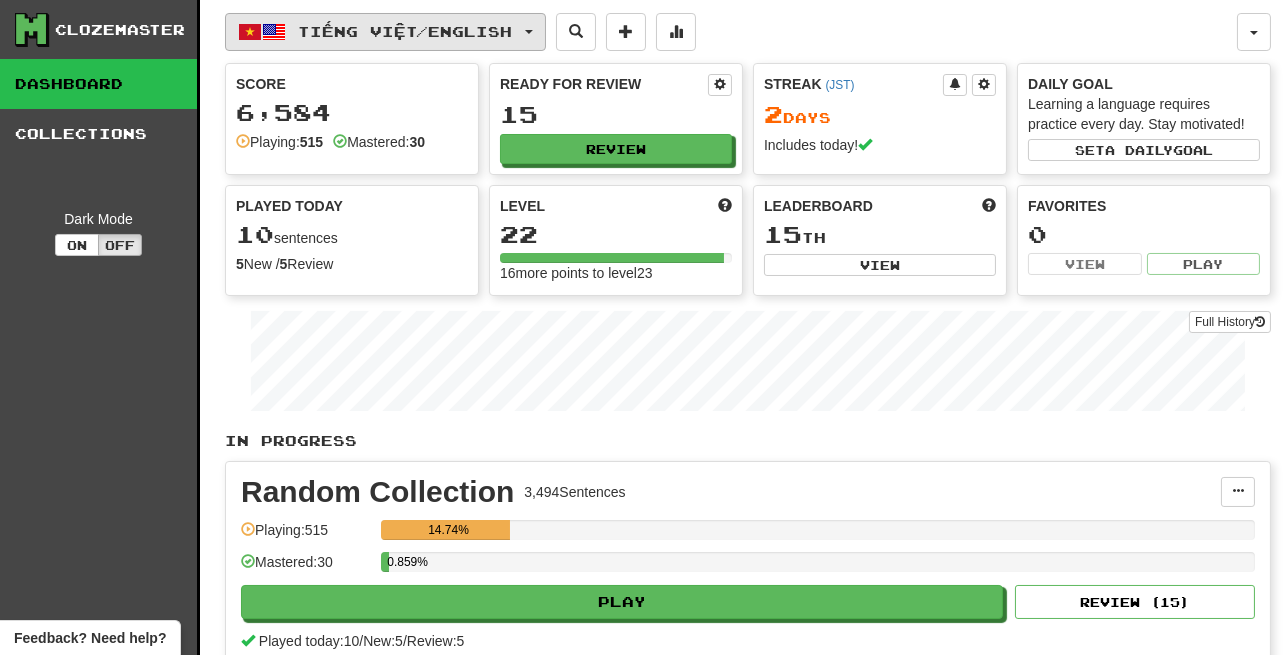 click on "Tiếng Việt  /  English" at bounding box center (385, 32) 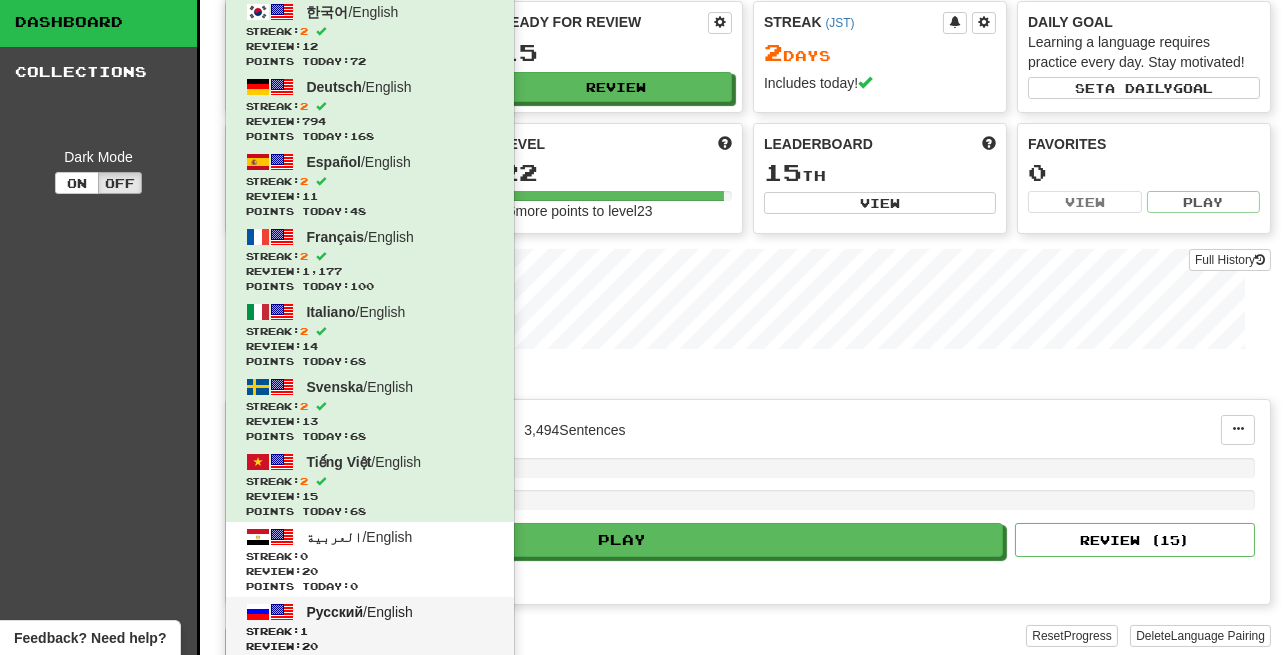scroll, scrollTop: 206, scrollLeft: 0, axis: vertical 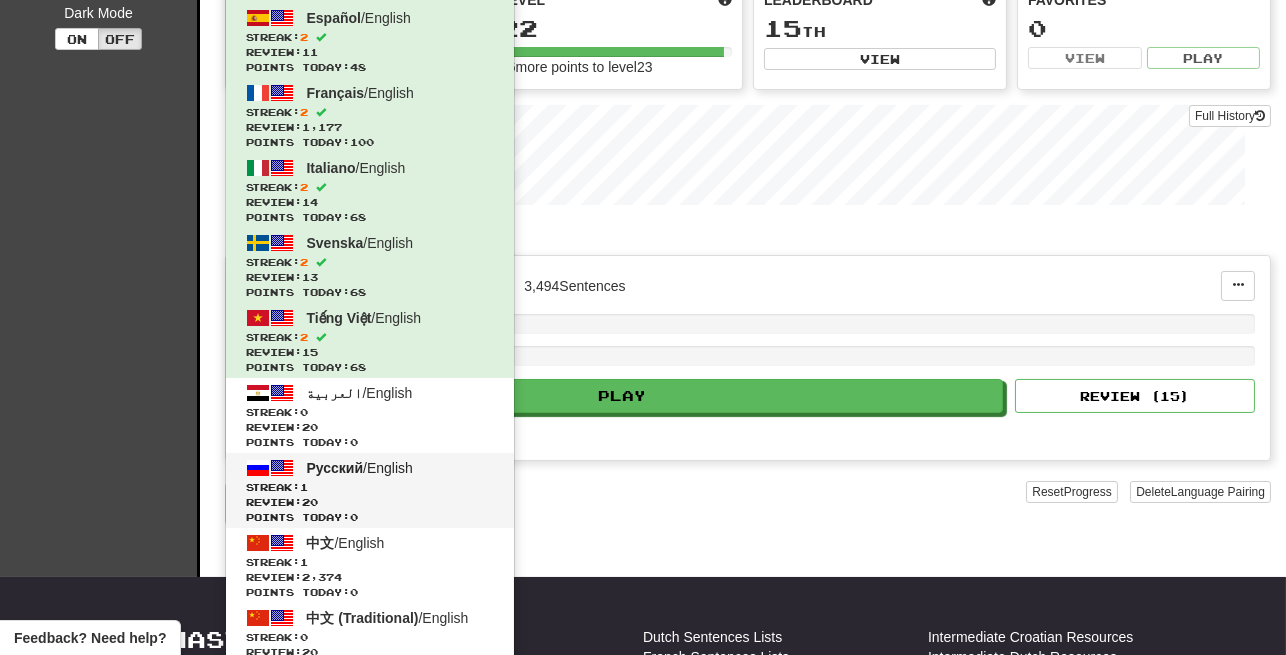 click on "Русский" at bounding box center [335, 468] 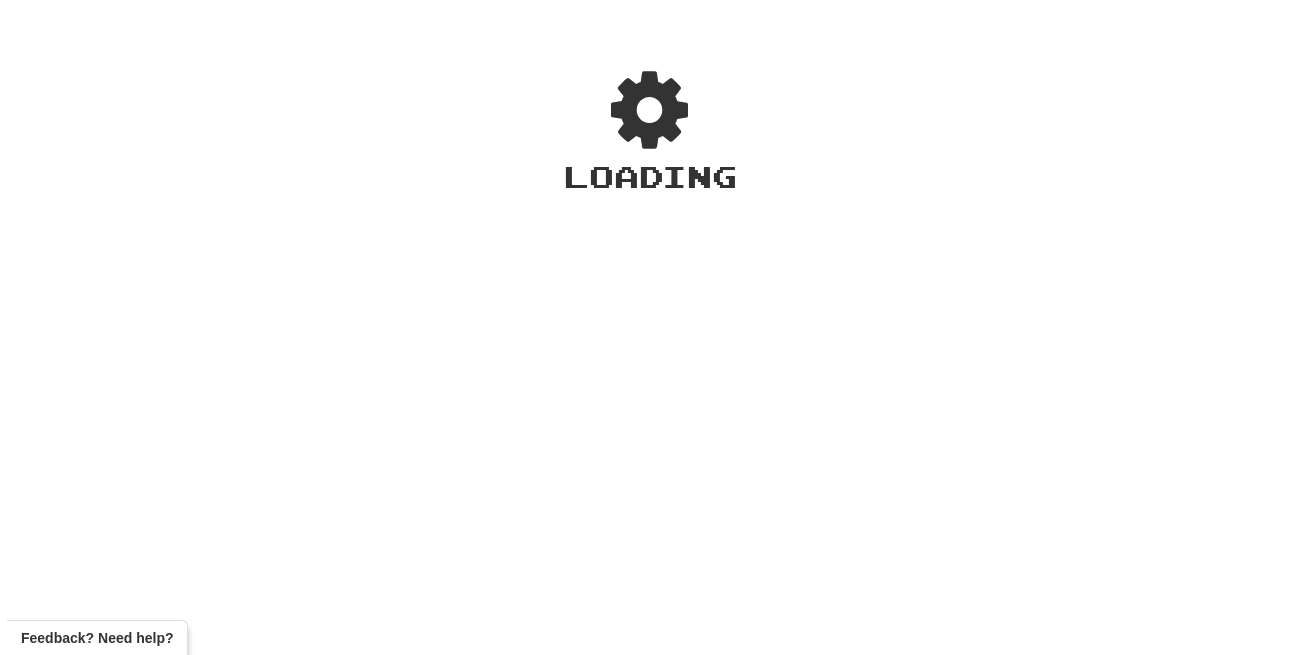 scroll, scrollTop: 0, scrollLeft: 0, axis: both 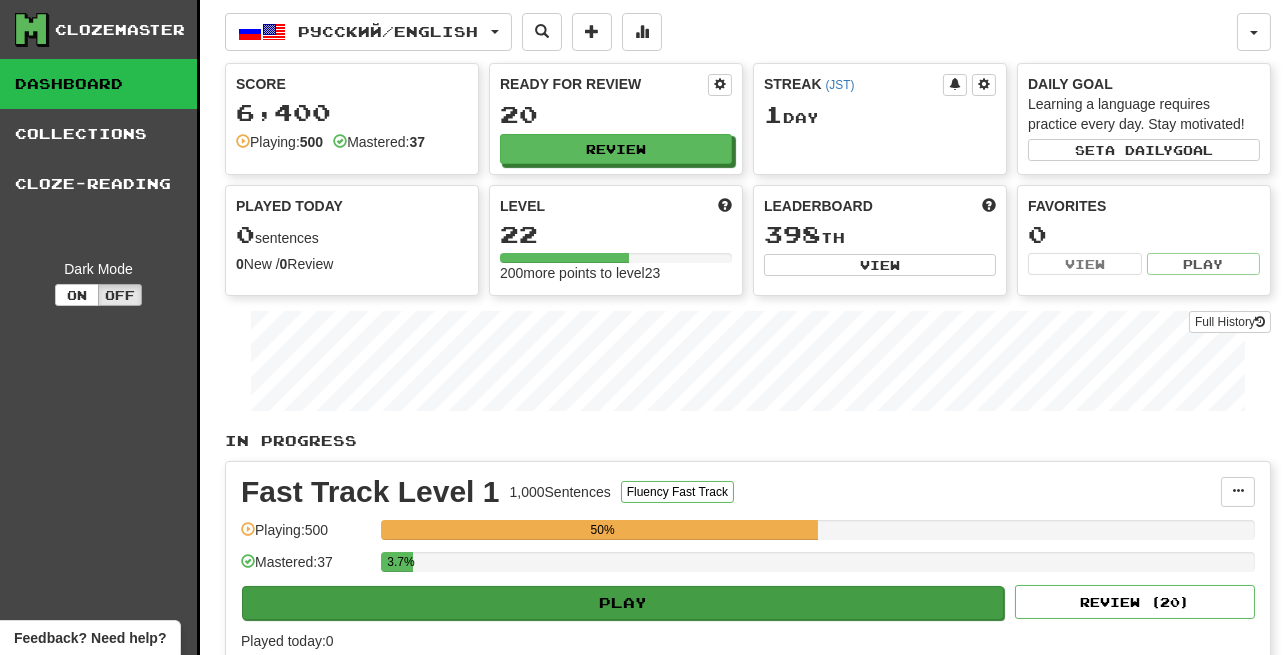 click on "Play" at bounding box center (623, 603) 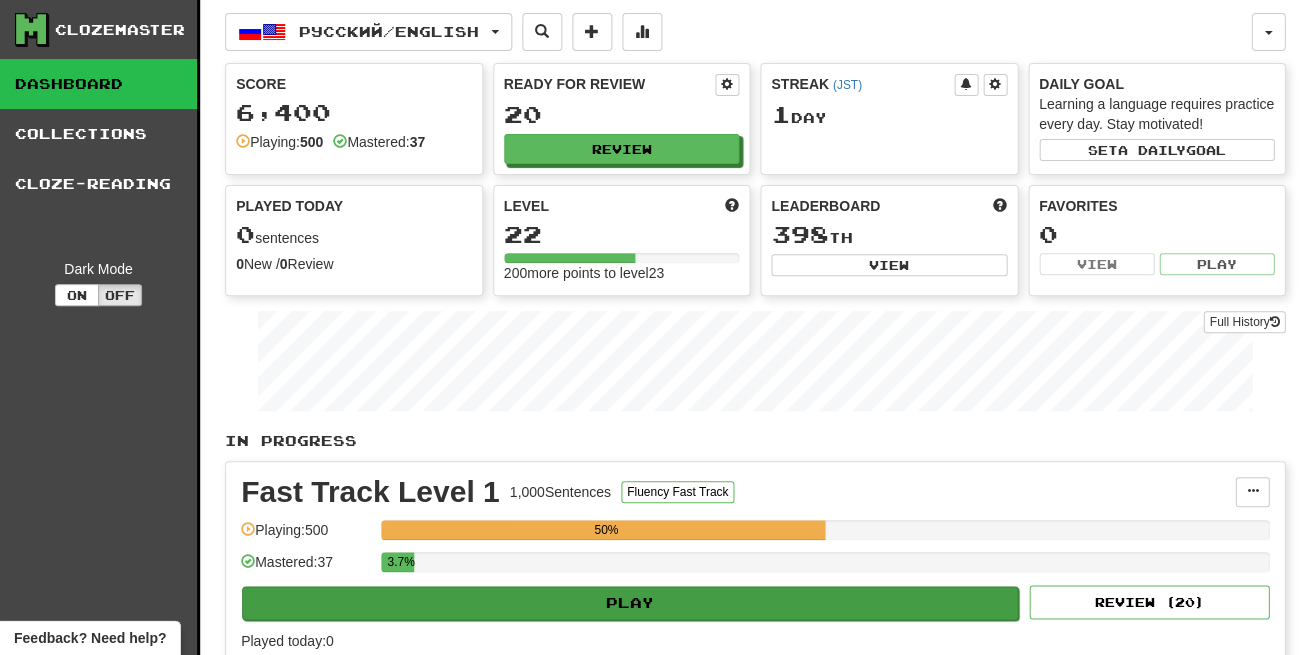 select on "**" 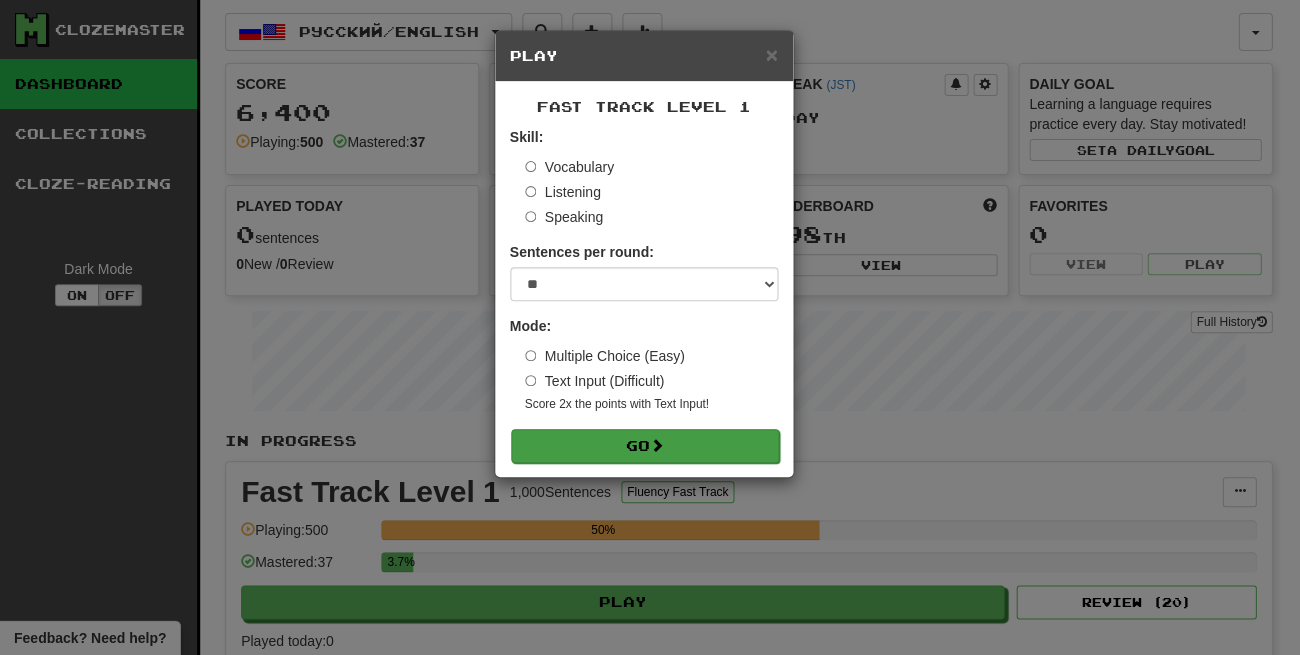 click on "Go" at bounding box center (645, 446) 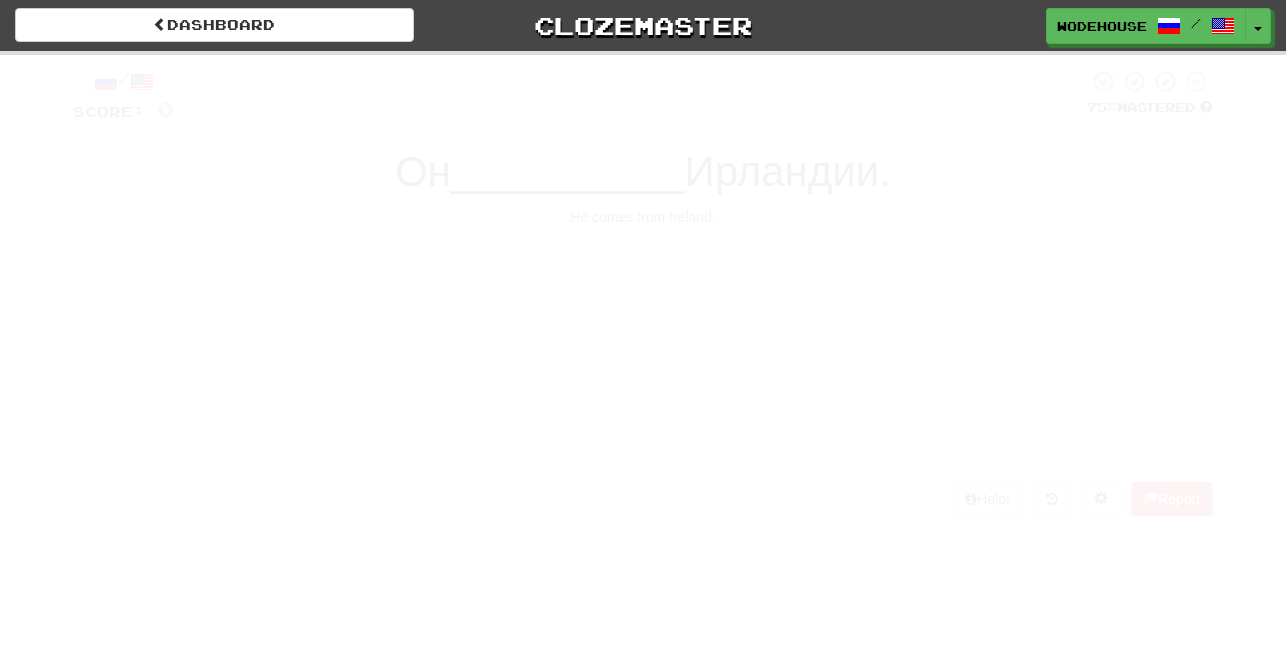 scroll, scrollTop: 0, scrollLeft: 0, axis: both 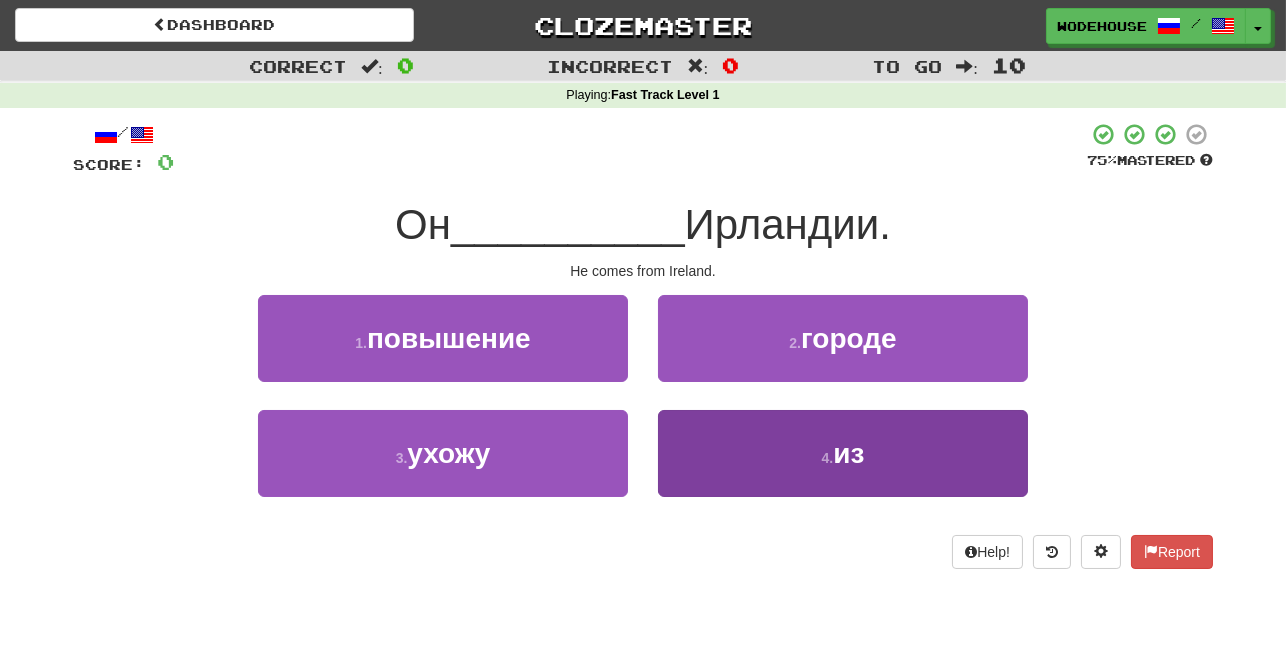 click on "4 .  из" at bounding box center [843, 453] 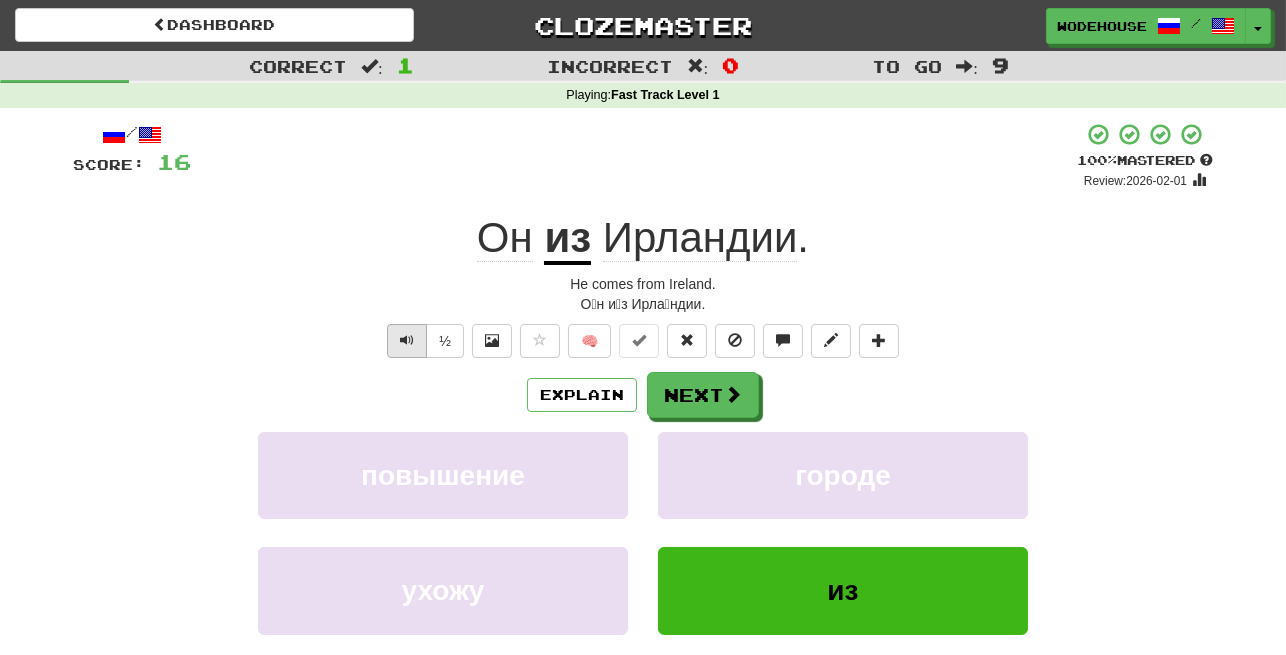 click at bounding box center (407, 341) 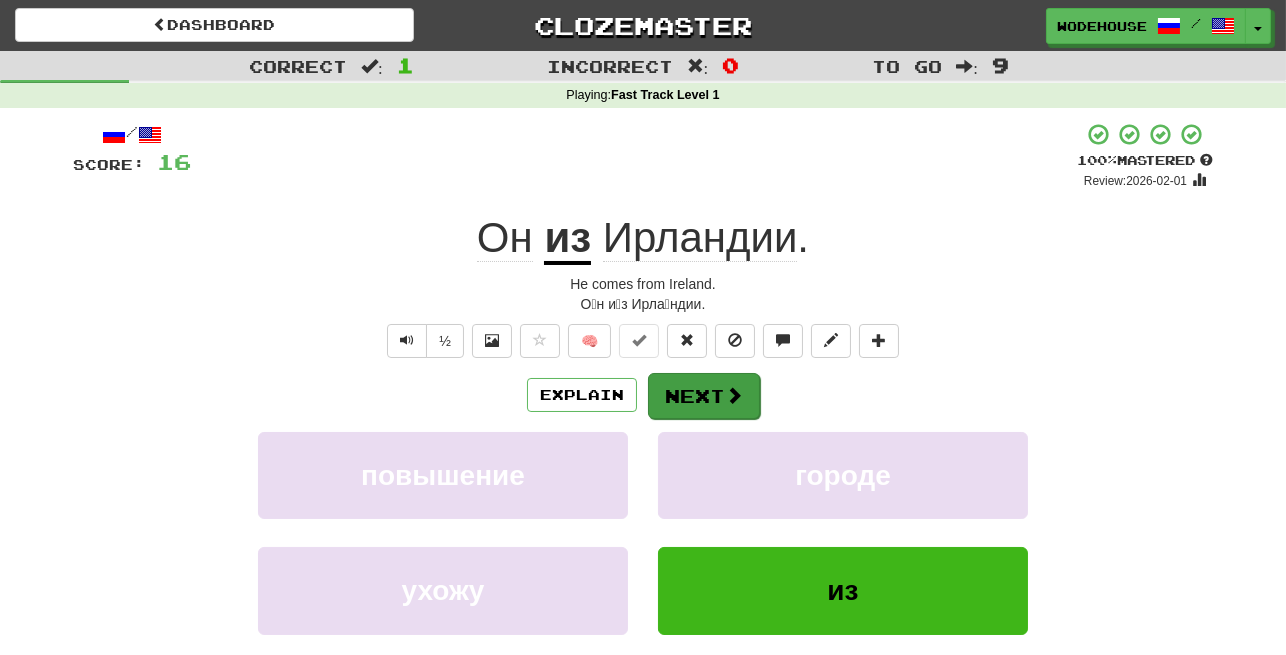 click on "Next" at bounding box center [704, 396] 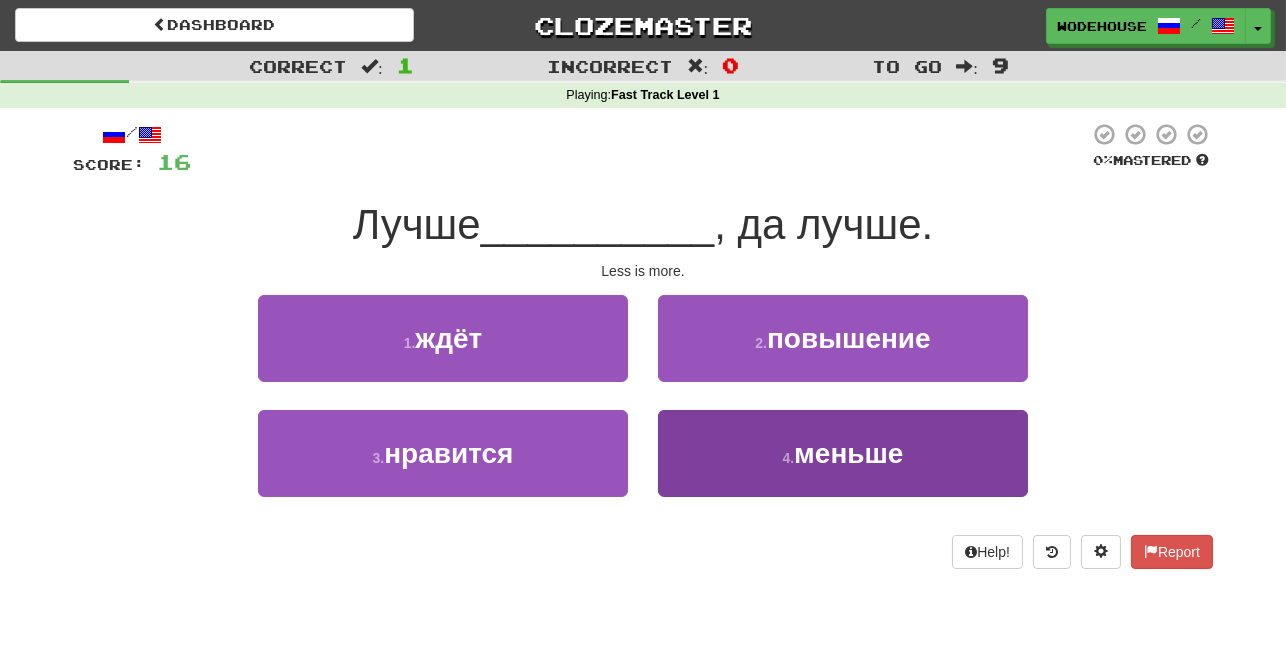 click on "4 .  меньше" at bounding box center [843, 453] 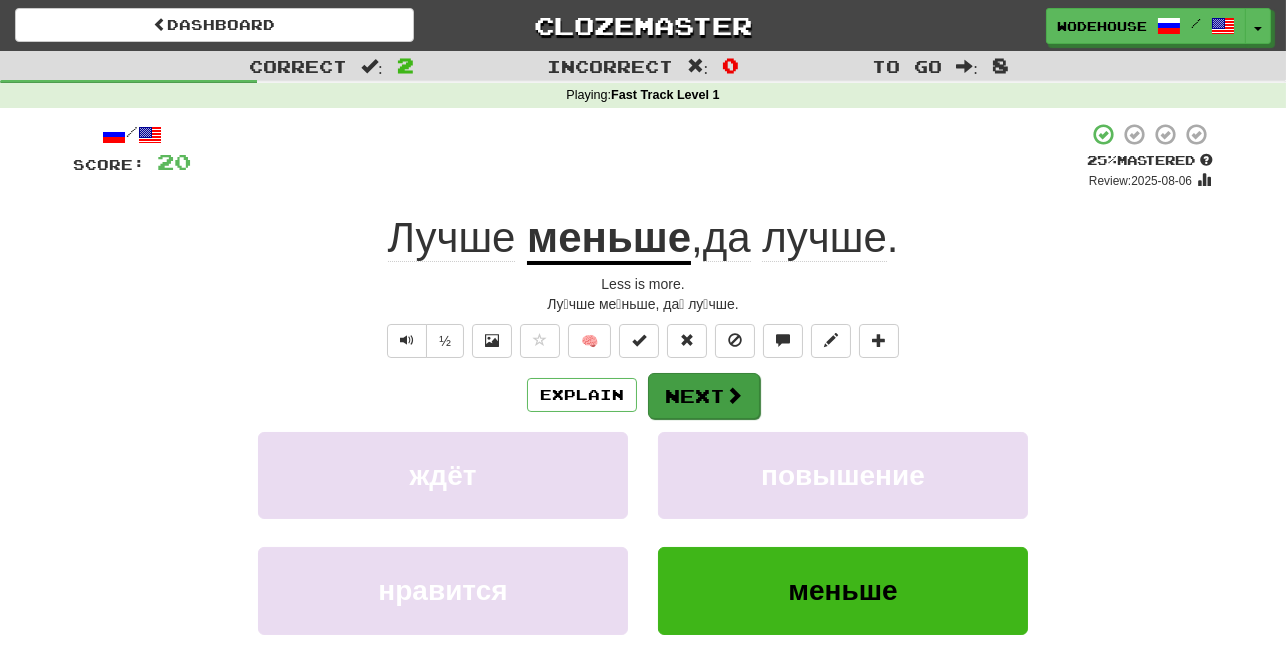 click on "Next" at bounding box center (704, 396) 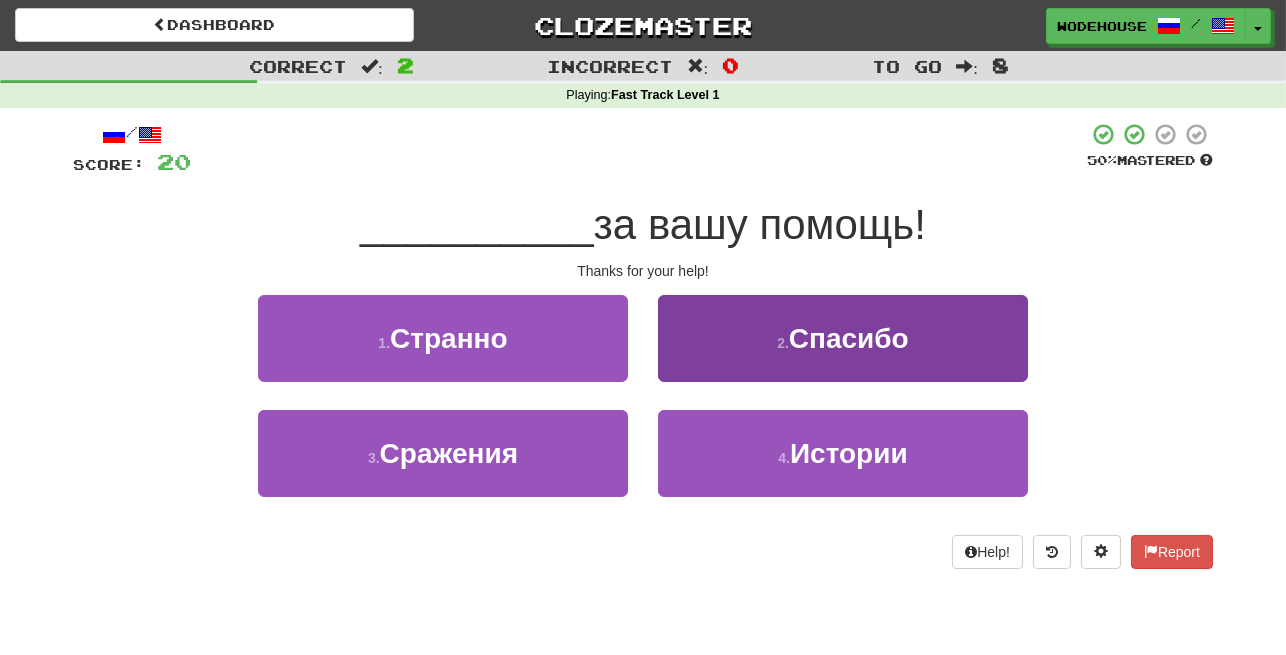 click on "2 .  Спасибо" at bounding box center (843, 338) 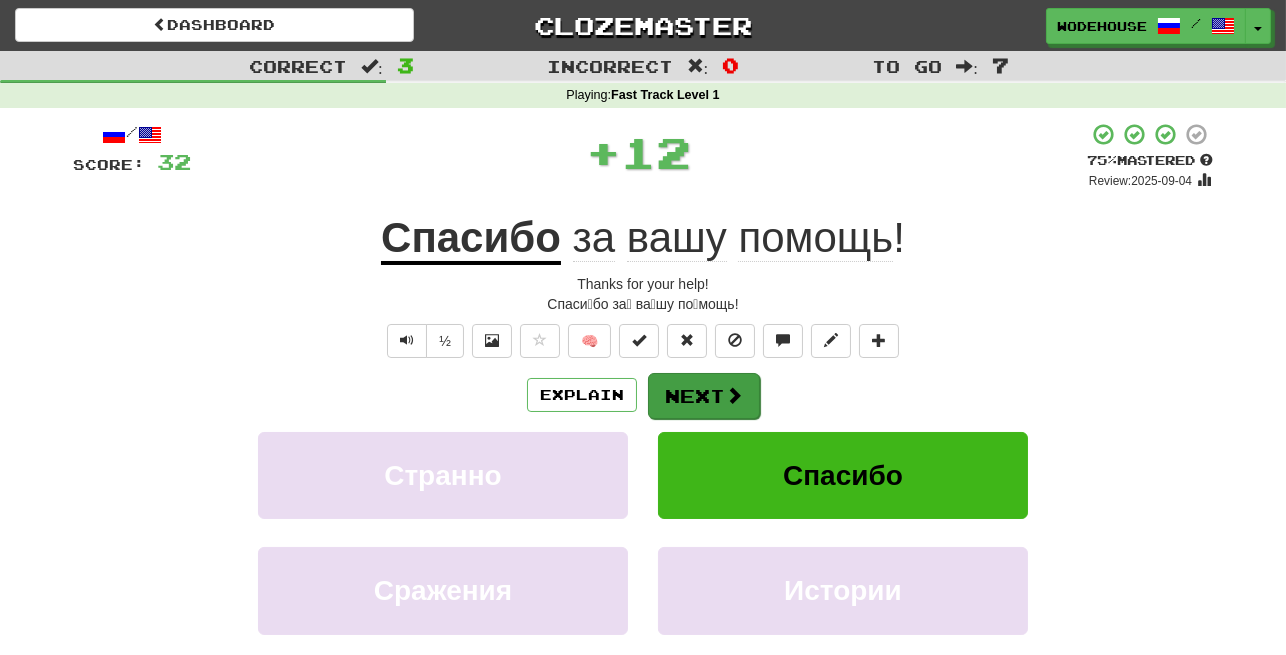 click at bounding box center [734, 395] 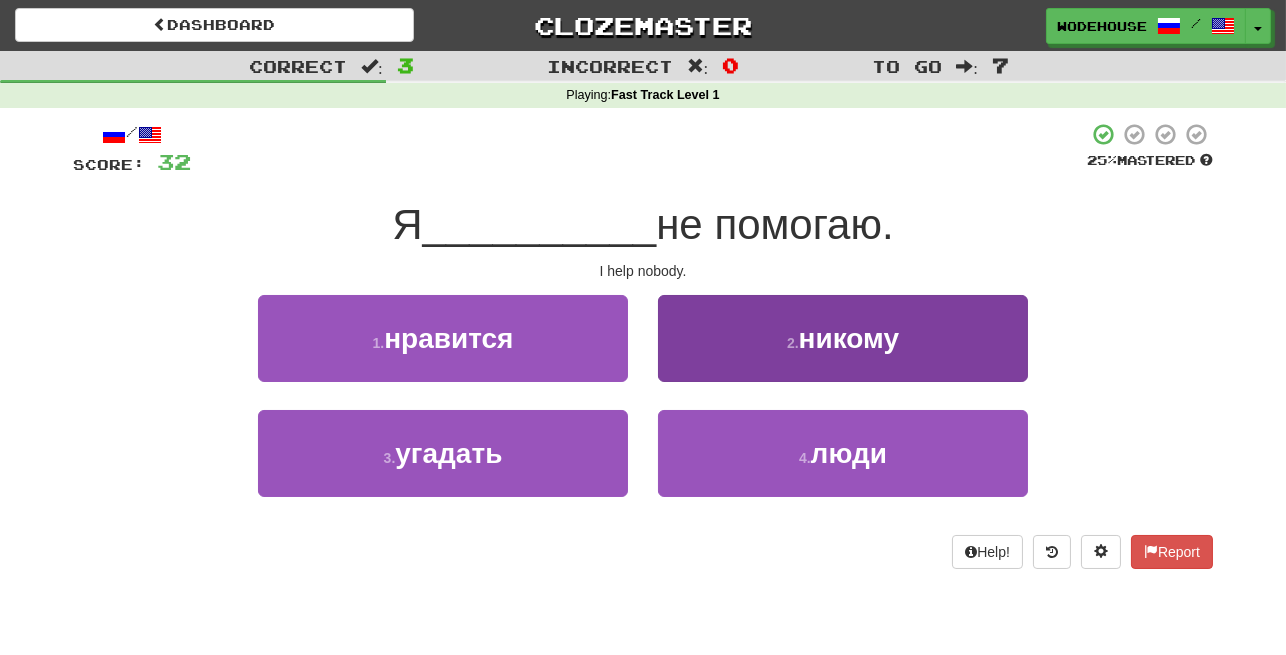 click on "2 .  никому" at bounding box center [843, 338] 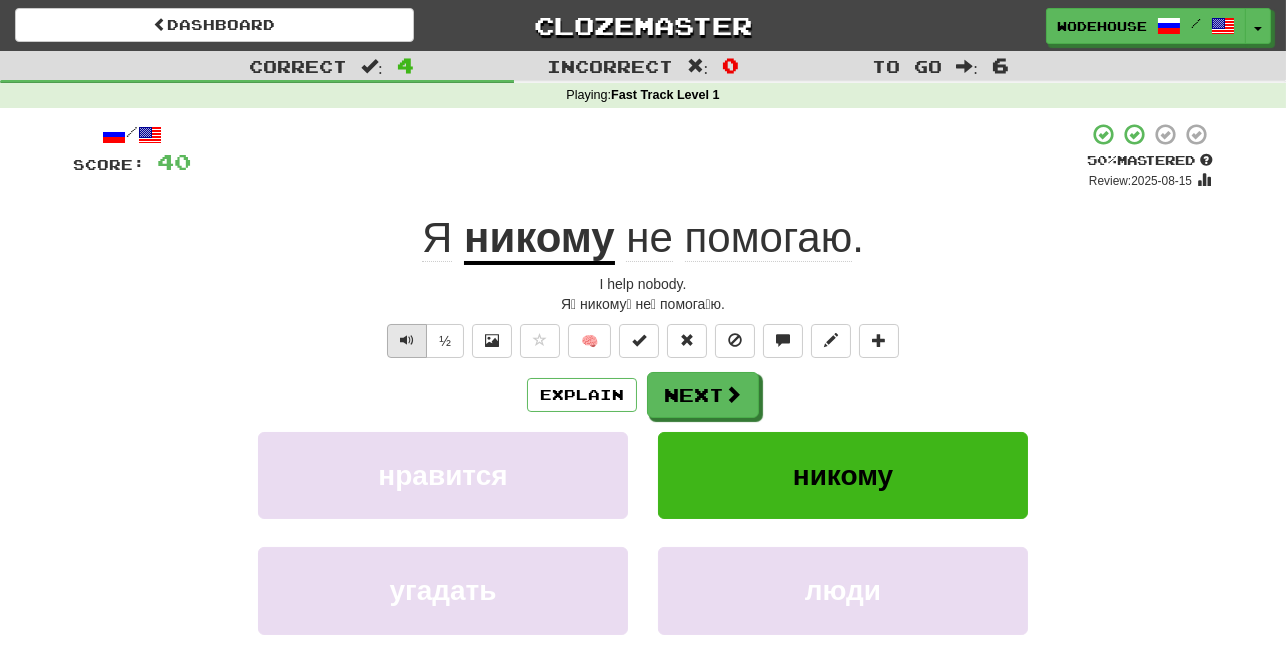 click at bounding box center [407, 341] 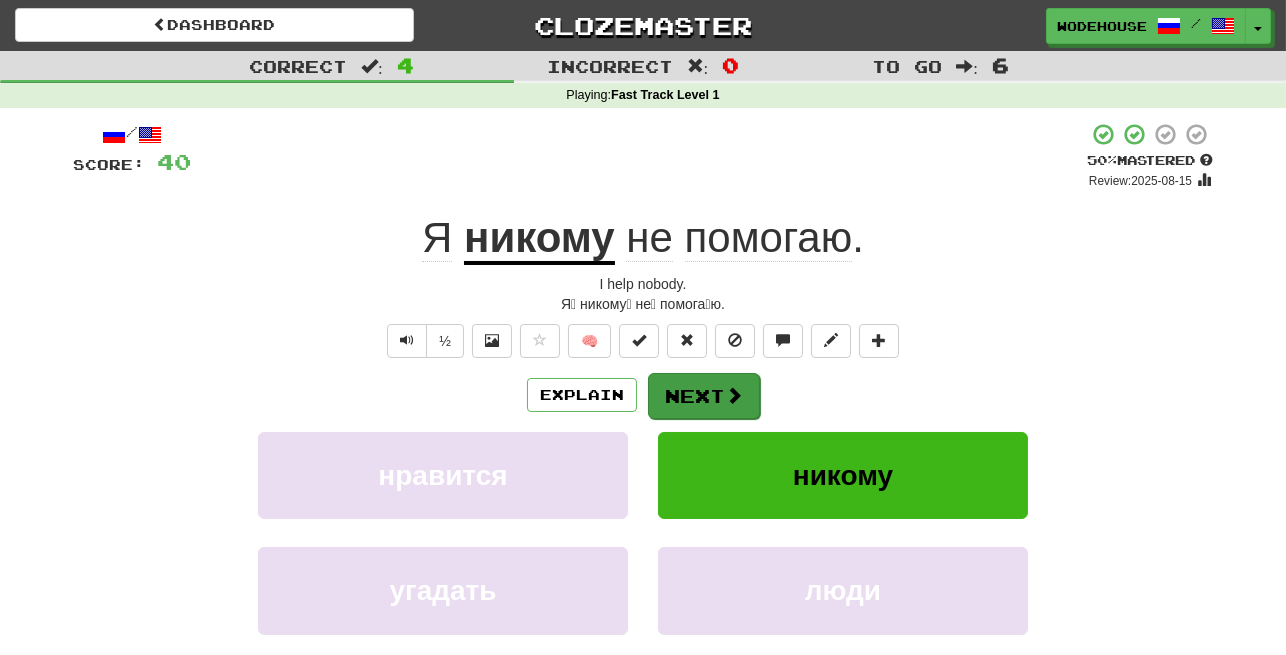 click on "Next" at bounding box center (704, 396) 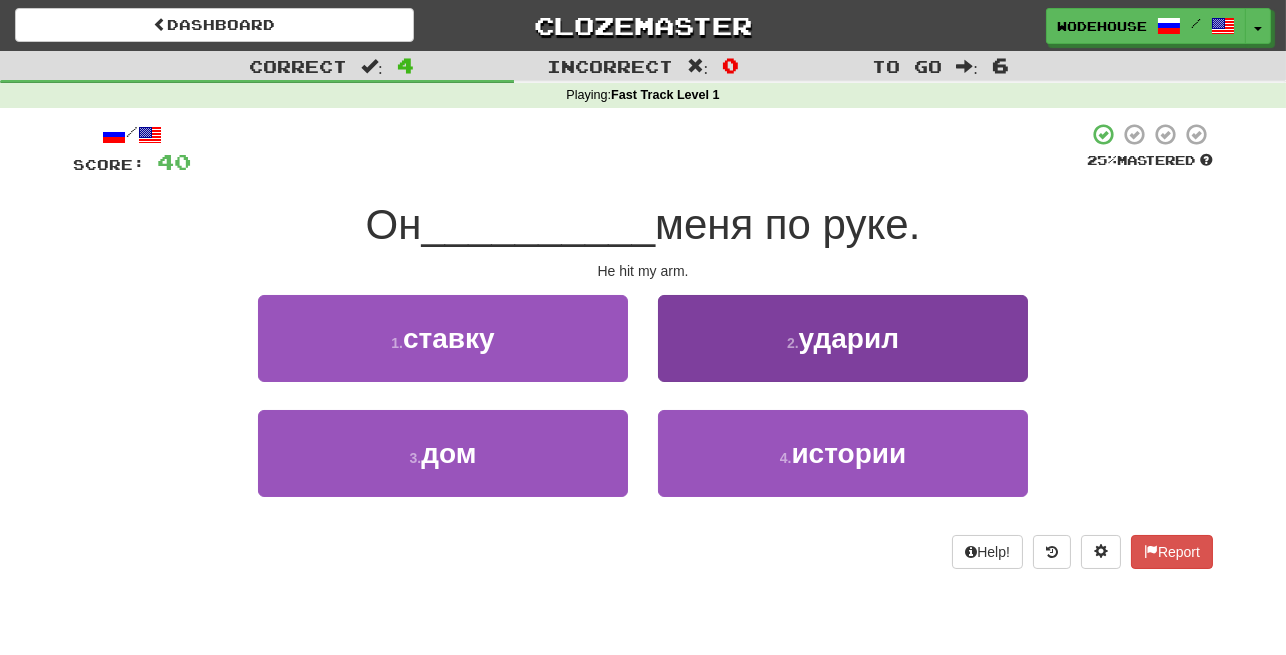 click on "2 .  ударил" at bounding box center [843, 338] 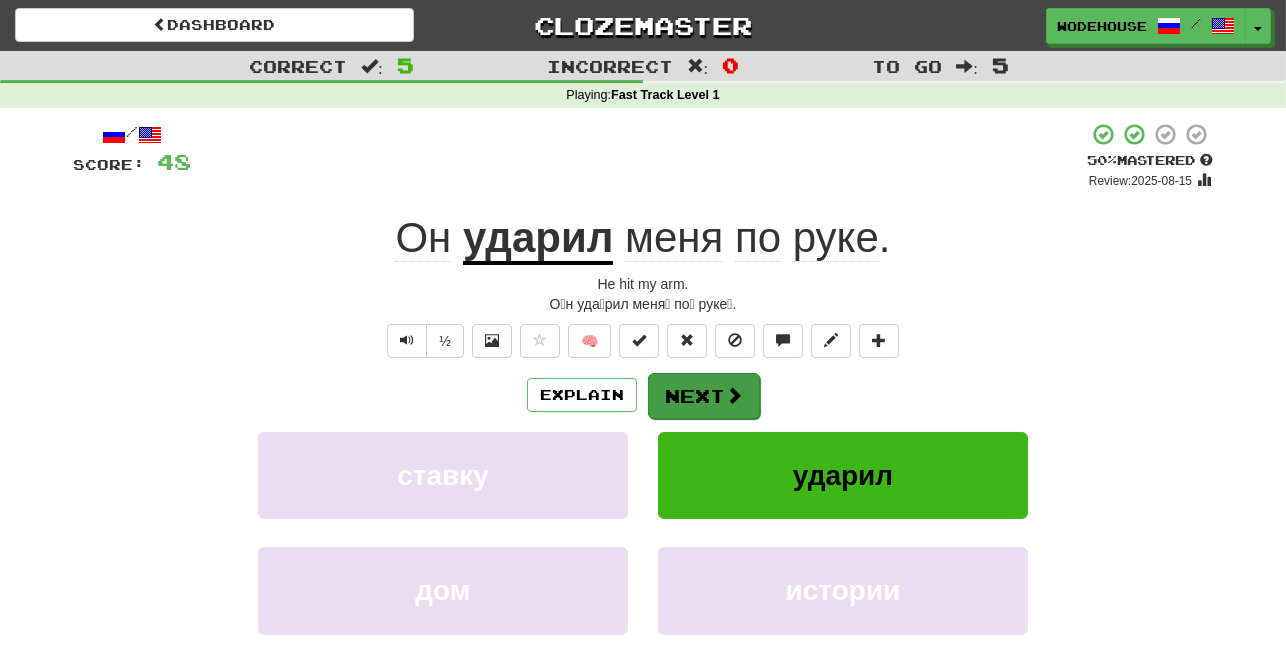 click on "Next" at bounding box center [704, 396] 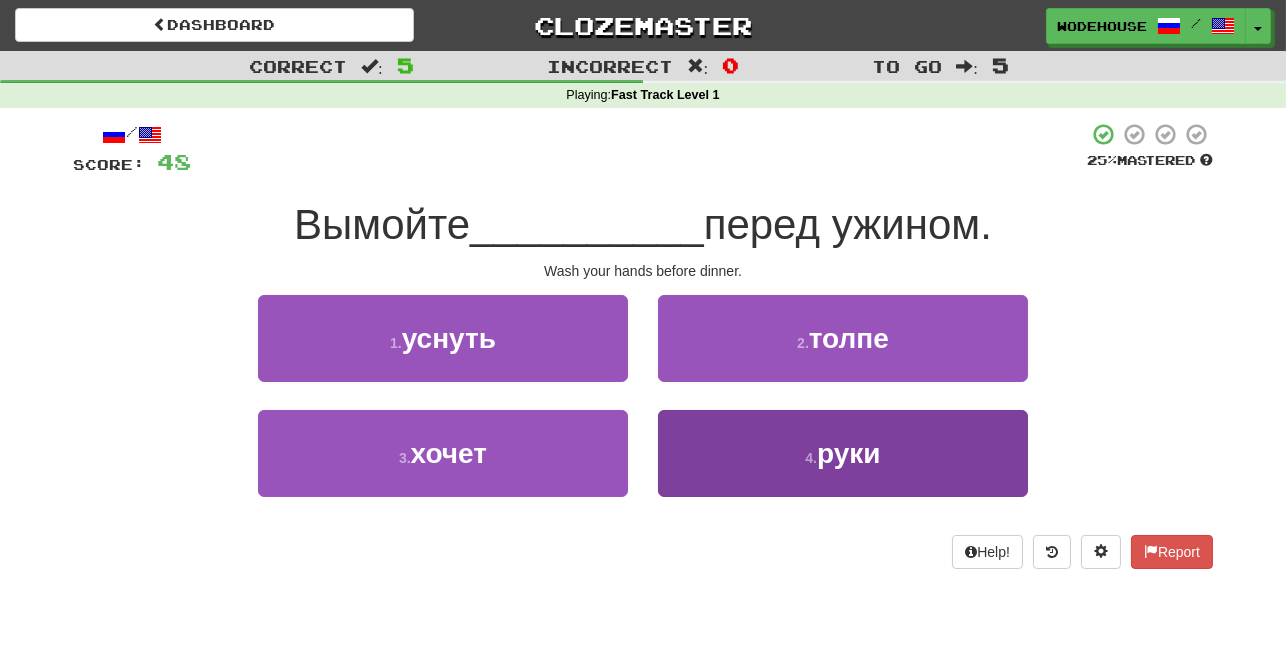 click on "4 .  руки" at bounding box center [843, 453] 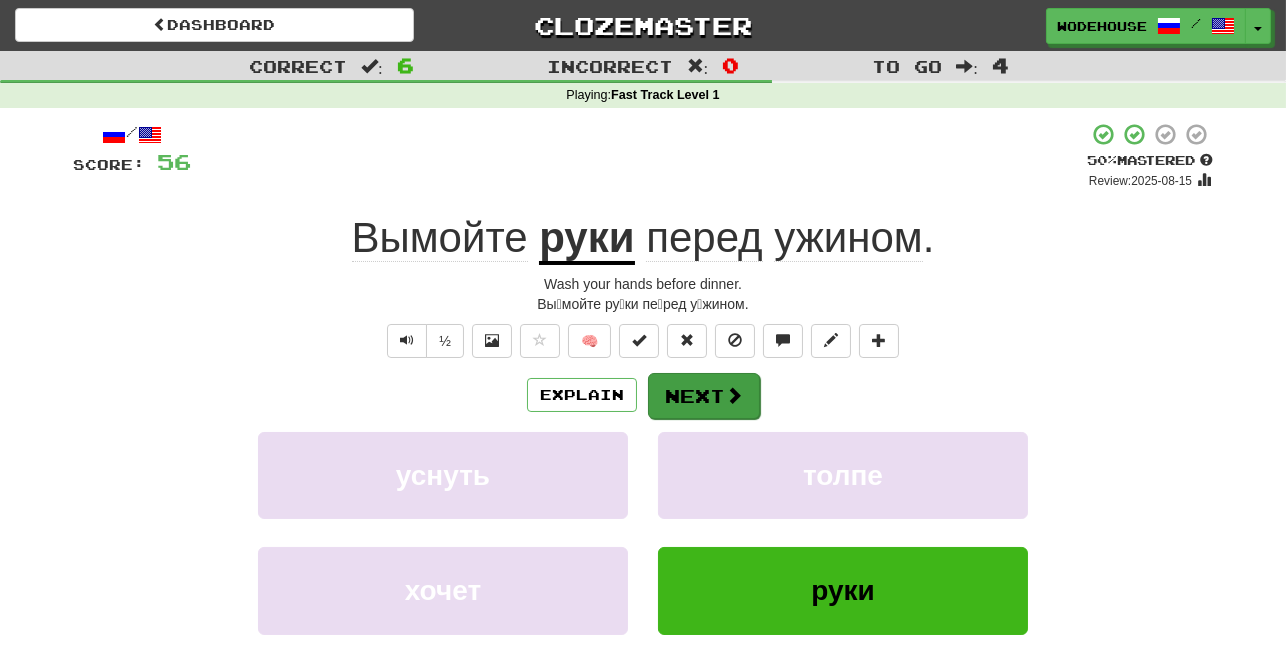 click on "Next" at bounding box center [704, 396] 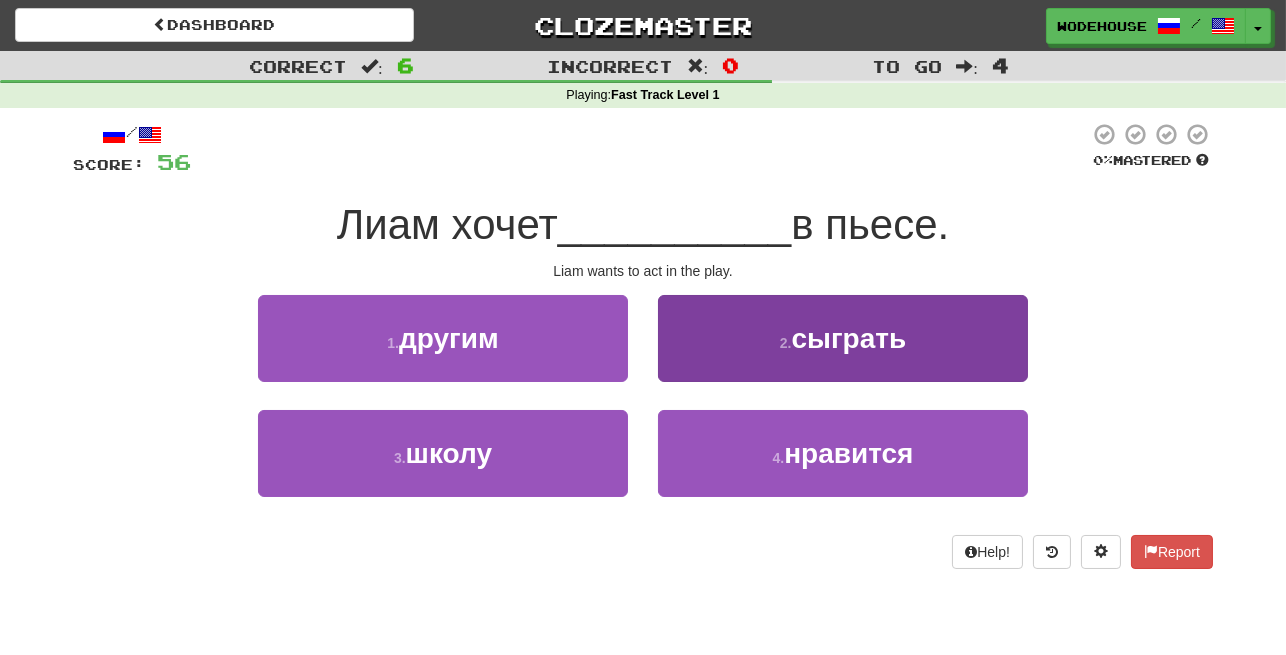 click on "2 .  сыграть" at bounding box center [843, 338] 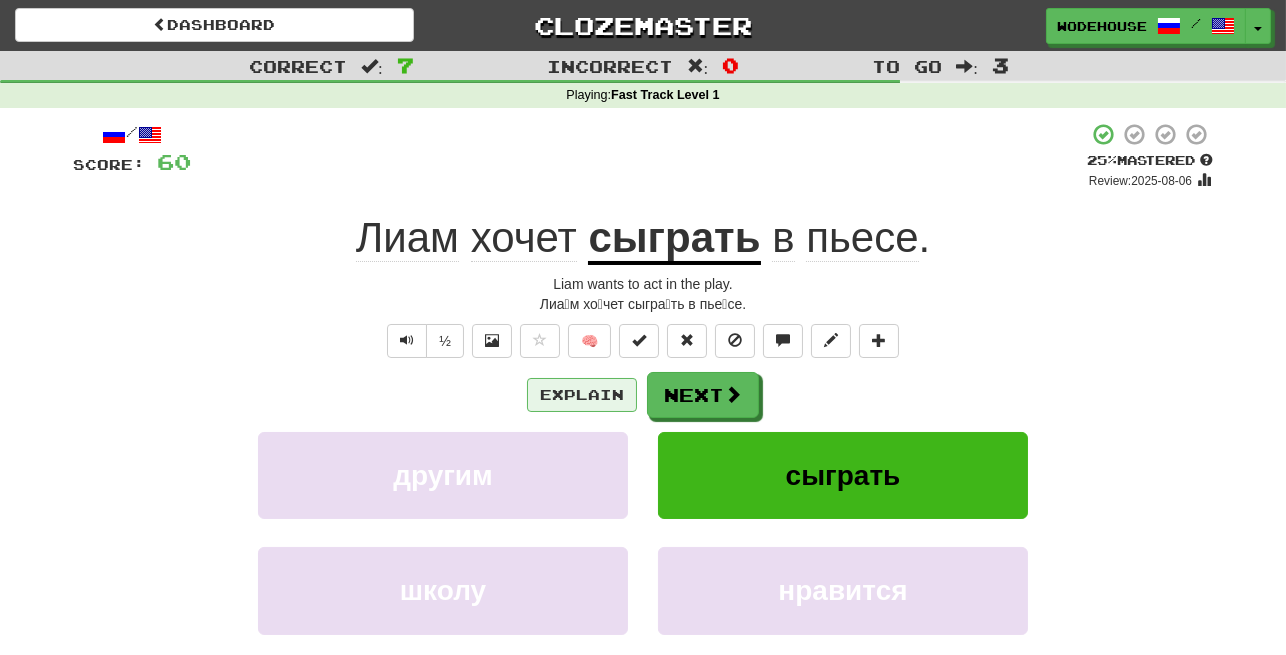 click on "Explain" at bounding box center (582, 395) 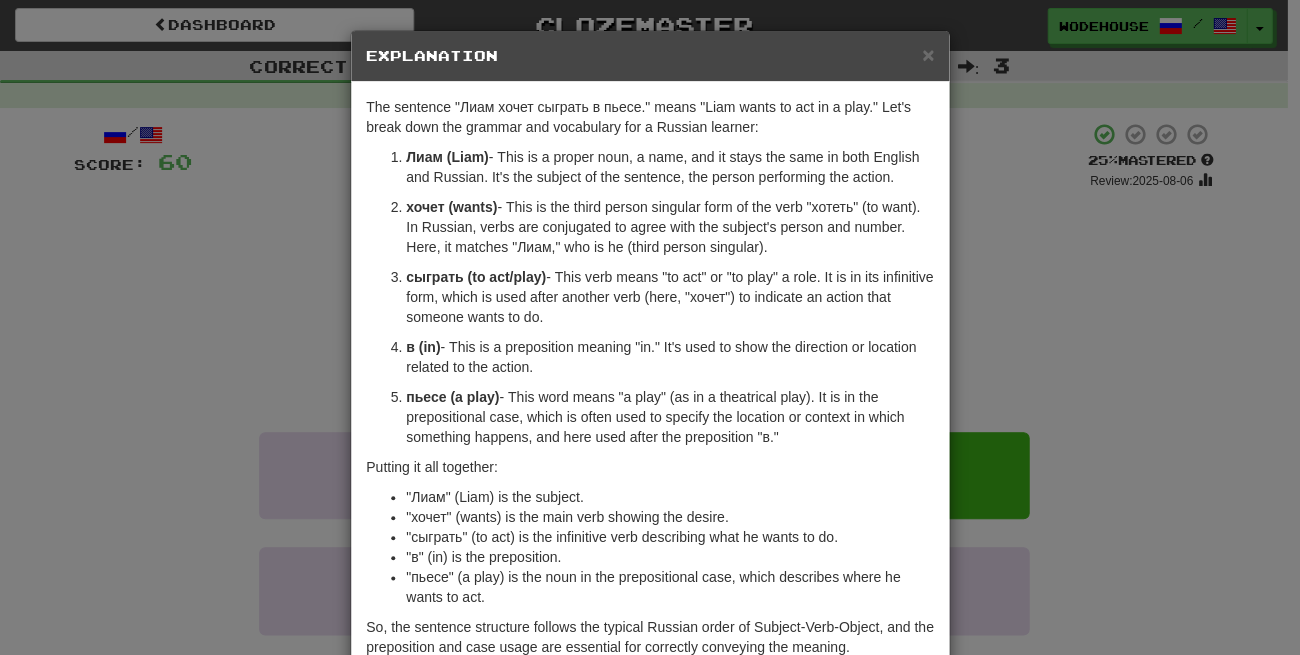click on "× Explanation The sentence "Лиам хочет сыграть в пьесе." means "Liam wants to act in a play." Let's break down the grammar and vocabulary for a Russian learner:
Лиам (Liam)  - This is a proper noun, a name, and it stays the same in both English and Russian. It's the subject of the sentence, the person performing the action.
хочет (wants)  - This is the third person singular form of the verb "хотеть" (to want). In Russian, verbs are conjugated to agree with the subject's person and number. Here, it matches "Лиам," who is he (third person singular).
сыграть (to act/play)  - This verb means "to act" or "to play" a role. It is in its infinitive form, which is used after another verb (here, "хочет") to indicate an action that someone wants to do.
в (in)  - This is a preposition meaning "in." It's used to show the direction or location related to the action.
пьесе (a play)
Putting it all together:
! Close" at bounding box center [650, 327] 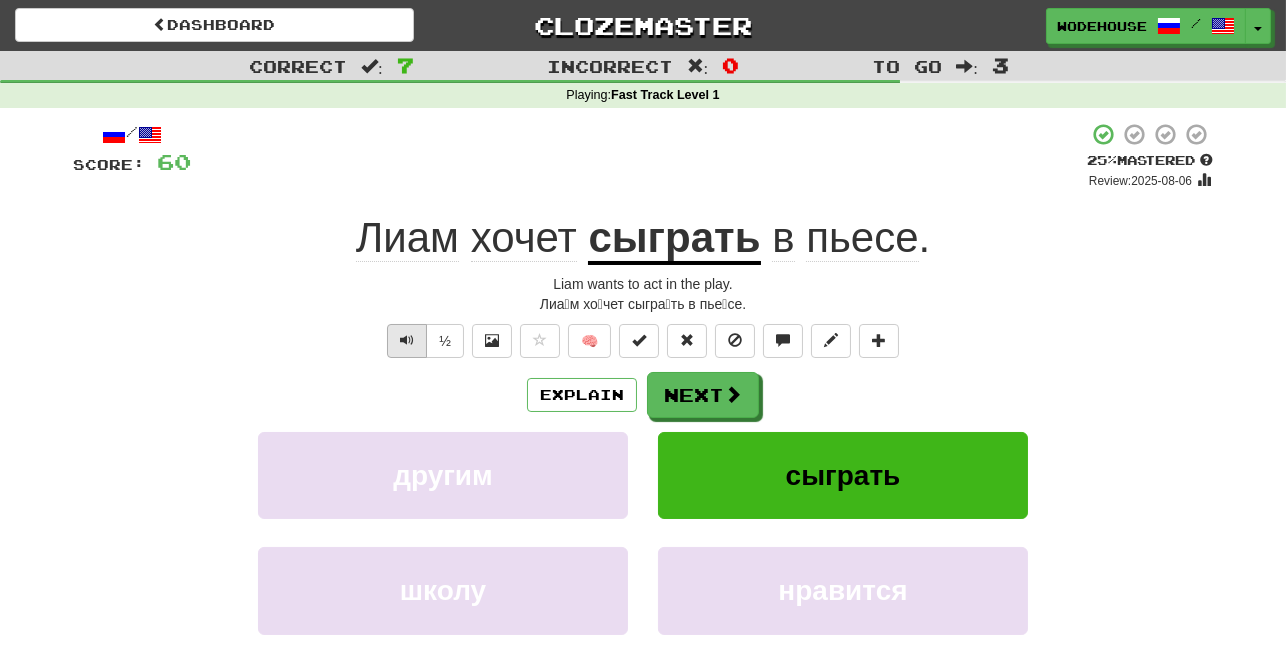click at bounding box center [407, 340] 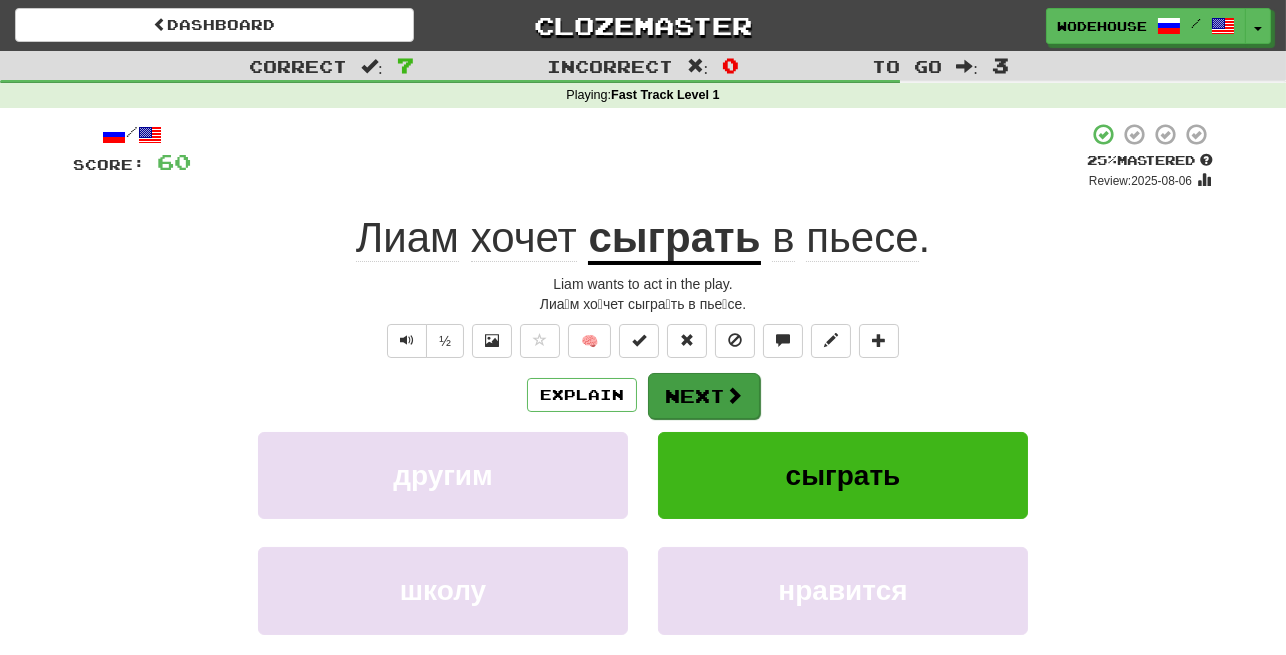 click on "Next" at bounding box center [704, 396] 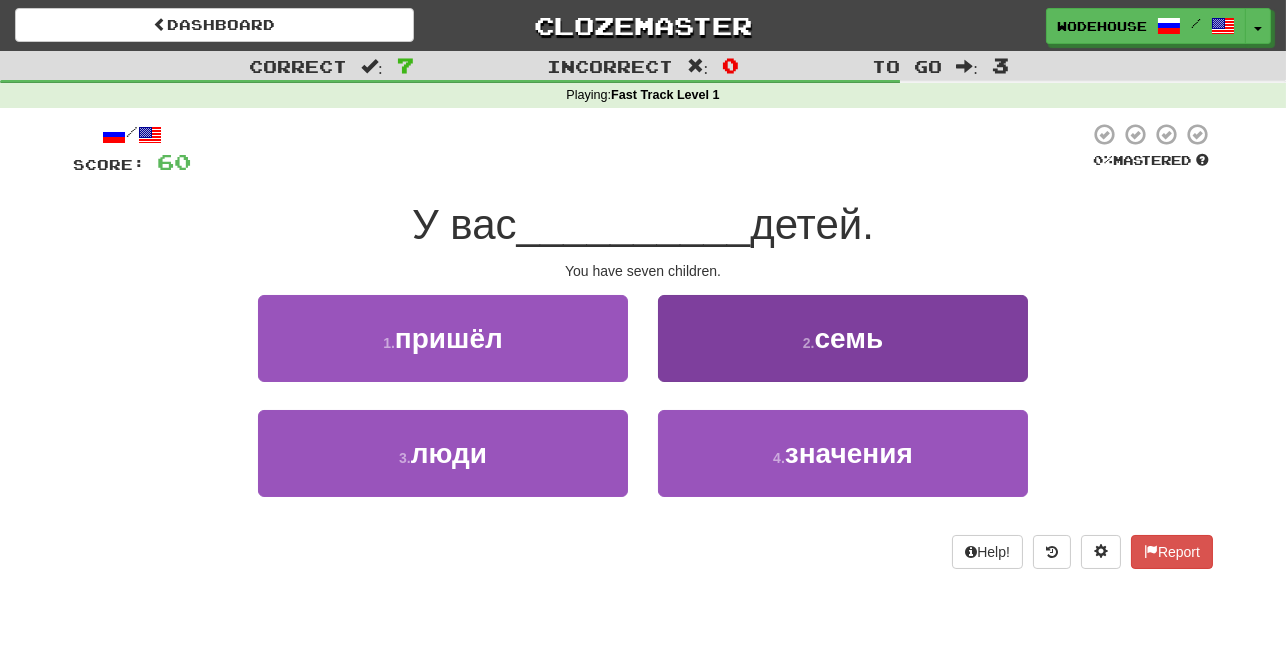 click on "2 .  семь" at bounding box center (843, 338) 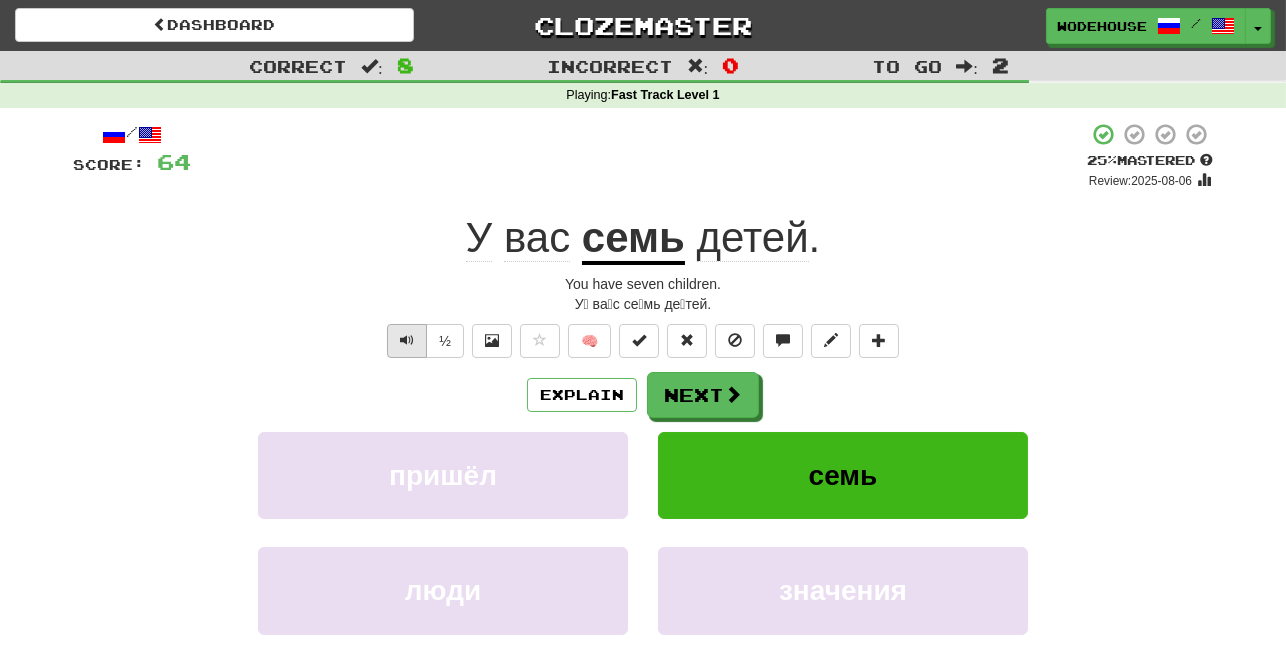 click at bounding box center (407, 341) 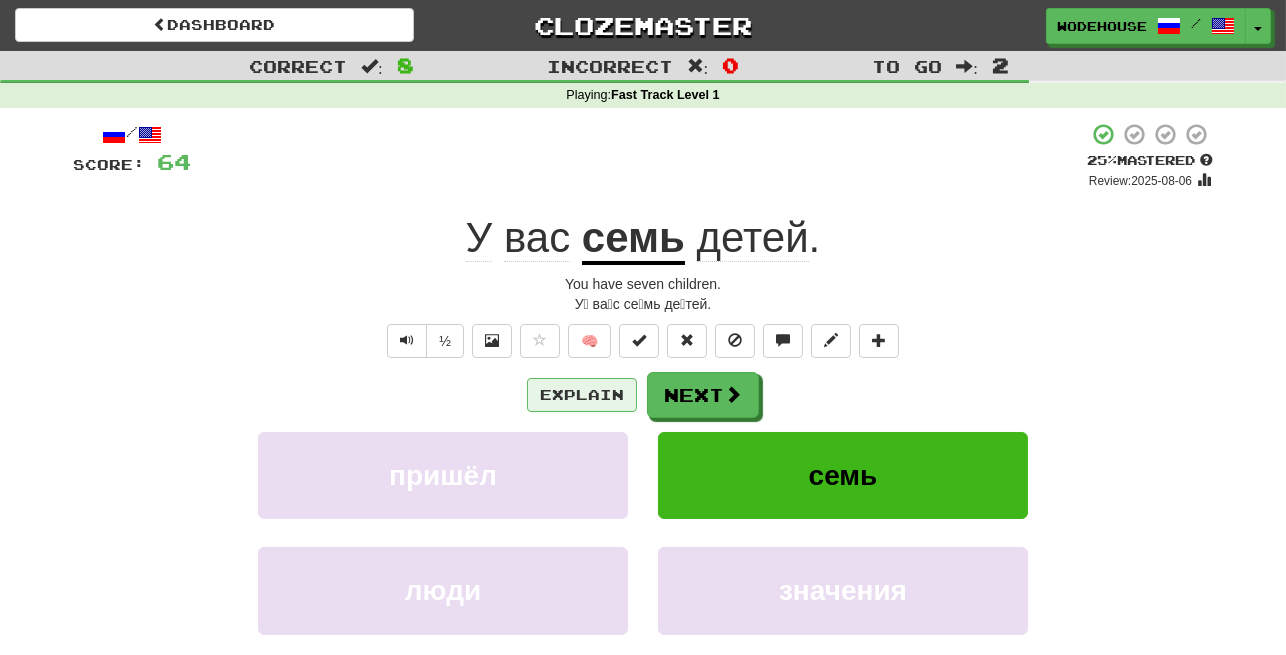 click on "Explain" at bounding box center [582, 395] 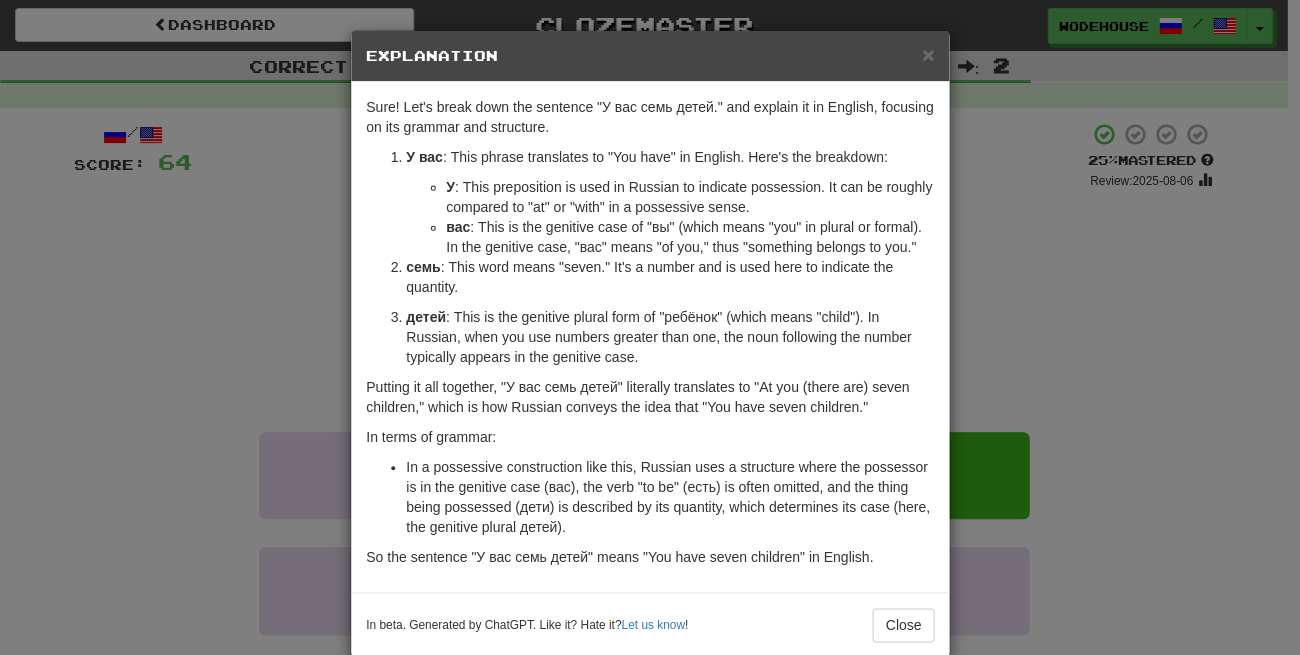 click on "× Explanation Sure! Let's break down the sentence "У вас семь детей." and explain it in English, focusing on its grammar and structure.
У вас : This phrase translates to "You have" in English. Here's the breakdown:
У : This preposition is used in Russian to indicate possession. It can be roughly compared to "at" or "with" in a possessive sense.
вас : This is the genitive case of "вы" (which means "you" in plural or formal). In the genitive case, "вас" means "of you," thus "something belongs to you."
семь : This word means "seven." It's a number and is used here to indicate the quantity.
детей : This is the genitive plural form of "ребёнок" (which means "child"). In Russian, when you use numbers greater than one, the noun following the number typically appears in the genitive case.
In terms of grammar:
So the sentence "У вас семь детей" means "You have seven children" in English. Let us know ! Close" at bounding box center (650, 327) 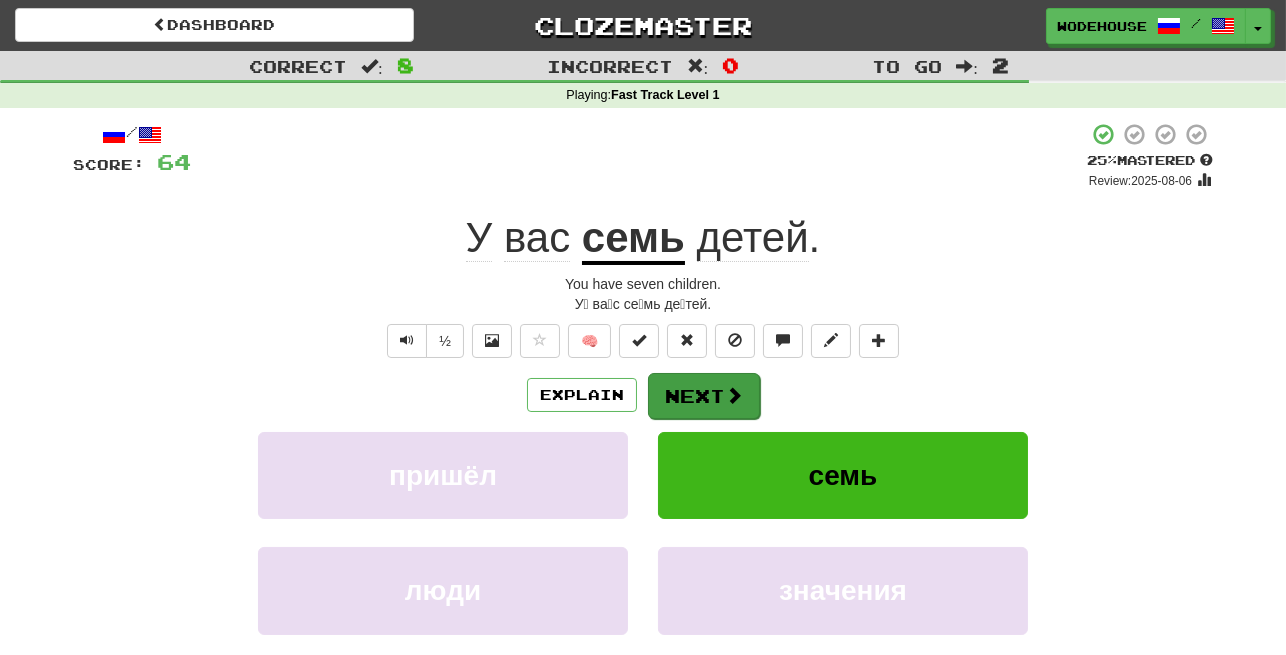 click on "Next" at bounding box center [704, 396] 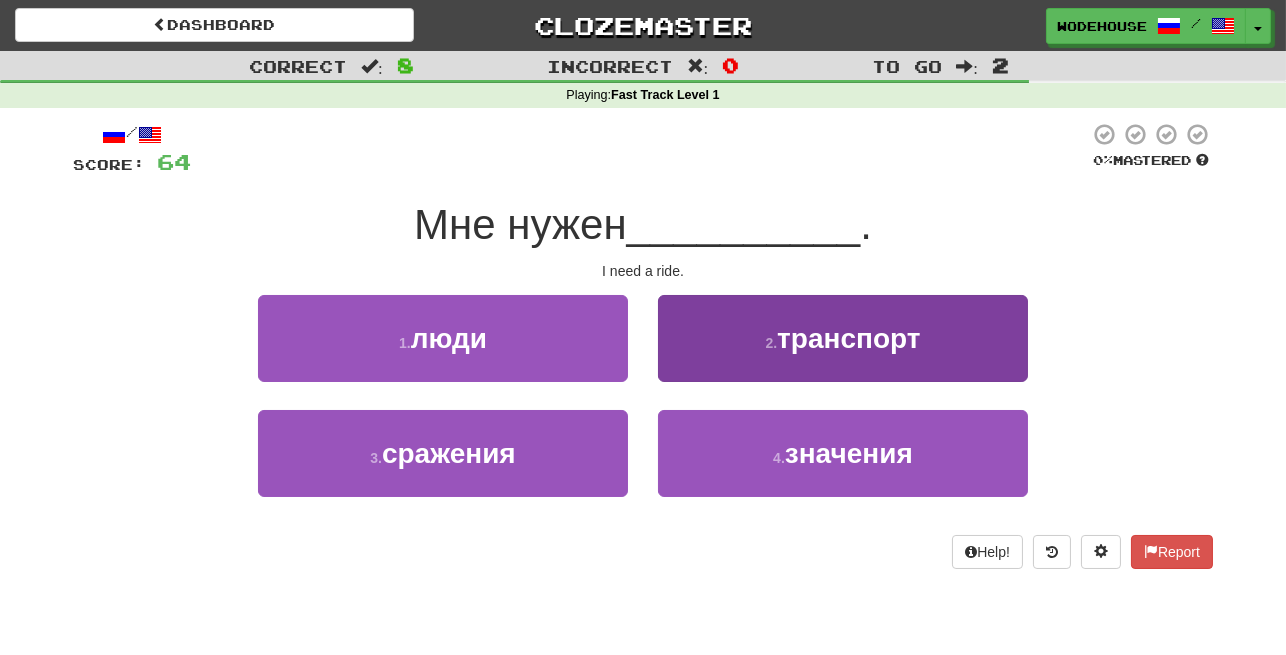 click on "2 .  транспорт" at bounding box center [843, 338] 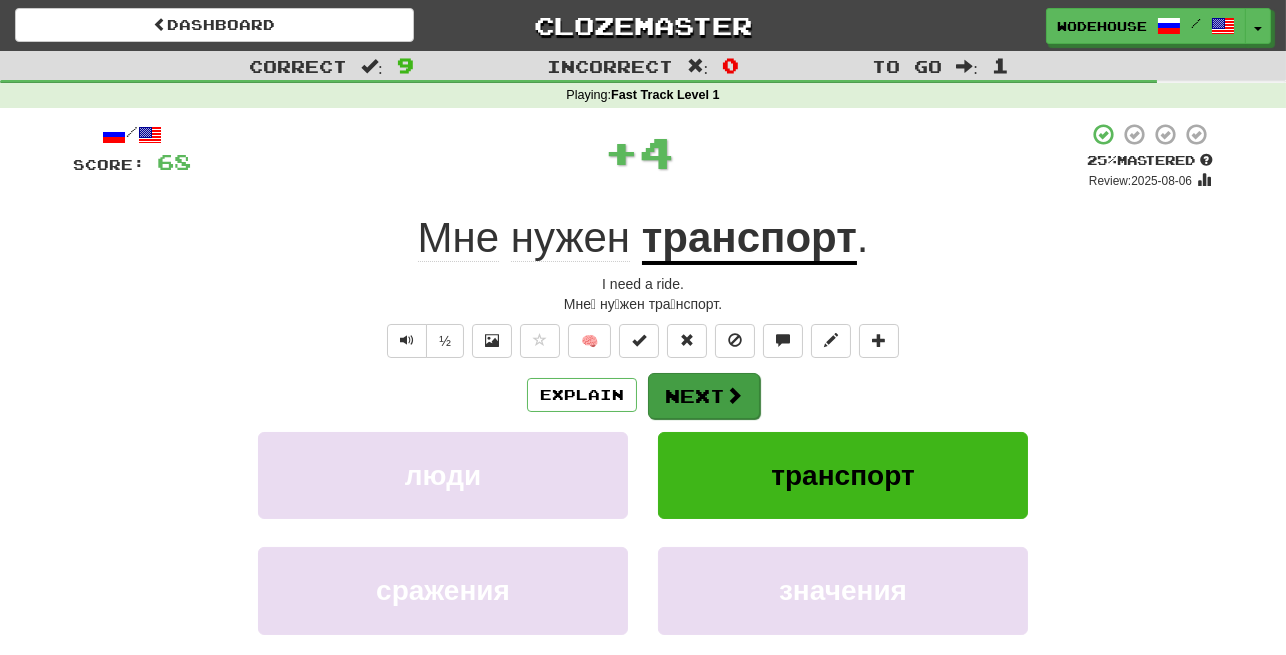 click on "Next" at bounding box center [704, 396] 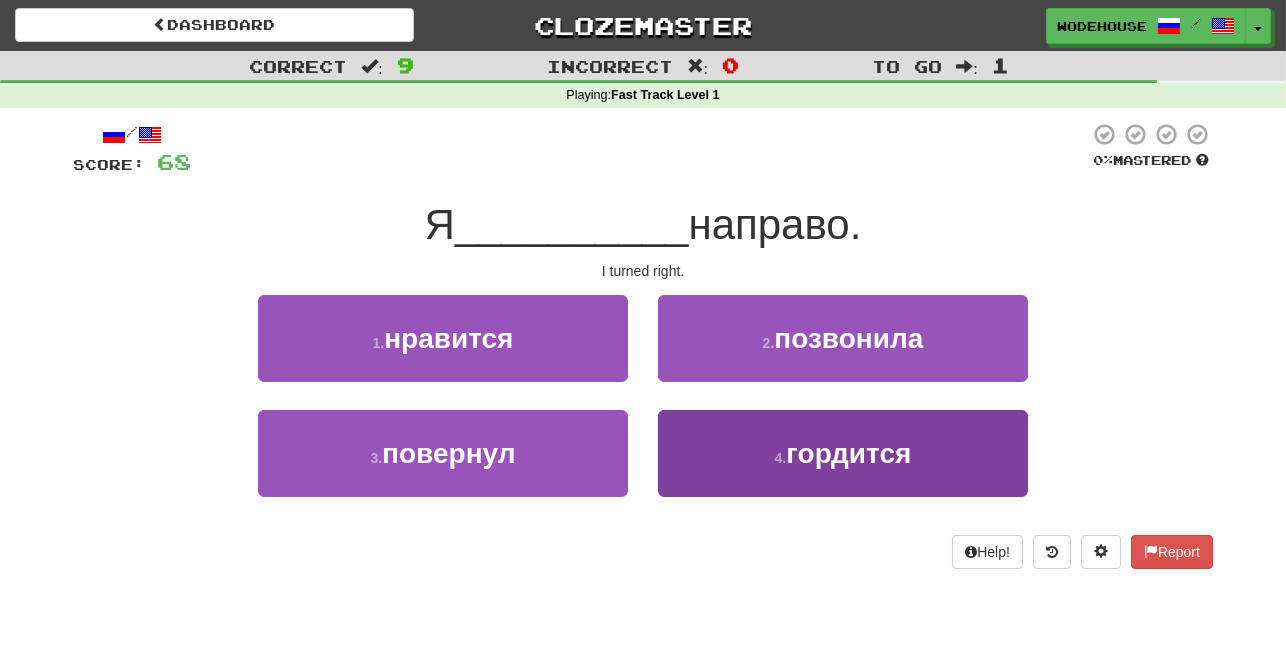 click on "4 .  гордится" at bounding box center [843, 453] 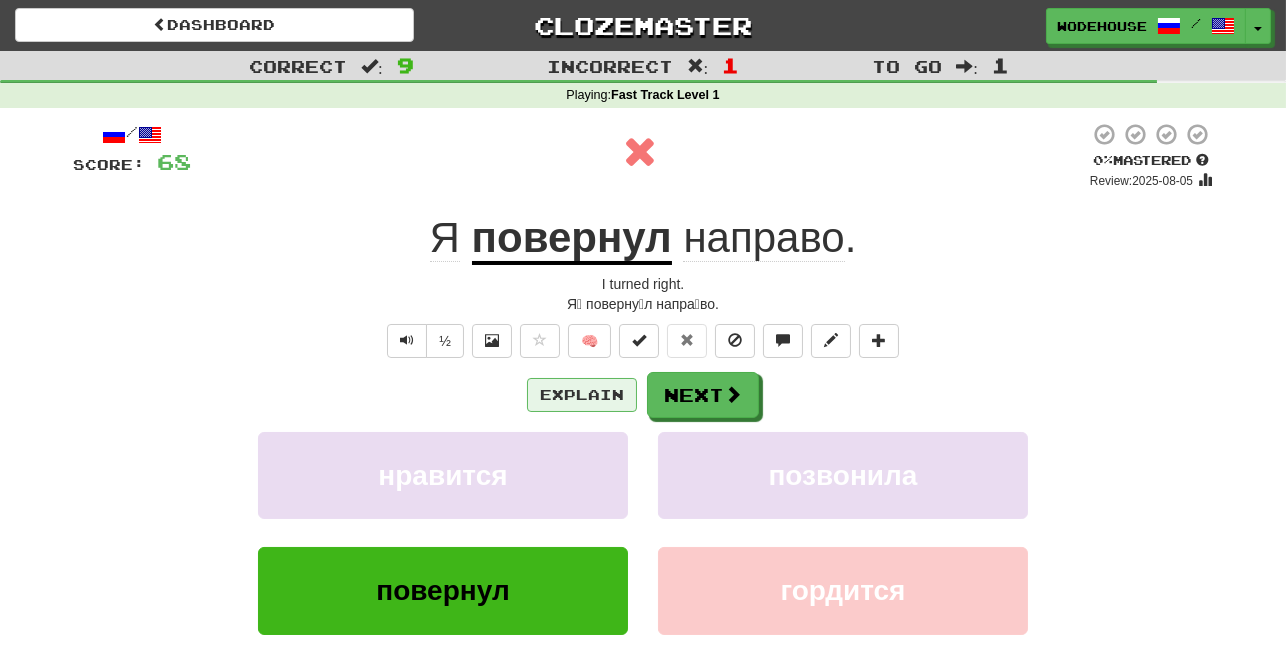 click on "Explain" at bounding box center (582, 395) 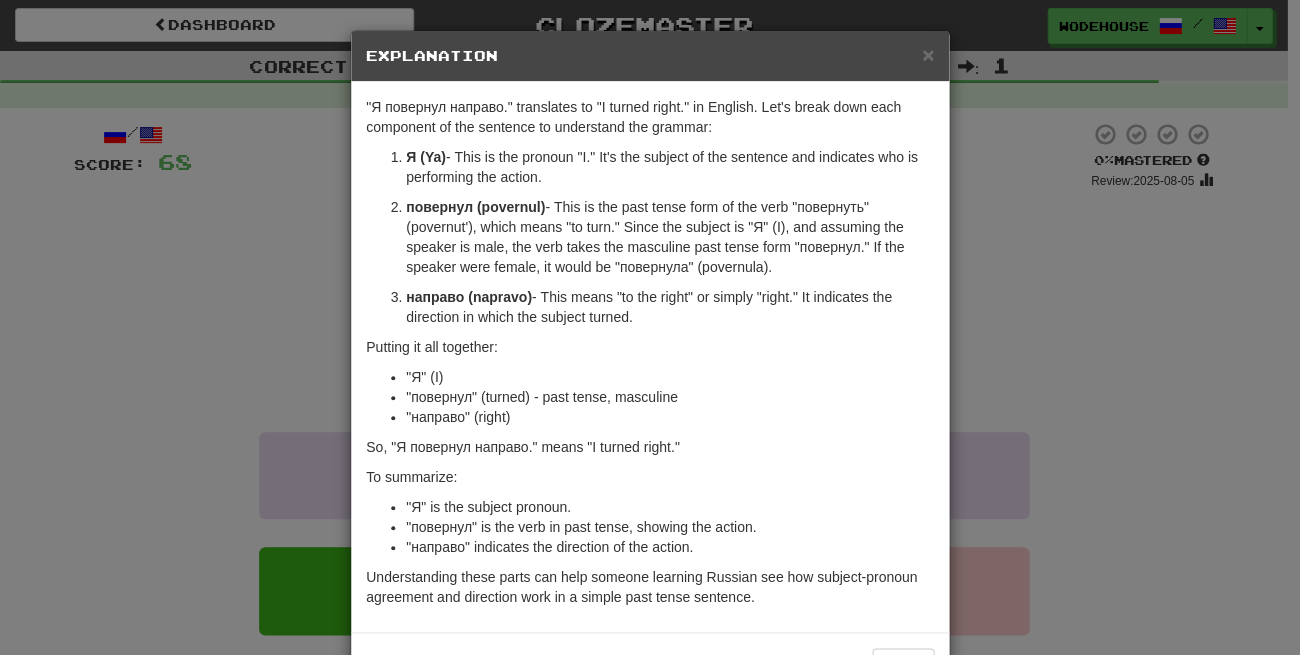 click on "× Explanation "Я повернул направо." translates to "I turned right." in English. Let's break down each component of the sentence to understand the grammar:
Я (Ya)  - This is the pronoun "I." It's the subject of the sentence and indicates who is performing the action.
повернул (povernul)  - This is the past tense form of the verb "повернуть" (povernut'), which means "to turn." Since the subject is "Я" (I), and assuming the speaker is male, the verb takes the masculine past tense form "повернул." If the speaker were female, it would be "повернула" (pover­nula).
направо (napravo)  - This means "to the right" or simply "right." It indicates the direction in which the subject turned.
Putting it all together:
"Я" (I)
"повернул" (turned) - past tense, masculine
"направо" (right)
So, "Я повернул направо." means "I turned right."
To summarize:
"Я" is the subject pronoun.
!" at bounding box center [650, 327] 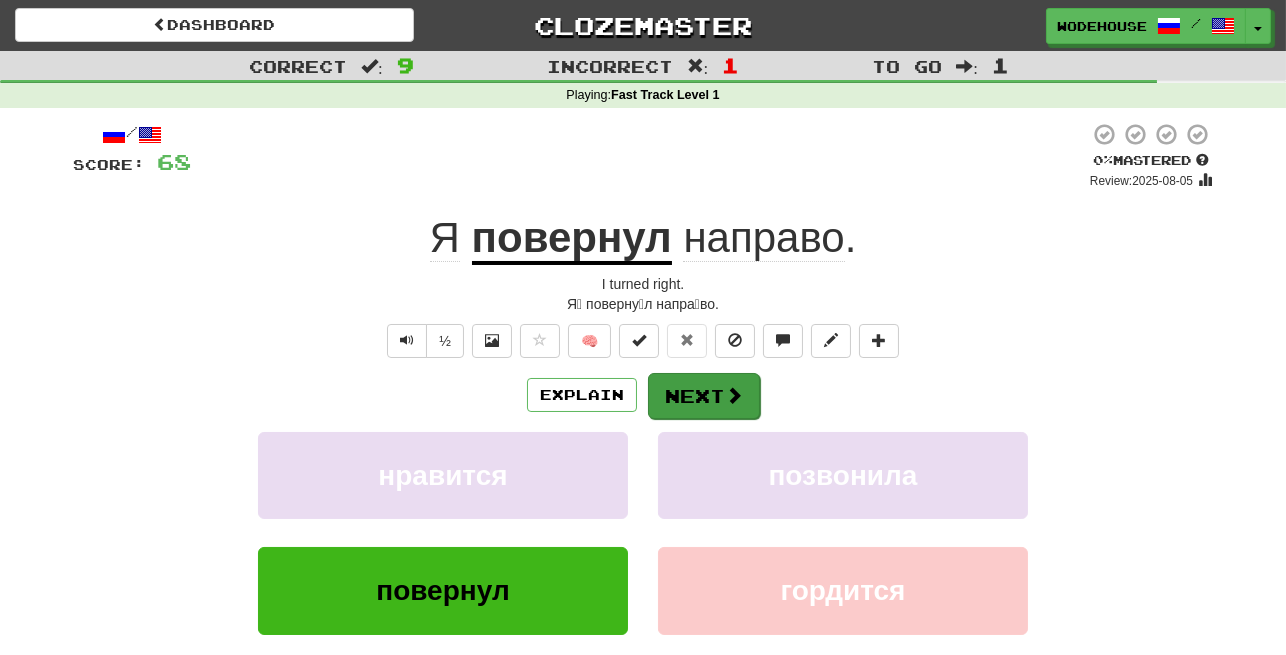 click at bounding box center (734, 395) 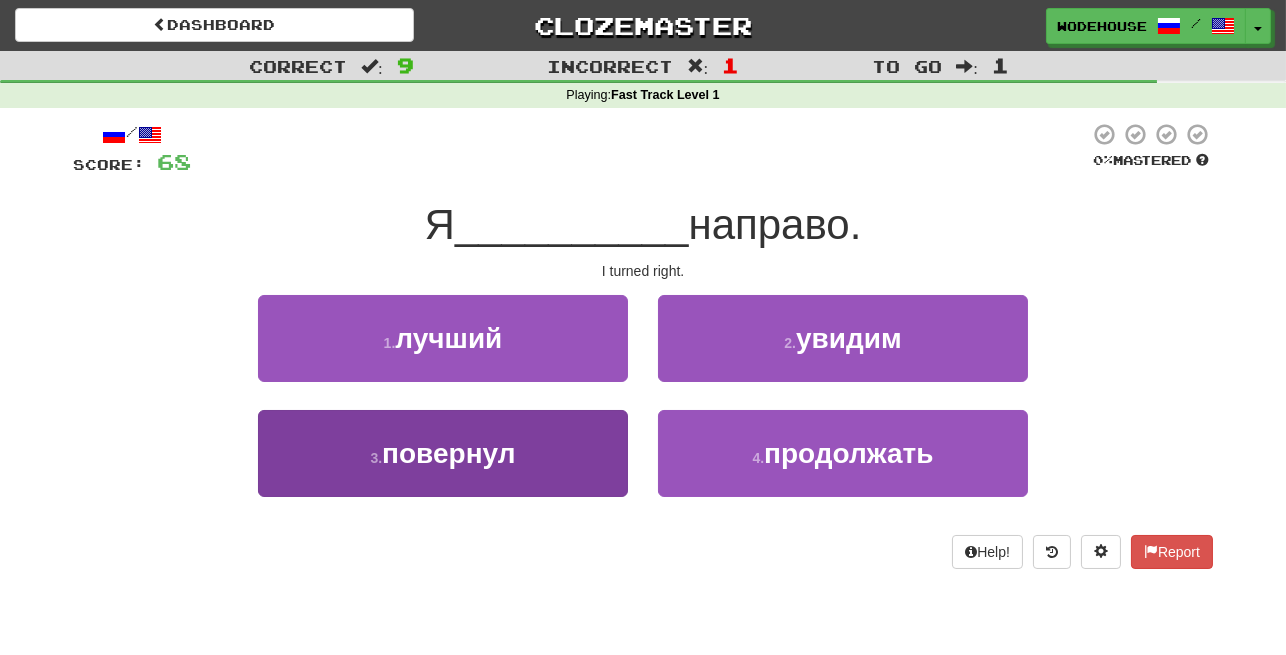click on "повернул" at bounding box center (448, 453) 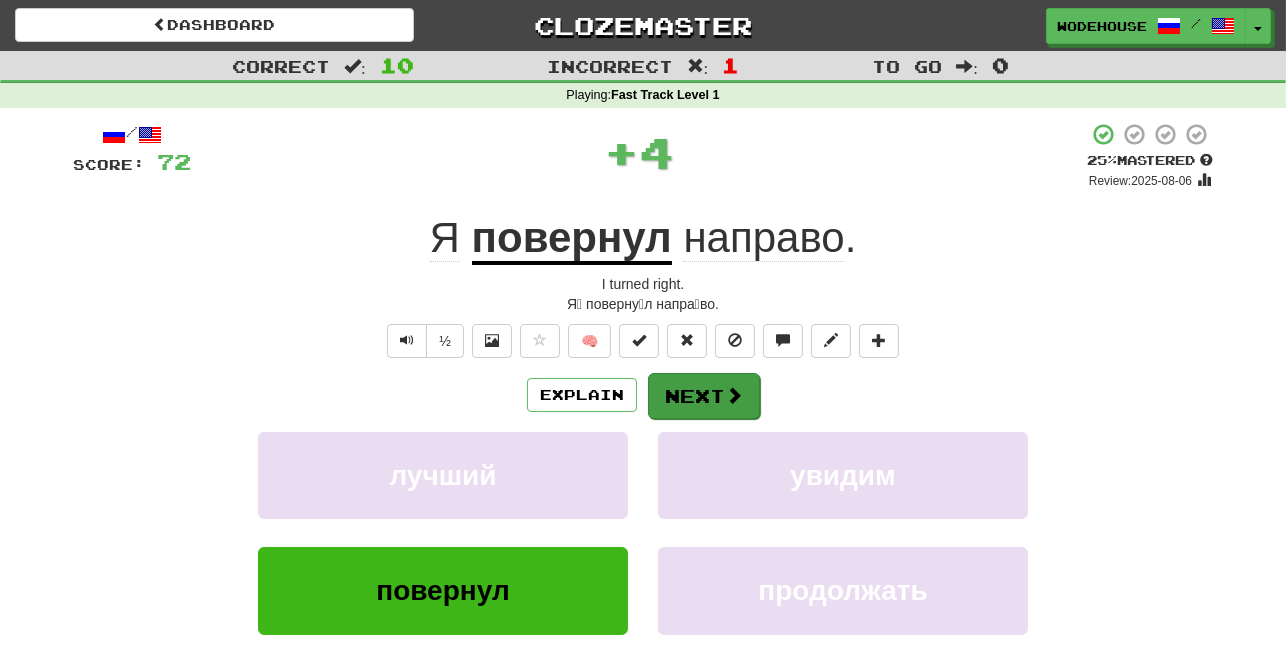 click on "Next" at bounding box center (704, 396) 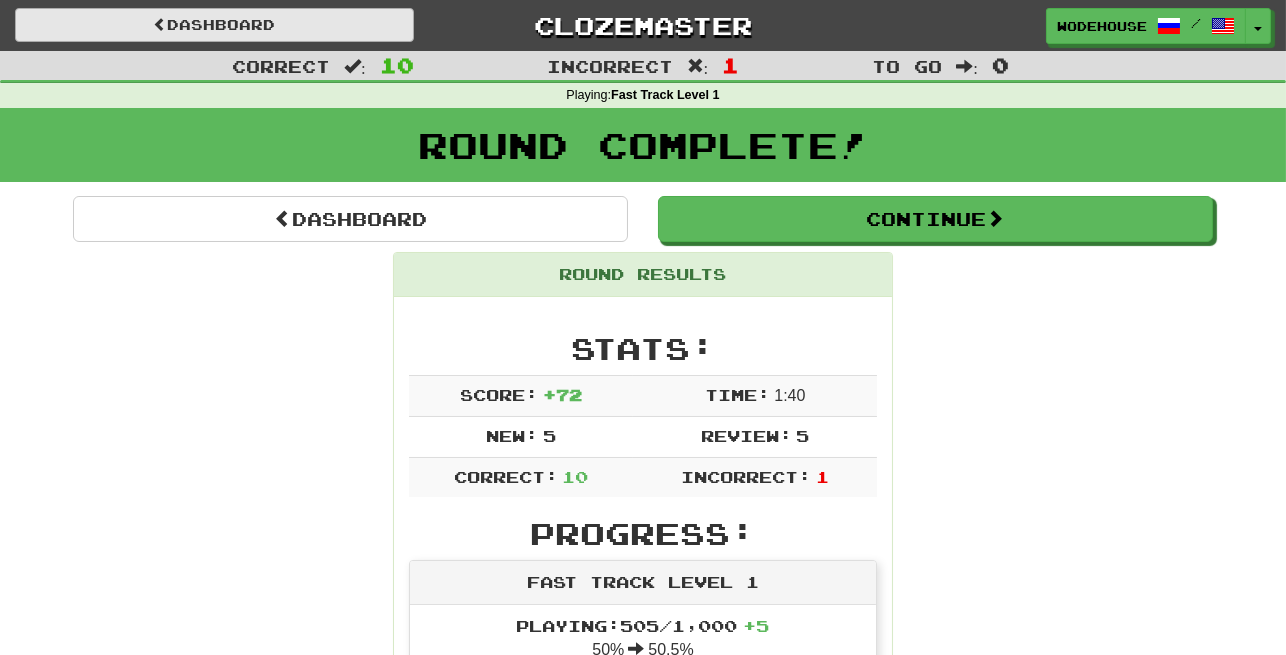 click on "Dashboard" at bounding box center [214, 25] 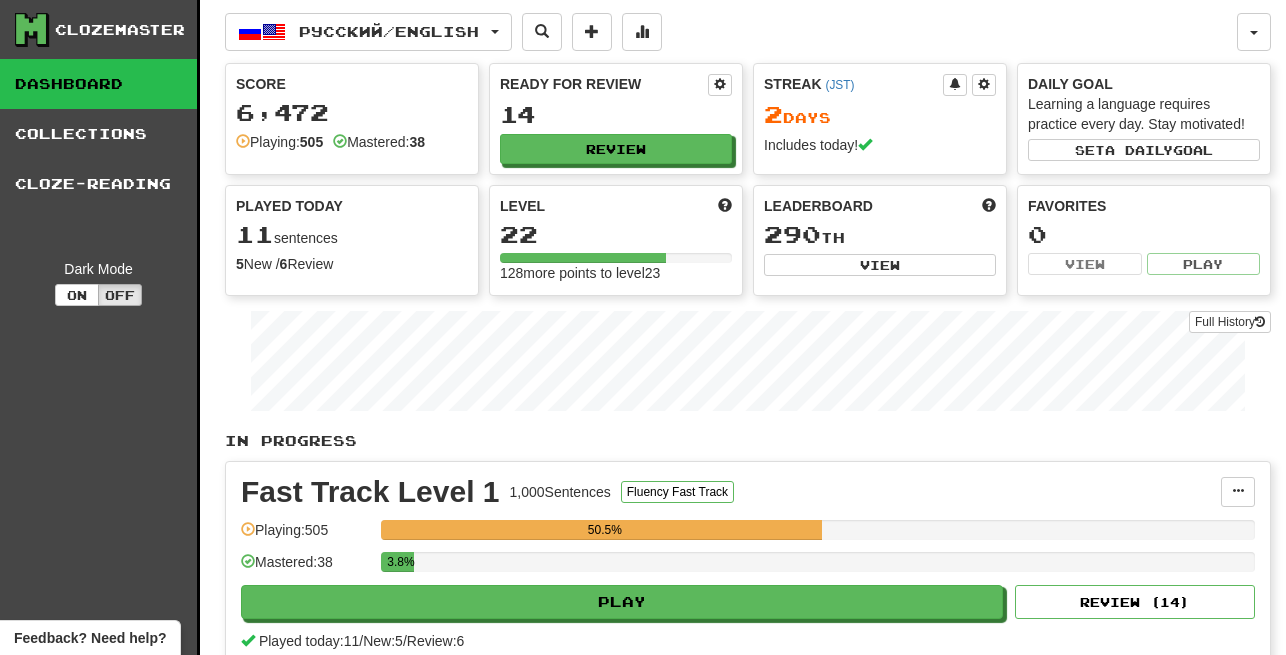 scroll, scrollTop: 0, scrollLeft: 0, axis: both 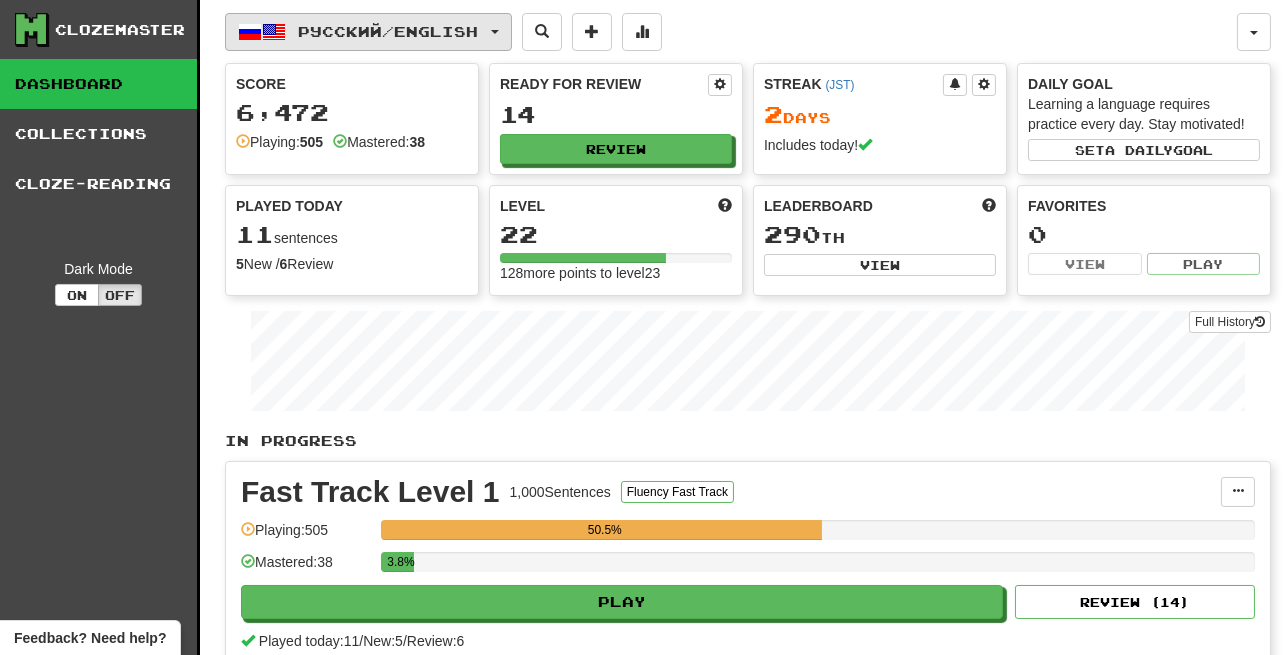 click on "Русский  /  English" at bounding box center (389, 31) 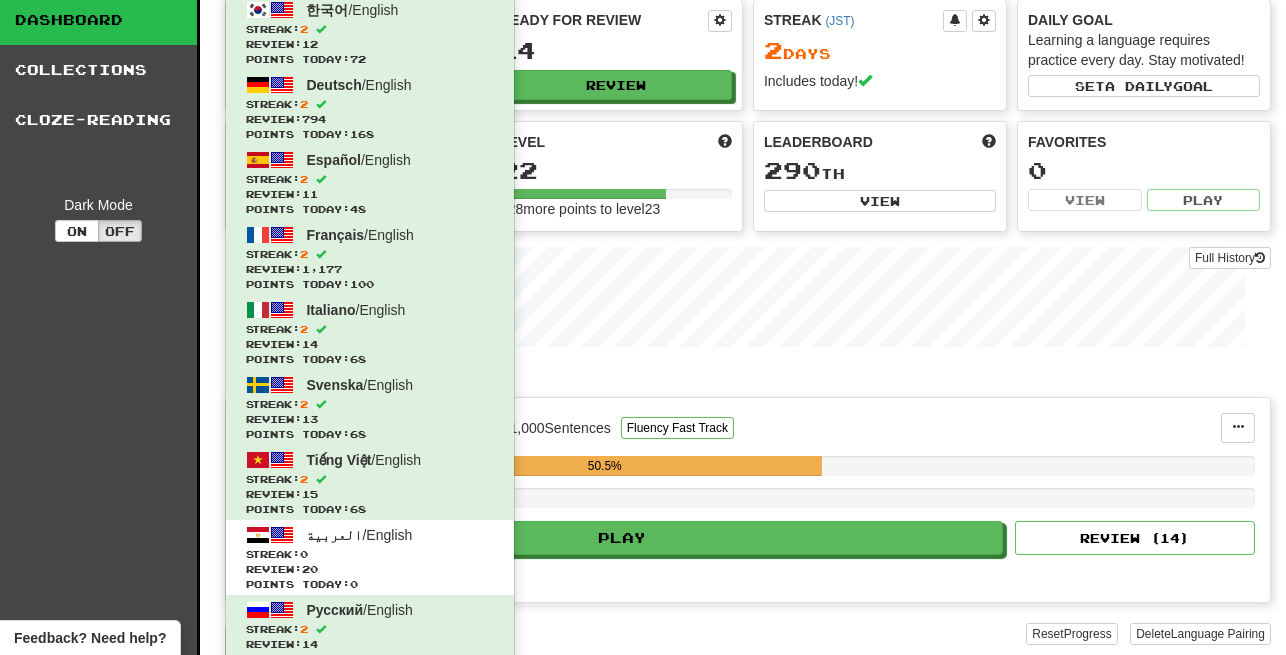 scroll, scrollTop: 147, scrollLeft: 0, axis: vertical 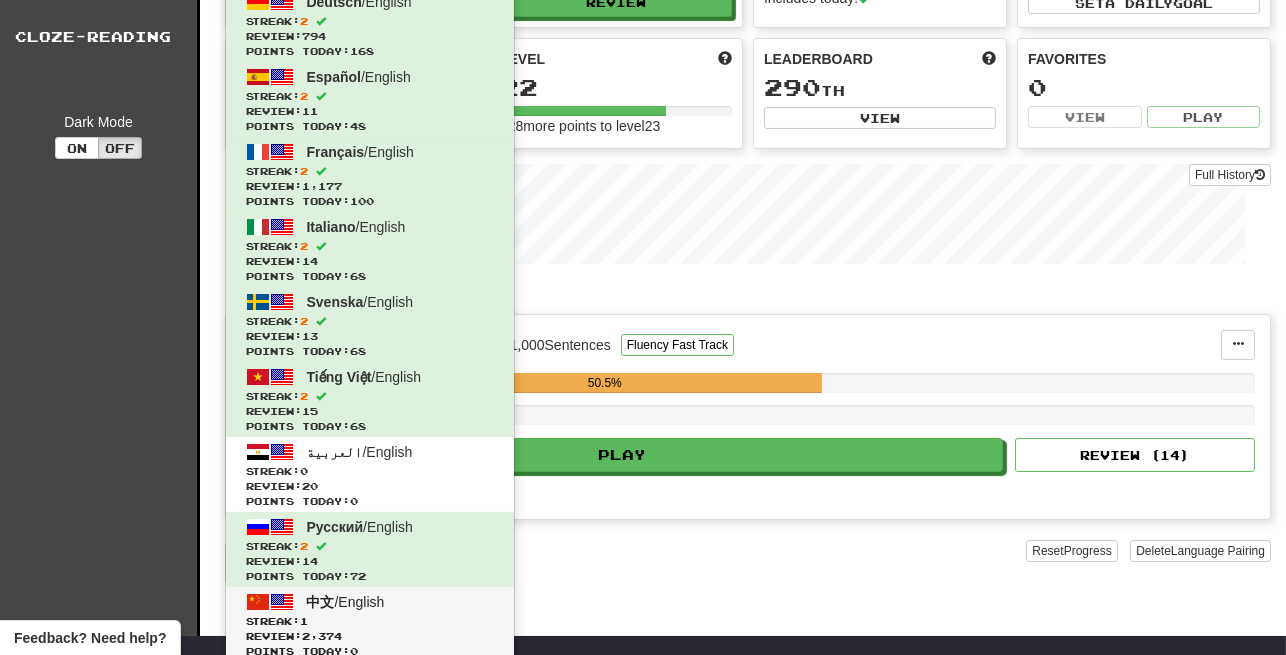 click on "中文  /  English" at bounding box center [346, 602] 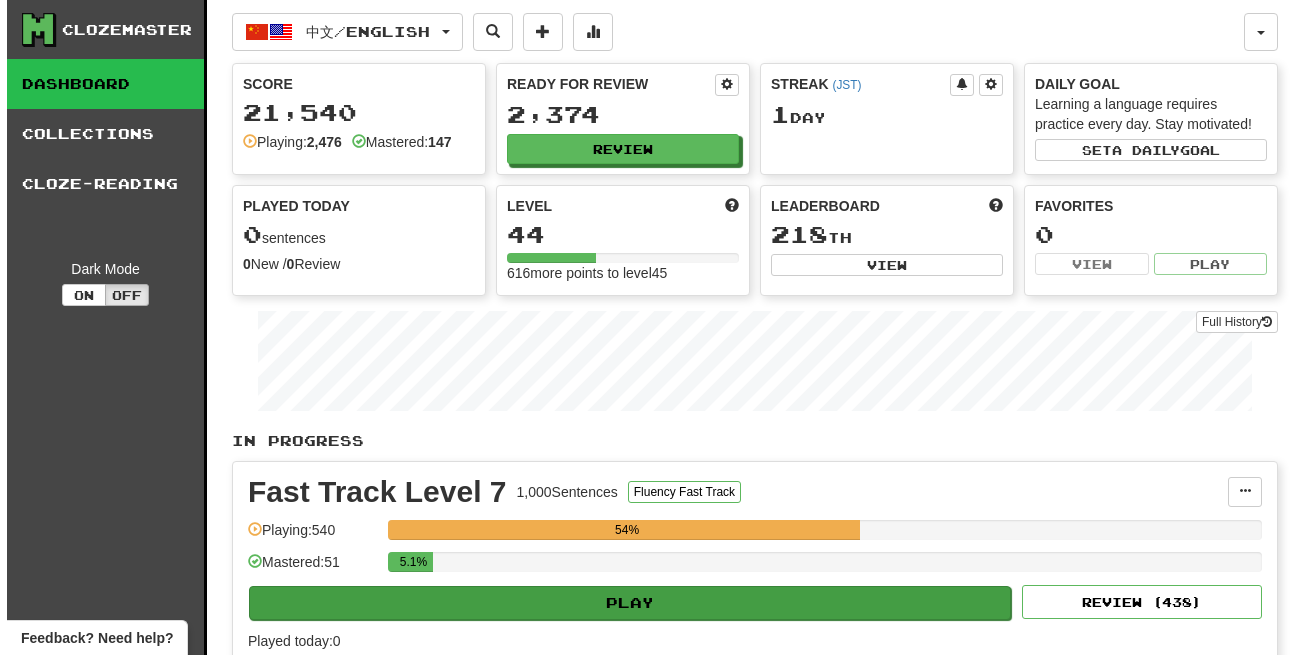 scroll, scrollTop: 0, scrollLeft: 0, axis: both 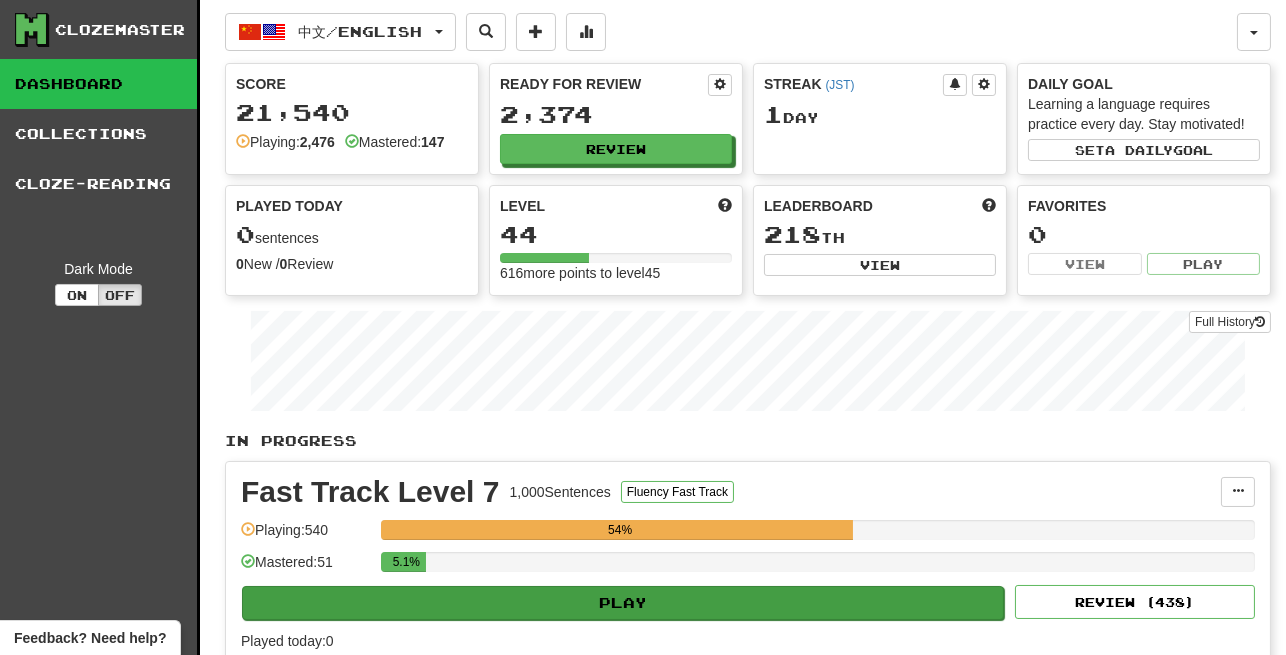 click on "Play" at bounding box center [623, 603] 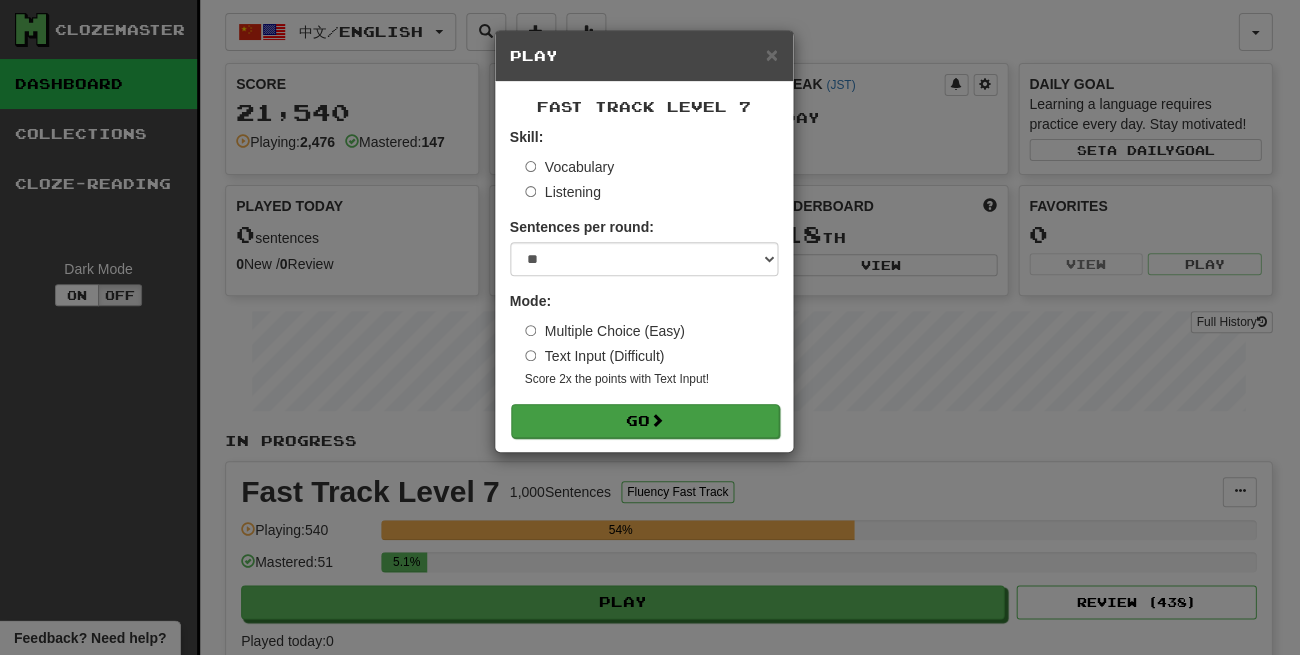 click on "Go" at bounding box center (645, 421) 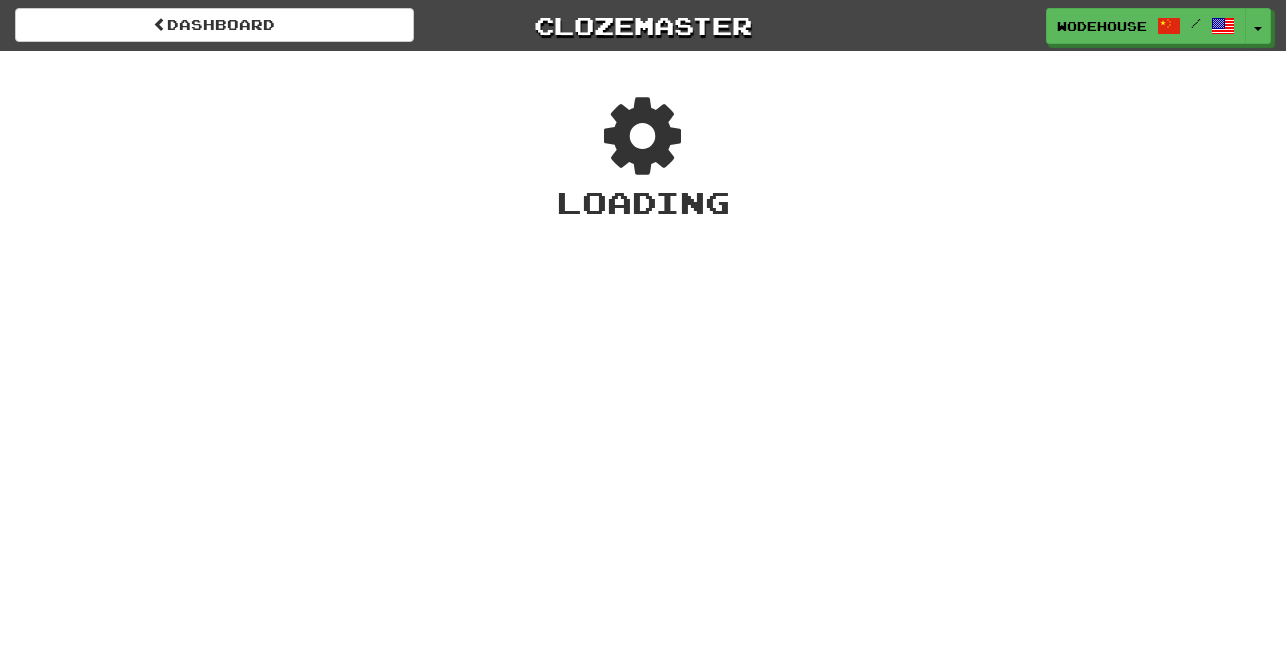 scroll, scrollTop: 0, scrollLeft: 0, axis: both 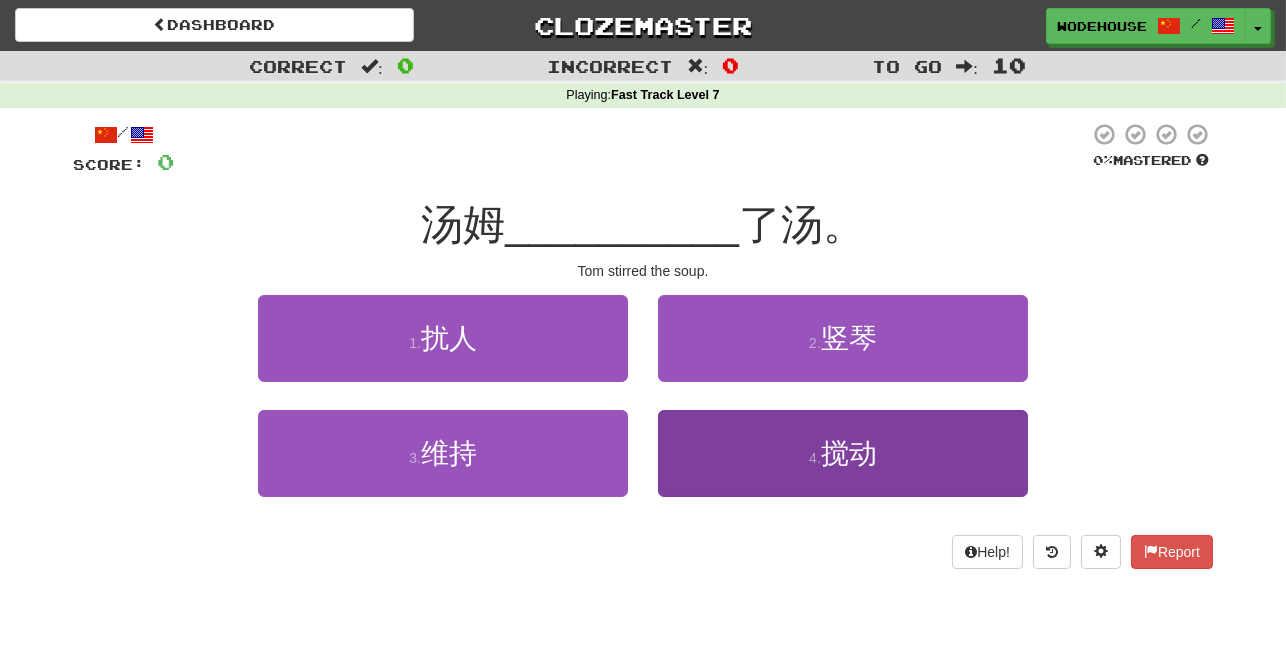 click on "4 .  搅动" at bounding box center [843, 453] 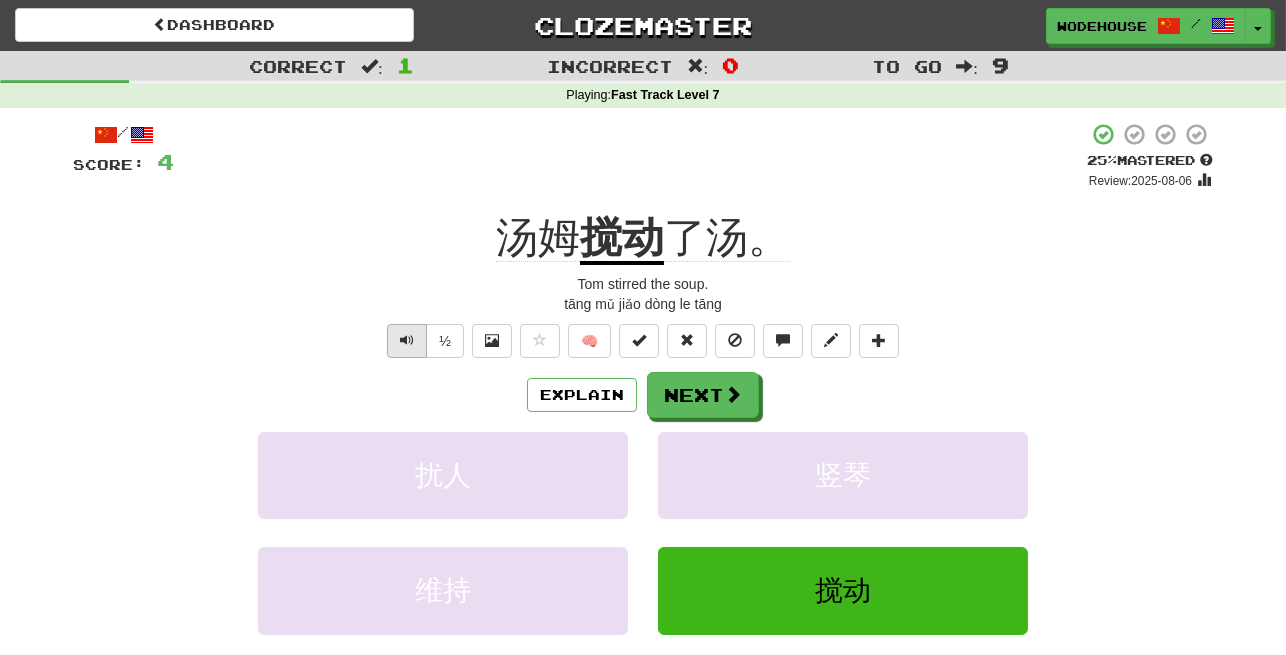 click at bounding box center (407, 341) 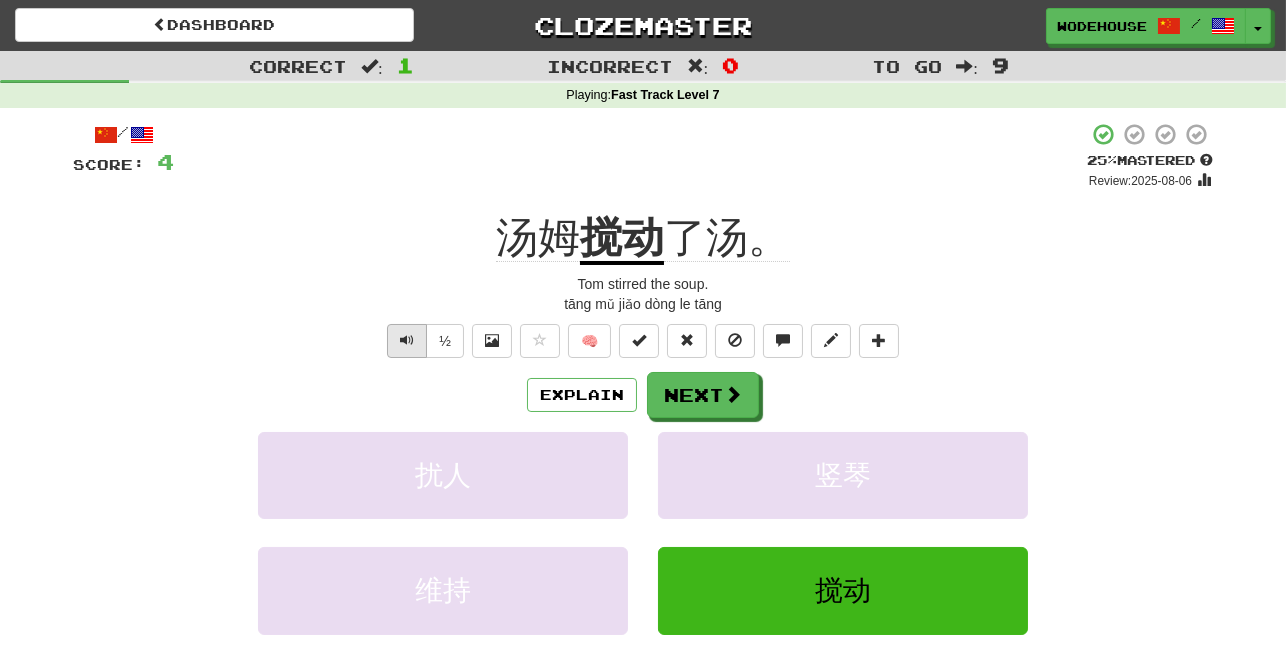 click at bounding box center [407, 341] 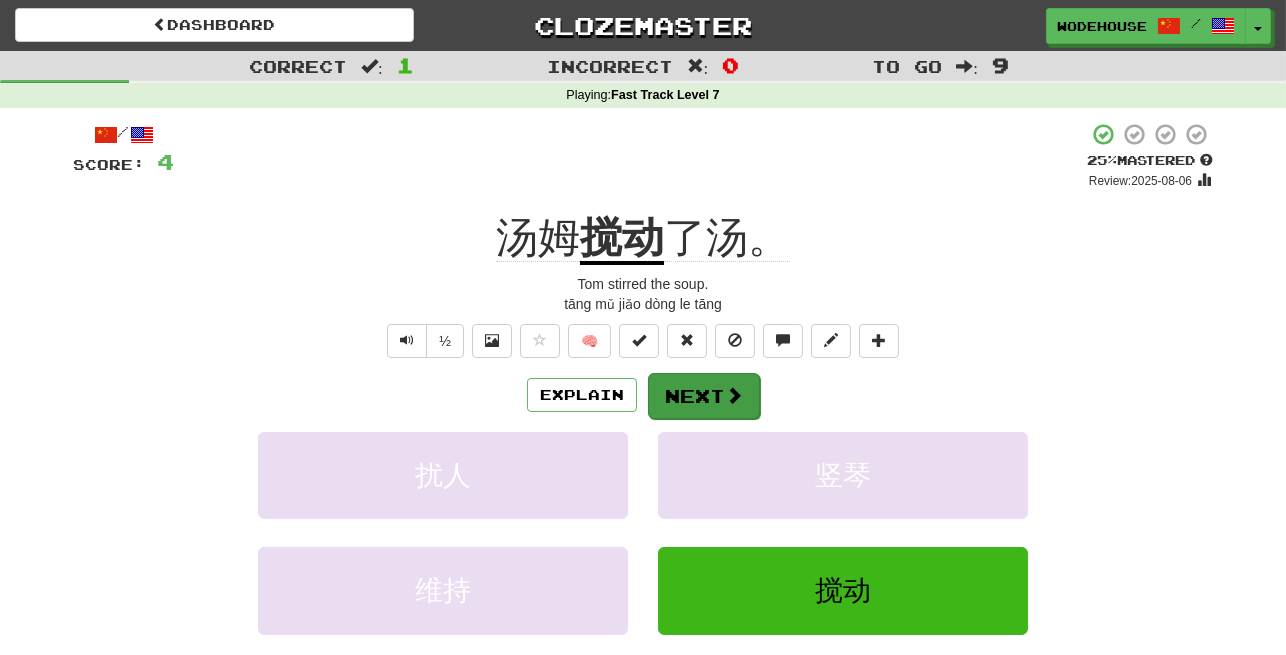 click on "Next" at bounding box center (704, 396) 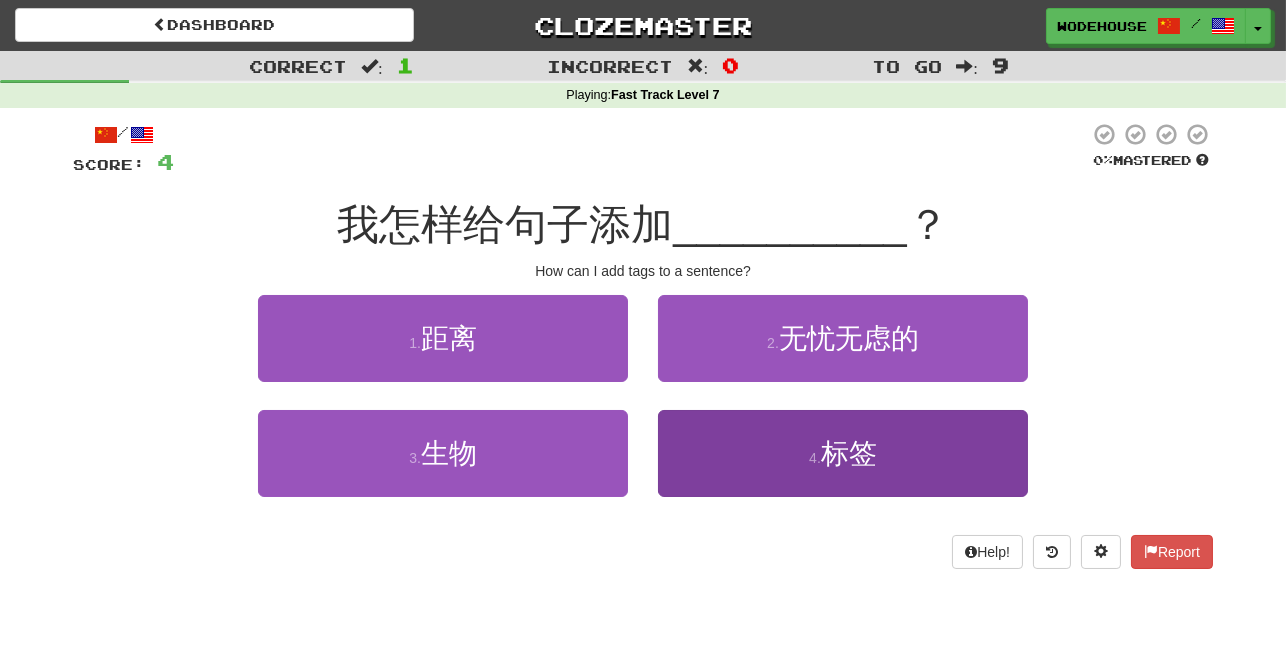 click on "4 .  标签" at bounding box center [843, 453] 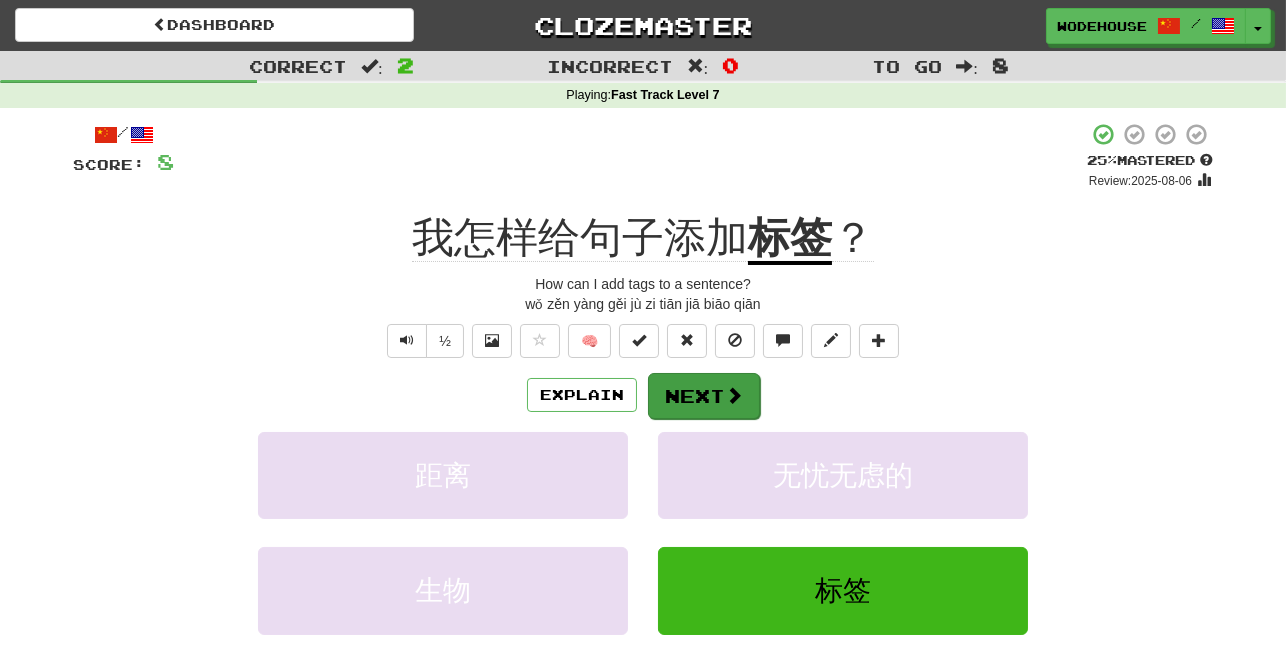 click on "Next" at bounding box center [704, 396] 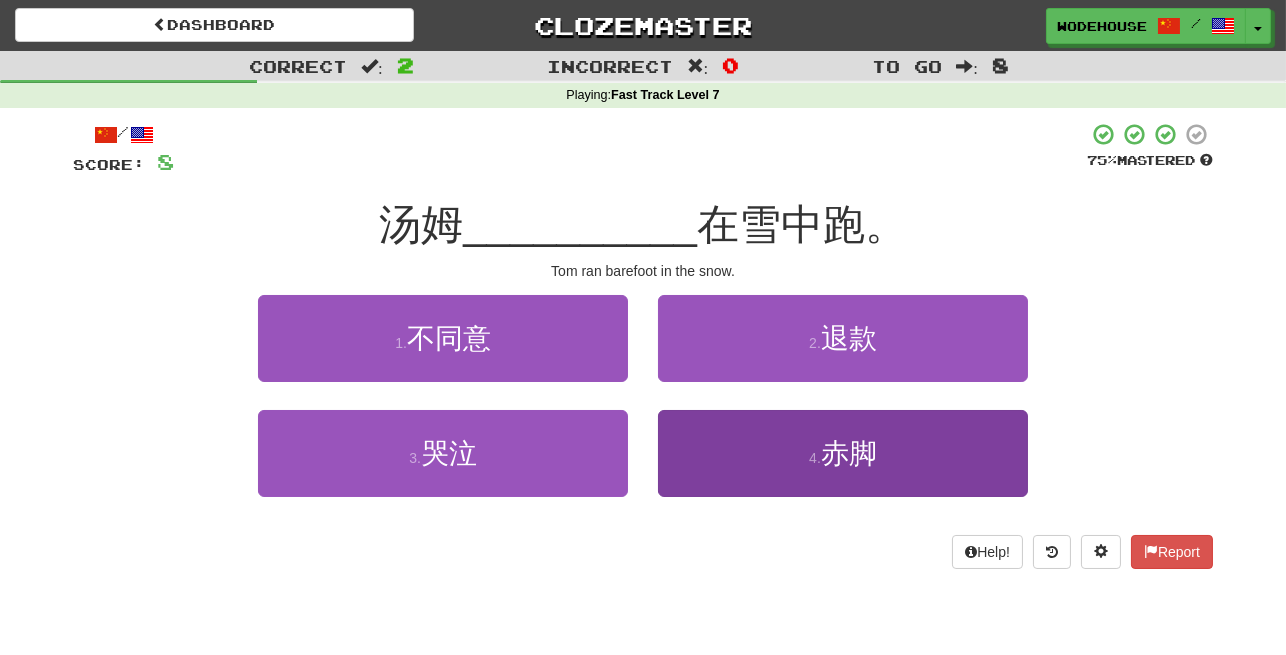 click on "4 .  赤脚" at bounding box center (843, 453) 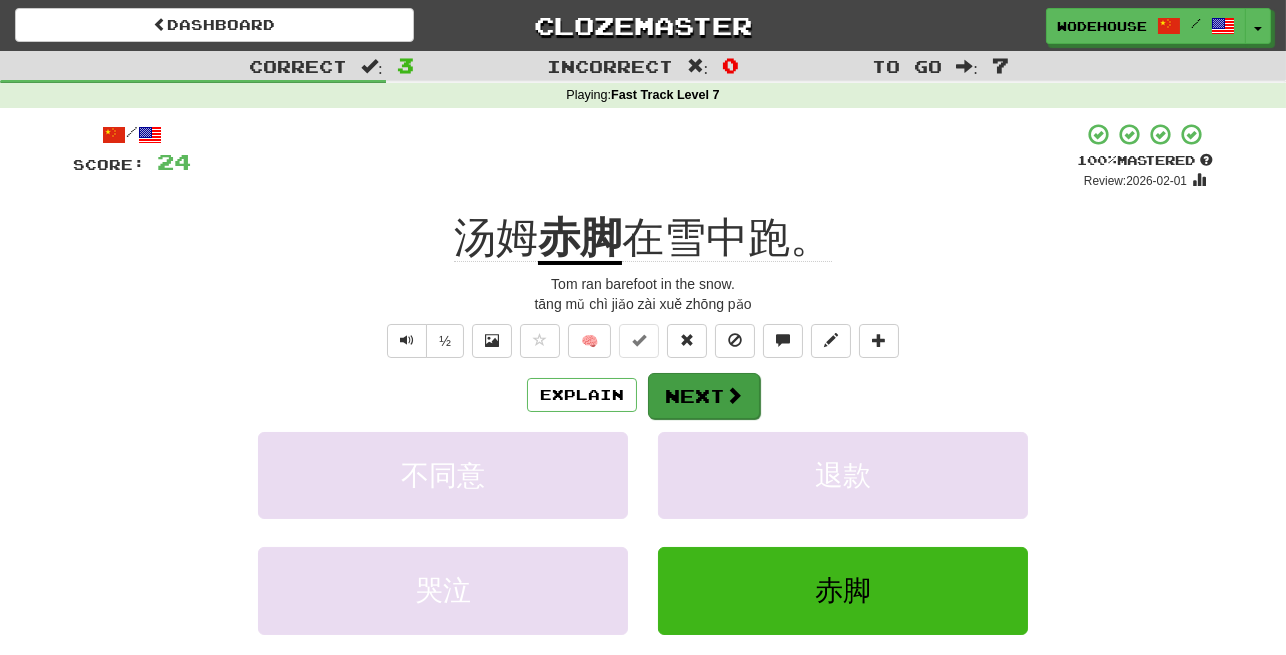 click on "Next" at bounding box center [704, 396] 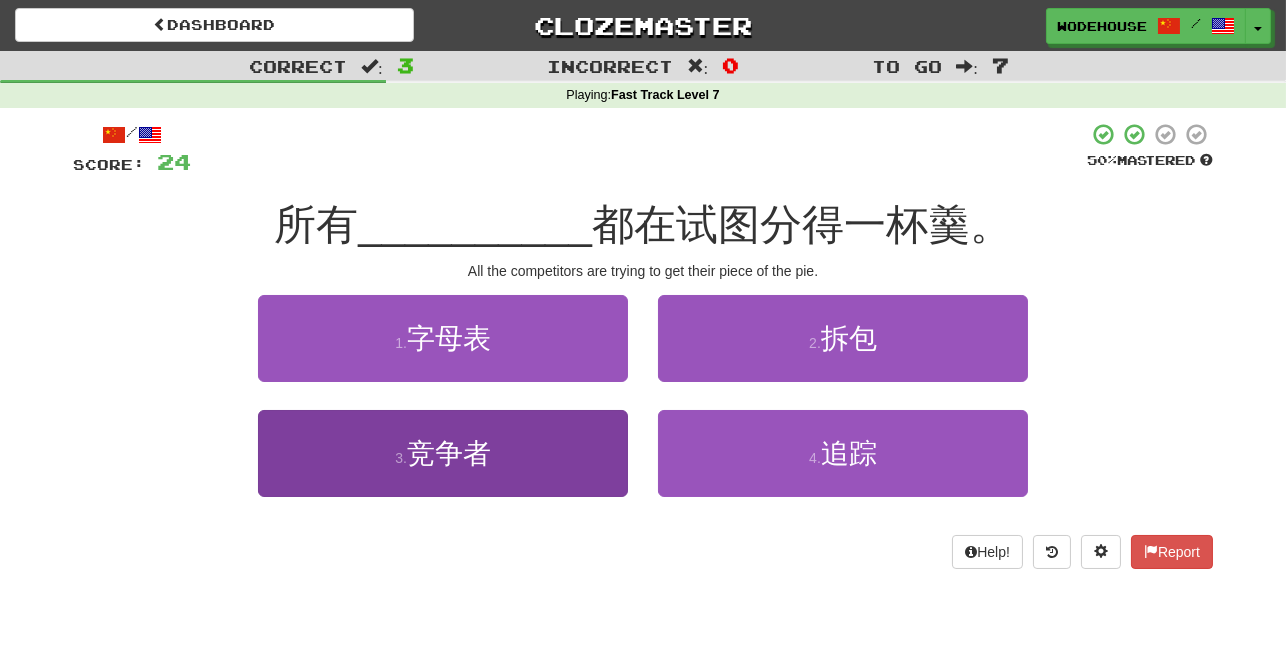 click on "3 .  竞争者" at bounding box center [443, 453] 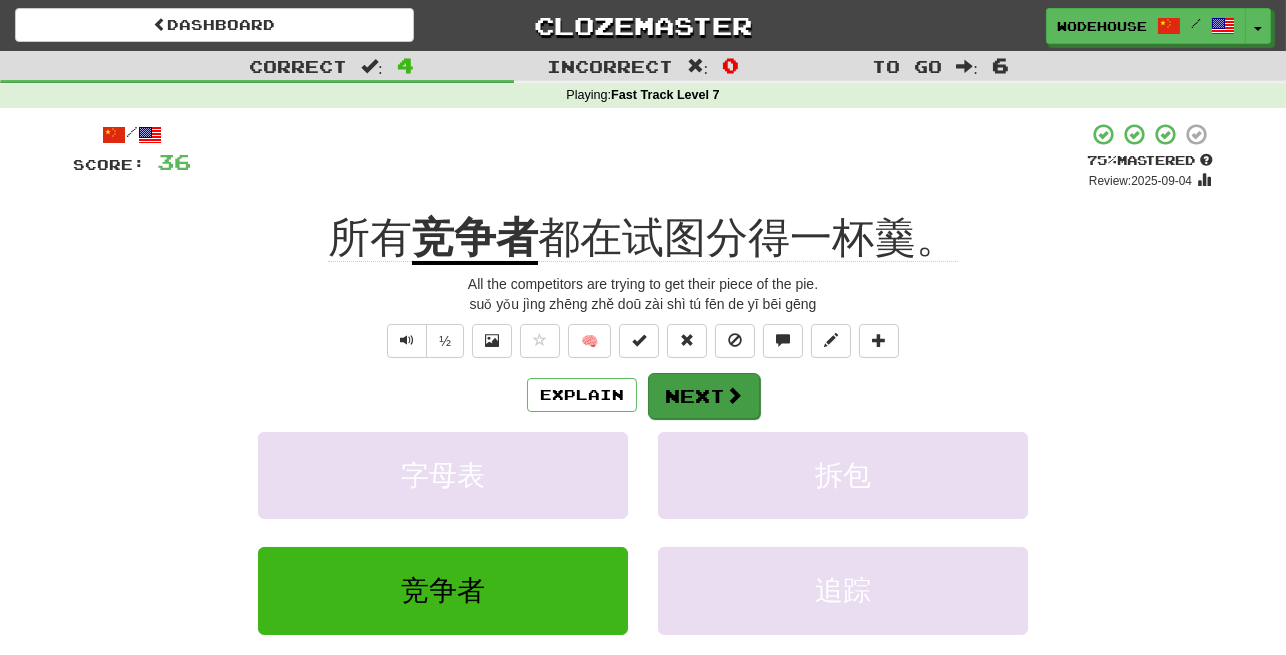 click on "Next" at bounding box center [704, 396] 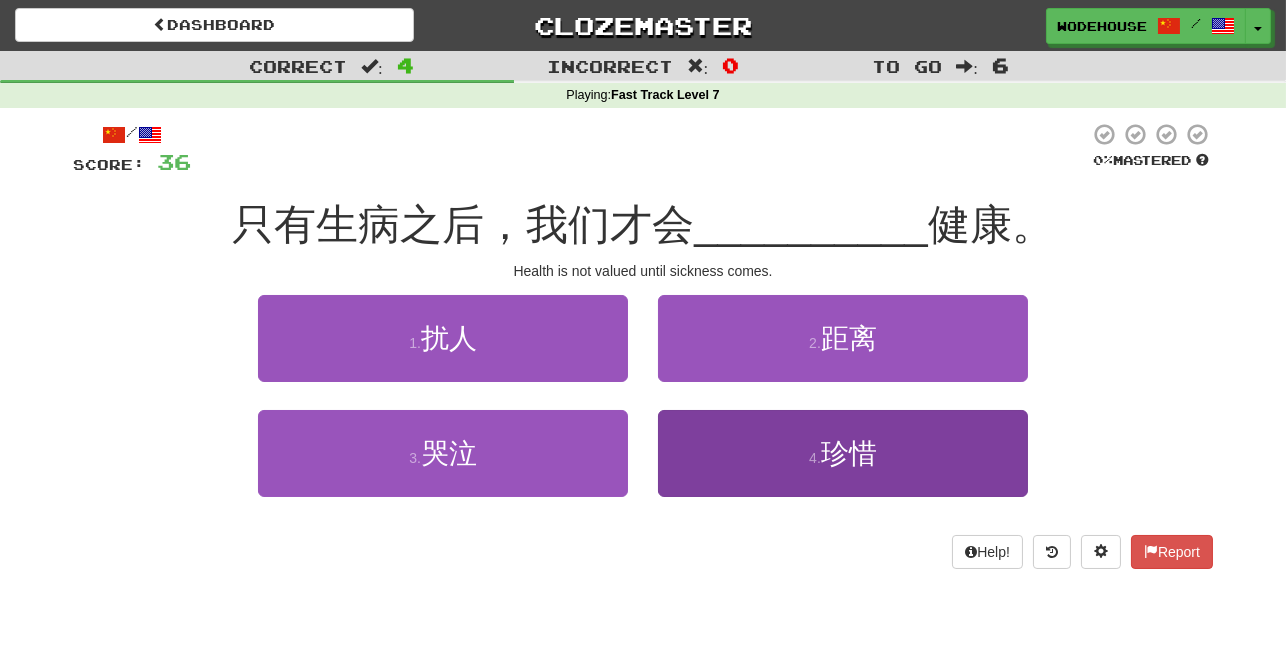 click on "4 .  珍惜" at bounding box center [843, 453] 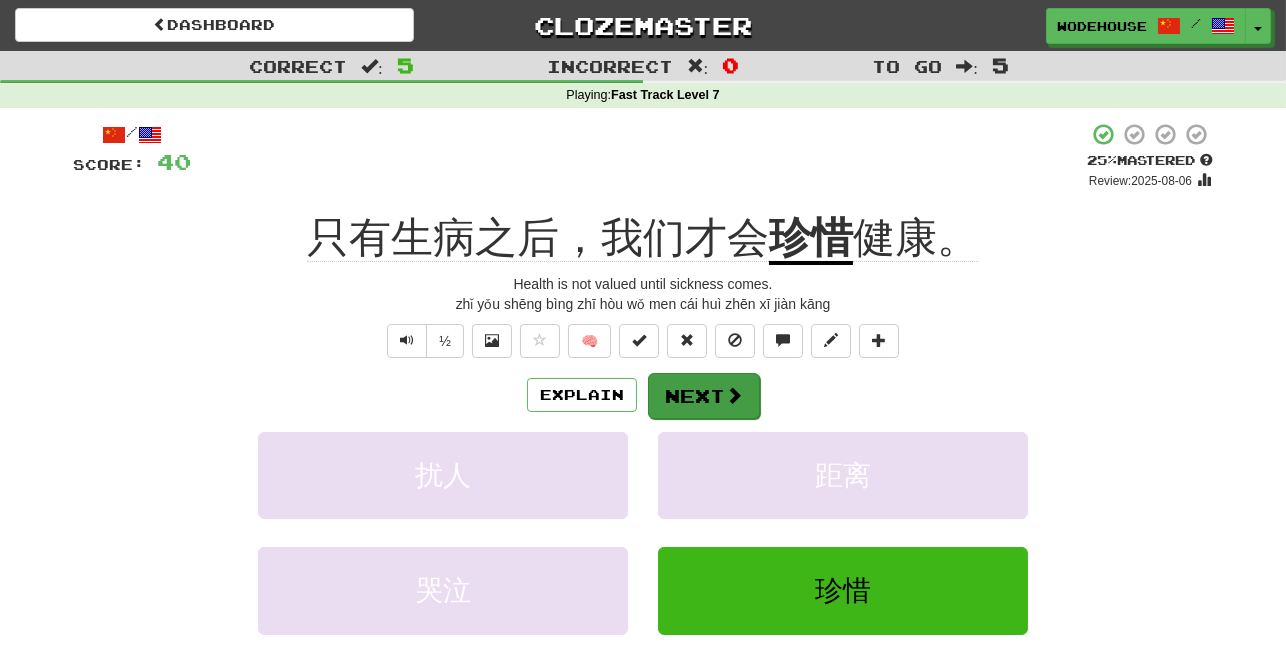 click on "Next" at bounding box center (704, 396) 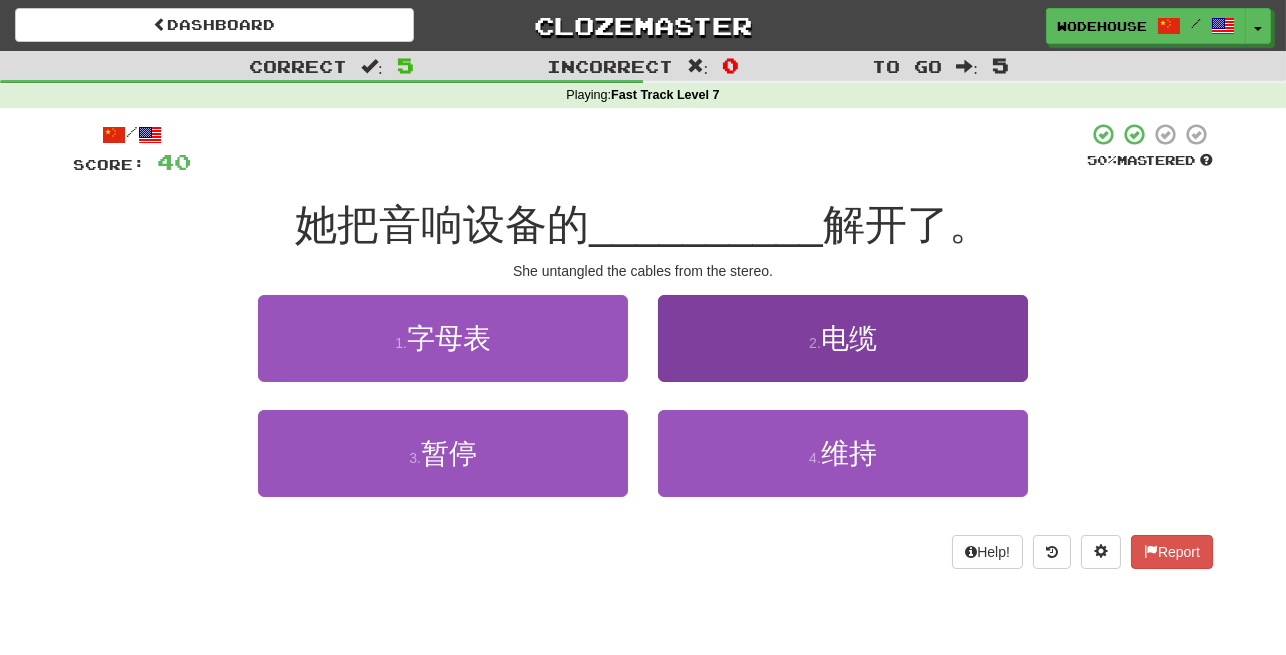 click on "2 .  电缆" at bounding box center (843, 338) 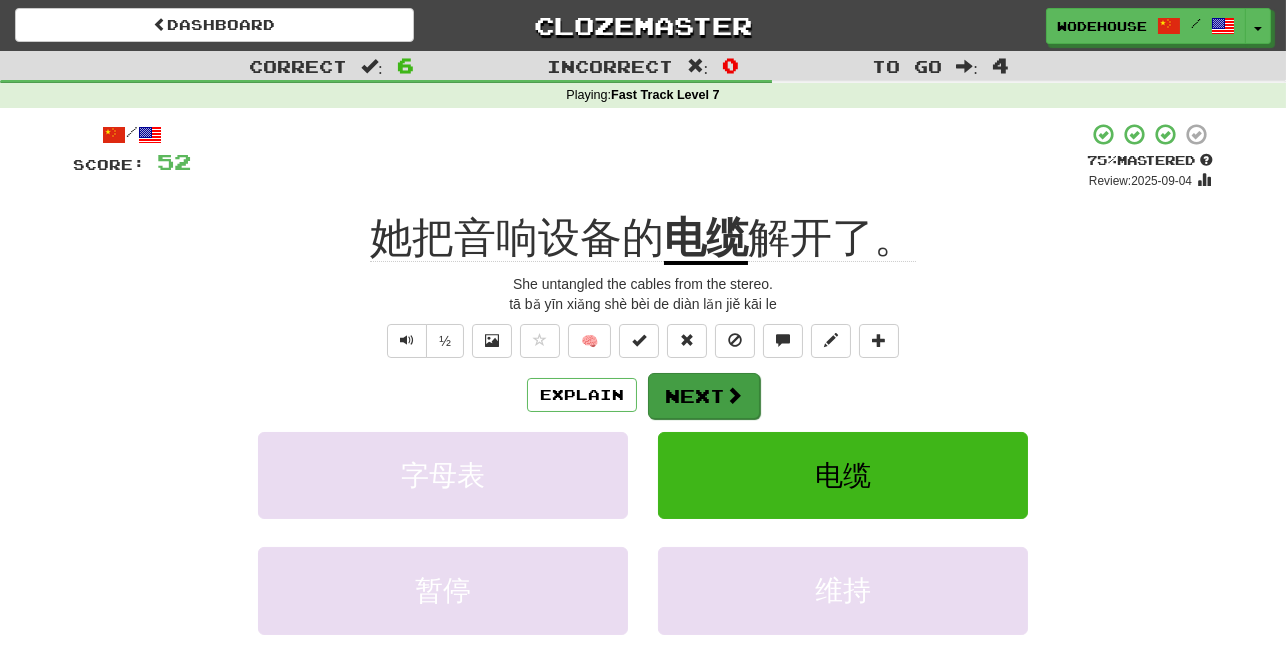 click on "Next" at bounding box center [704, 396] 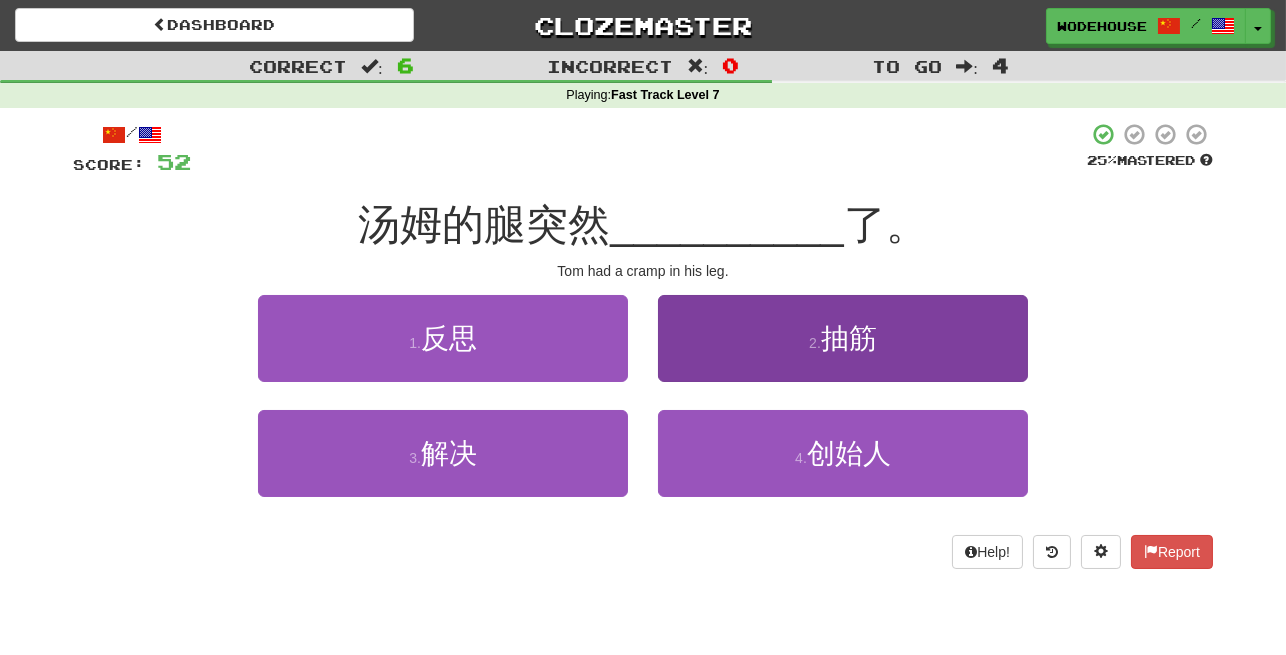 click on "2 .  抽筋" at bounding box center (843, 338) 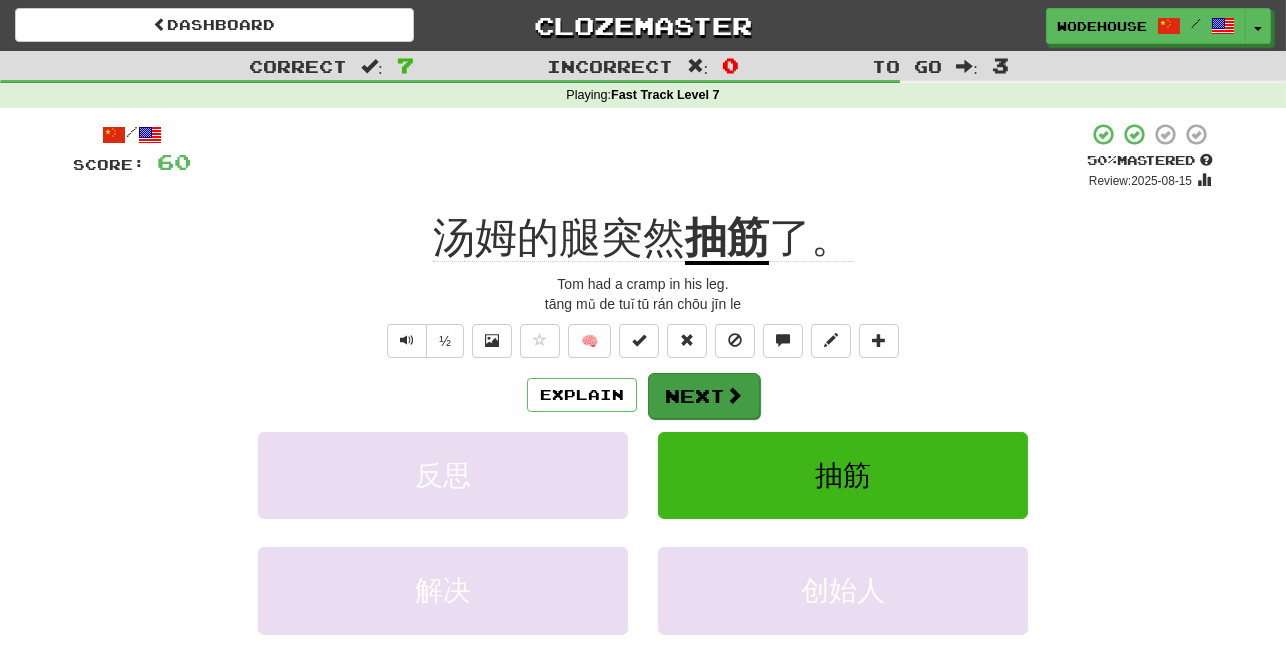 click on "Next" at bounding box center [704, 396] 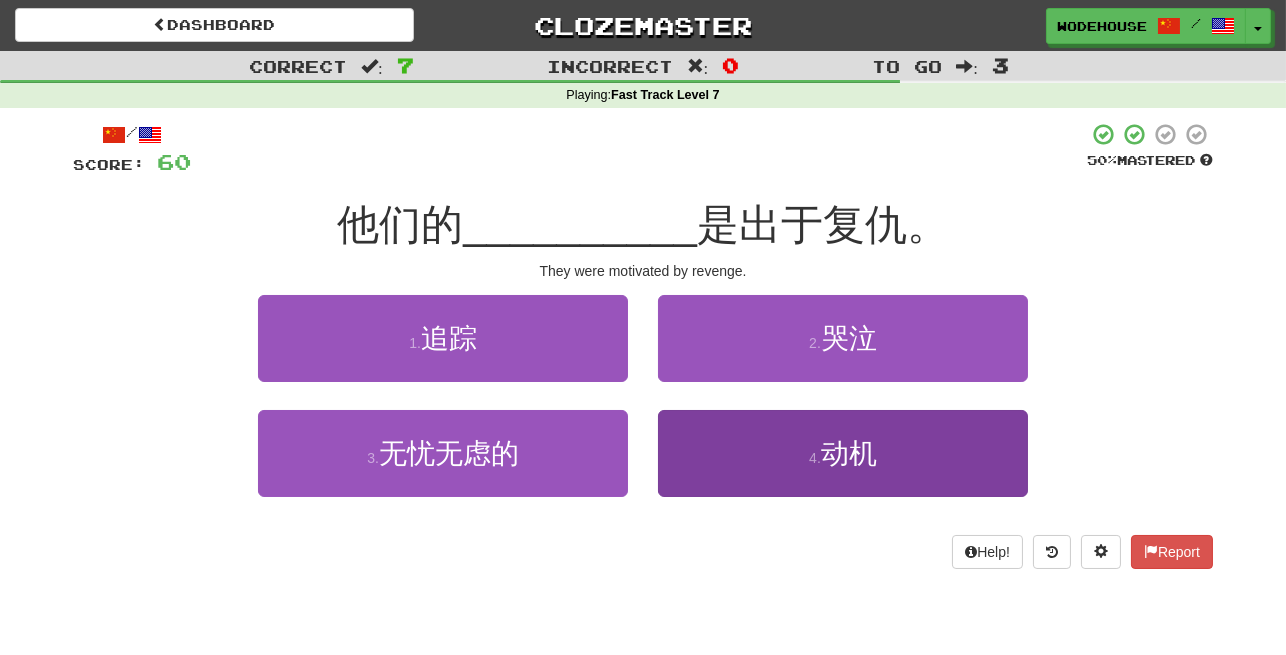 click on "4 .  动机" at bounding box center (843, 453) 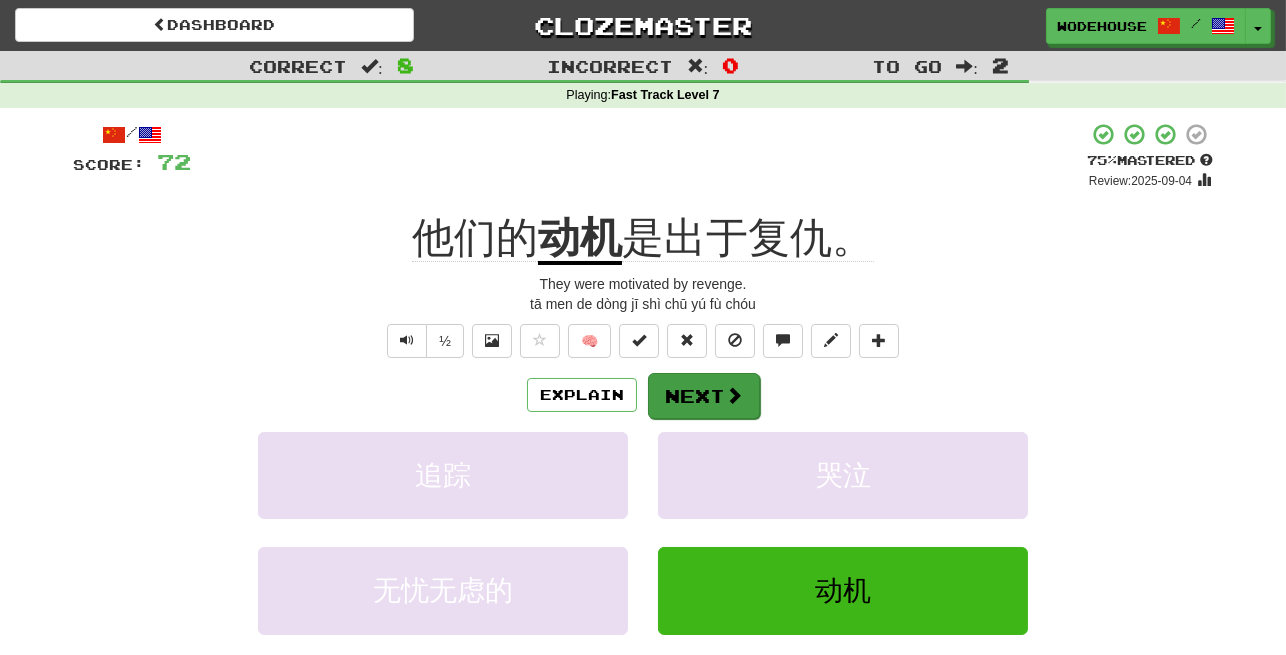 click at bounding box center (734, 395) 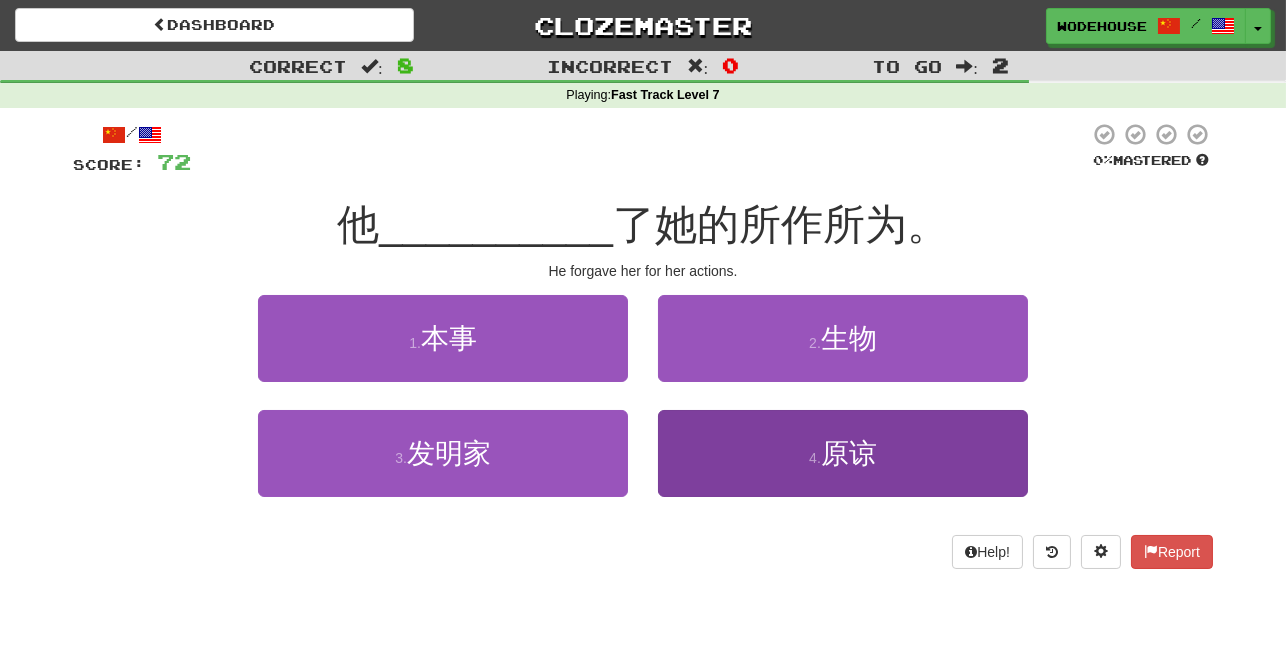 click on "4 .  原谅" at bounding box center (843, 453) 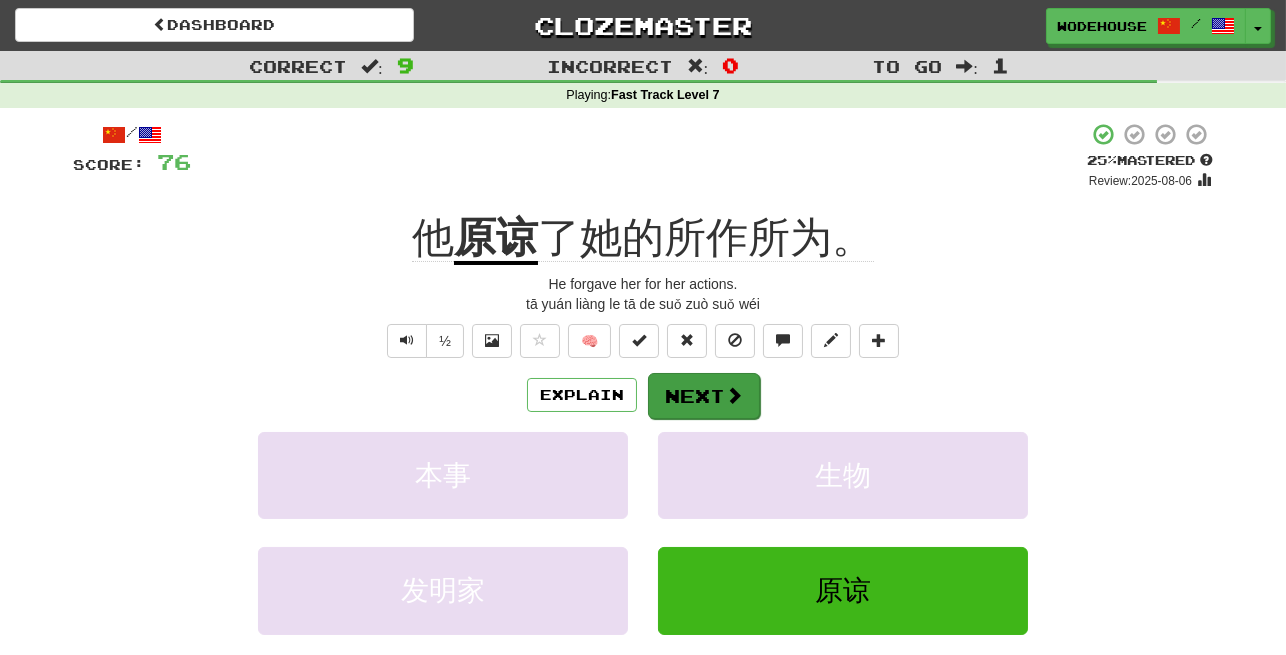 click on "Next" at bounding box center [704, 396] 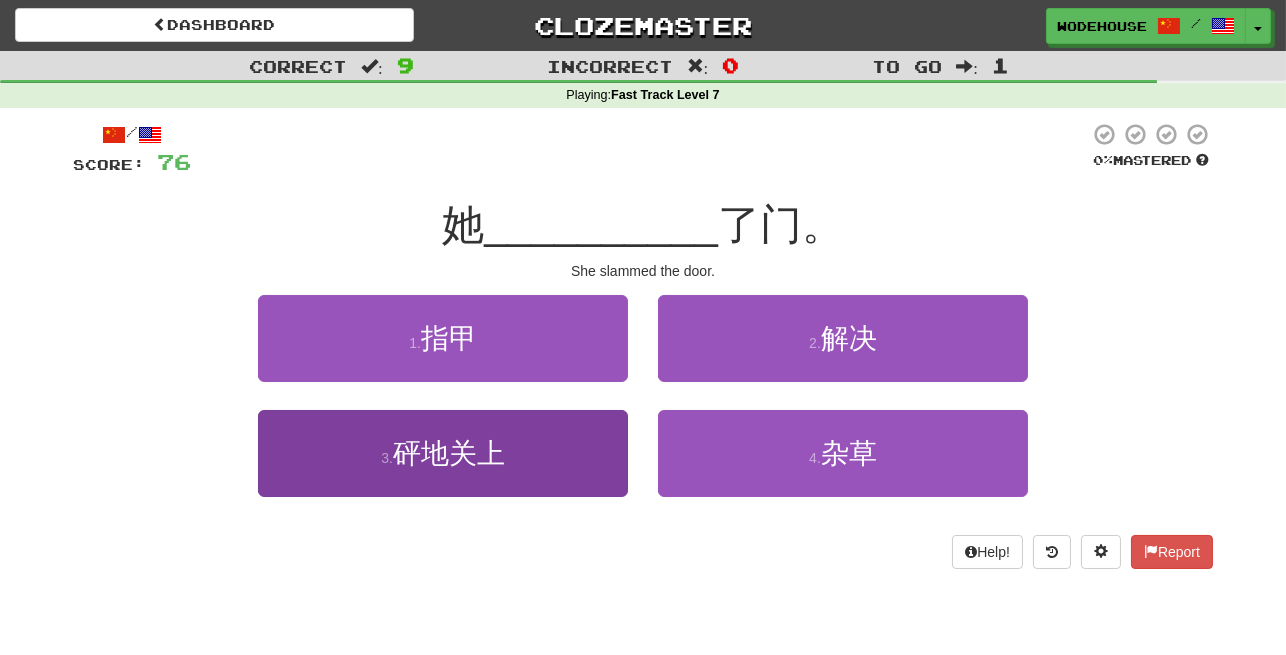 click on "3 .  砰地关上" at bounding box center [443, 453] 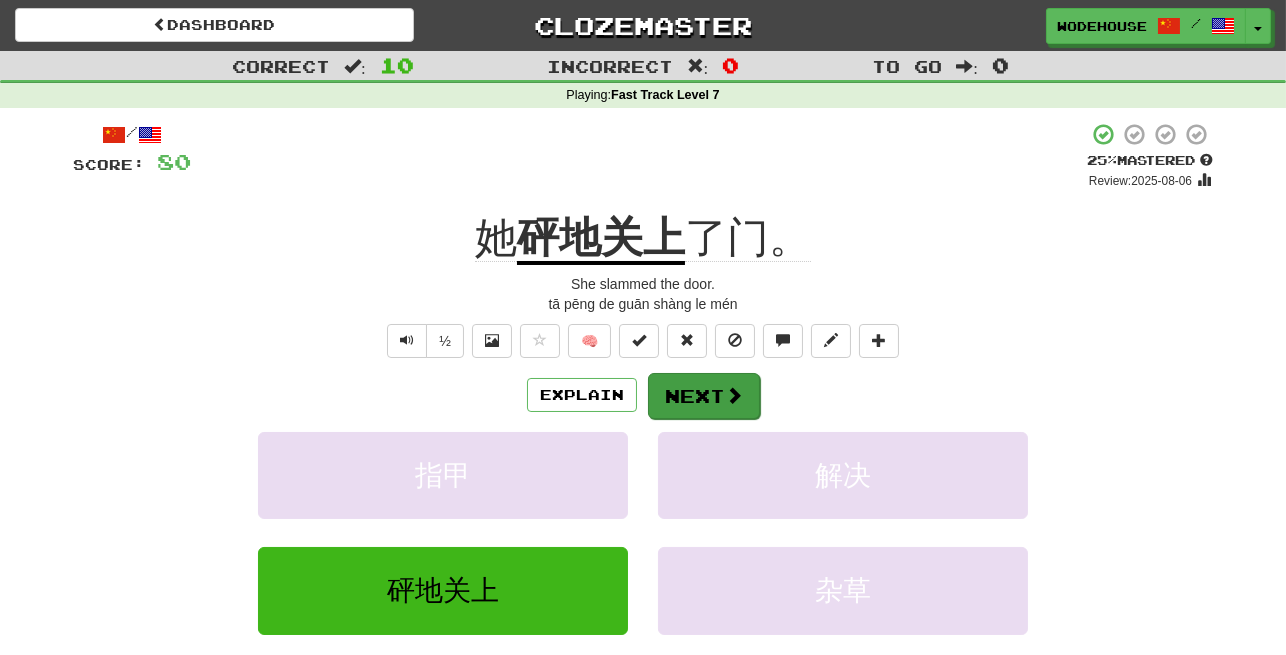 click on "Next" at bounding box center [704, 396] 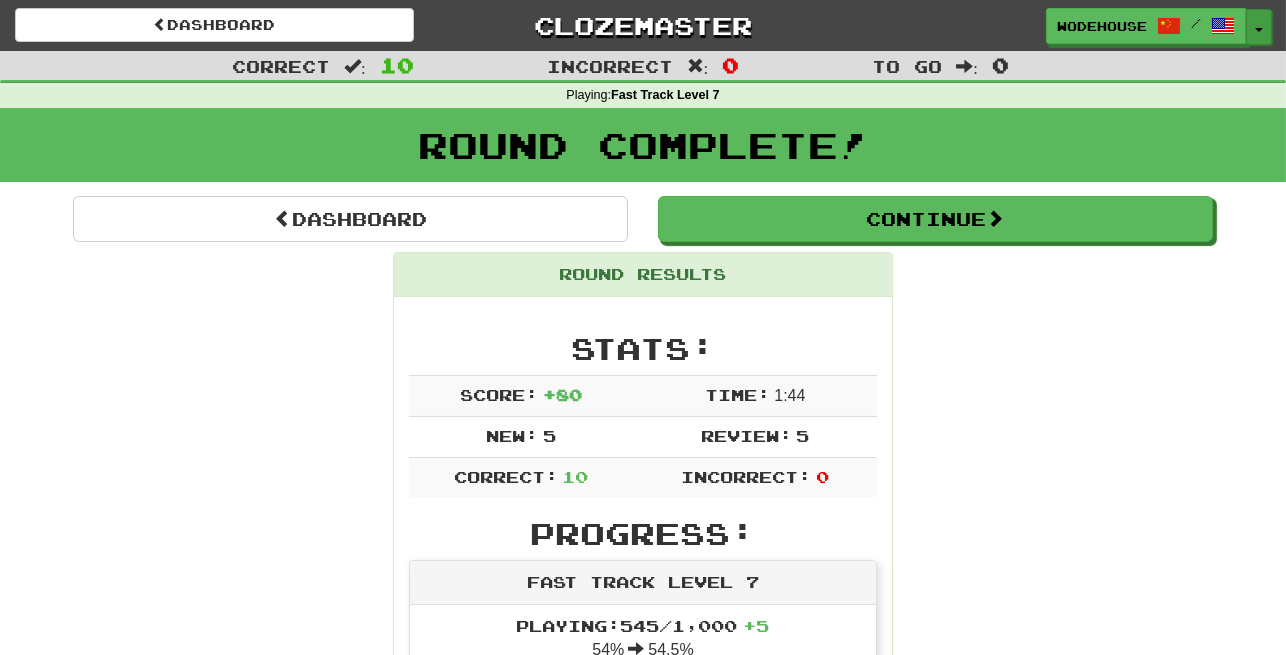 click at bounding box center (1259, 30) 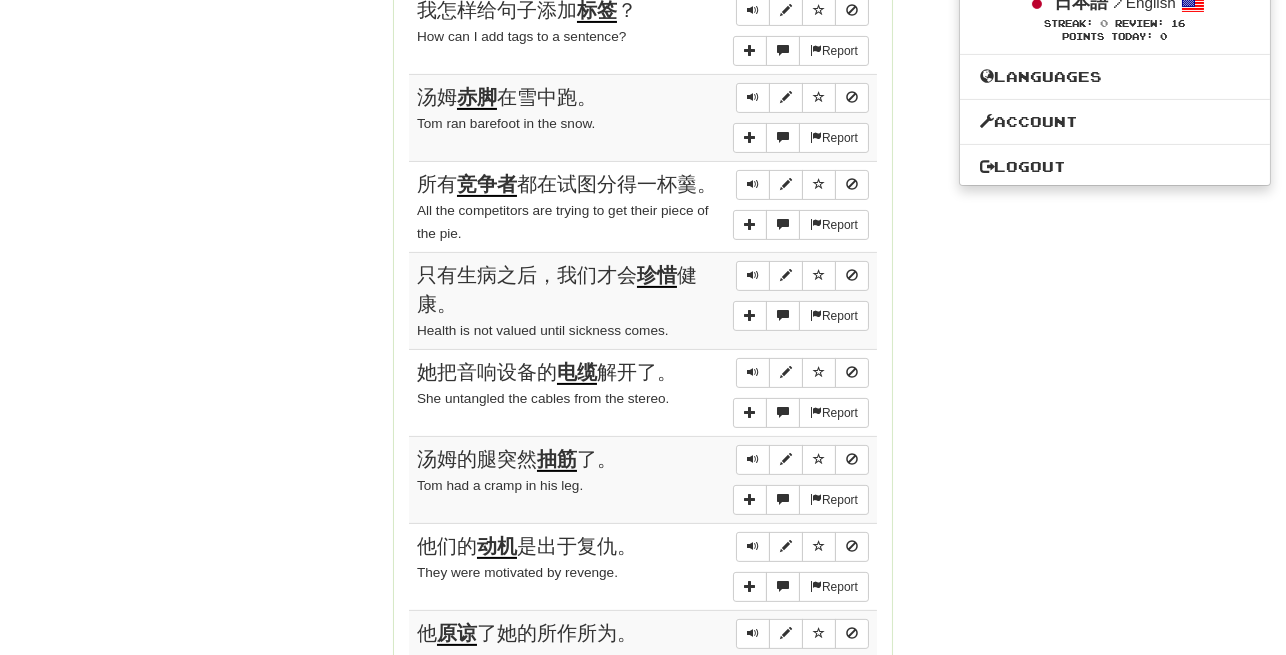 scroll, scrollTop: 984, scrollLeft: 0, axis: vertical 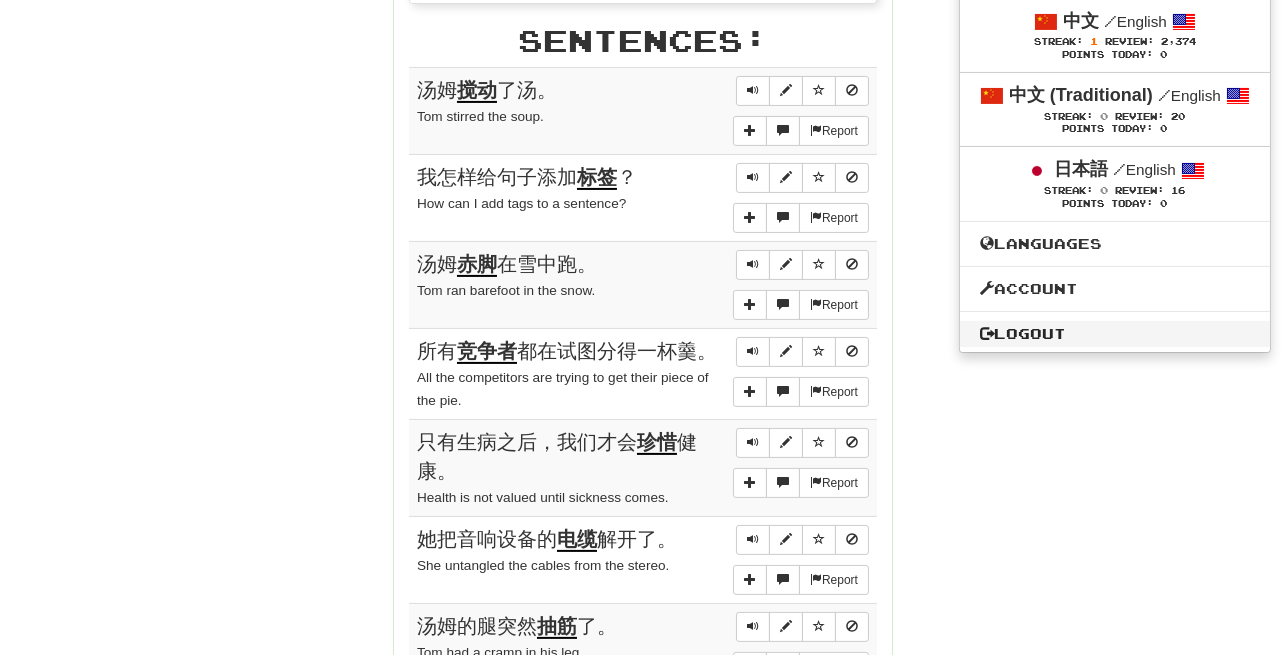 click on "Logout" at bounding box center (1115, 334) 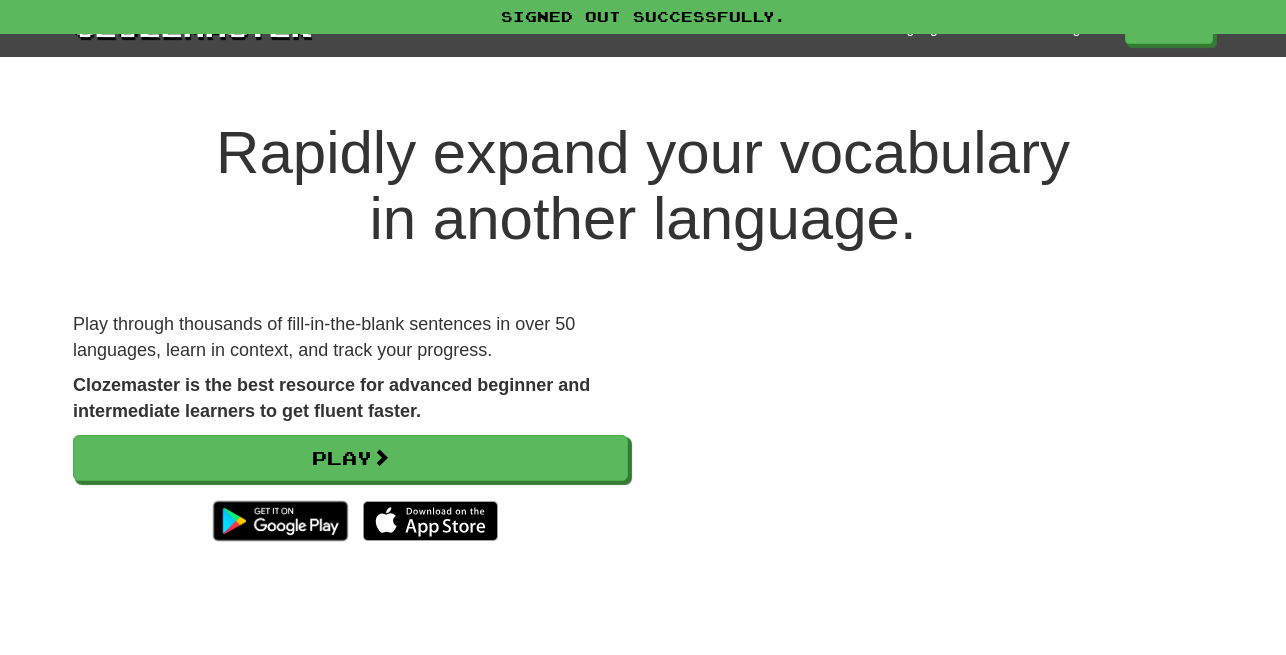 scroll, scrollTop: 0, scrollLeft: 0, axis: both 